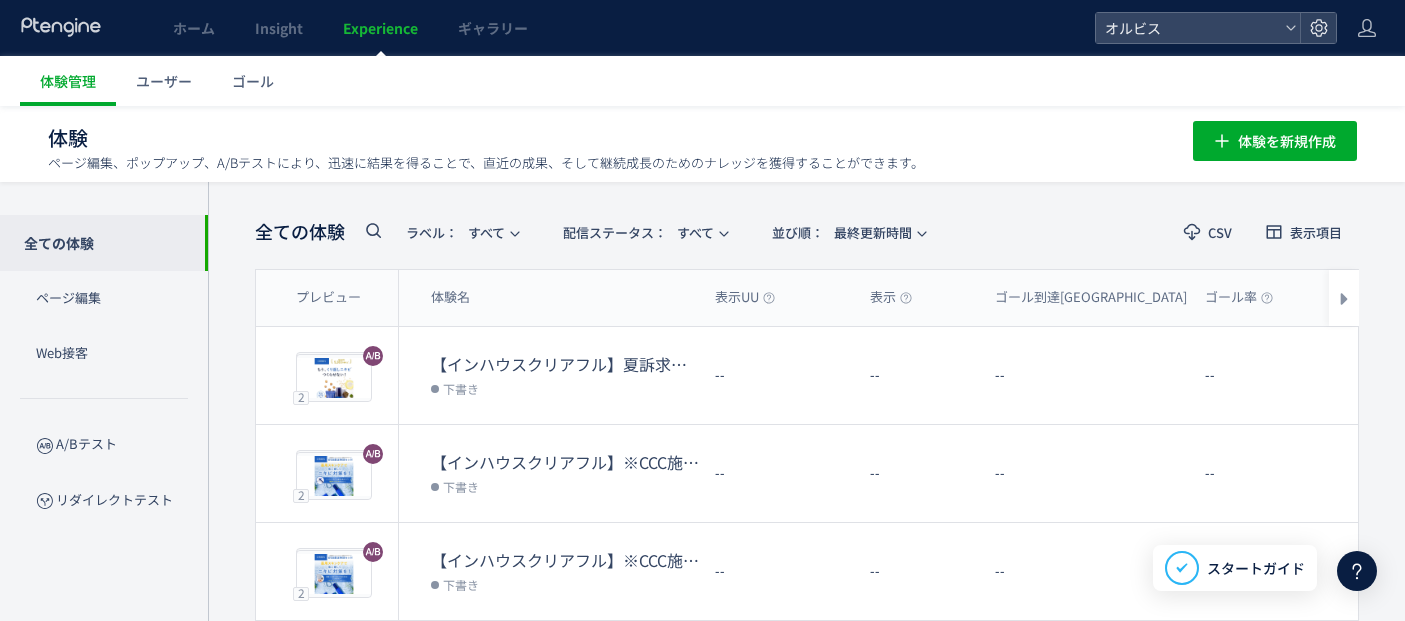 scroll, scrollTop: 0, scrollLeft: 0, axis: both 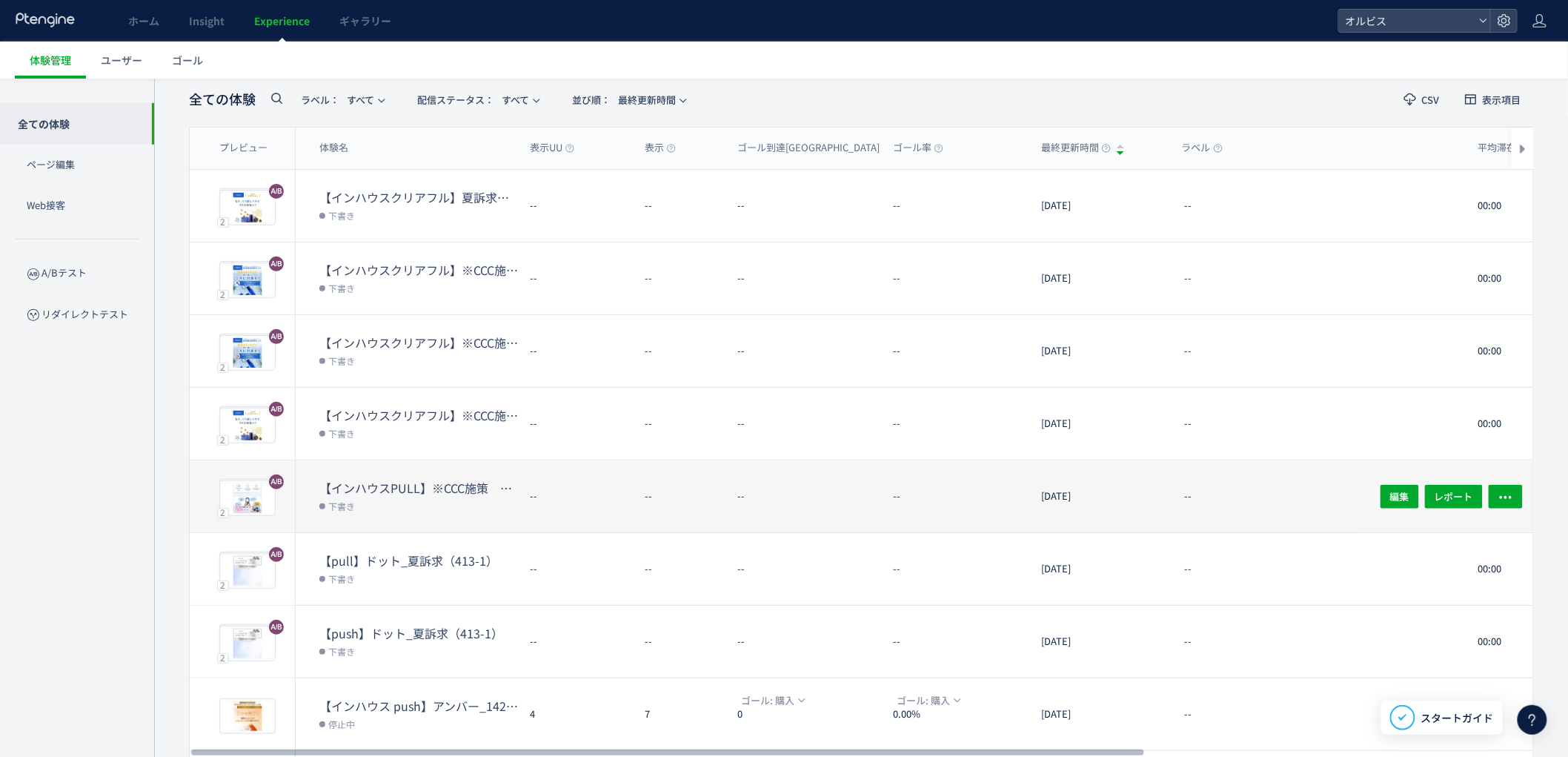 click on "--" 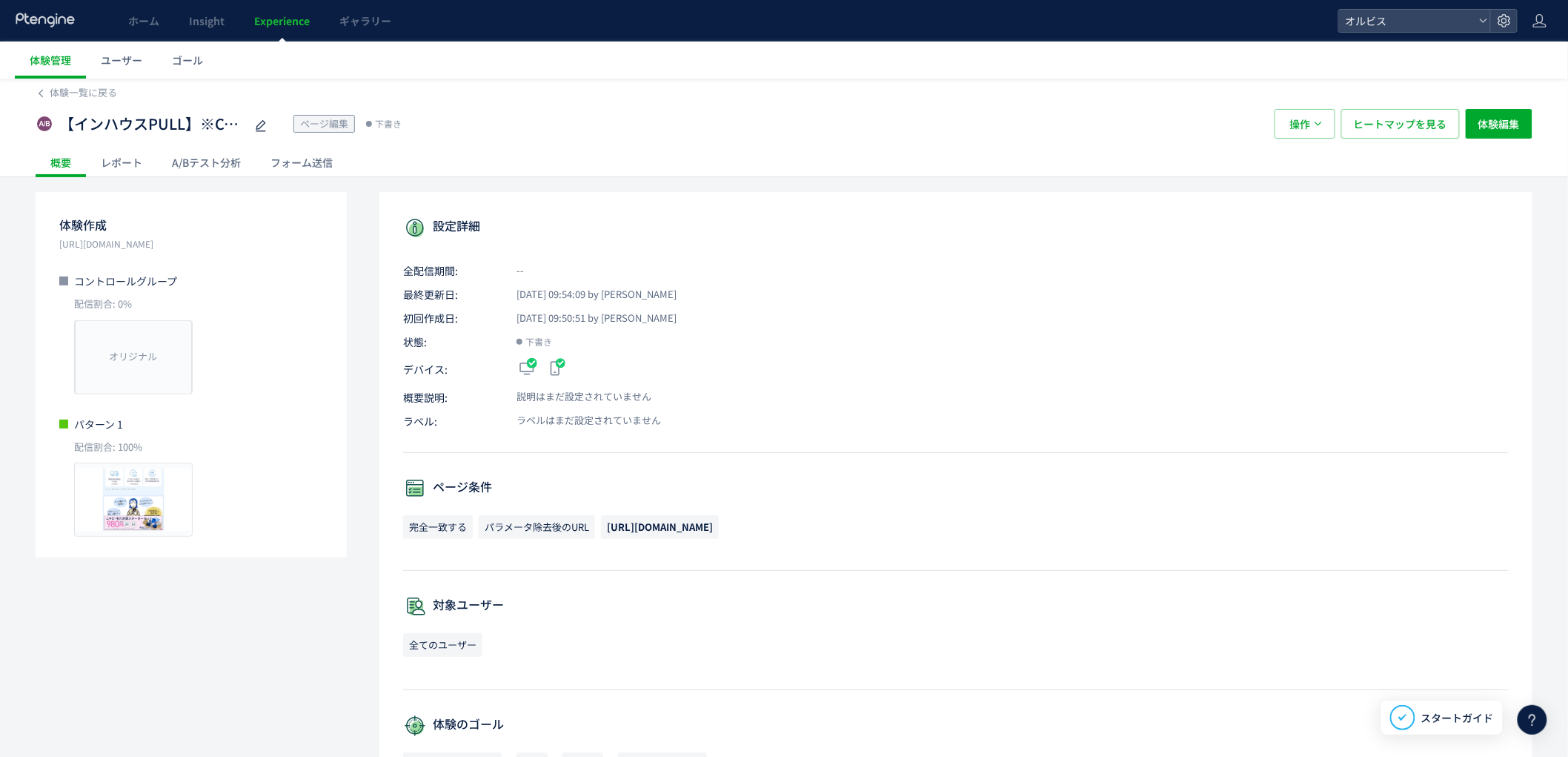 scroll, scrollTop: 0, scrollLeft: 0, axis: both 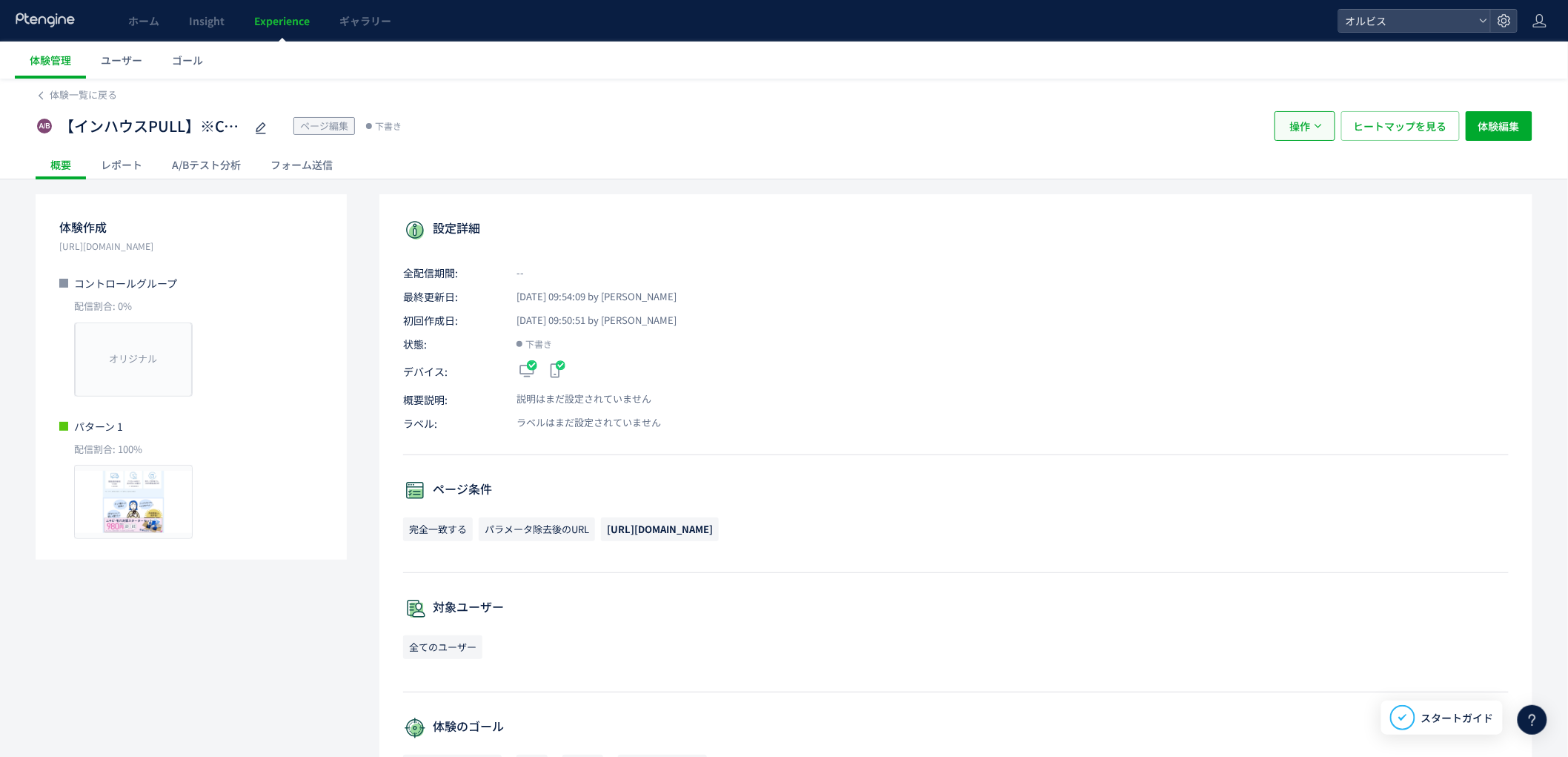 click on "操作" 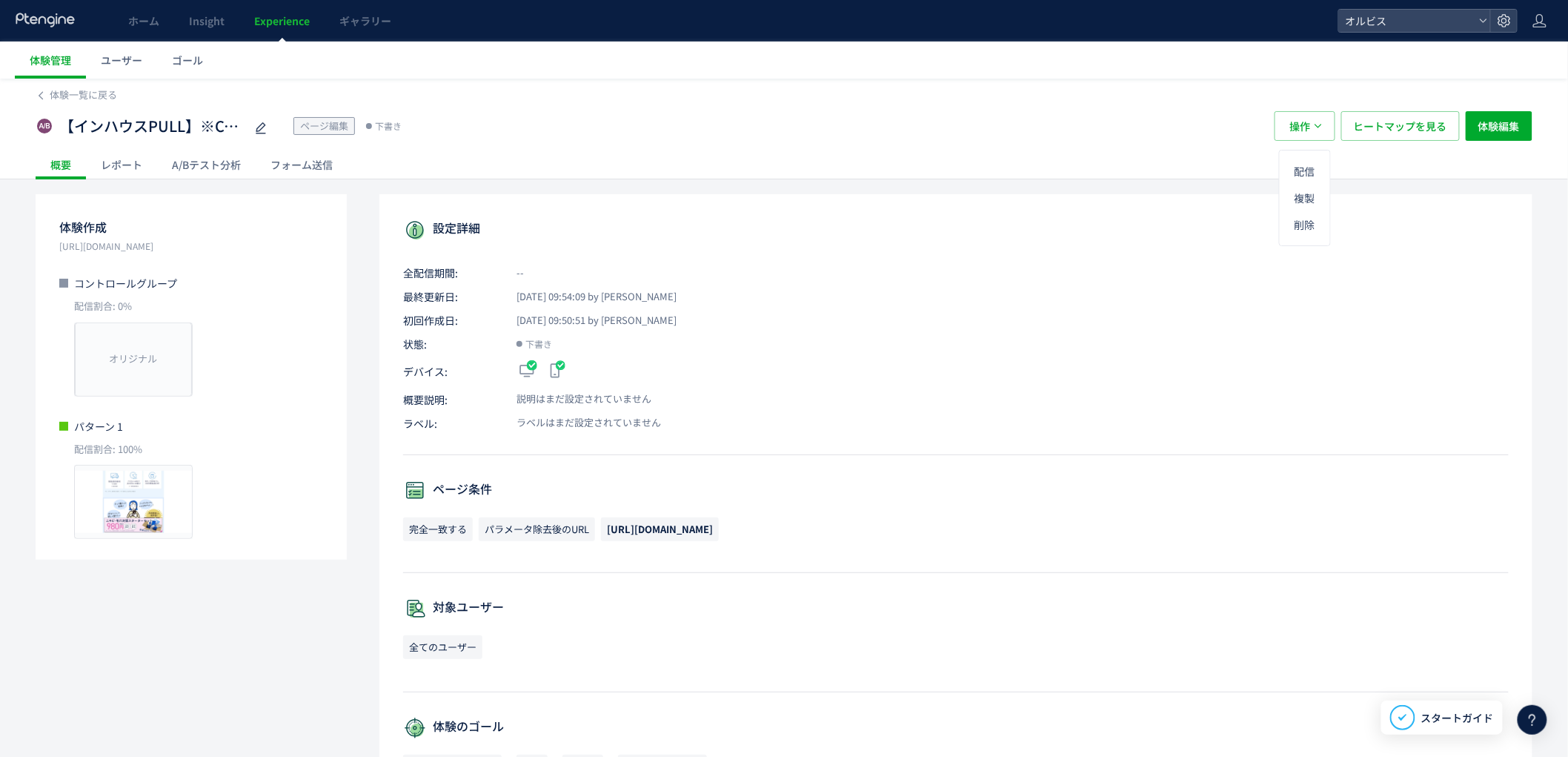 click on "設定詳細" at bounding box center (956, 230) 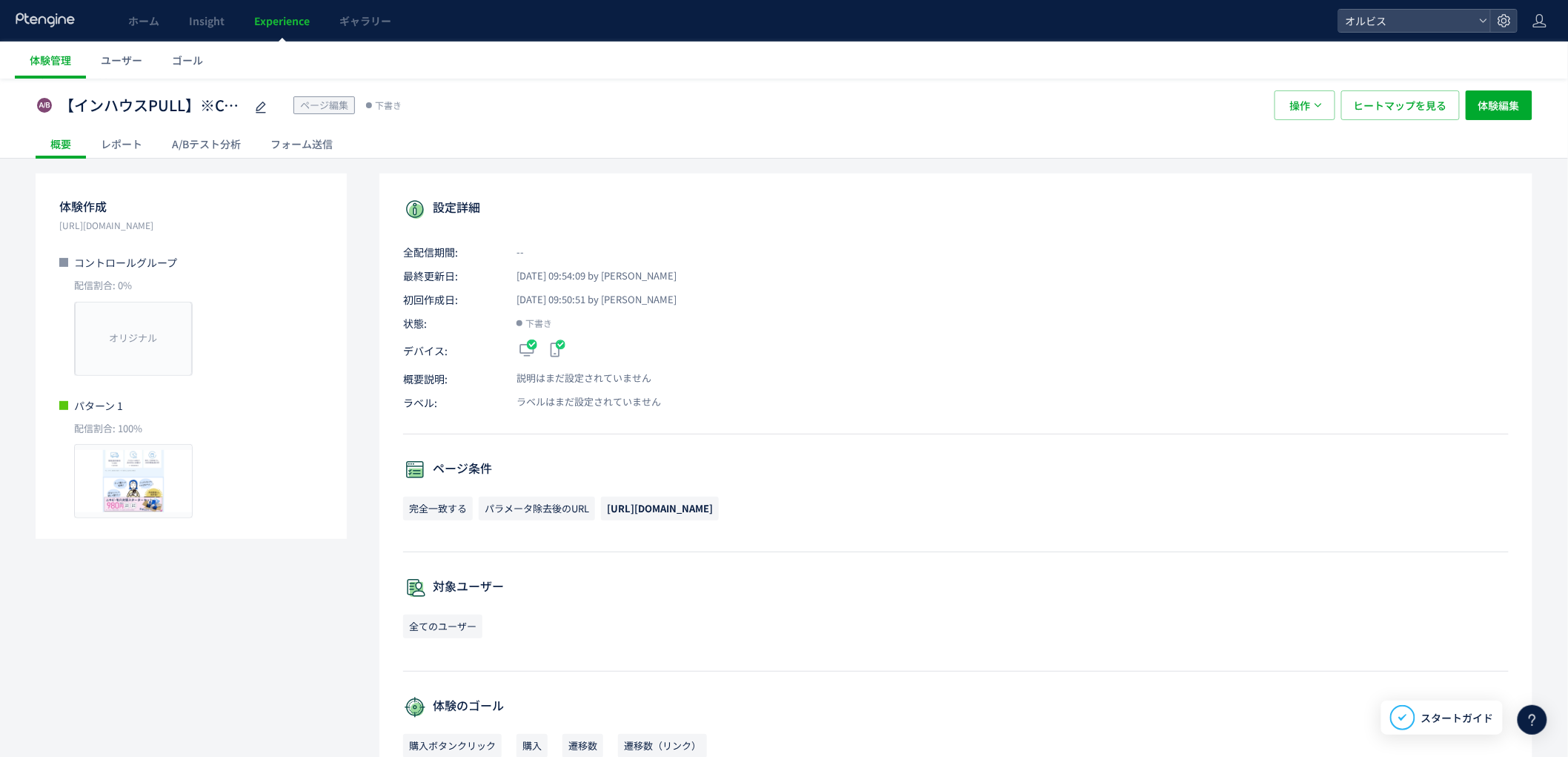 scroll, scrollTop: 0, scrollLeft: 0, axis: both 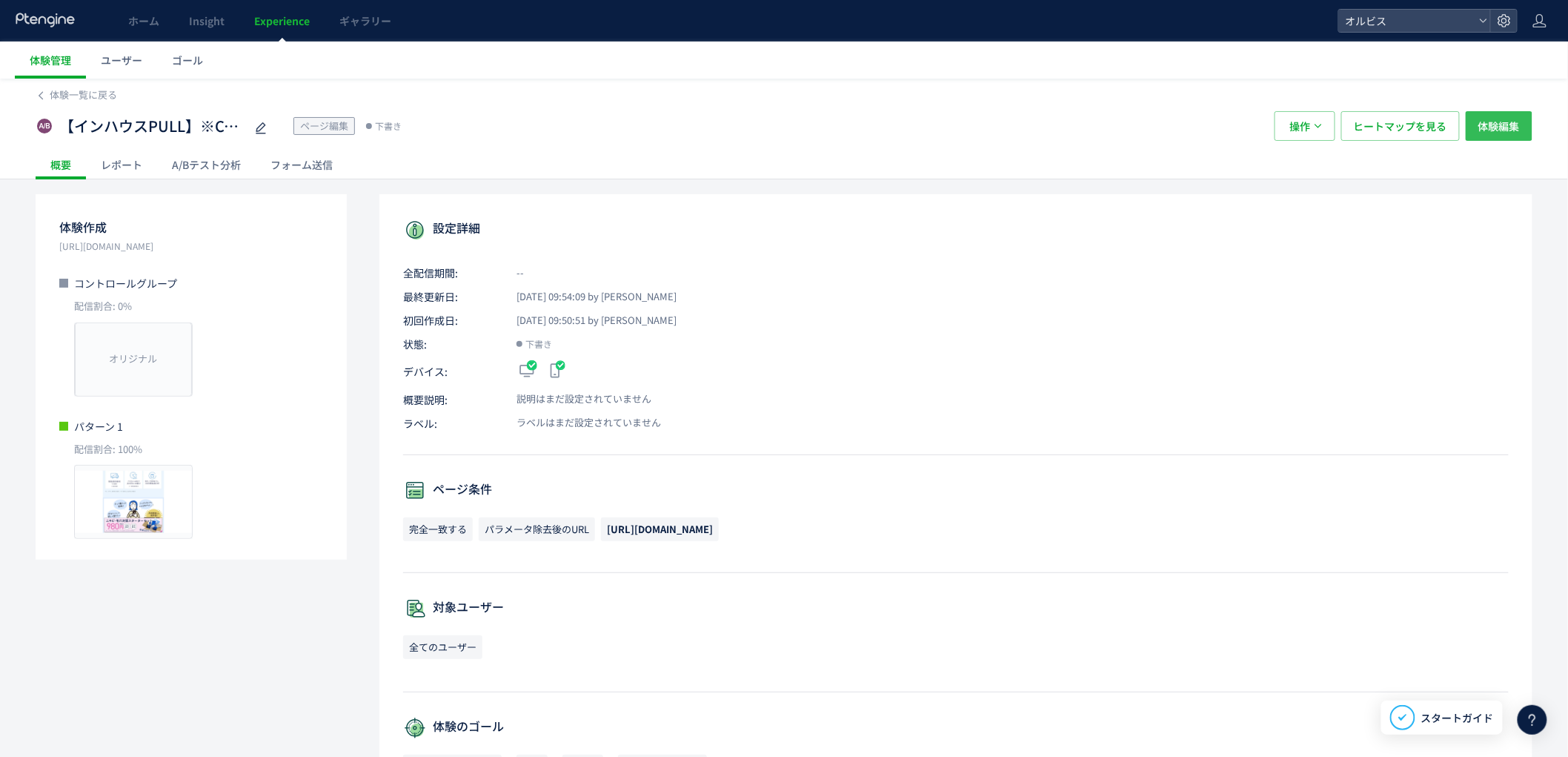 click on "体験編集" at bounding box center [1499, 126] 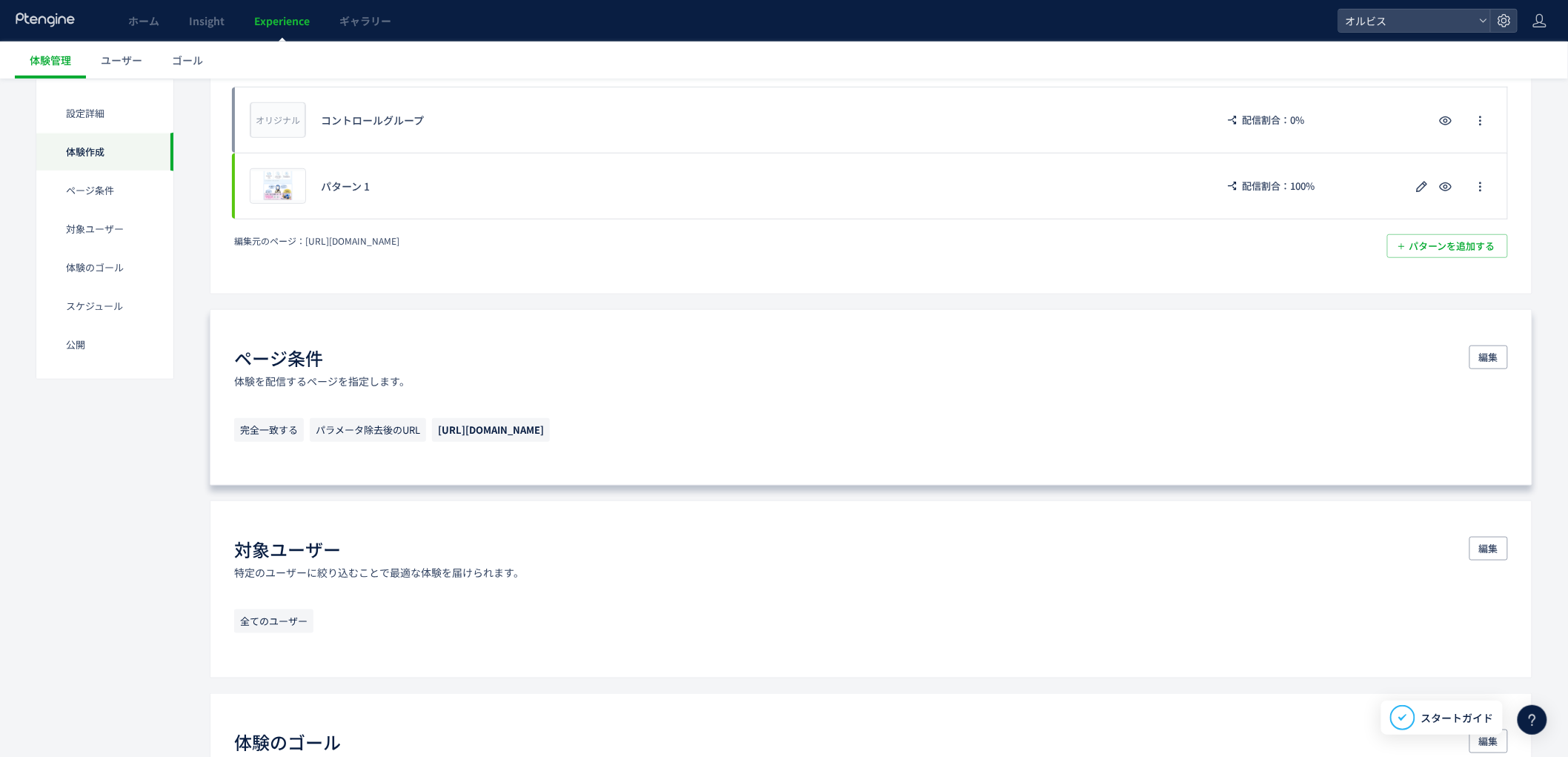scroll, scrollTop: 413, scrollLeft: 0, axis: vertical 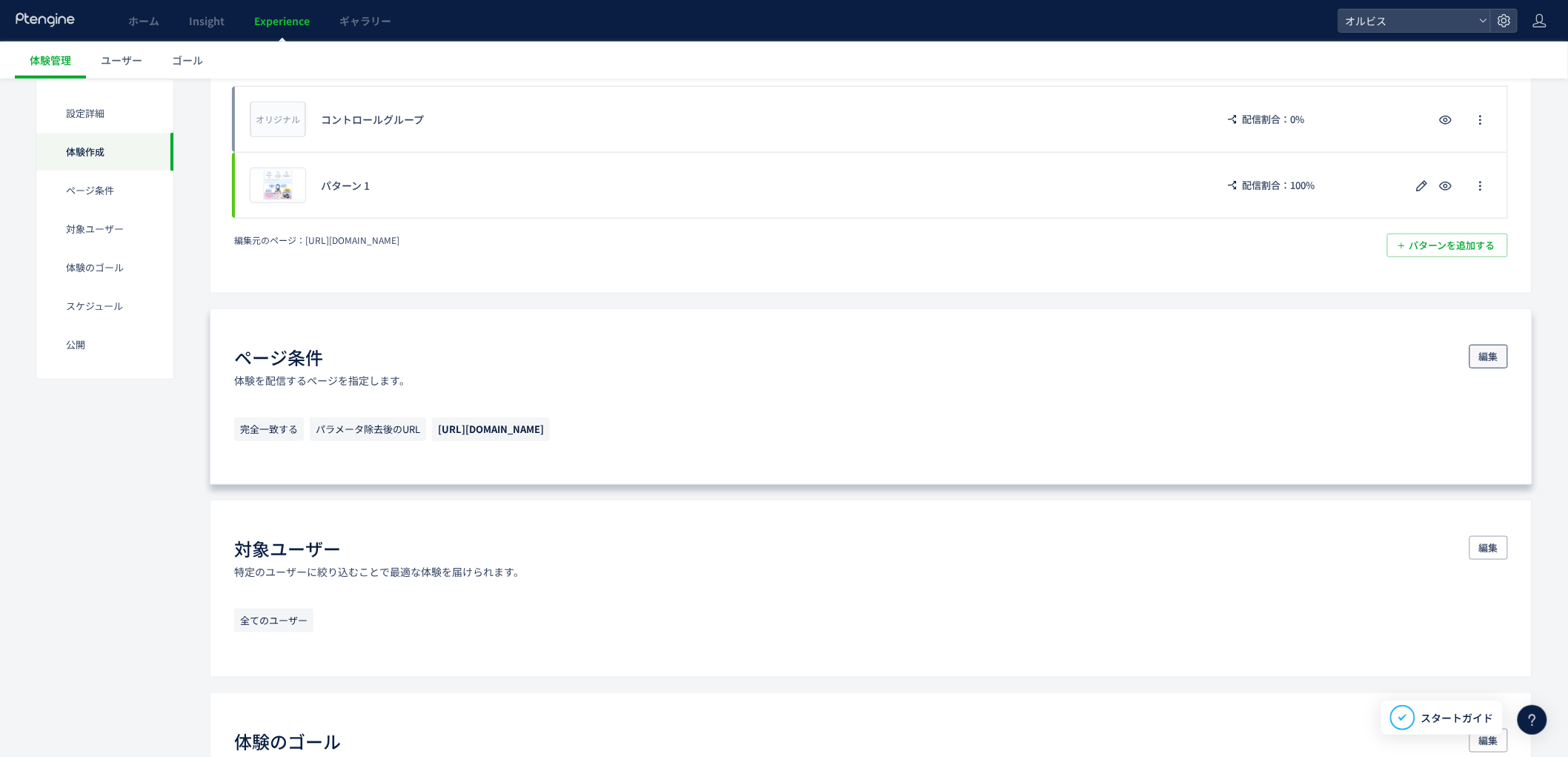 click on "編集" at bounding box center (1489, 357) 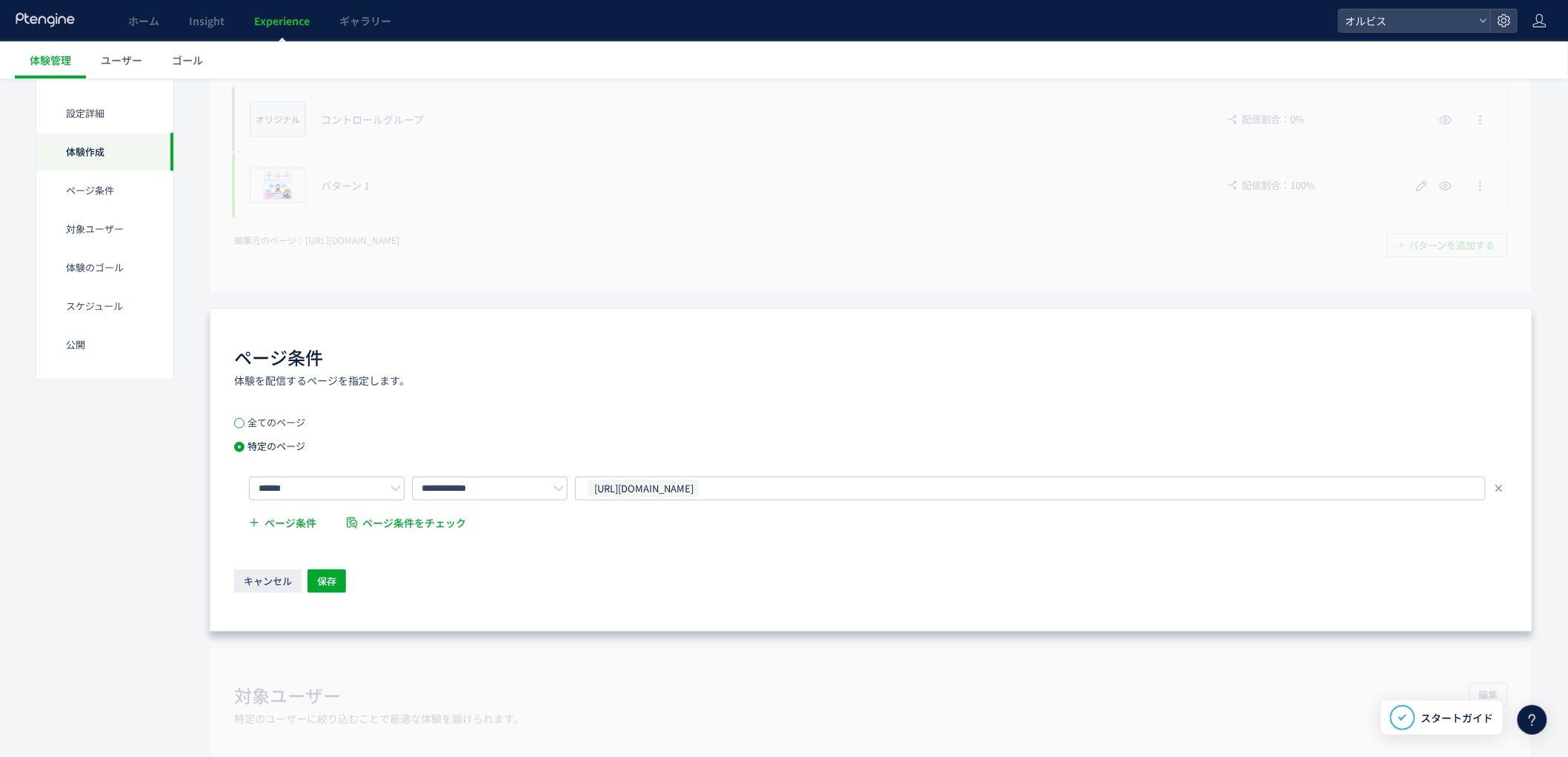 click at bounding box center [239, 423] 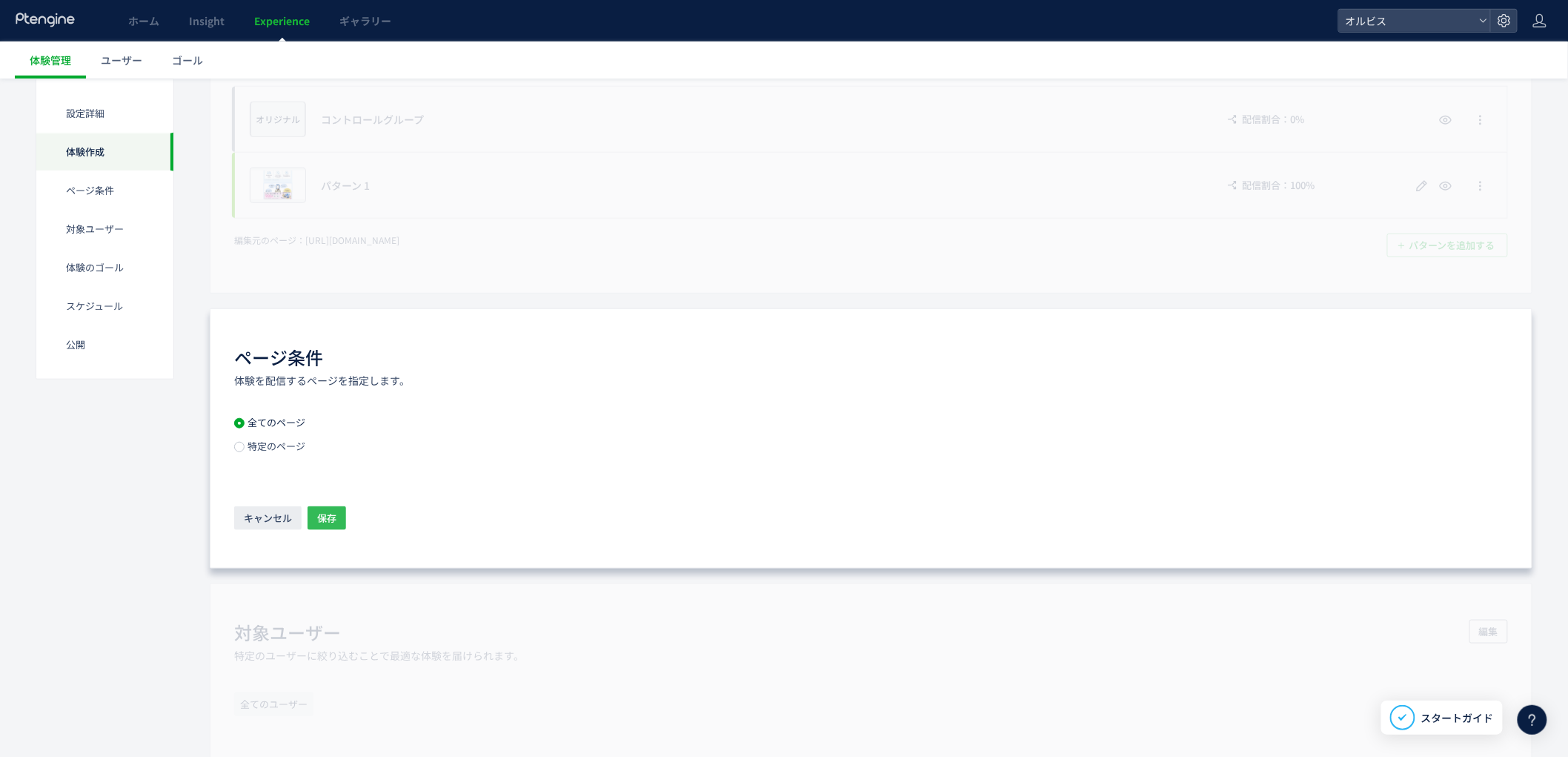 click on "保存" at bounding box center (327, 518) 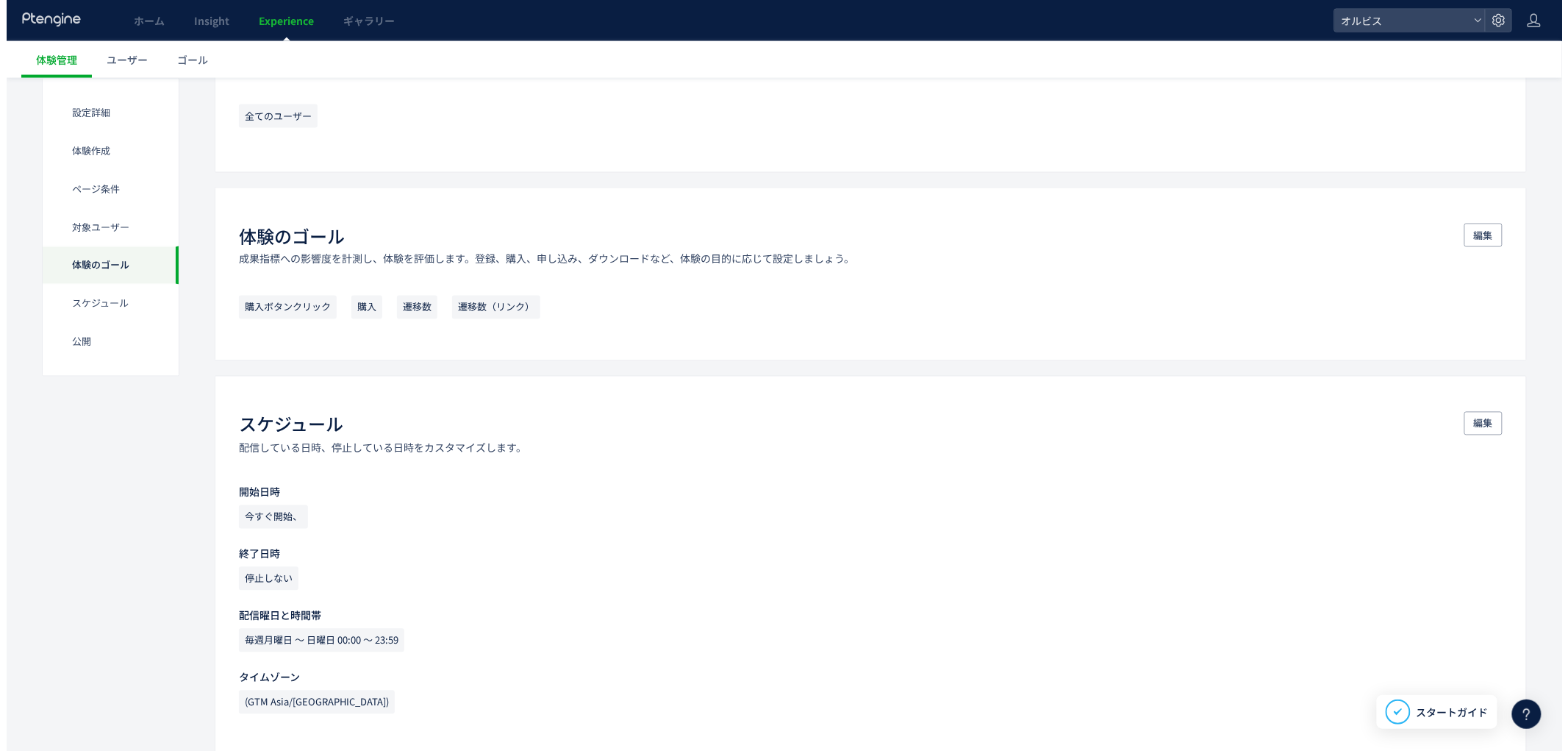 scroll, scrollTop: 1212, scrollLeft: 0, axis: vertical 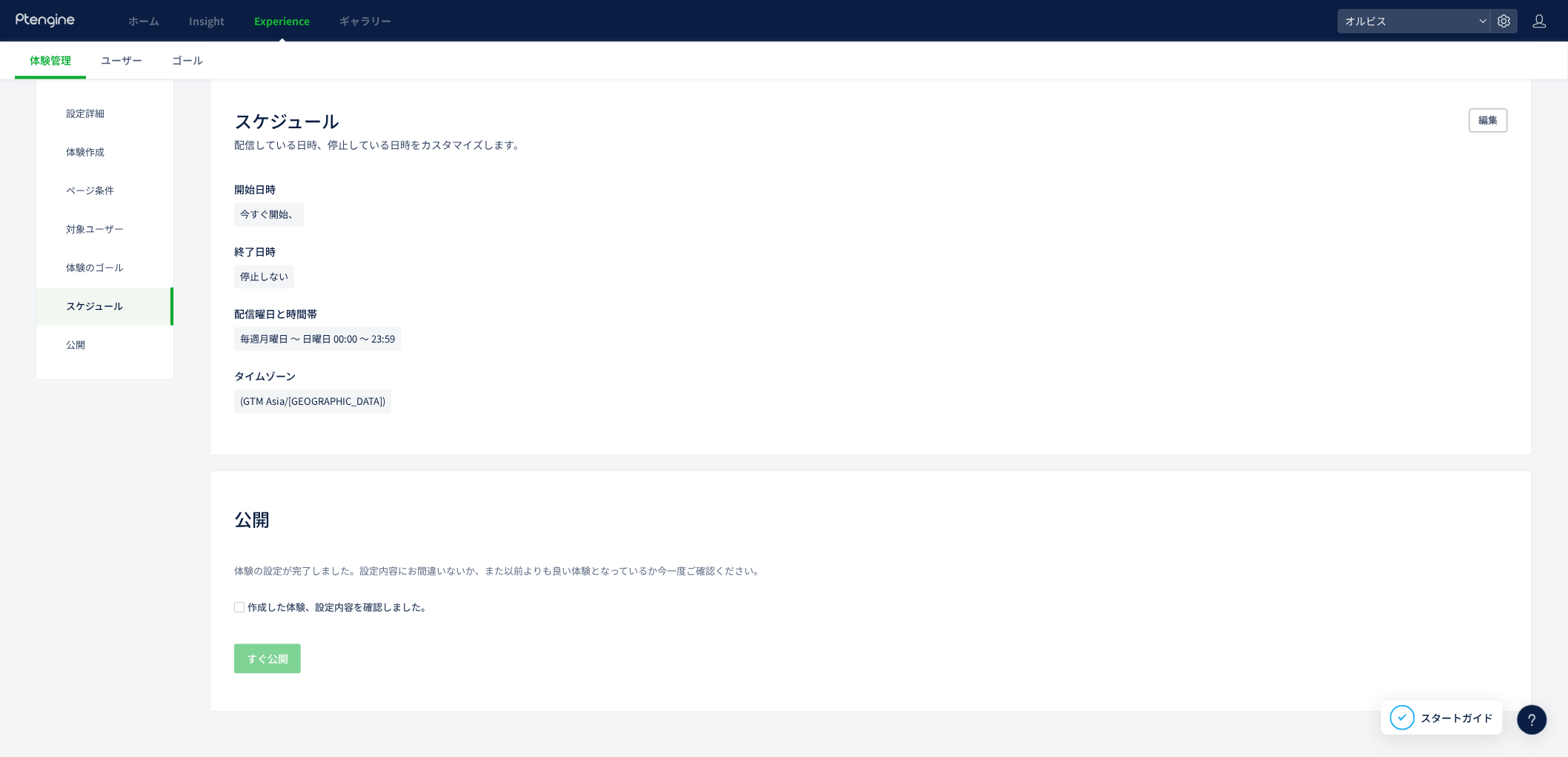click on "作成した体験、設定内容を確認しました。" at bounding box center (337, 606) 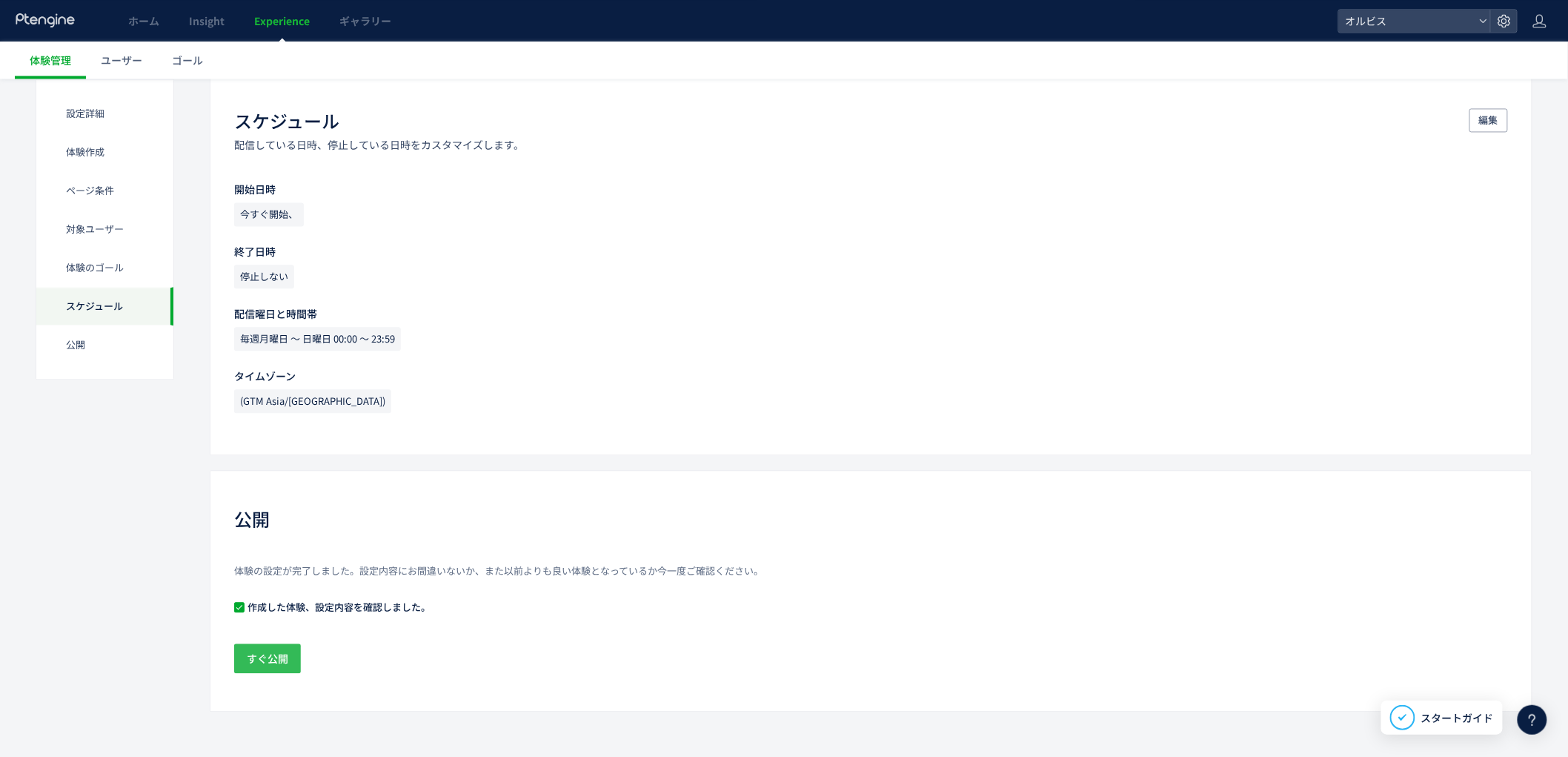 click on "すぐ公開" at bounding box center (268, 658) 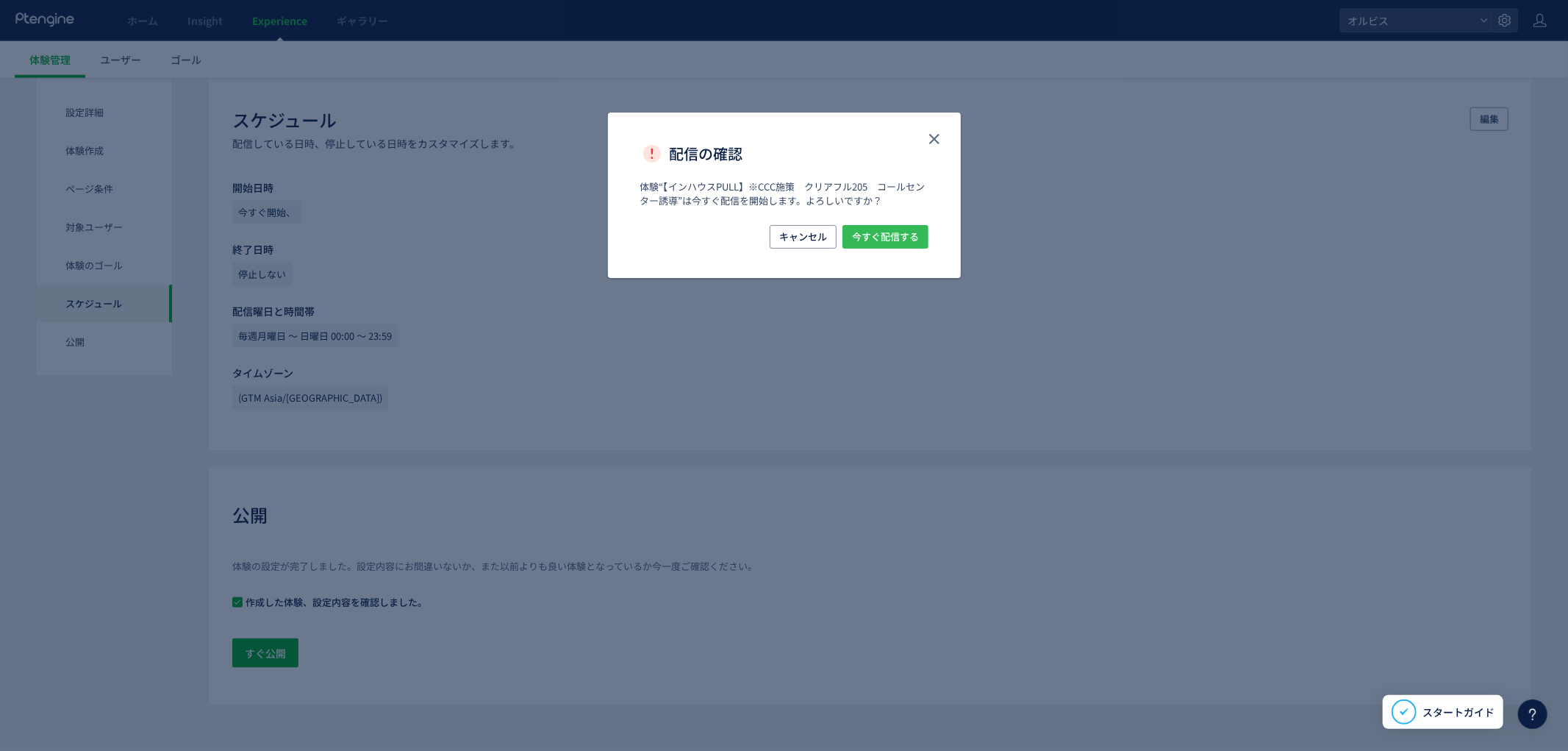 click on "今すぐ配信する" at bounding box center (885, 237) 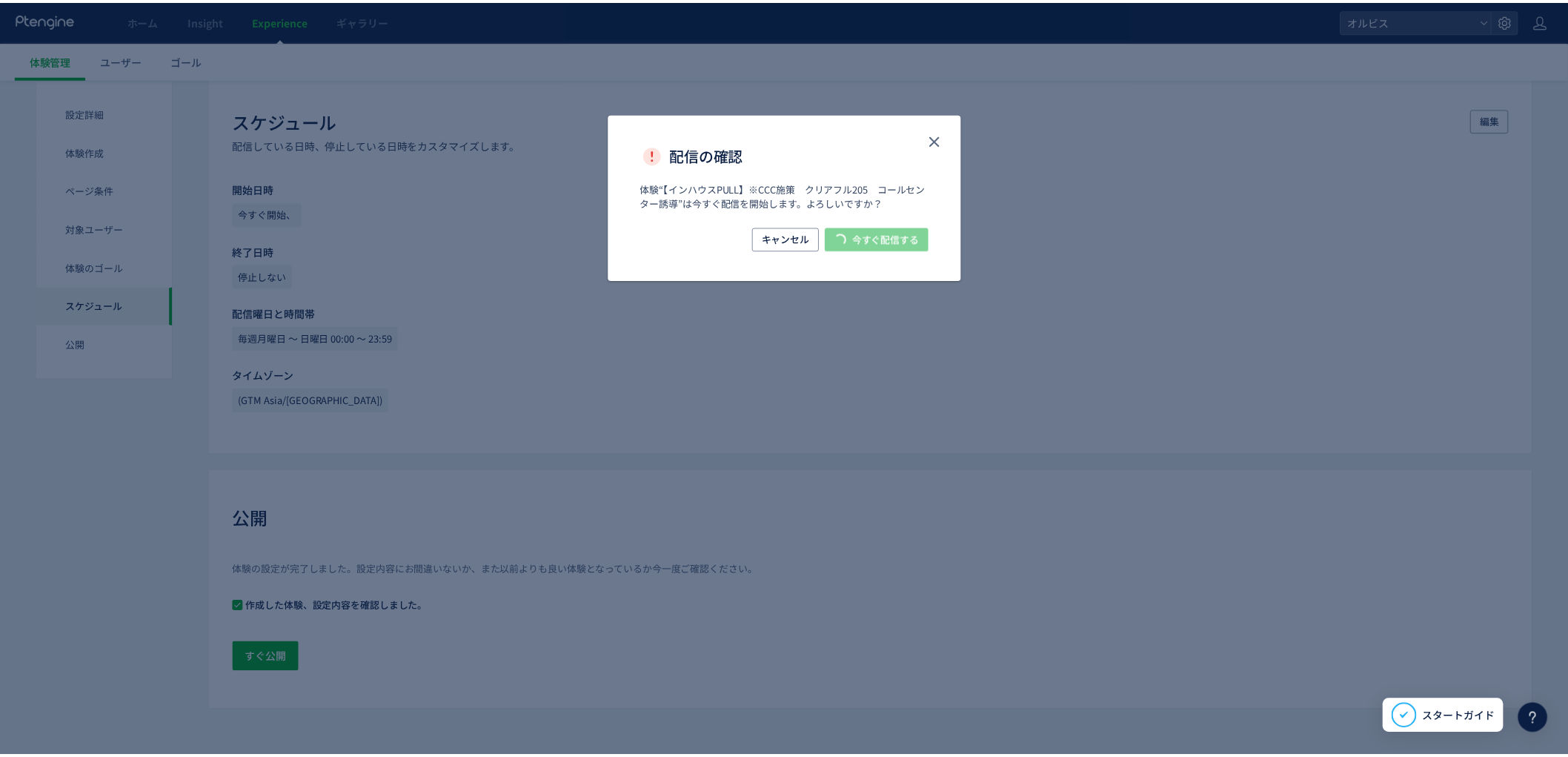 scroll, scrollTop: 0, scrollLeft: 0, axis: both 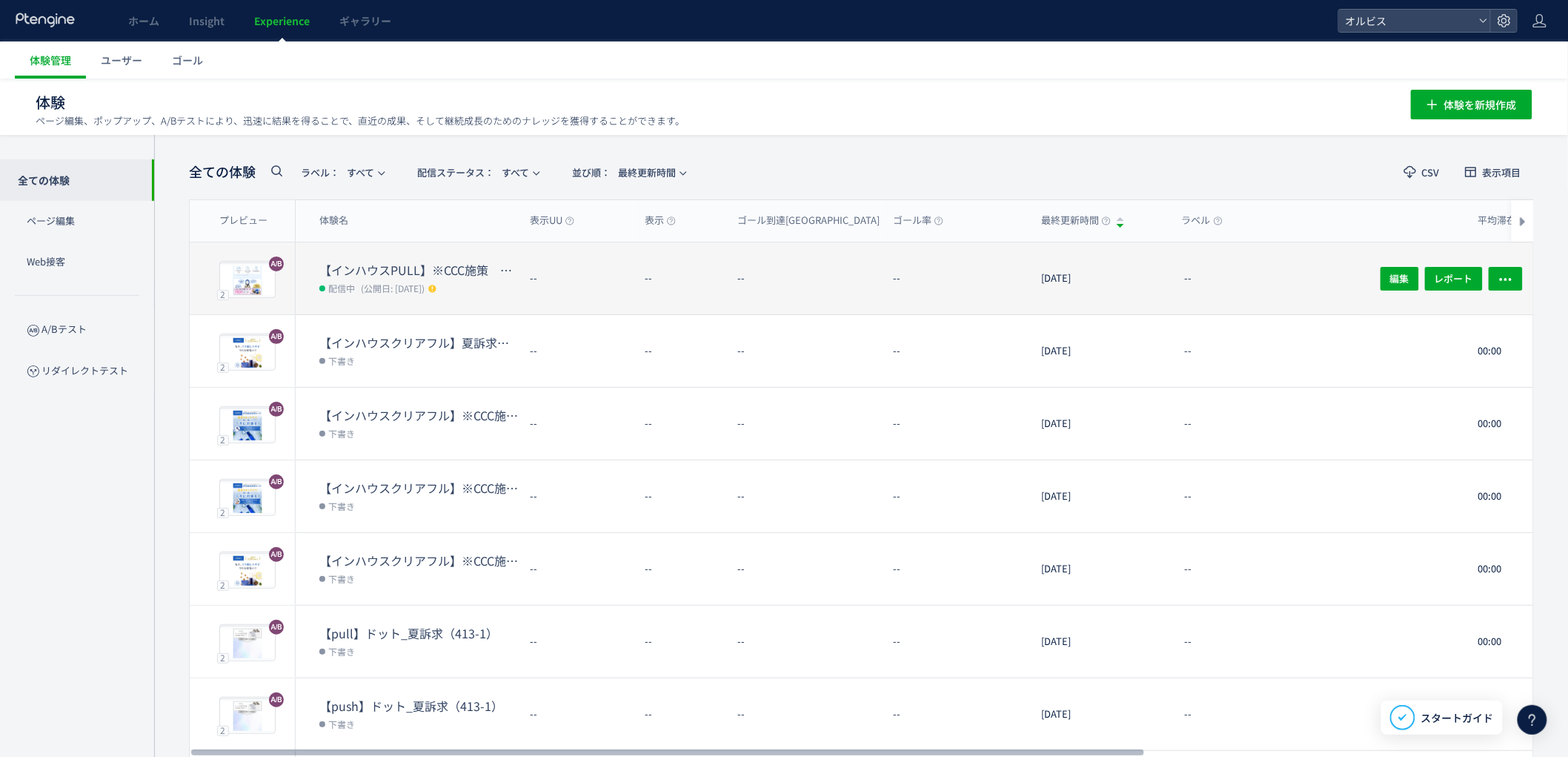 click on "--" 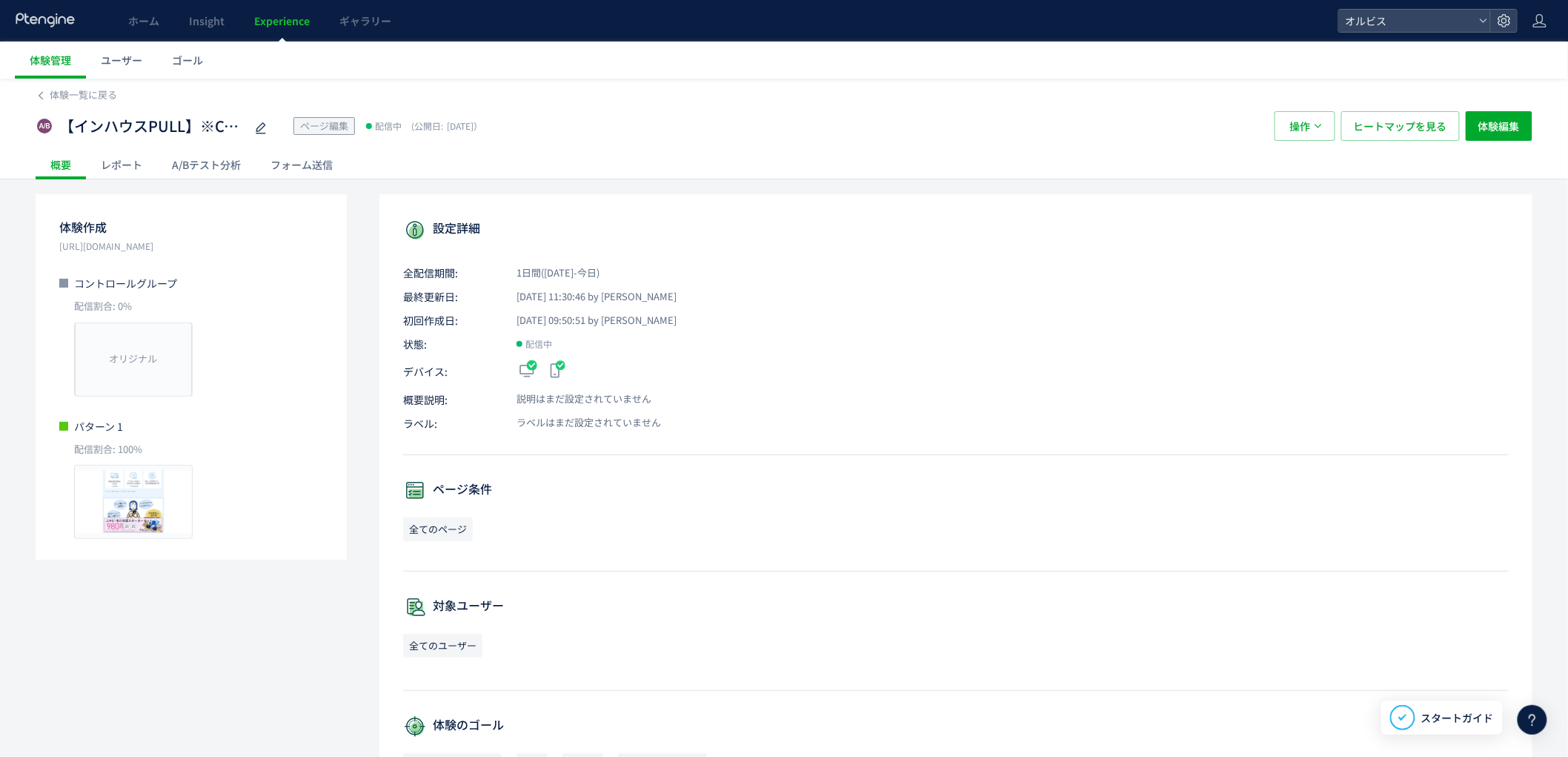 click on "A/Bテスト分析" 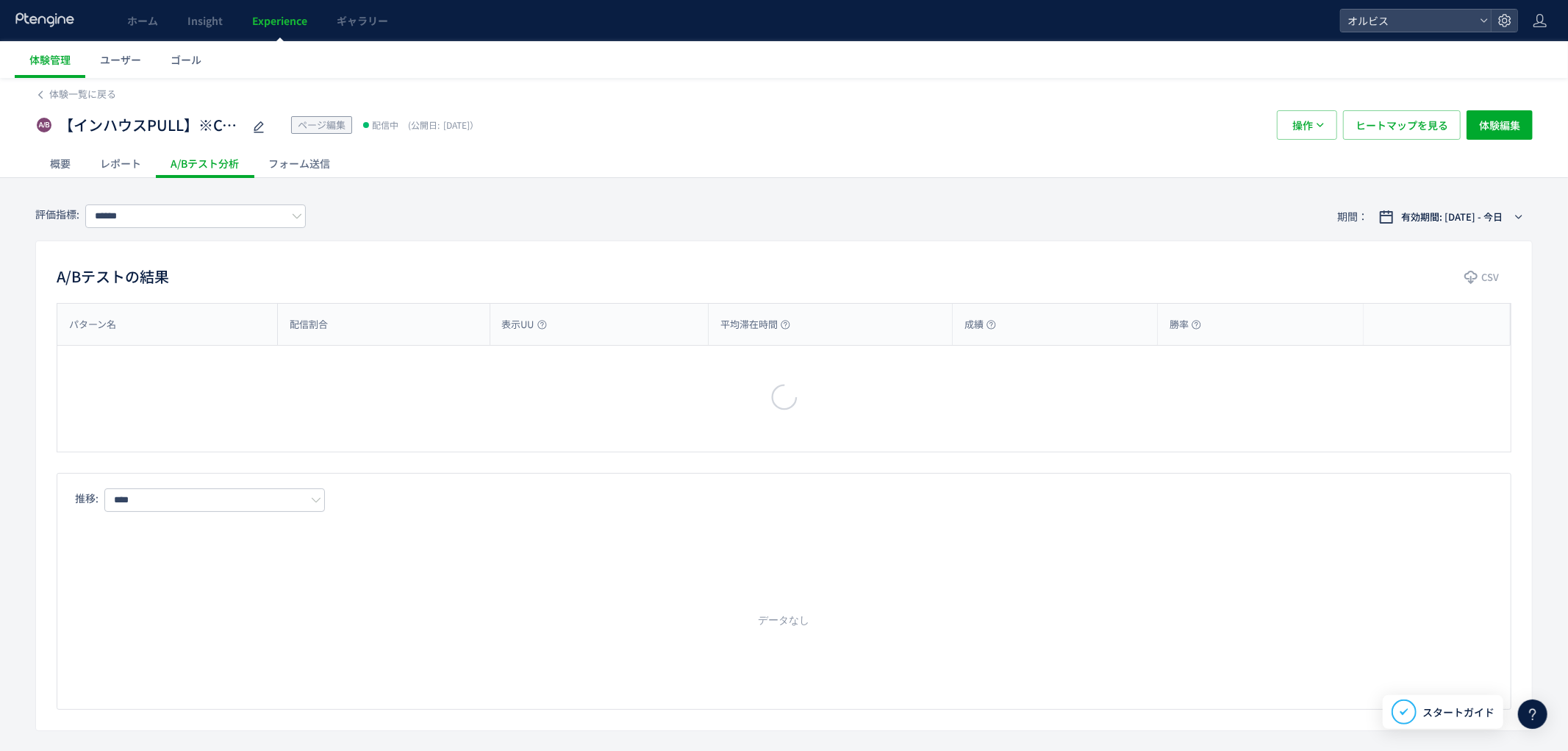 type on "*********" 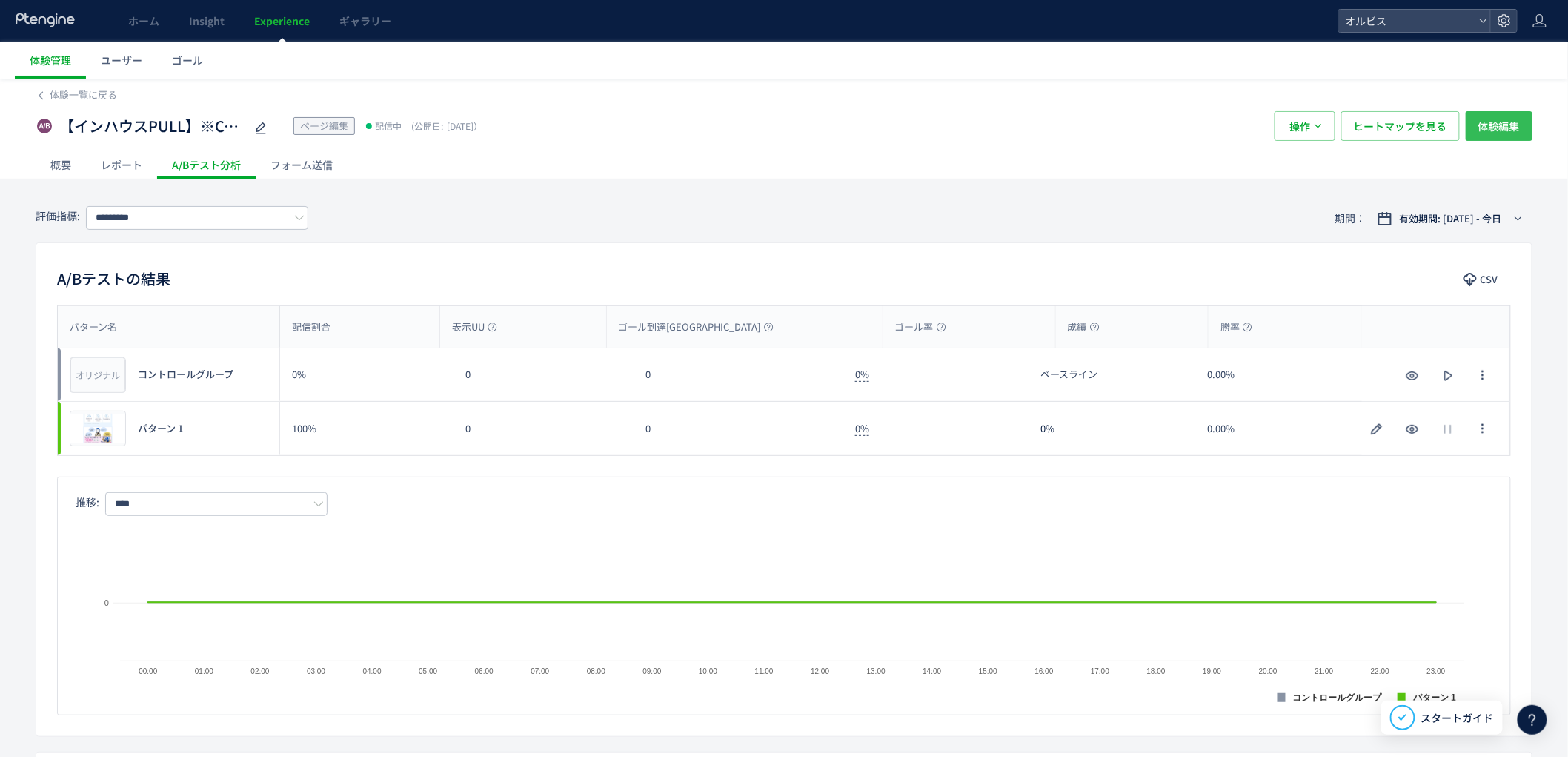 click on "体験編集" at bounding box center (1499, 126) 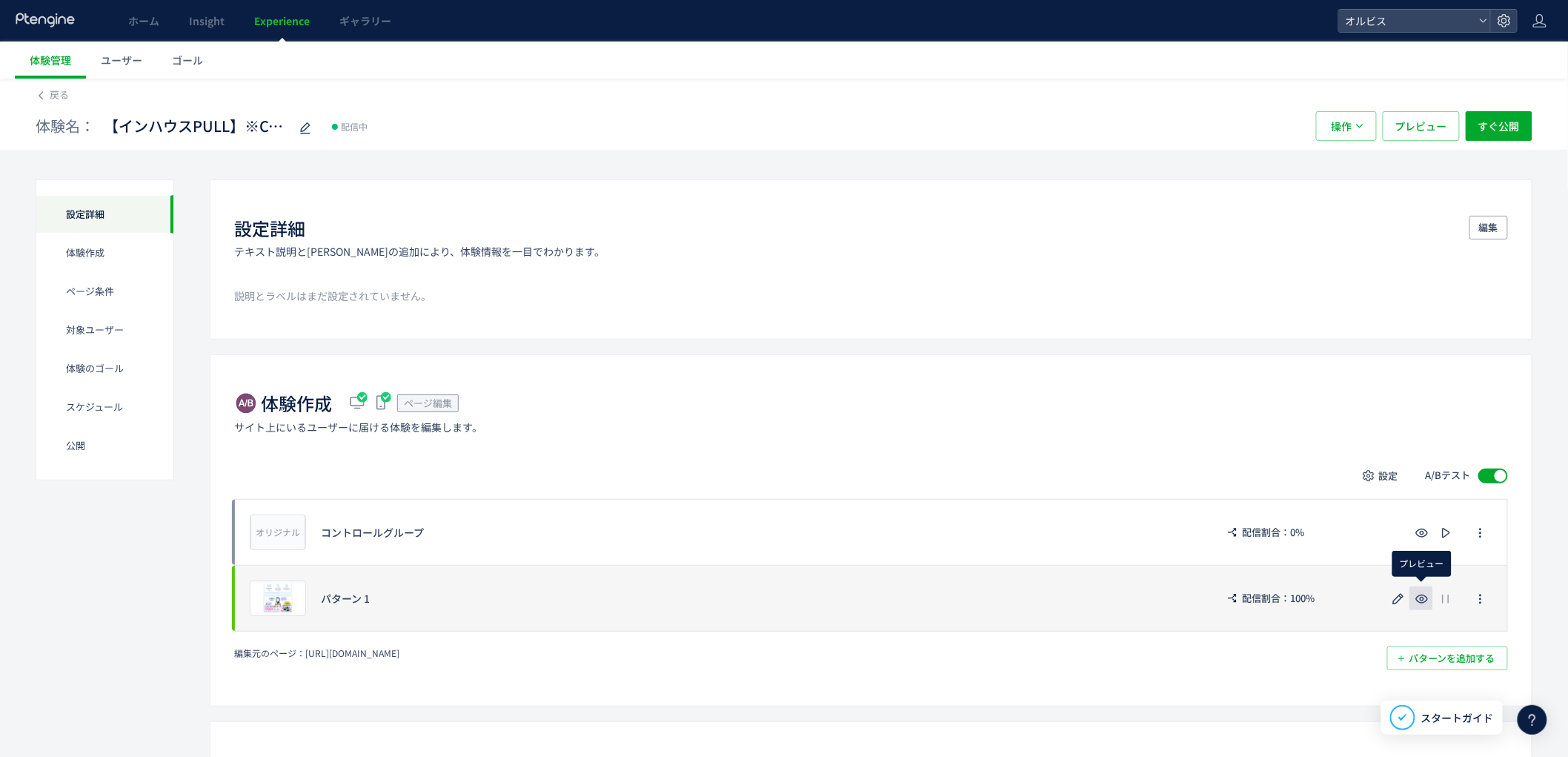 click 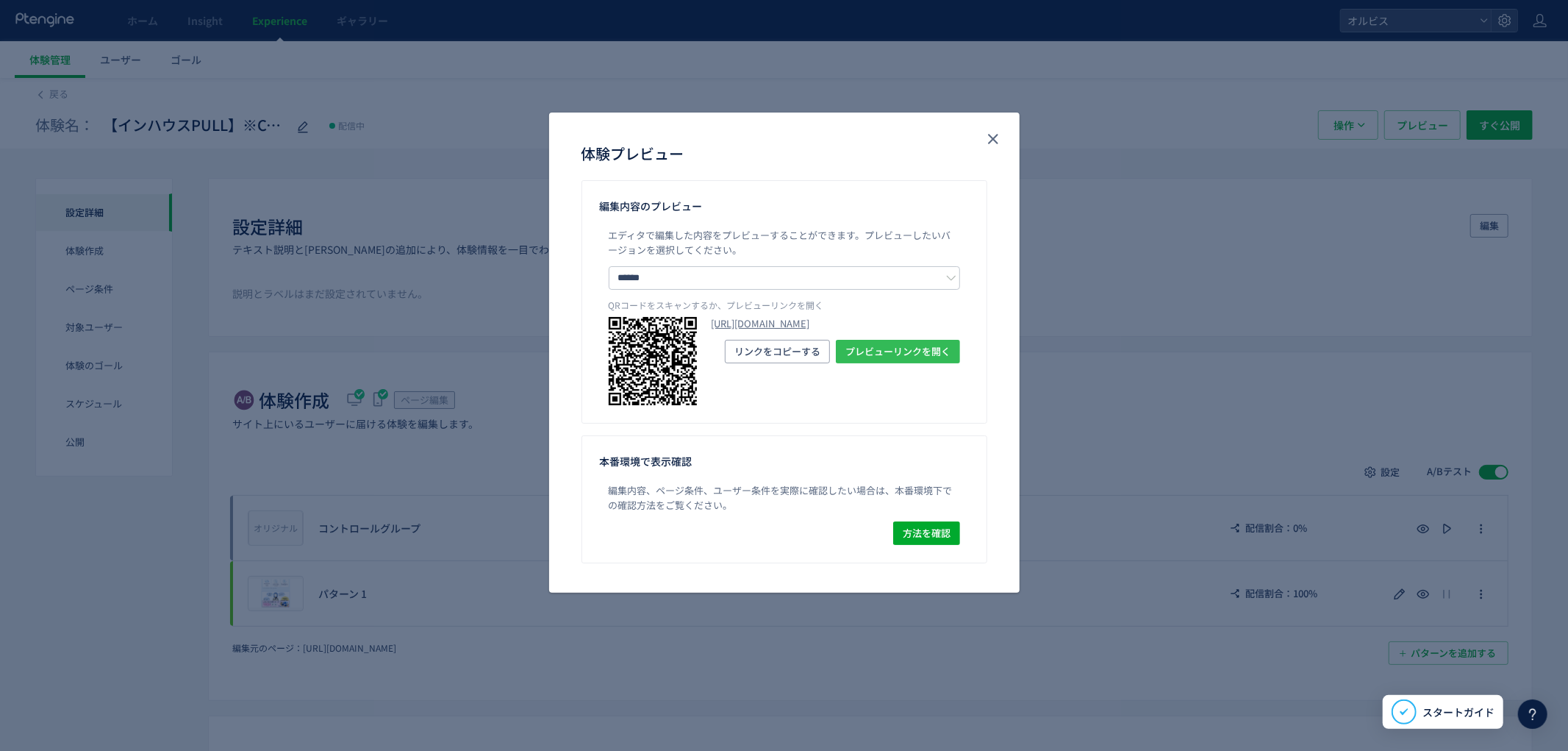 click on "プレビューリンクを開く" at bounding box center (898, 352) 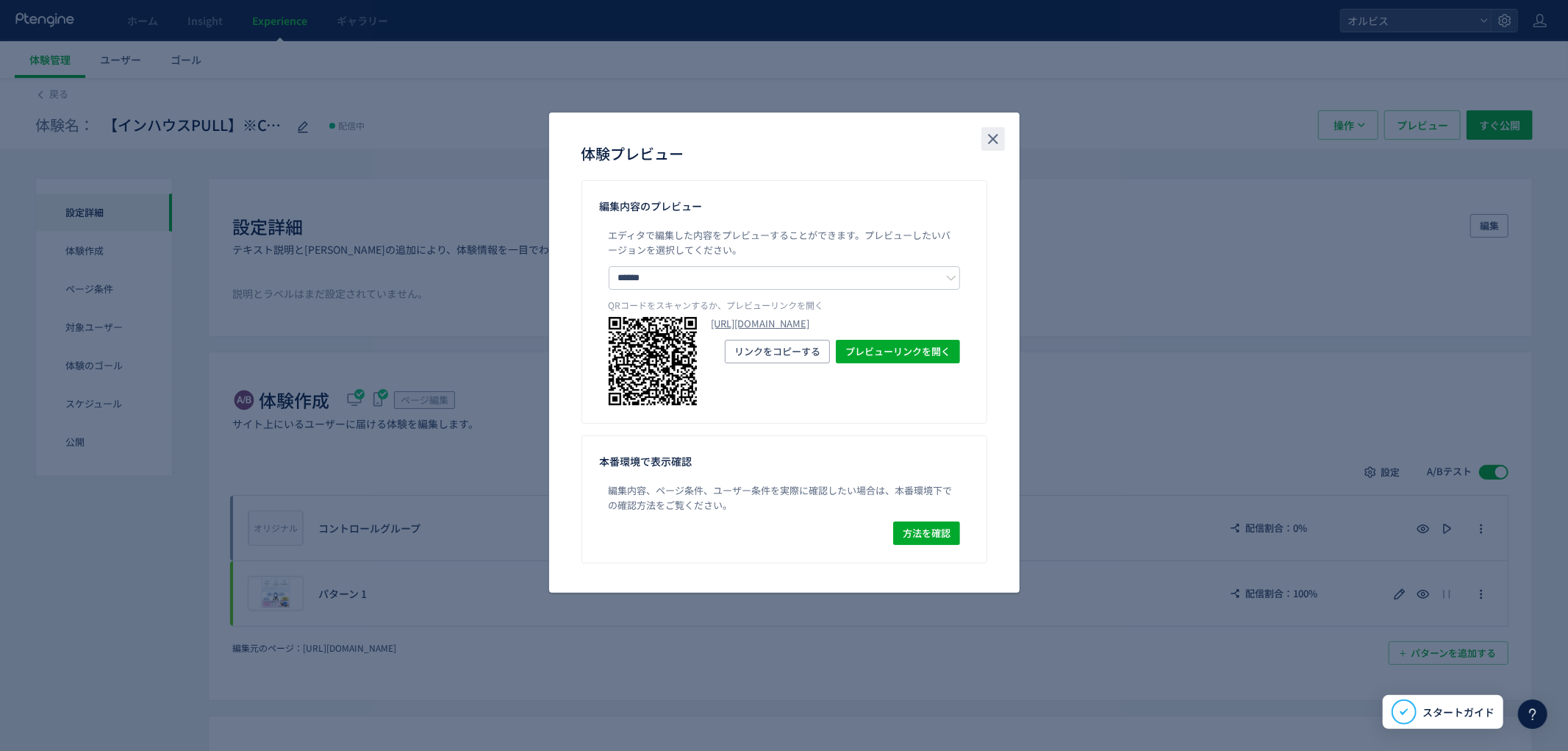 click 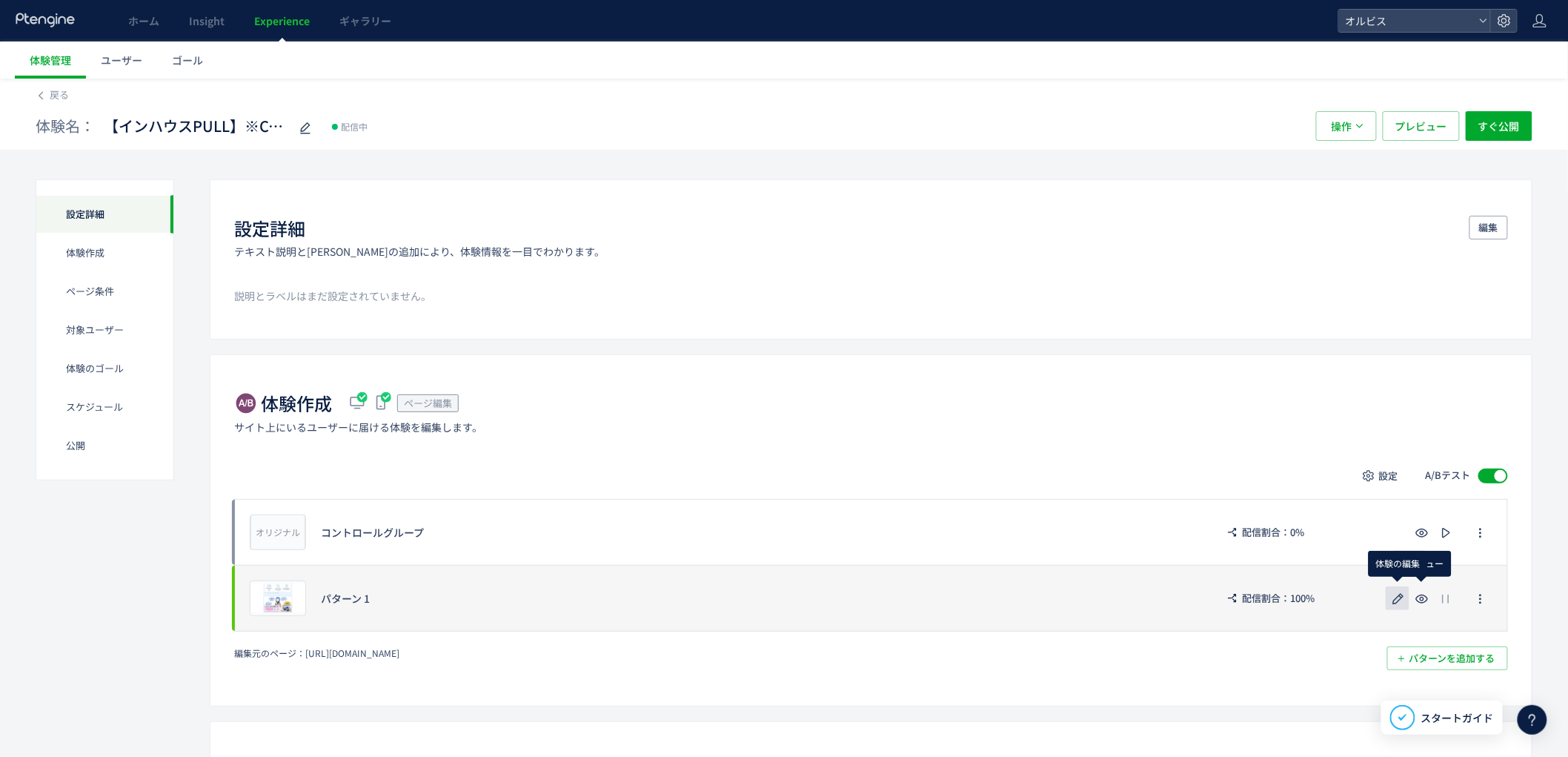 click 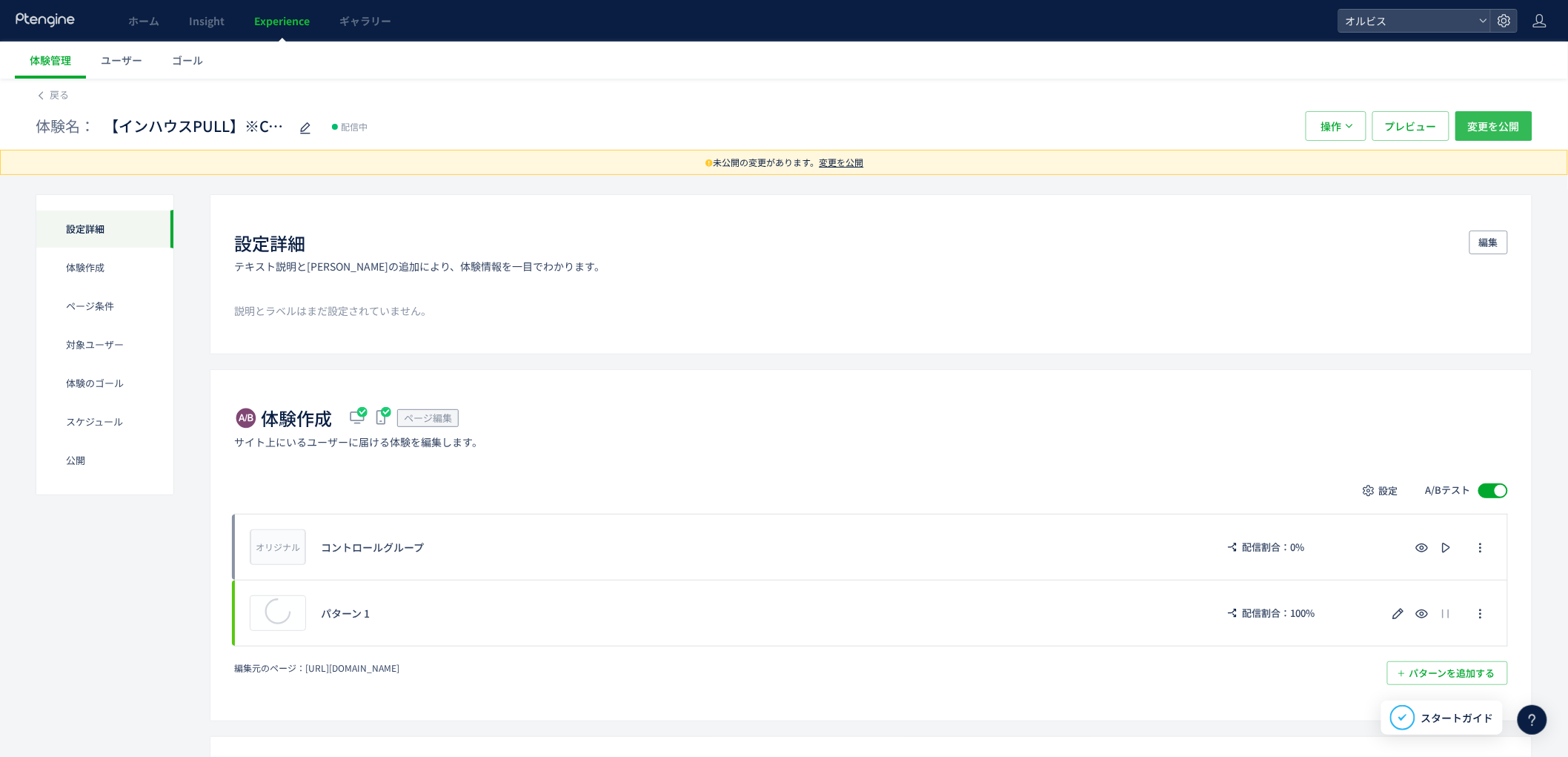 click on "変更を公開" at bounding box center (1494, 126) 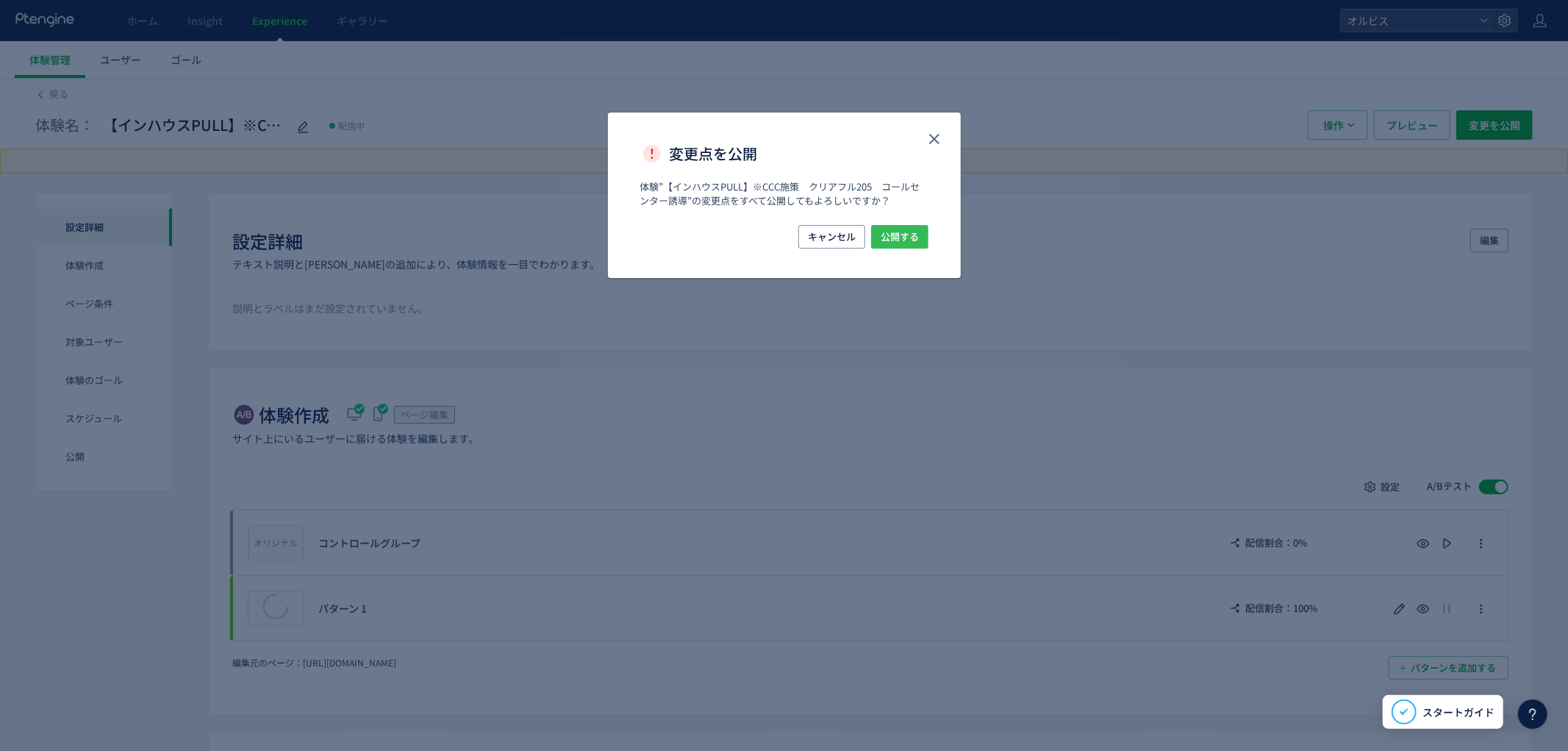 click on "公開する" at bounding box center (900, 237) 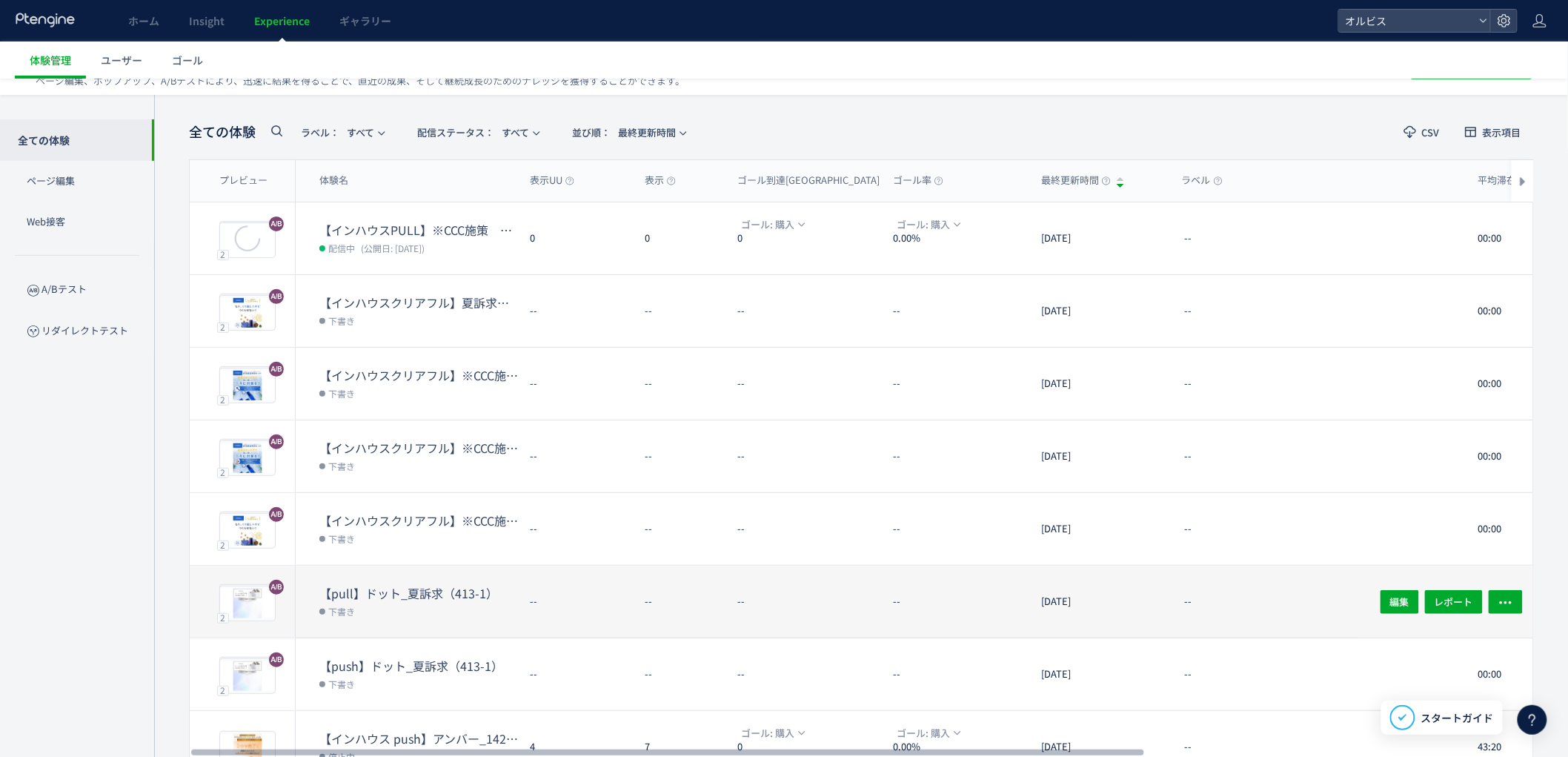 scroll, scrollTop: 42, scrollLeft: 0, axis: vertical 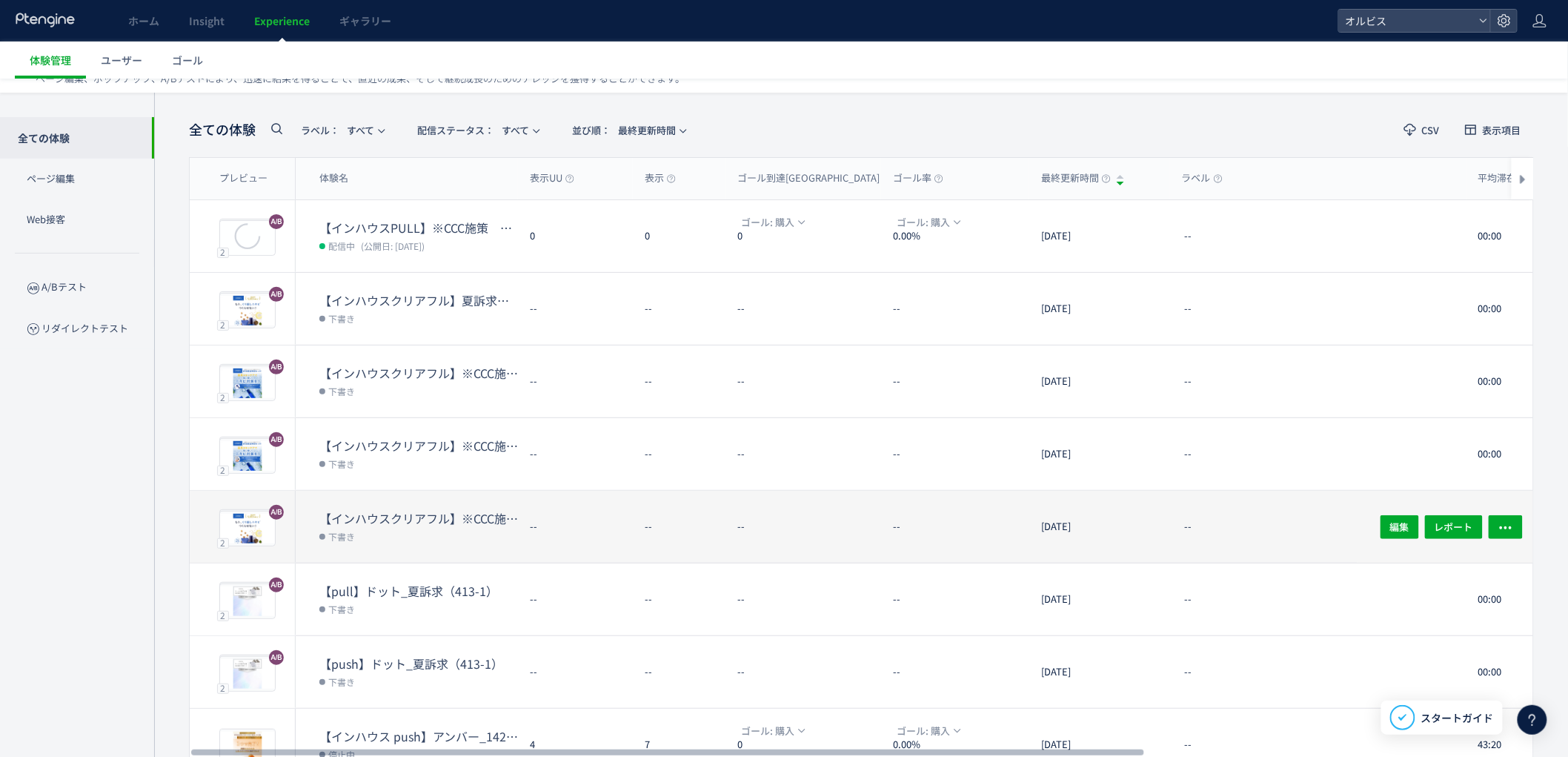 click on "--" 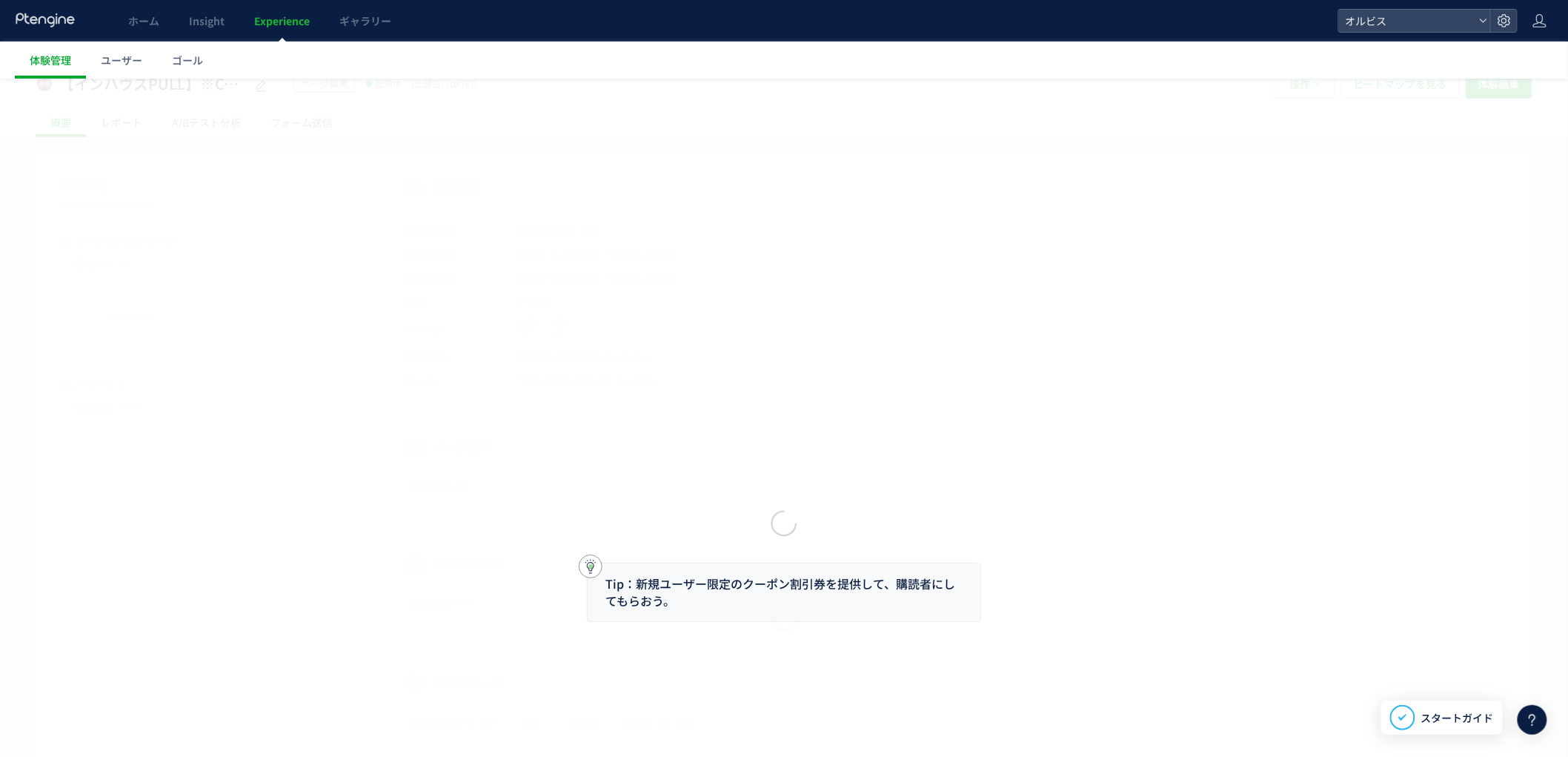 scroll, scrollTop: 0, scrollLeft: 0, axis: both 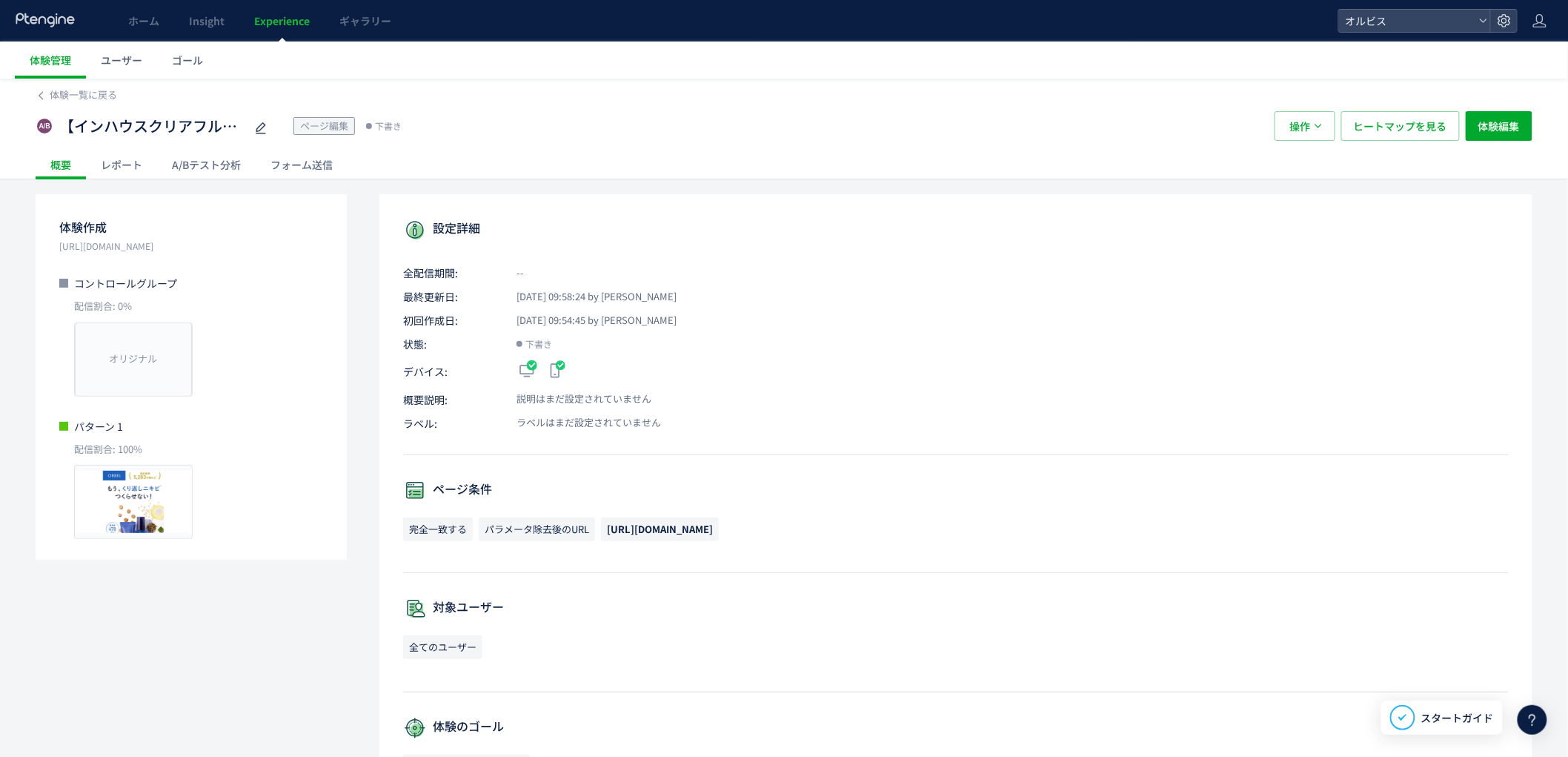 click on "A/Bテスト分析" 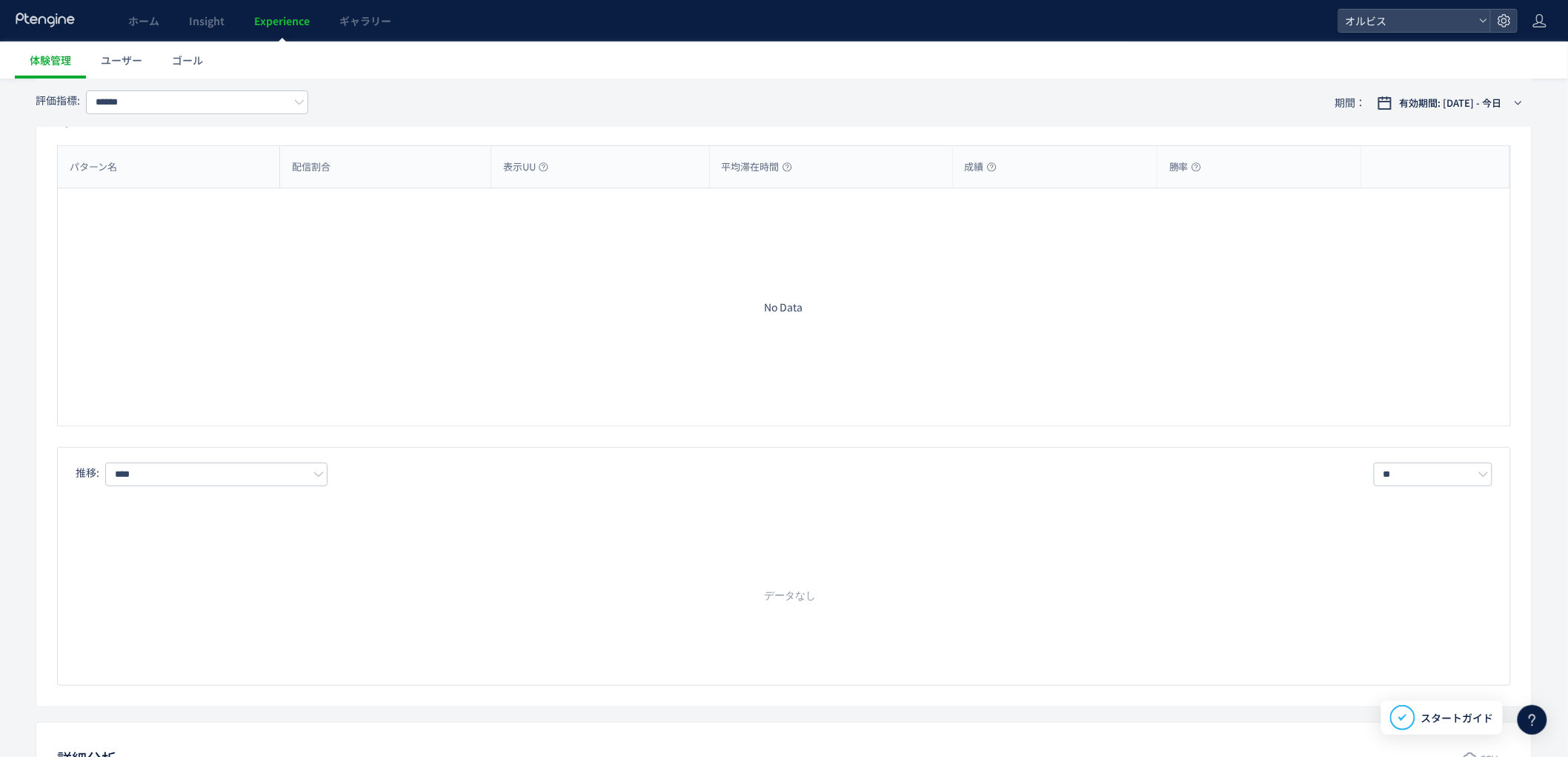 scroll, scrollTop: 0, scrollLeft: 0, axis: both 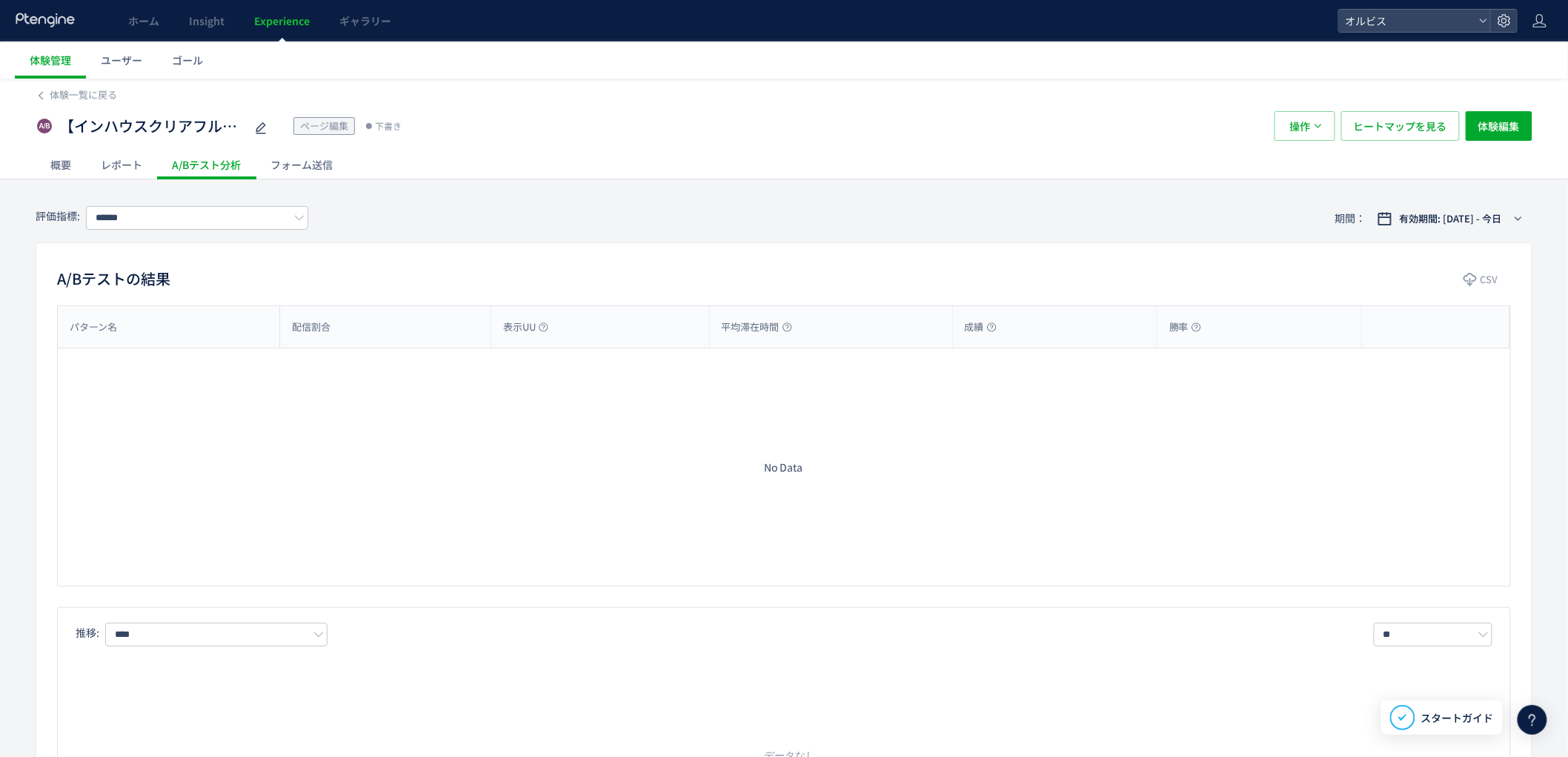 click on "概要" 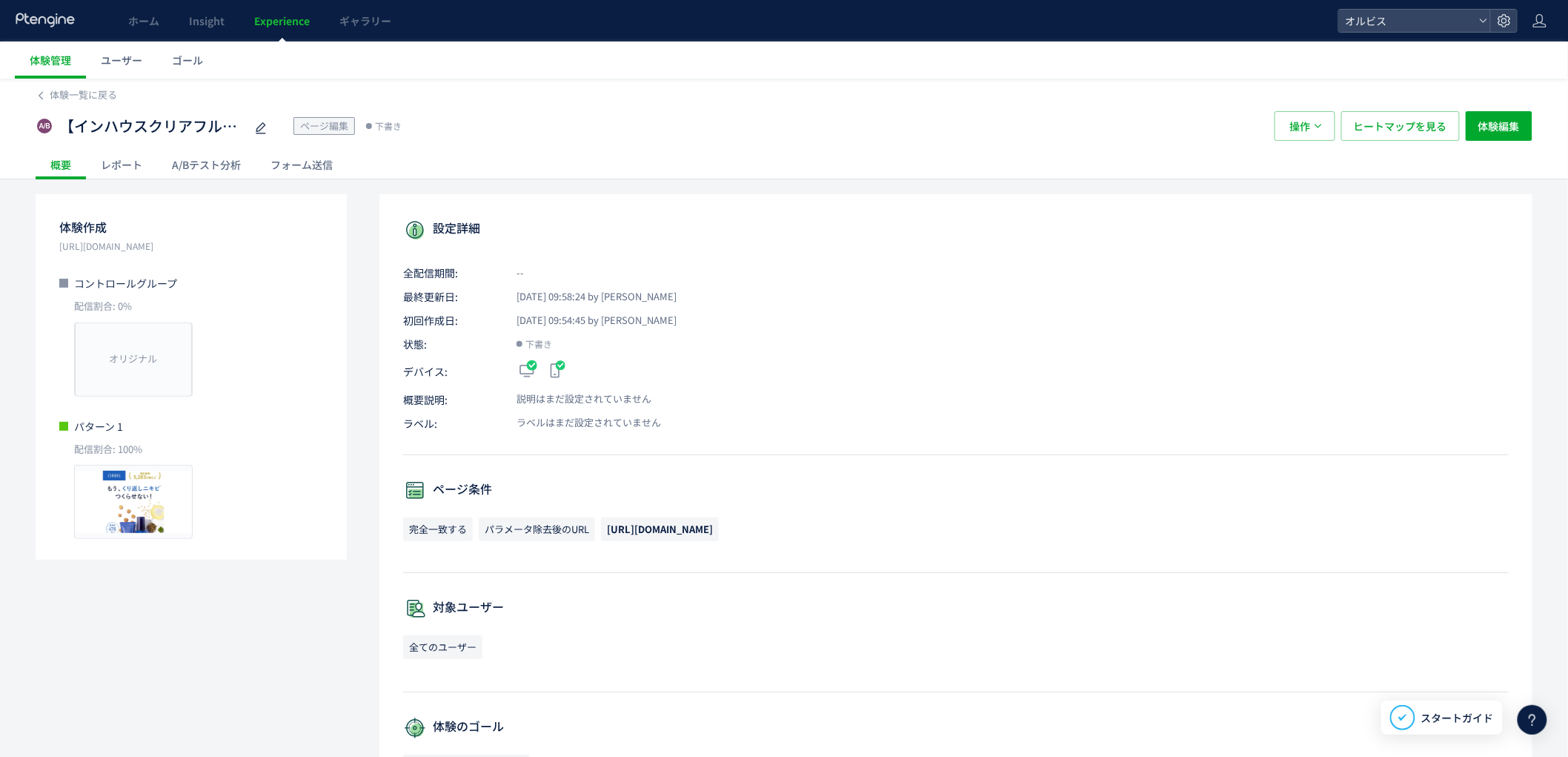 click on "【インハウスクリアフル】※CCC施策　クリアフル211　コールセンター誘導 ページ編集 下書き 操作 ヒートマップを見る 体験編集" at bounding box center (784, 126) 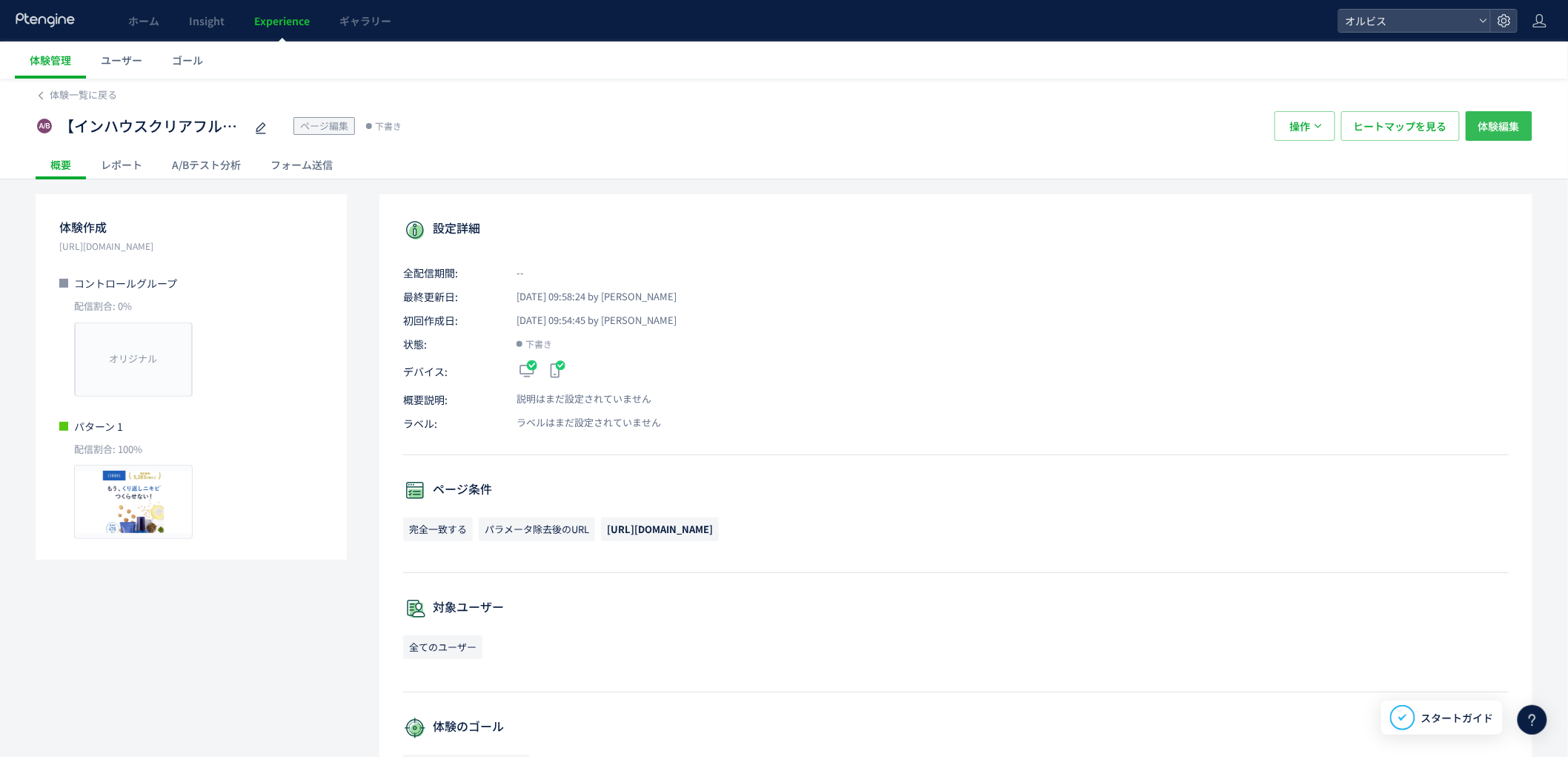 click on "体験編集" at bounding box center [1499, 126] 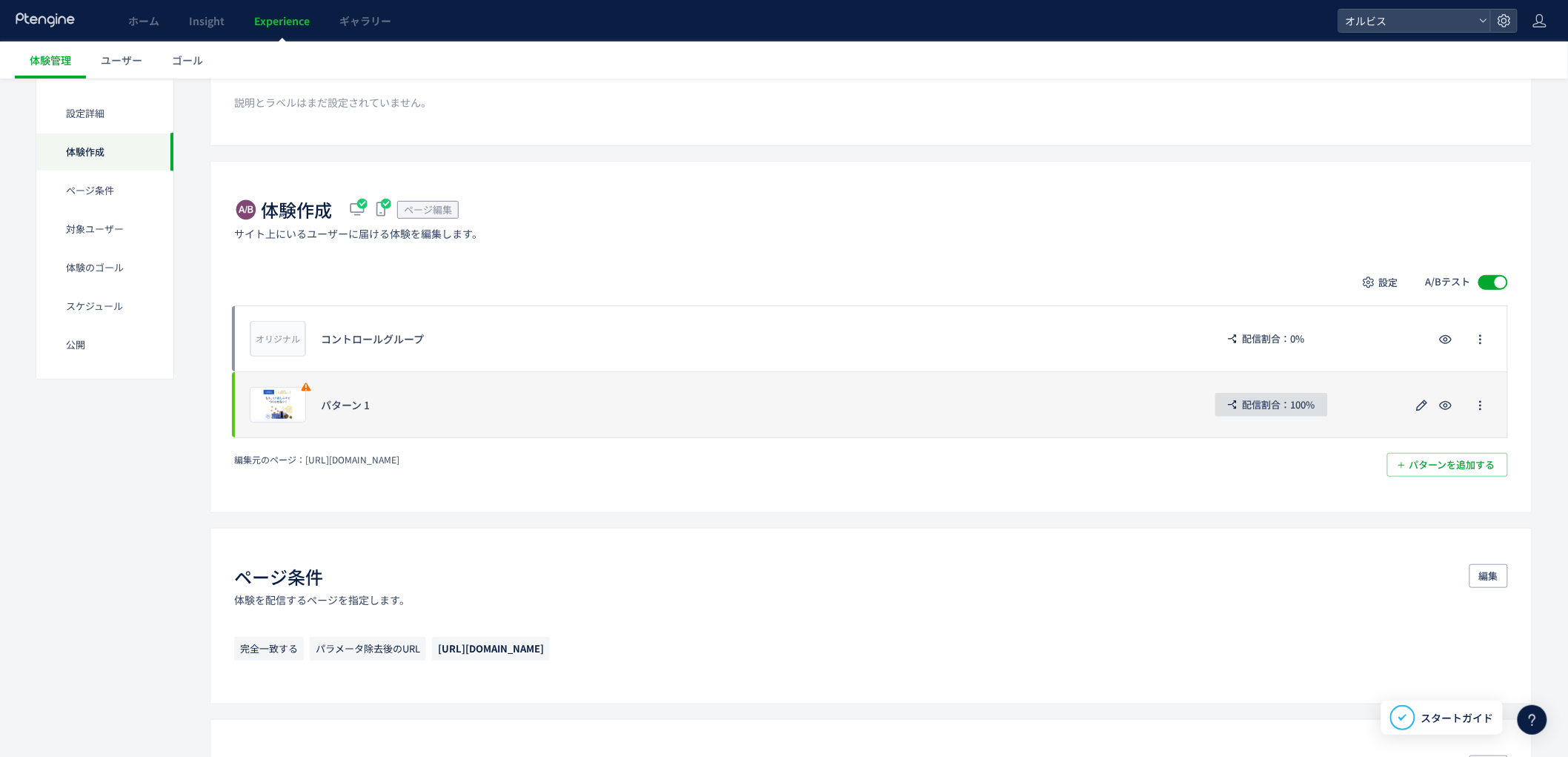scroll, scrollTop: 191, scrollLeft: 0, axis: vertical 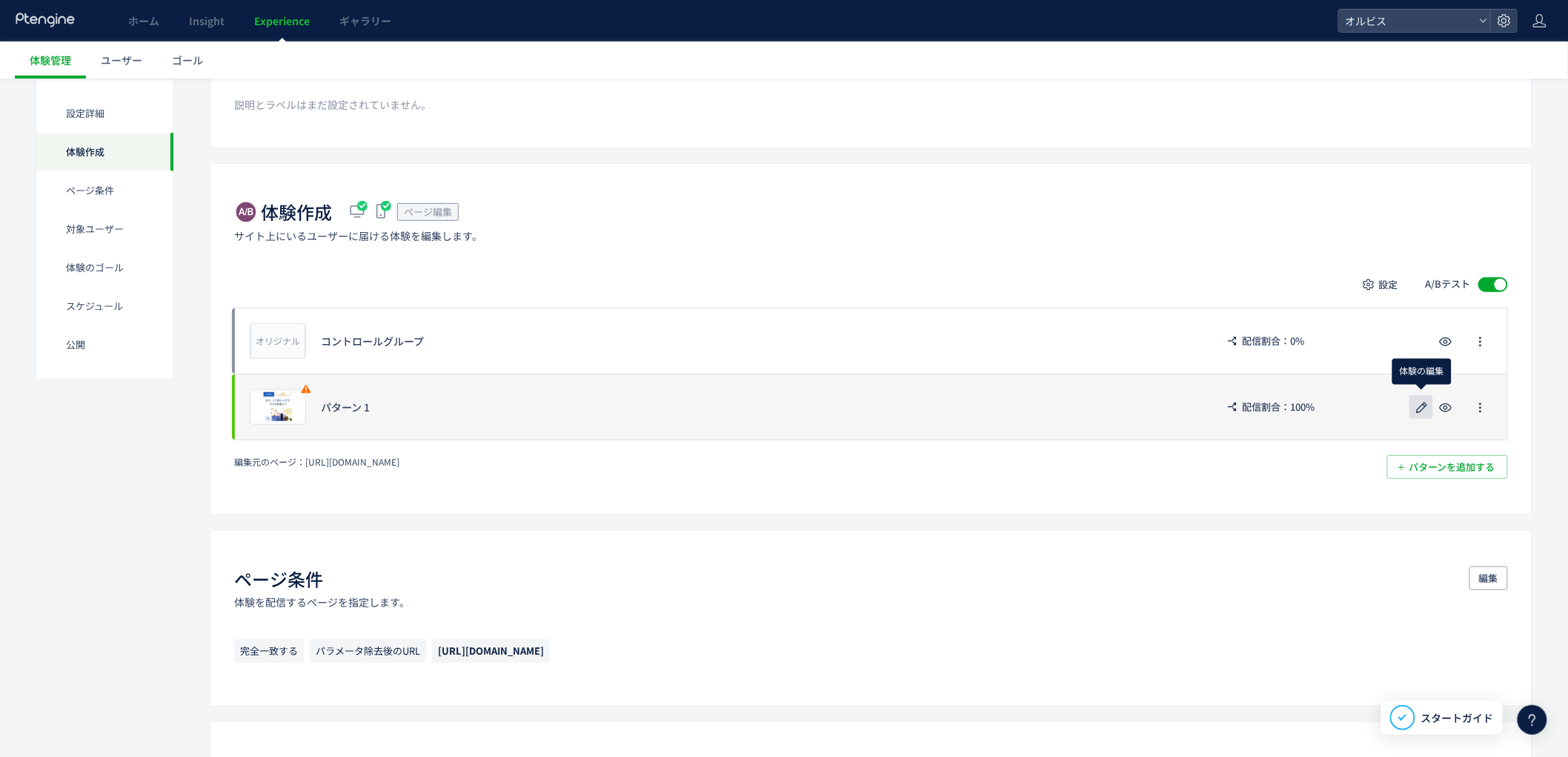 click 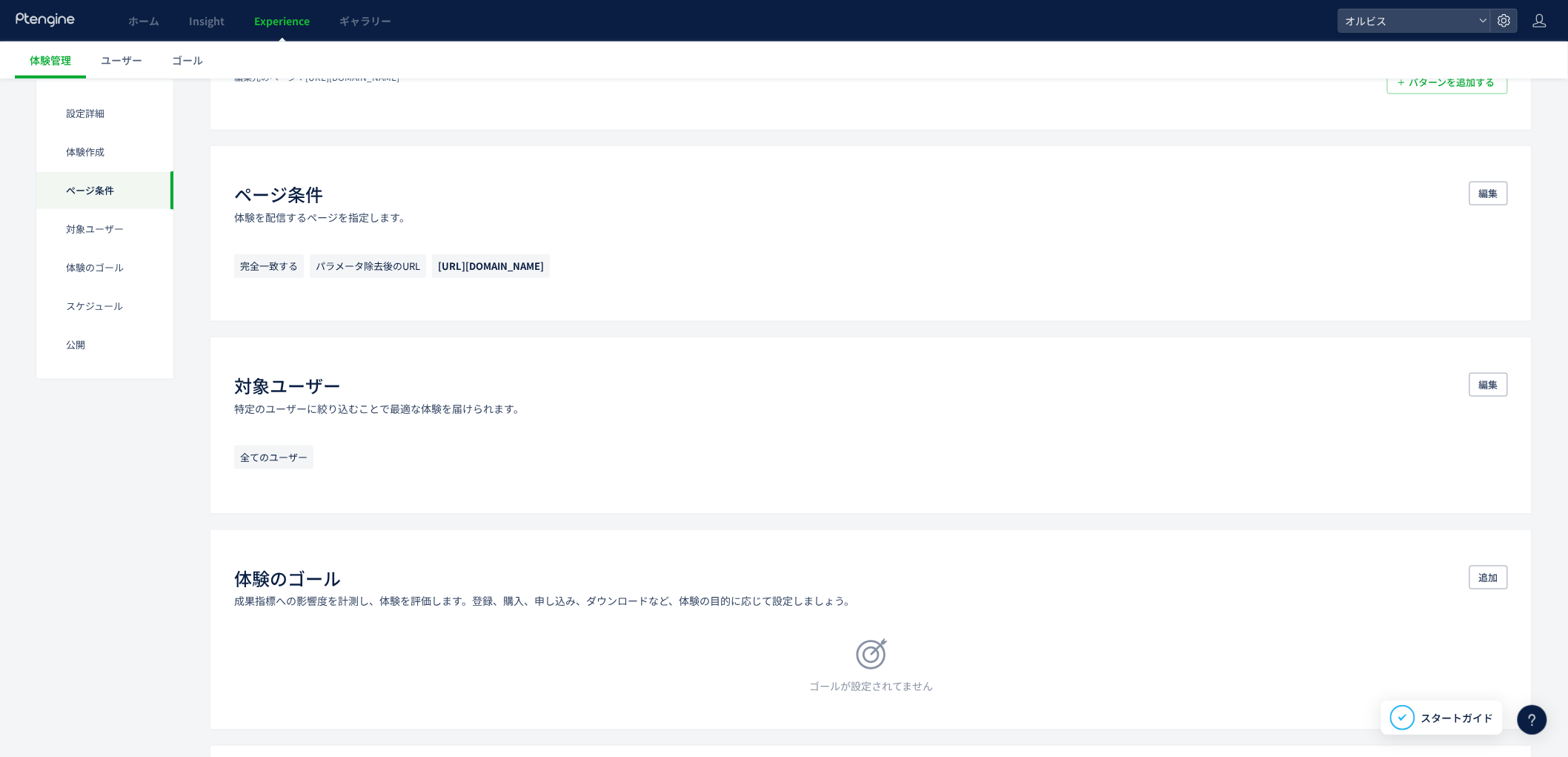 scroll, scrollTop: 577, scrollLeft: 0, axis: vertical 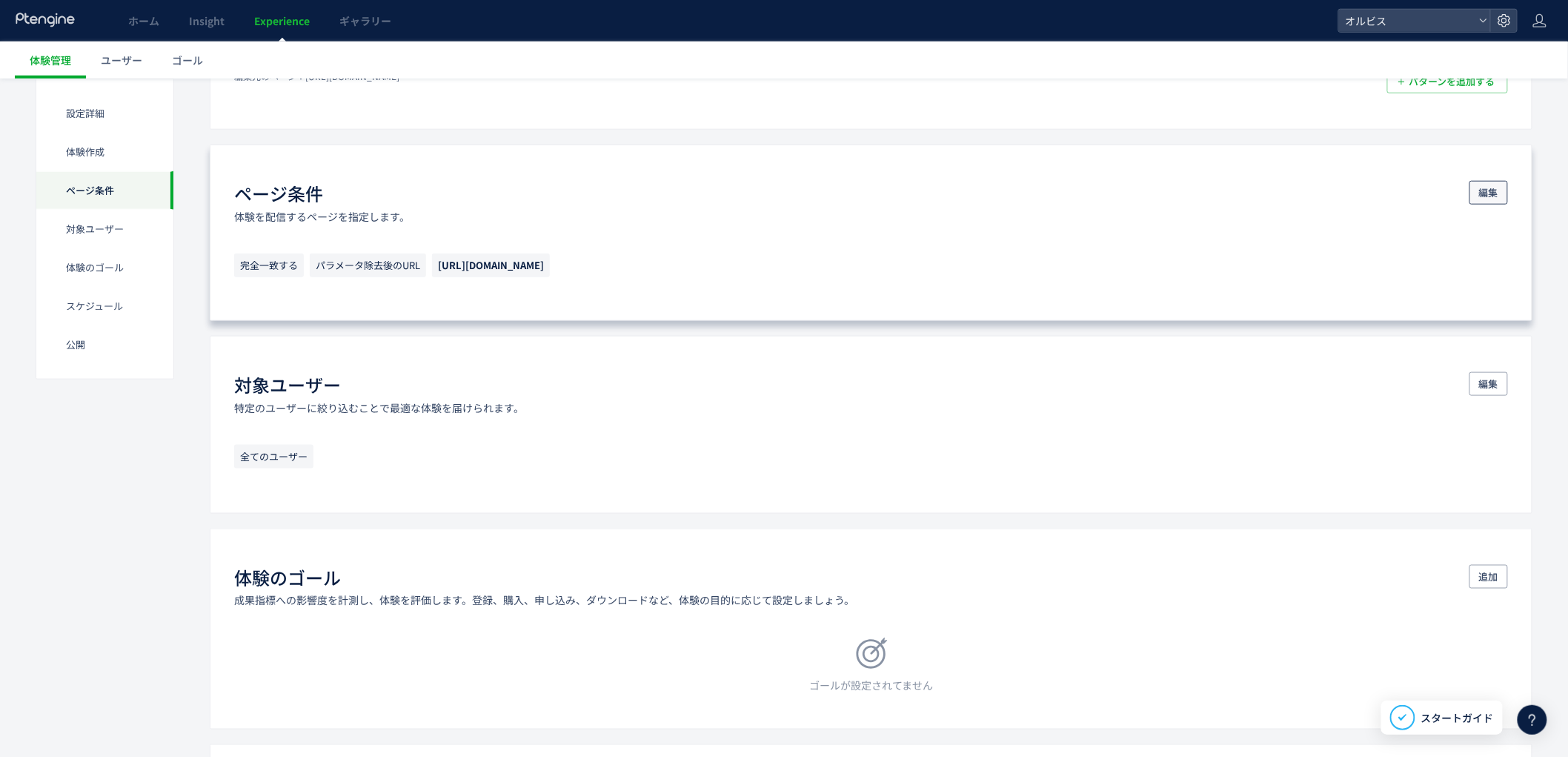 click on "編集" at bounding box center (1489, 193) 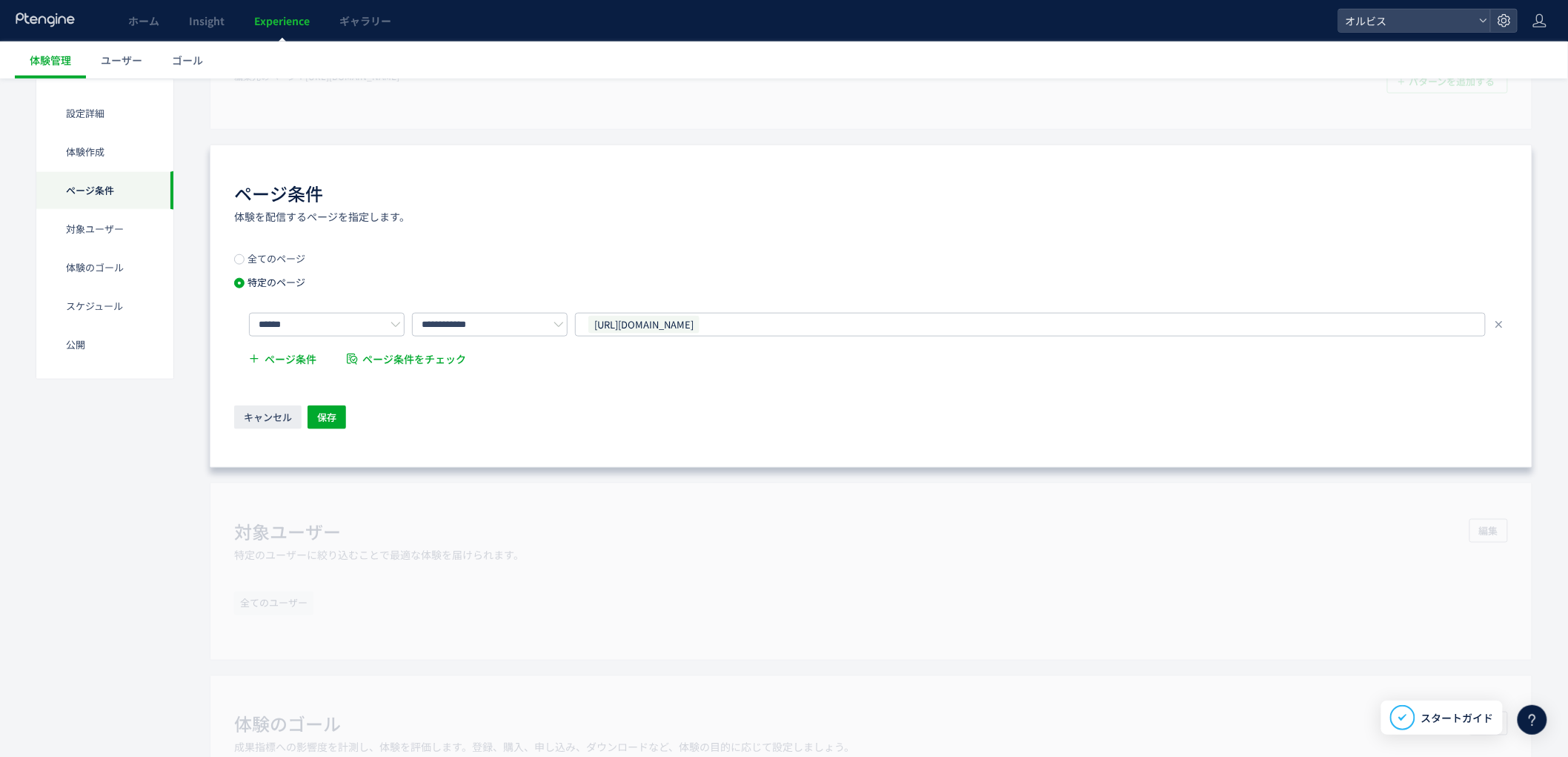 click on "全てのページ" at bounding box center [275, 258] 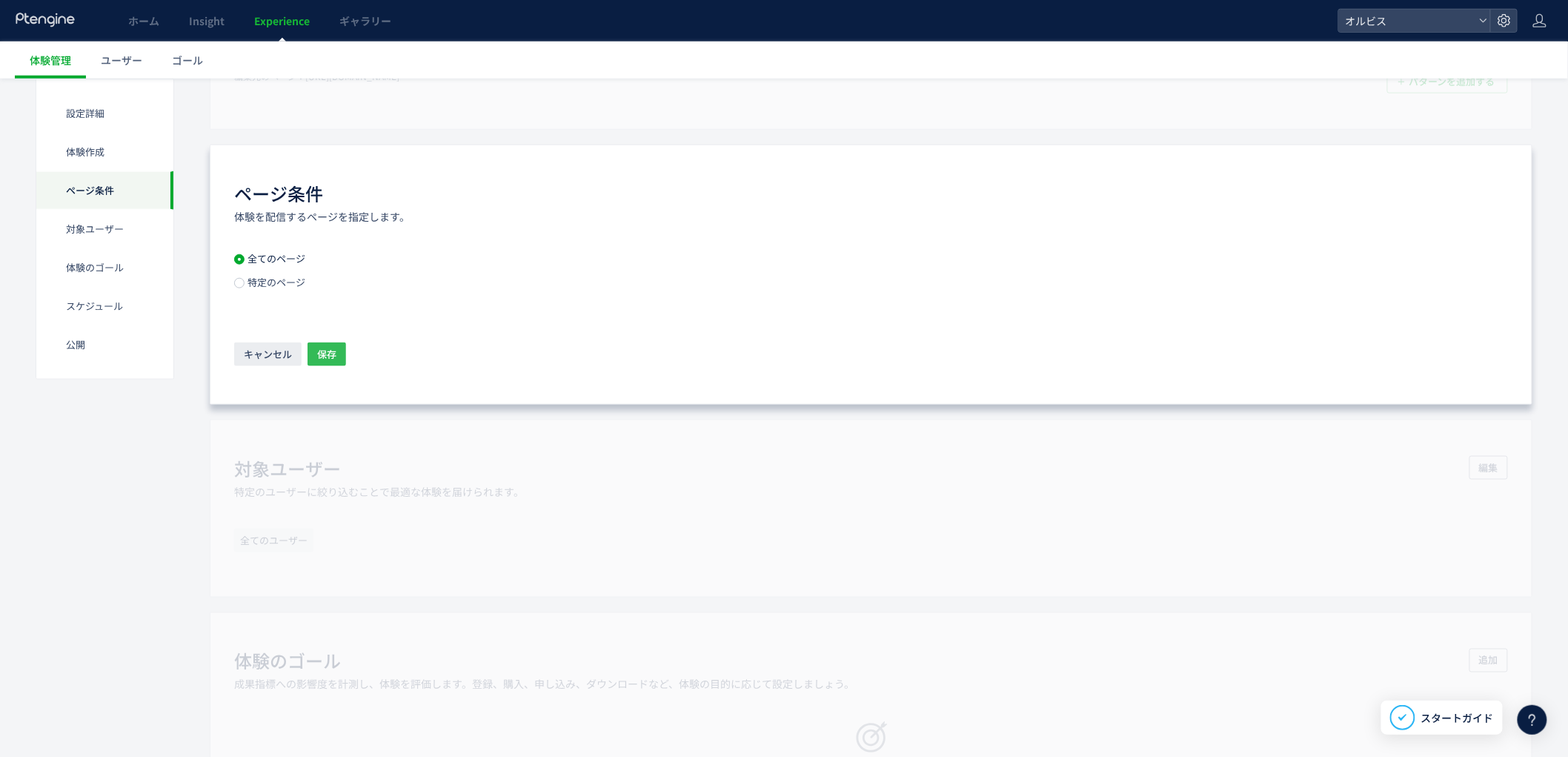 click on "保存" at bounding box center (327, 354) 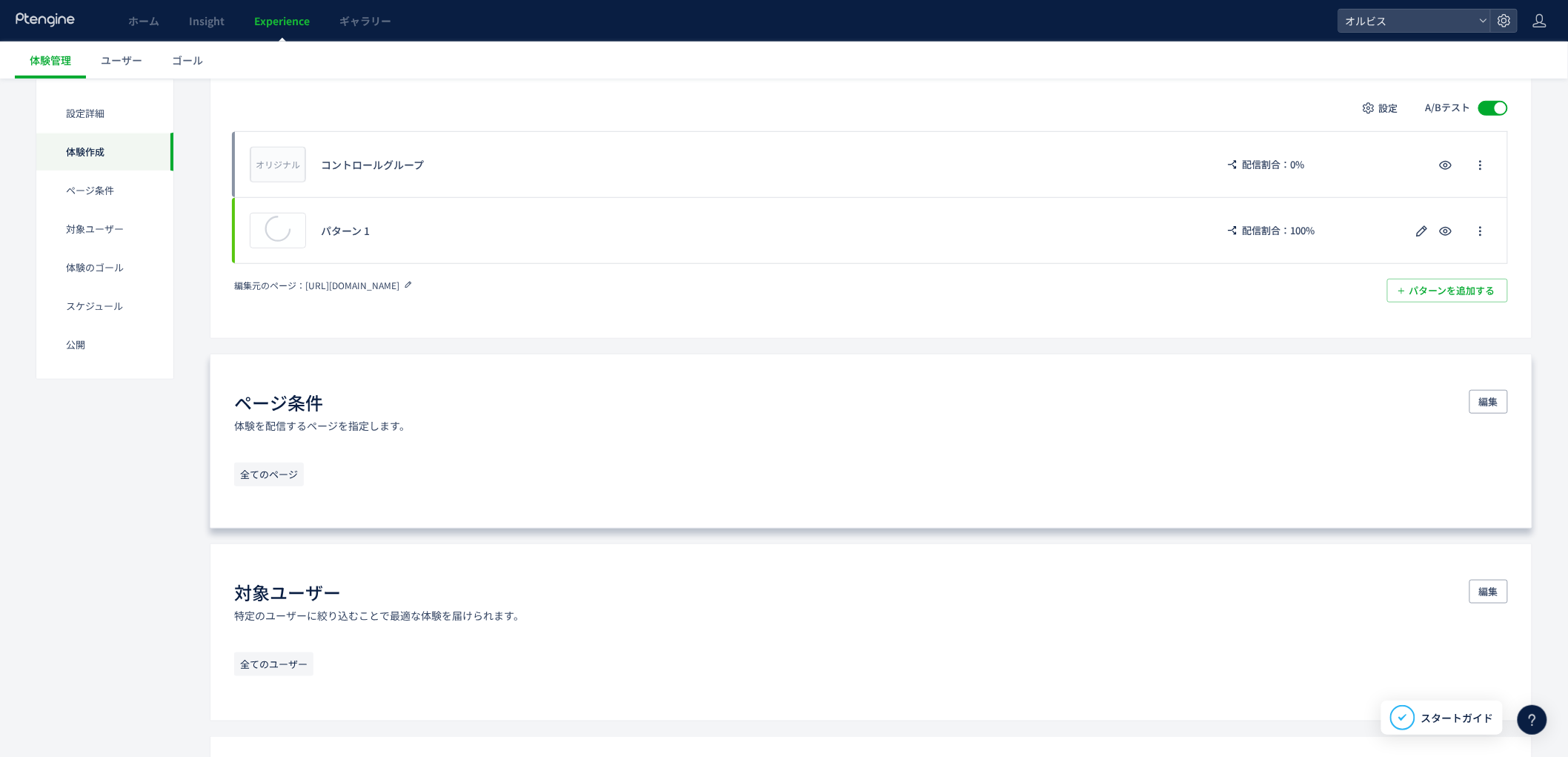 scroll, scrollTop: 372, scrollLeft: 0, axis: vertical 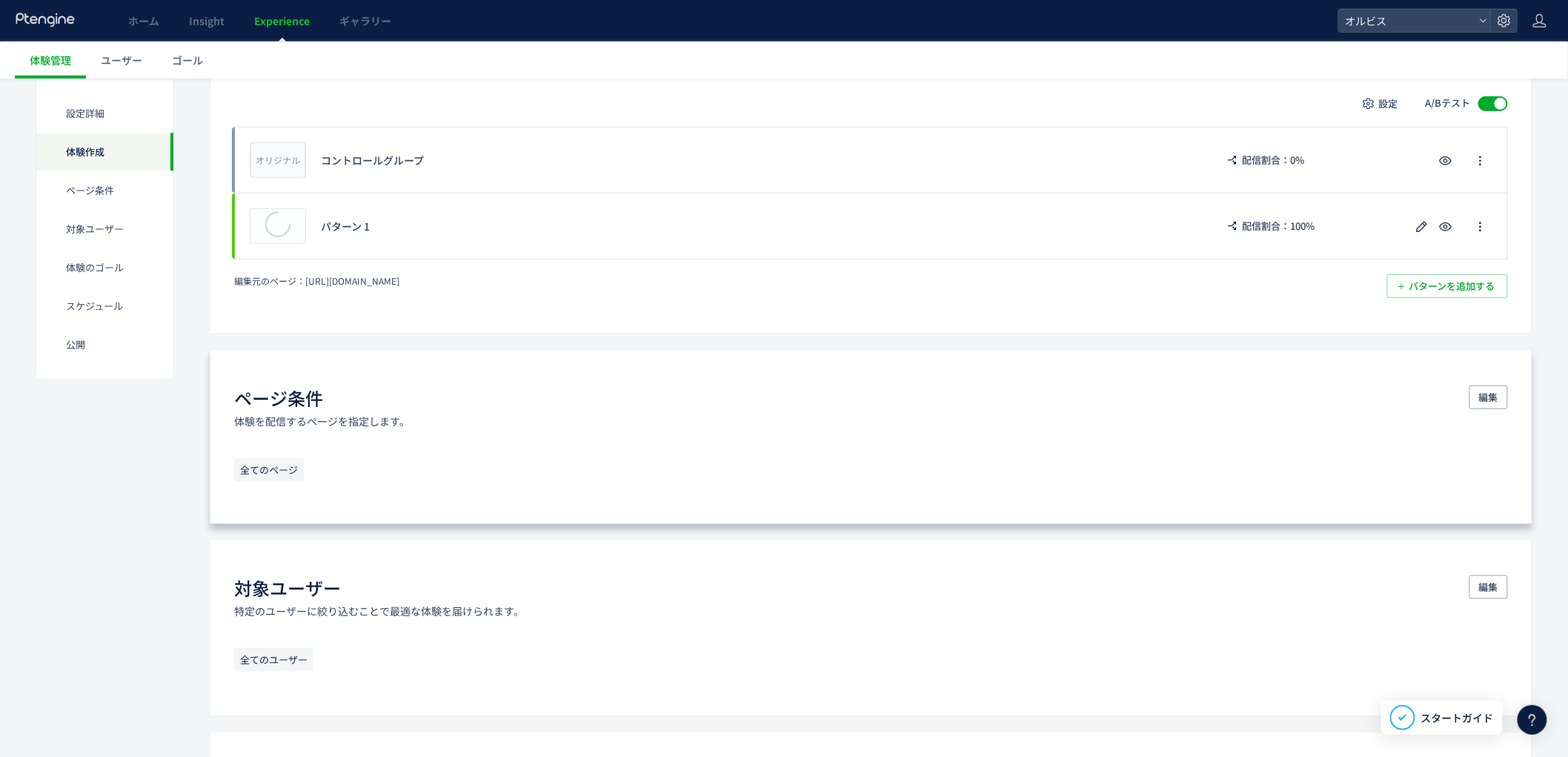 click on "全てのページ" at bounding box center (269, 470) 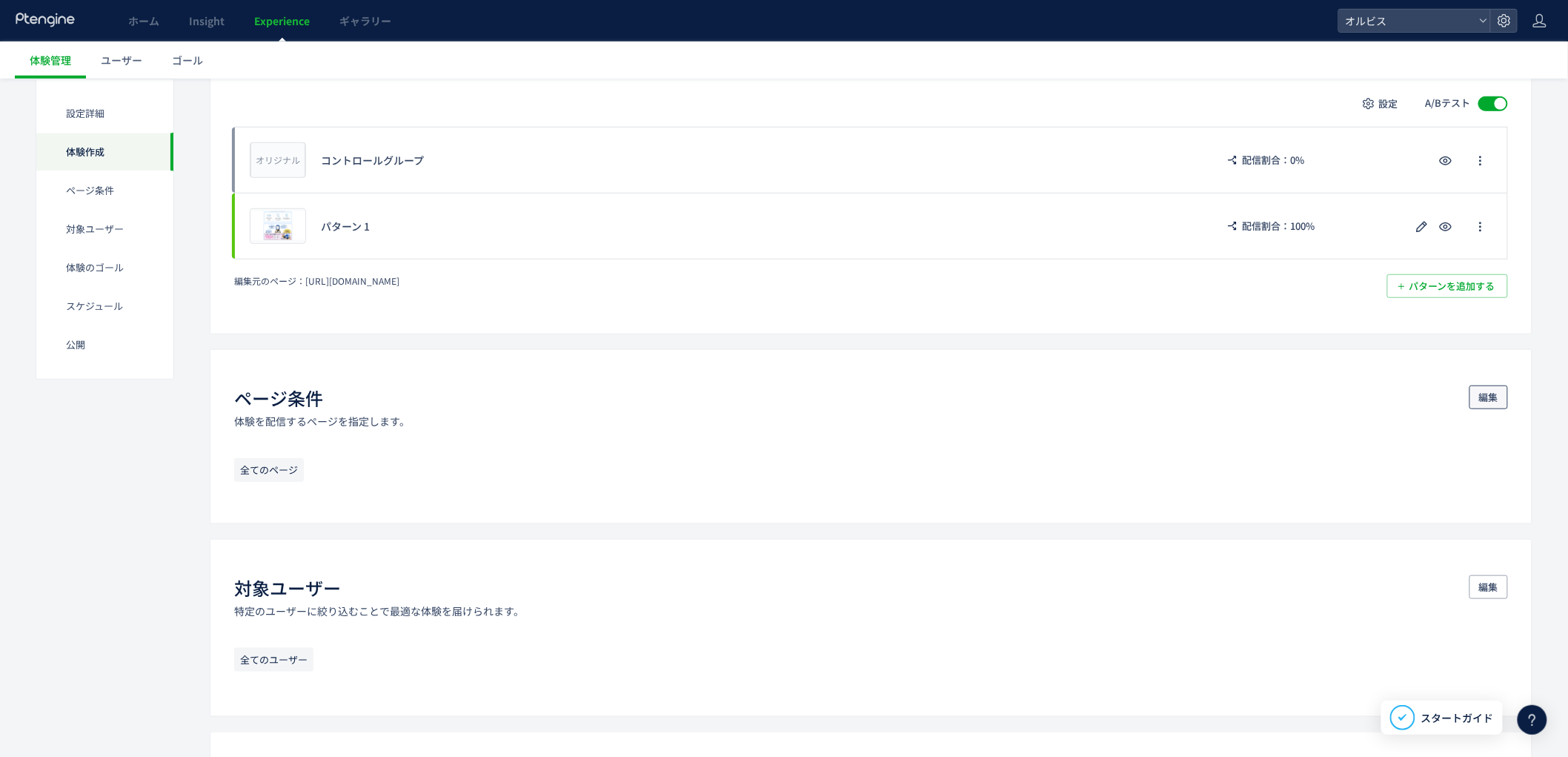 click on "編集" at bounding box center [1489, 397] 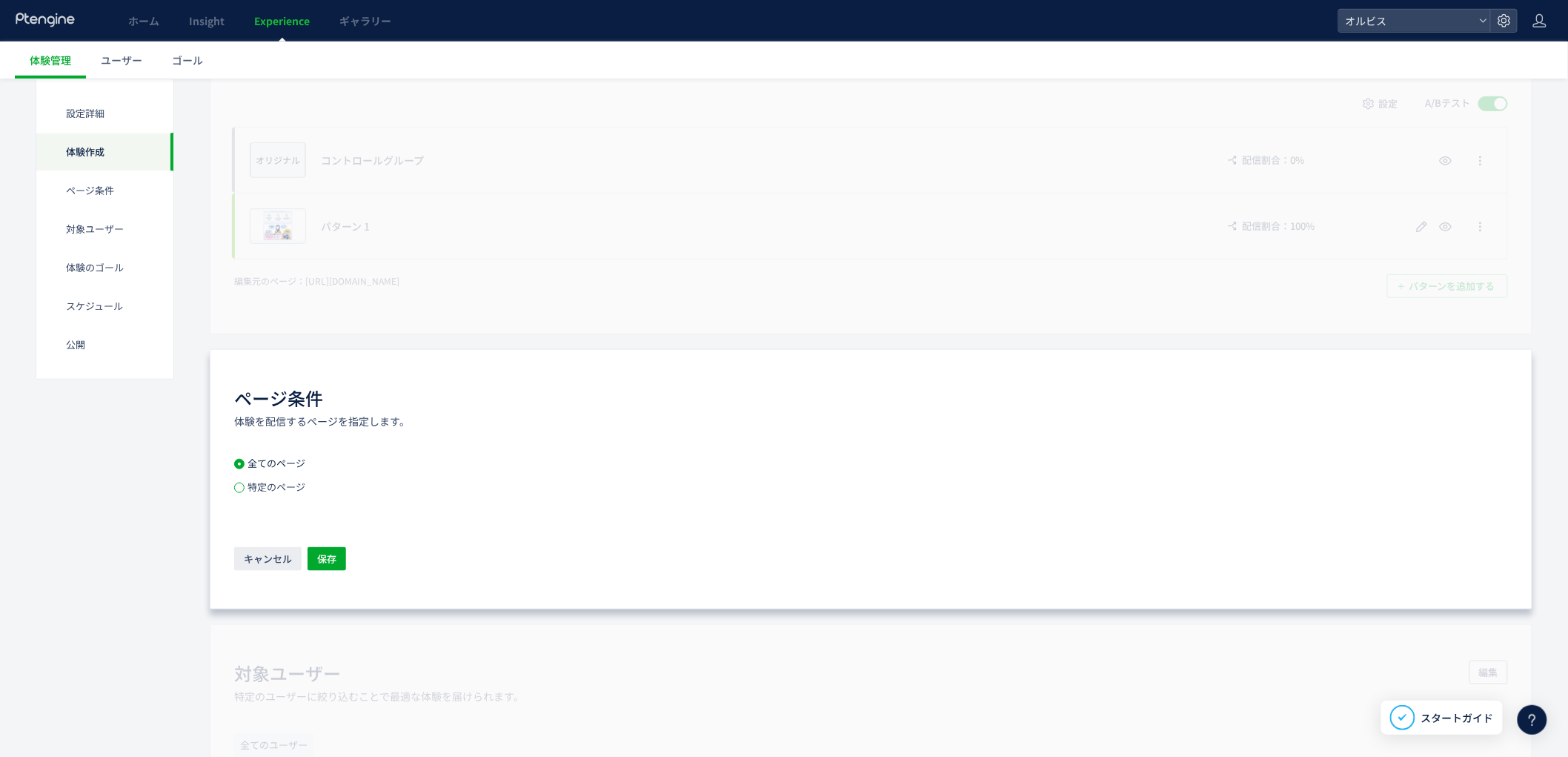 click at bounding box center [239, 488] 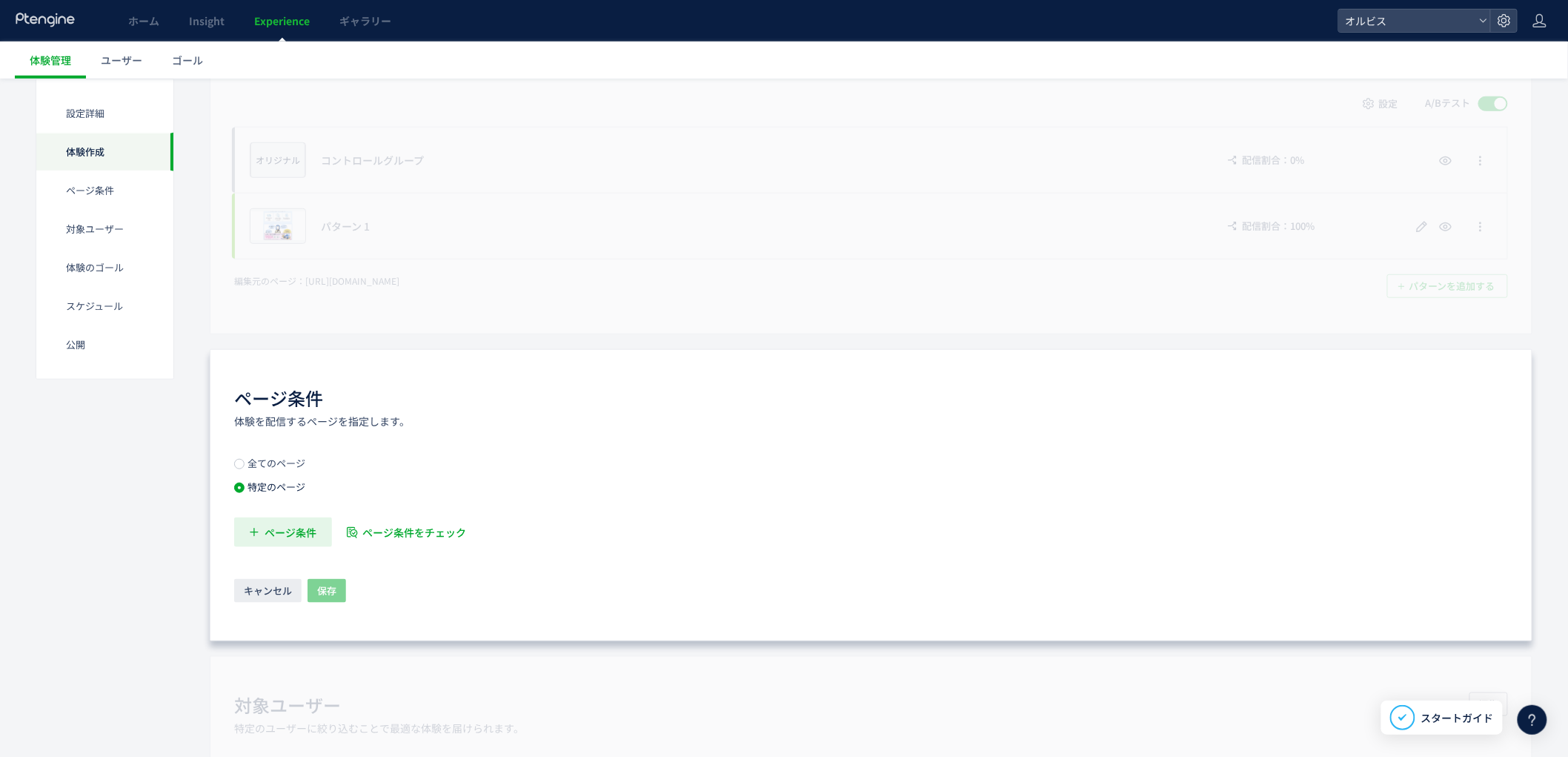click on "ページ条件" at bounding box center [290, 532] 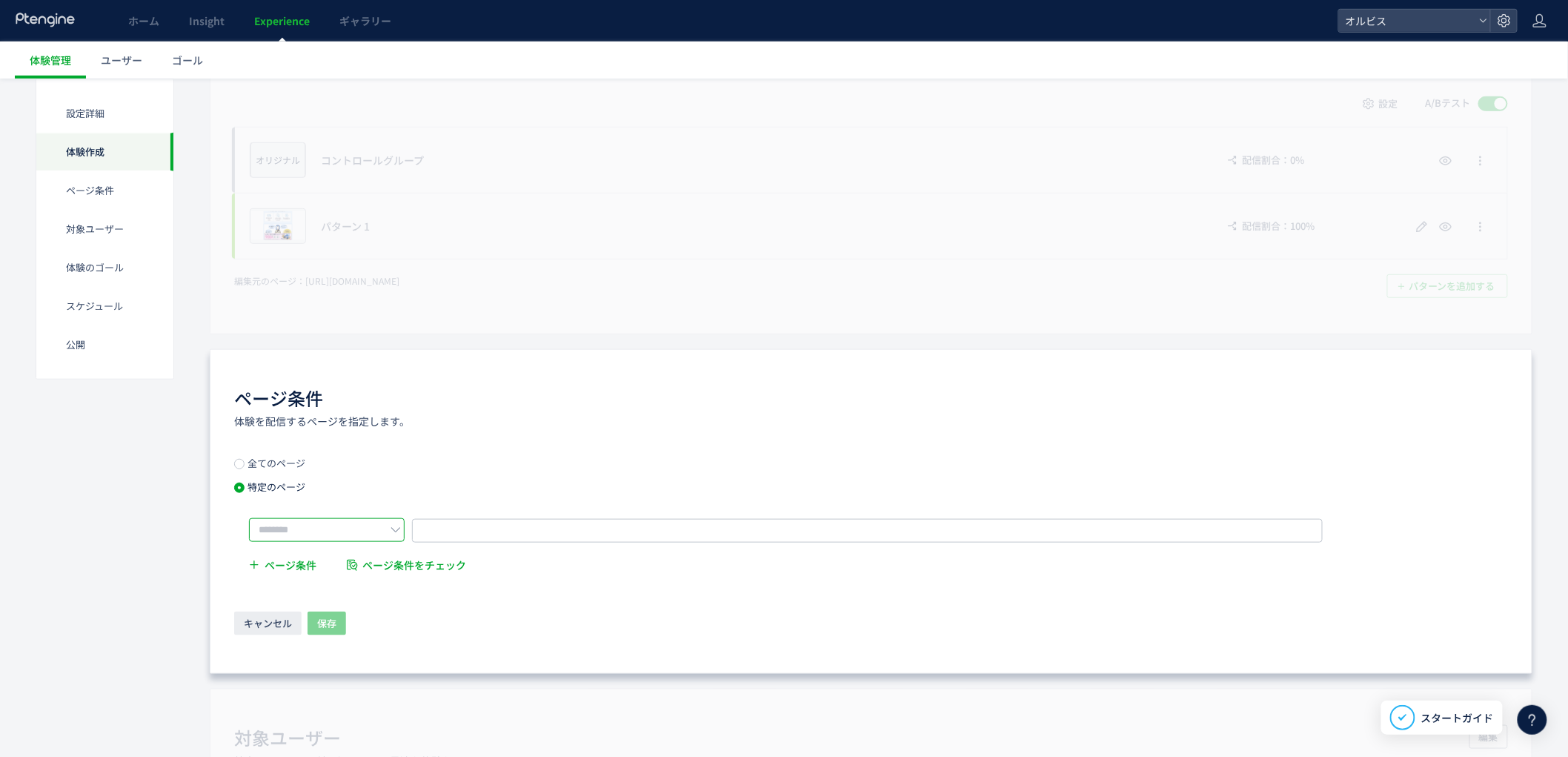 click 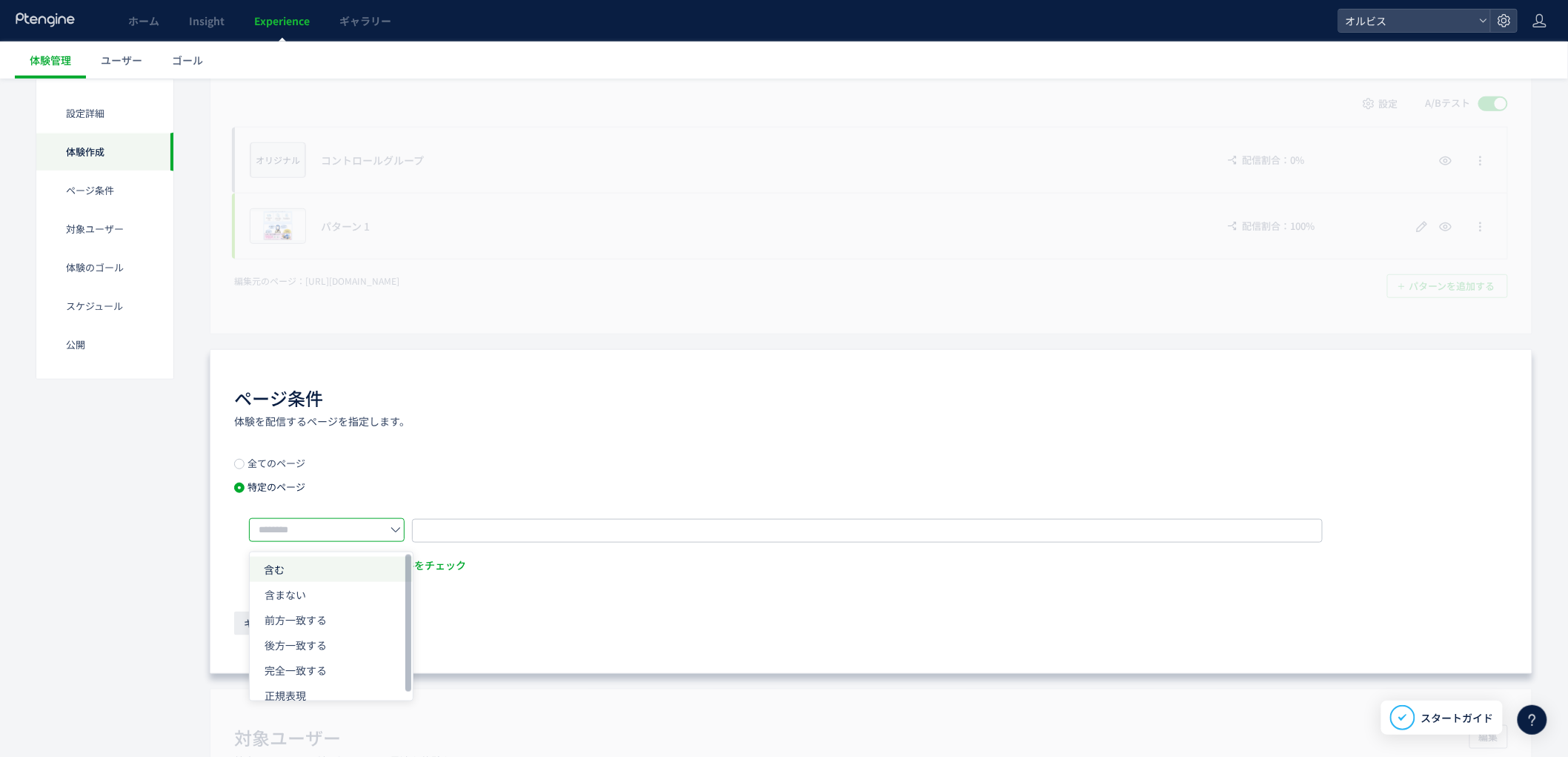 click on "含む" 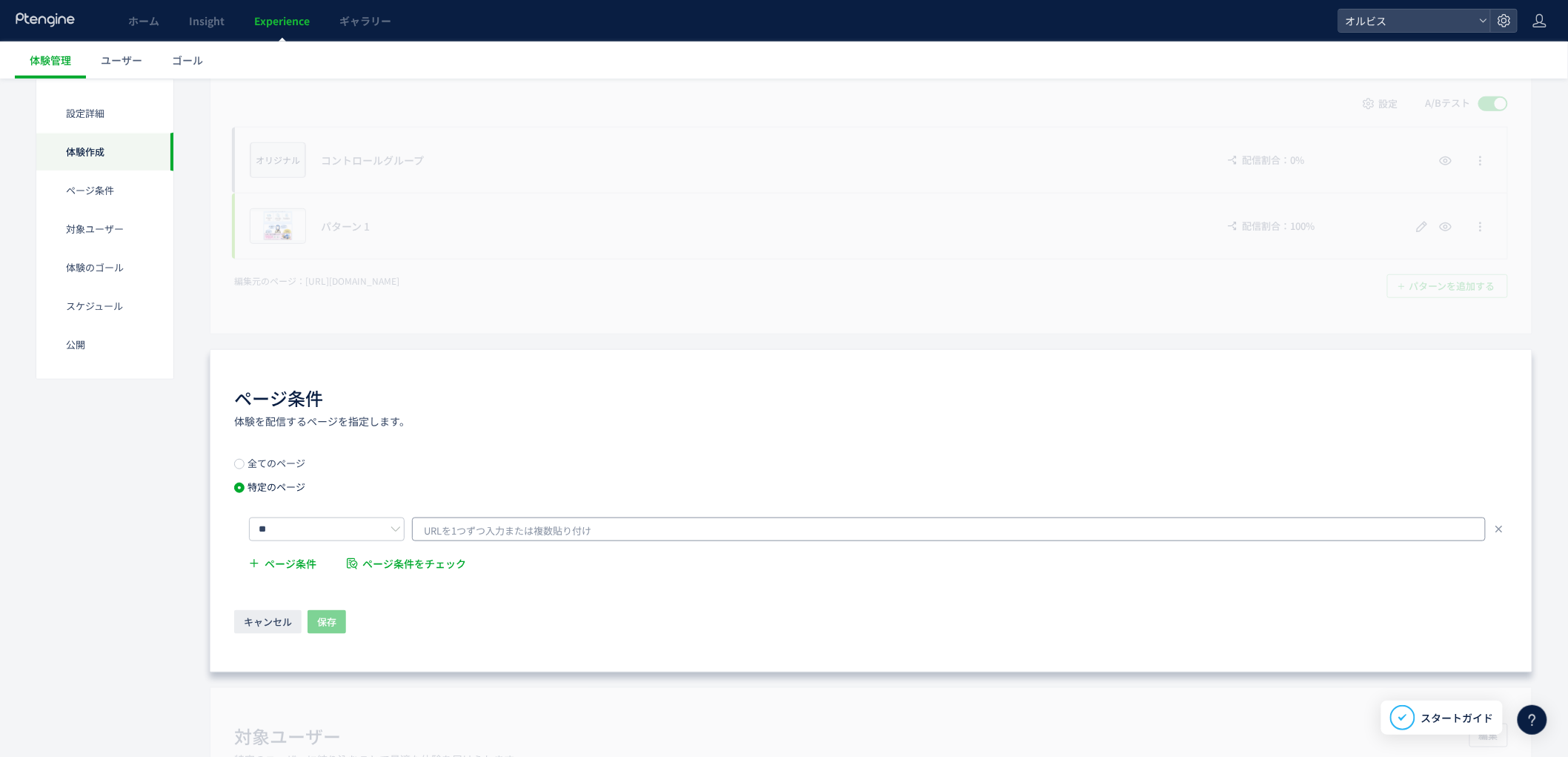 click on "URLを1つずつ入力または複数貼り付け" at bounding box center (508, 531) 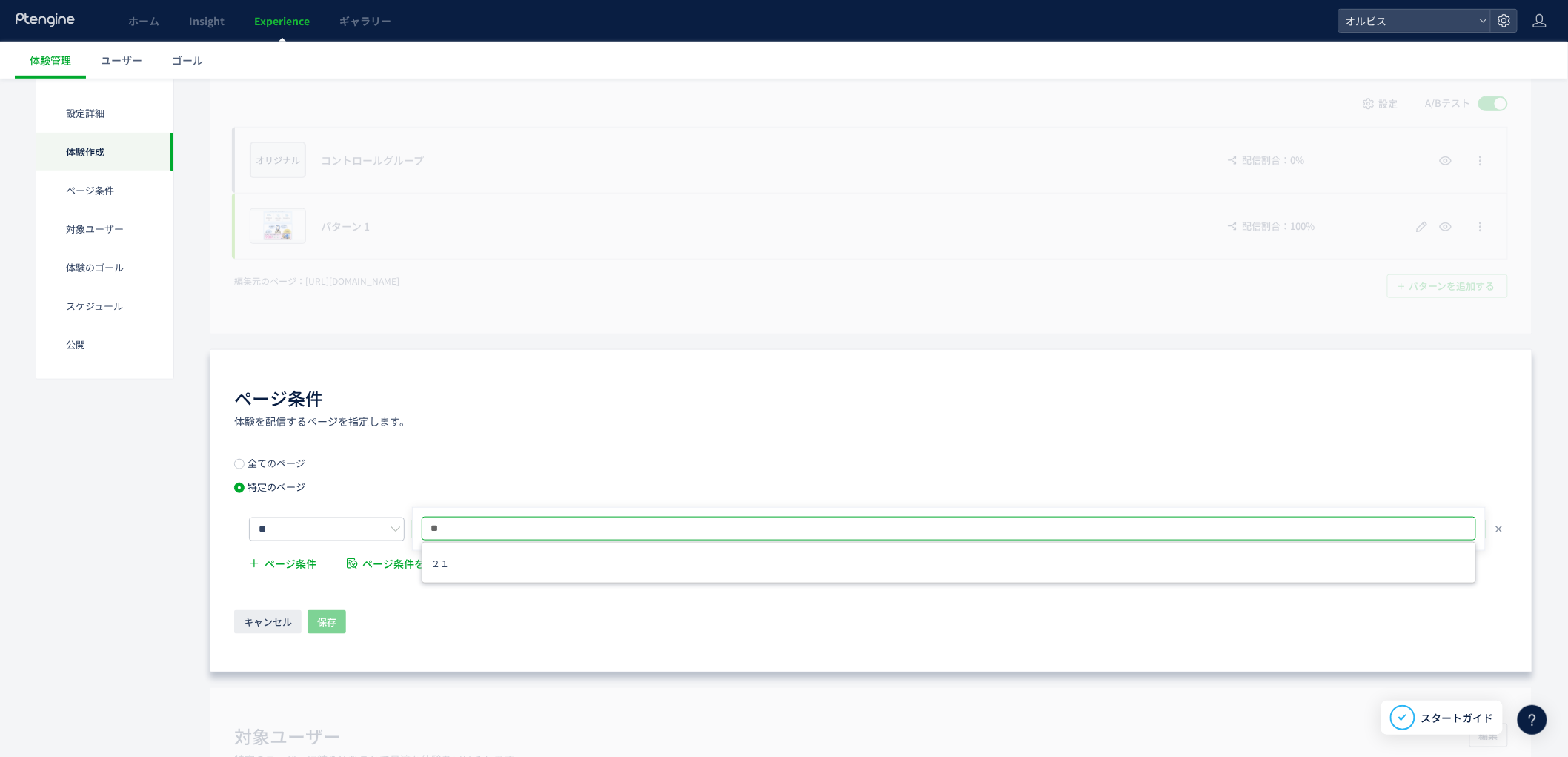 type on "*" 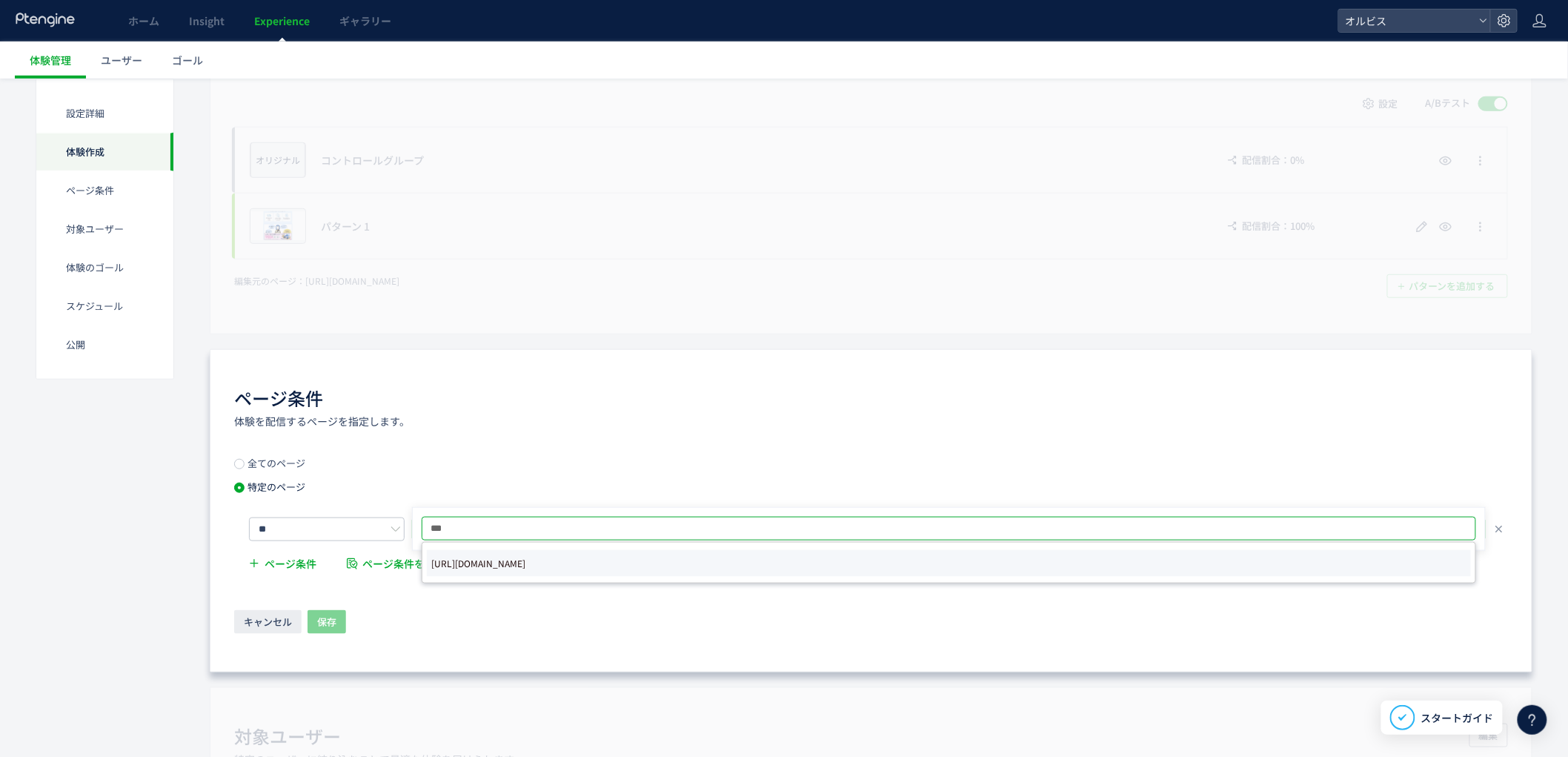 type on "***" 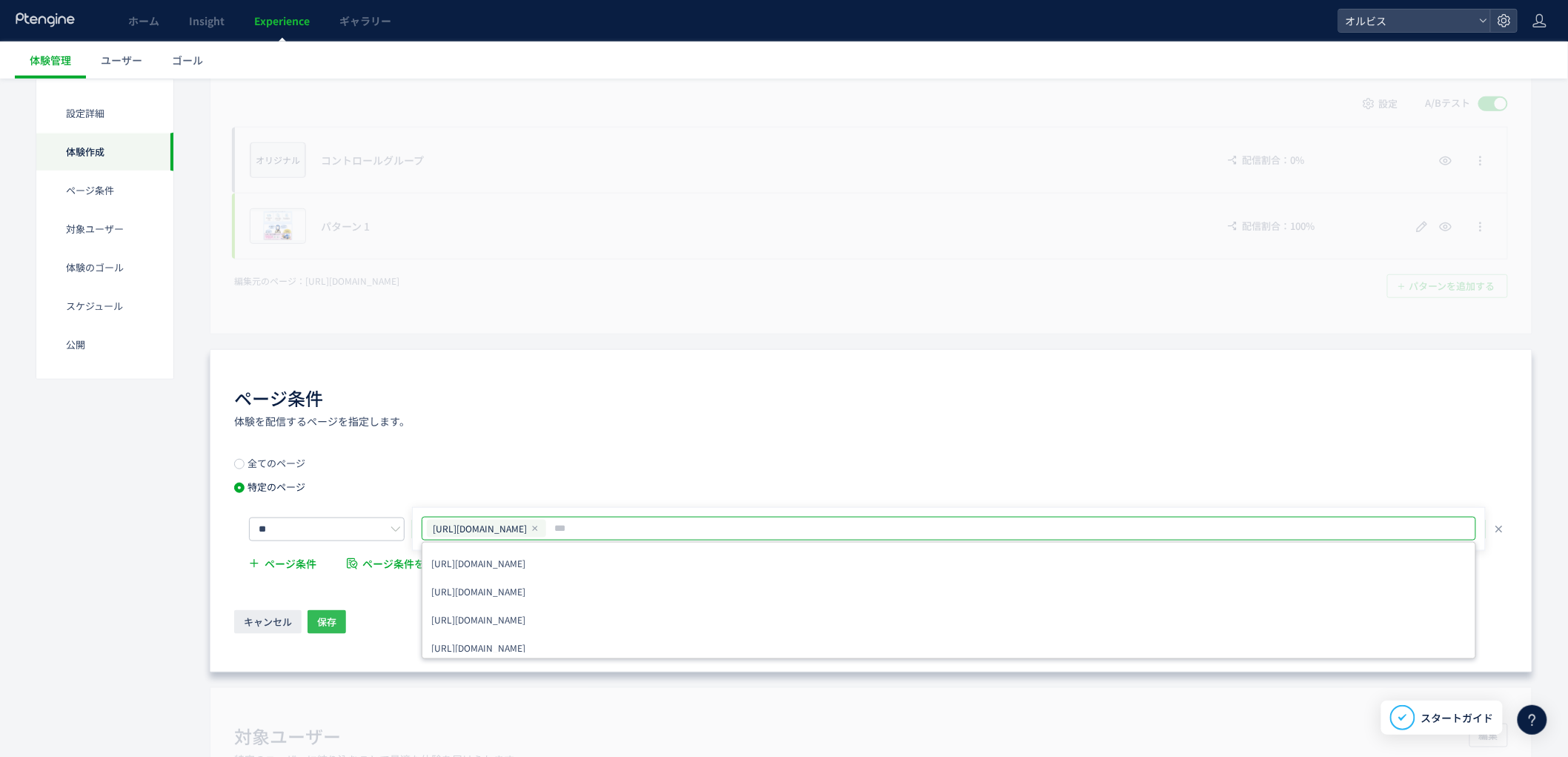 click on "保存" at bounding box center [327, 622] 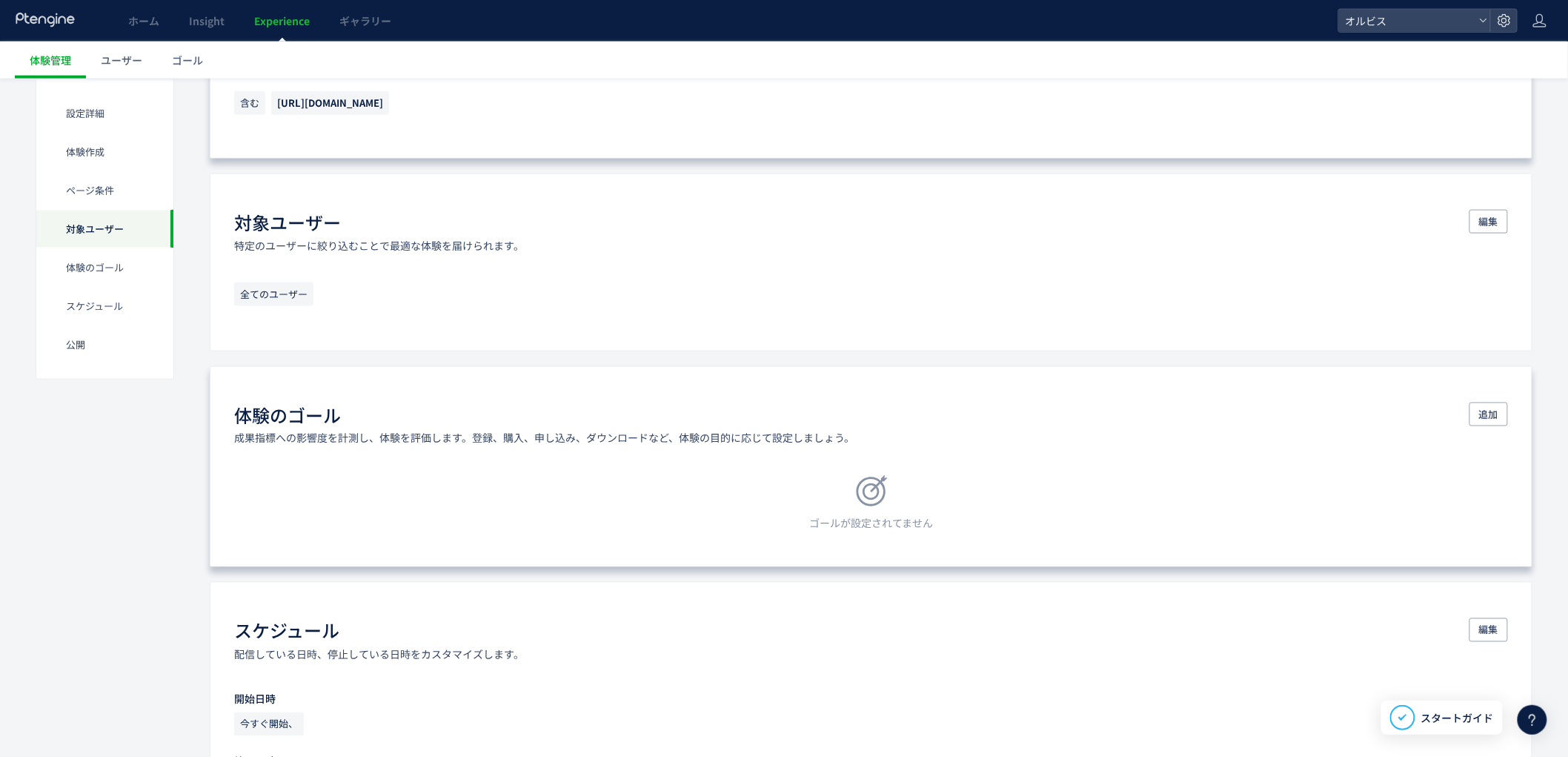 scroll, scrollTop: 740, scrollLeft: 0, axis: vertical 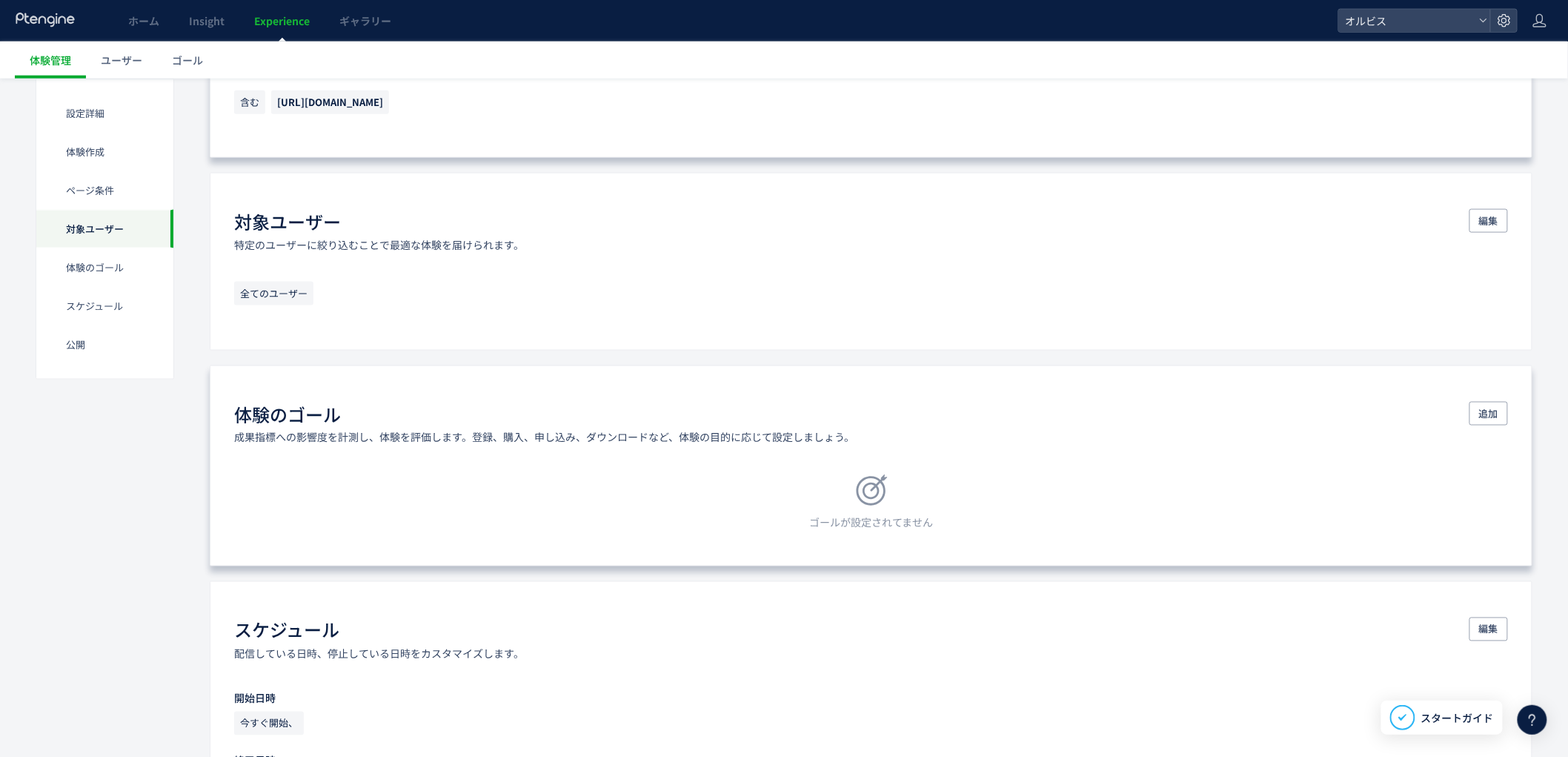 click on "体験のゴール  成果指標への影響度を計測し、体験を評価します。登録、購入、申し込み、ダウンロードなど、体験の目的に応じて設定しましょう。 追加 ゴールが設定されてません" at bounding box center (871, 466) 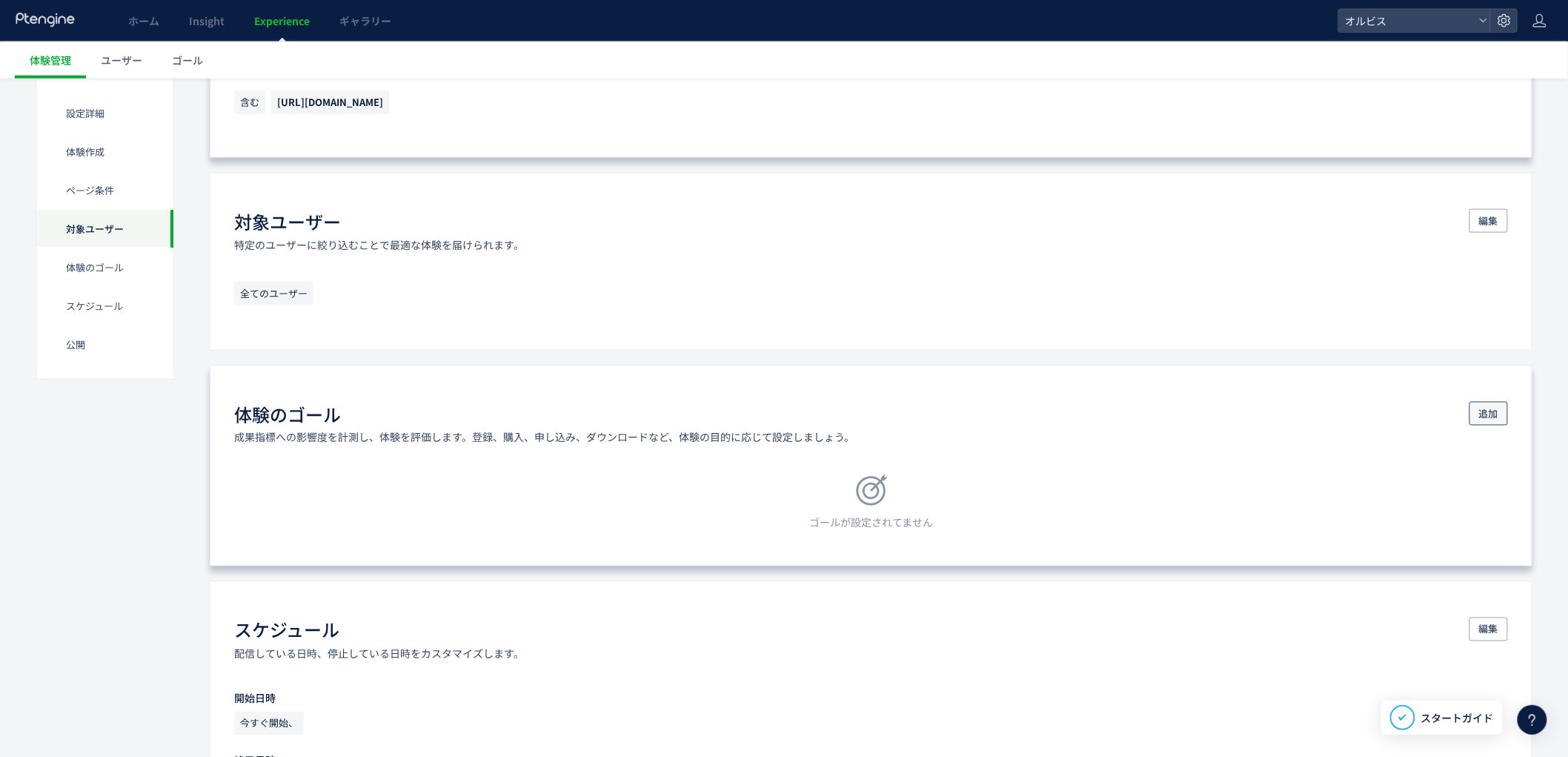 click on "追加" at bounding box center [1489, 414] 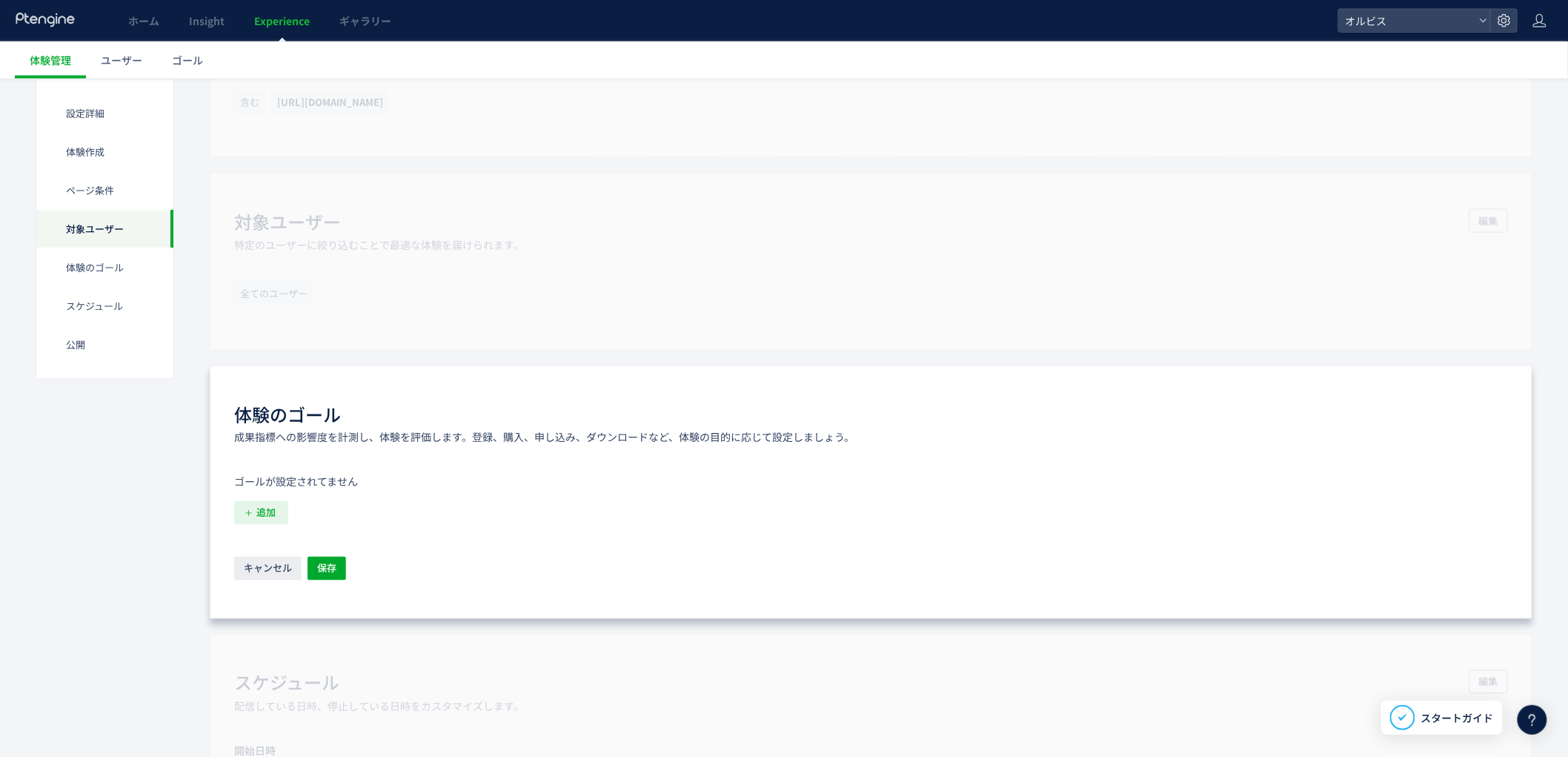 click on "追加" at bounding box center [266, 513] 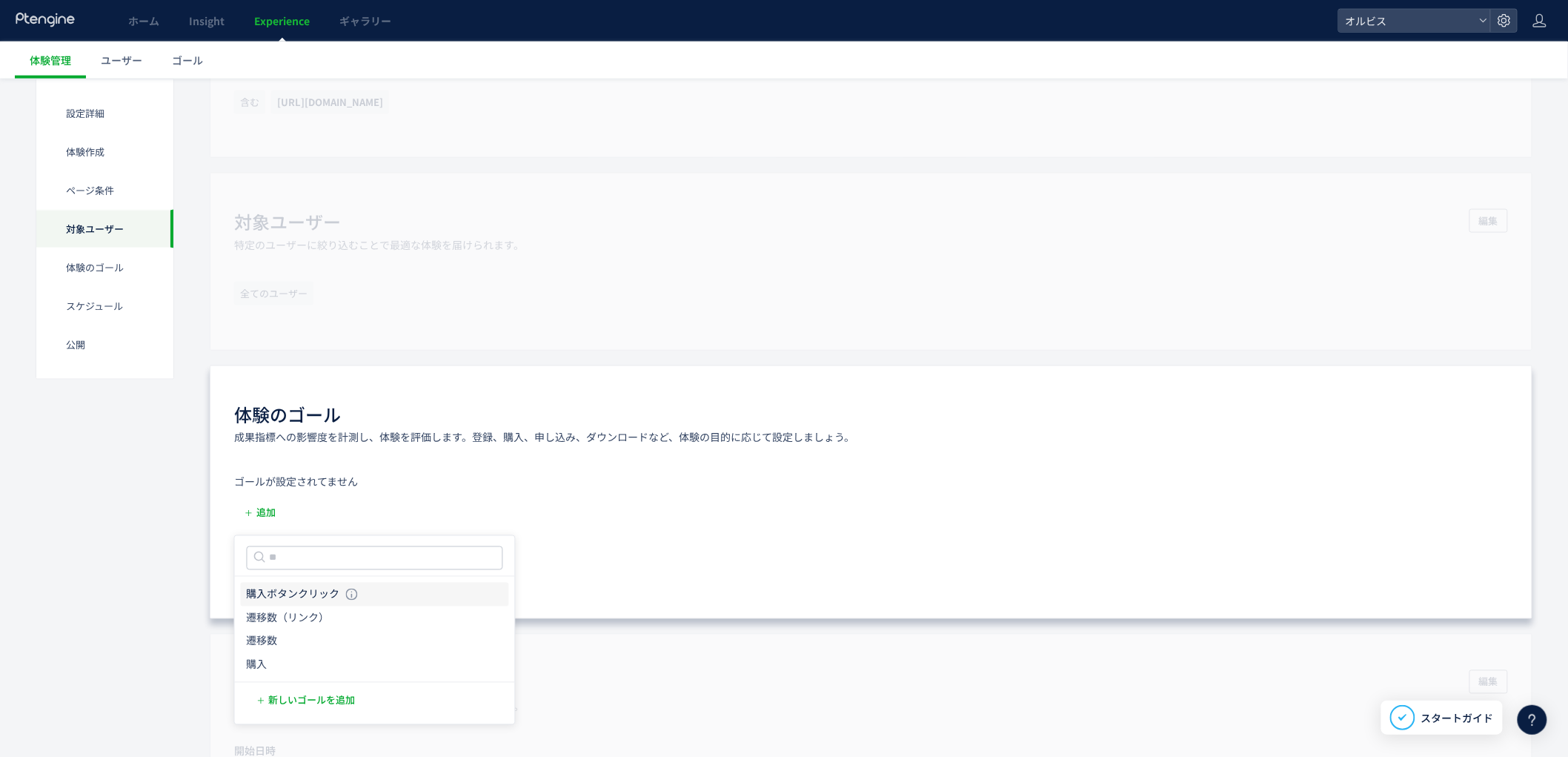 click on "購入ボタンクリック 購入ボタンクリック 条件： イベント 「CTAボタンクリック」 が発生した場合" 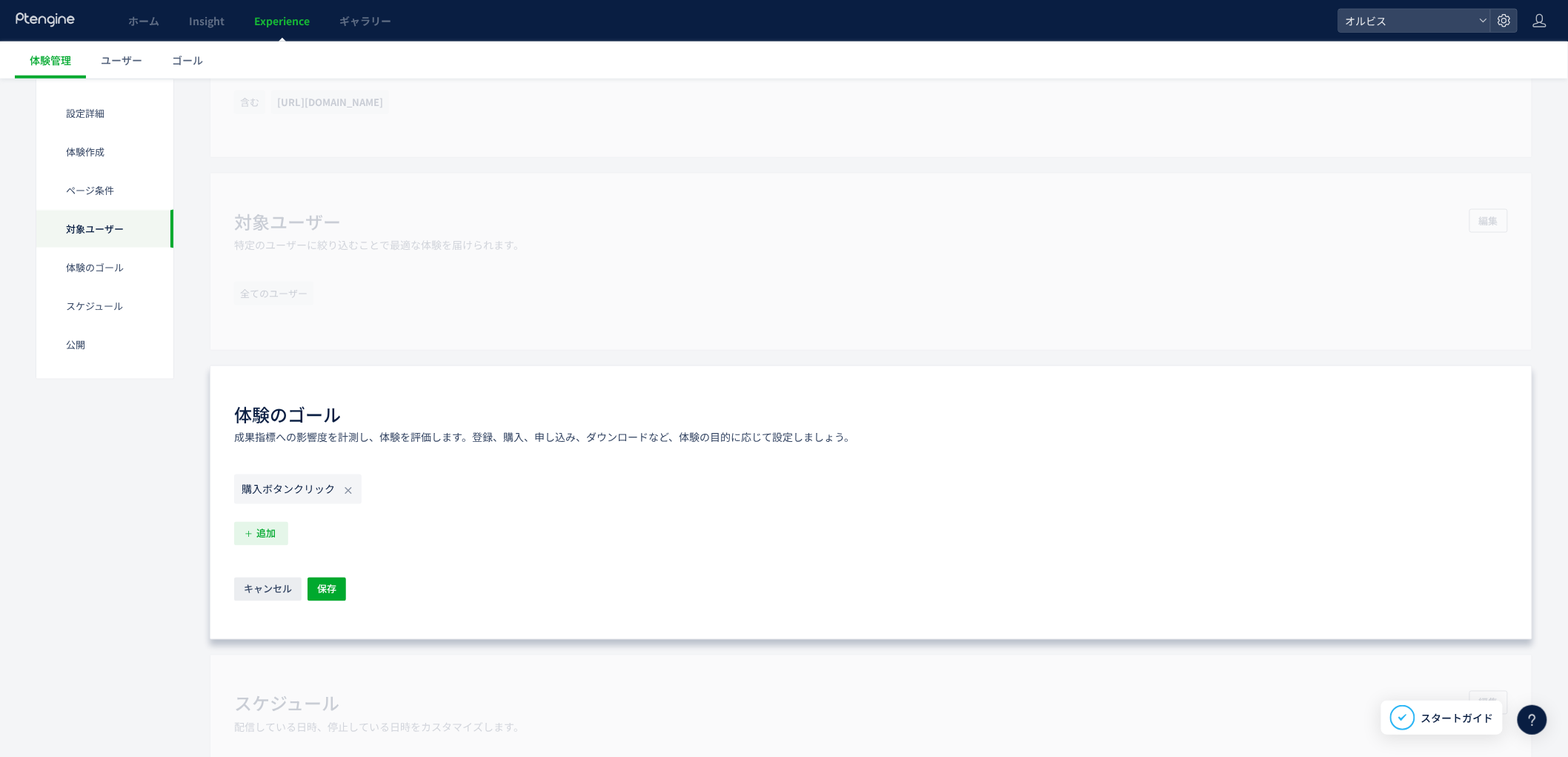 click on "追加" at bounding box center [266, 534] 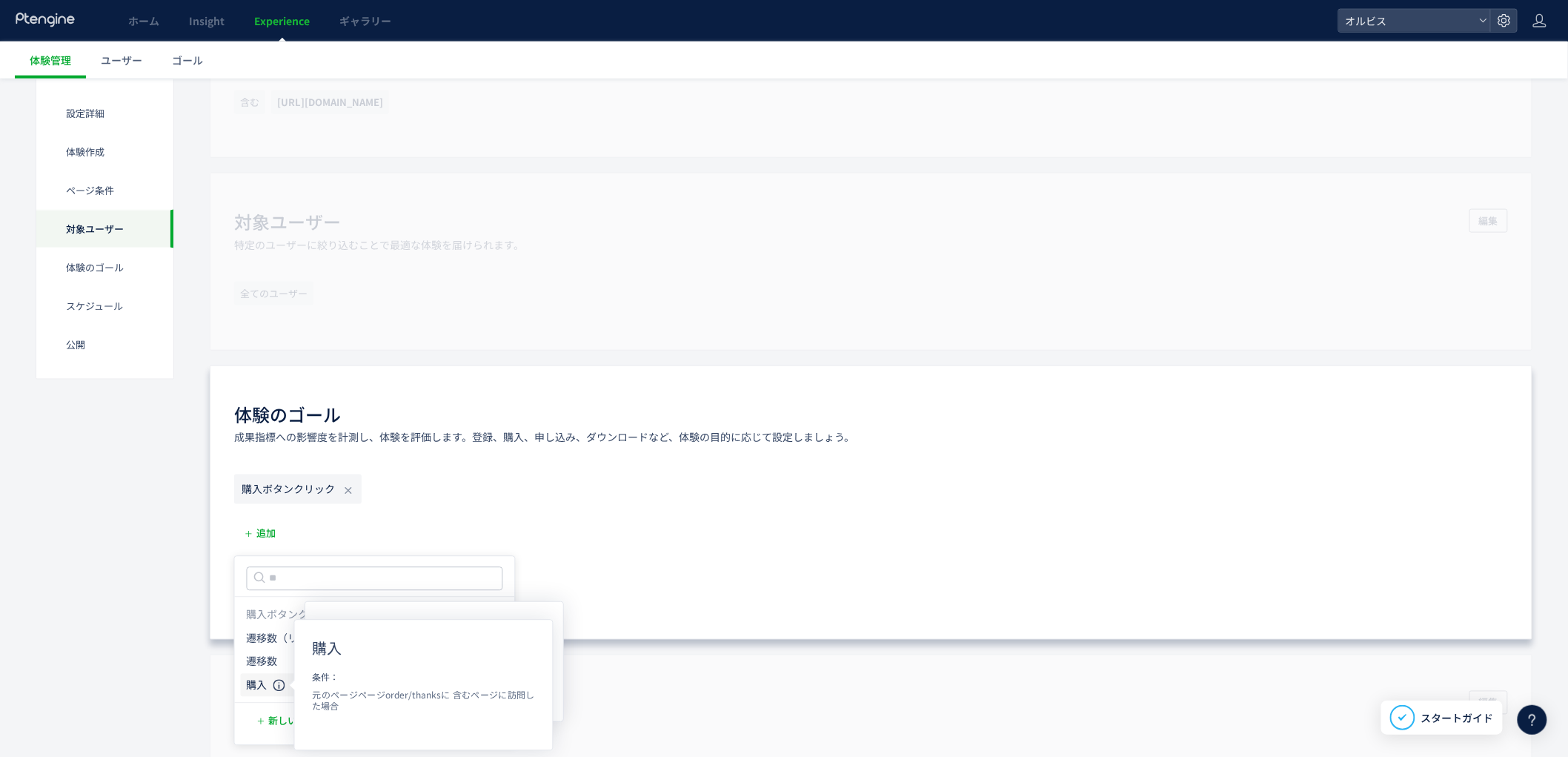 click 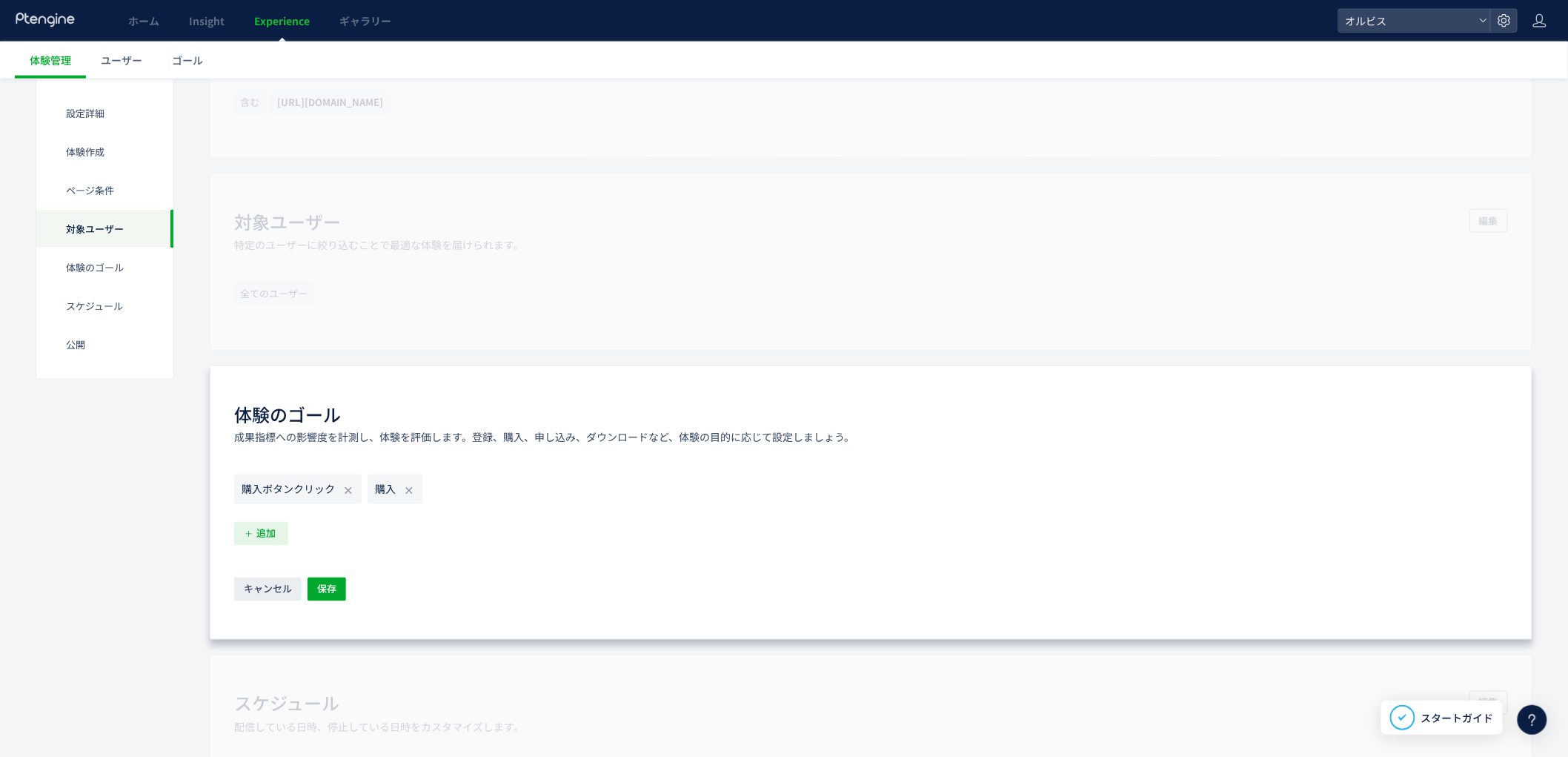 click on "追加" at bounding box center (266, 534) 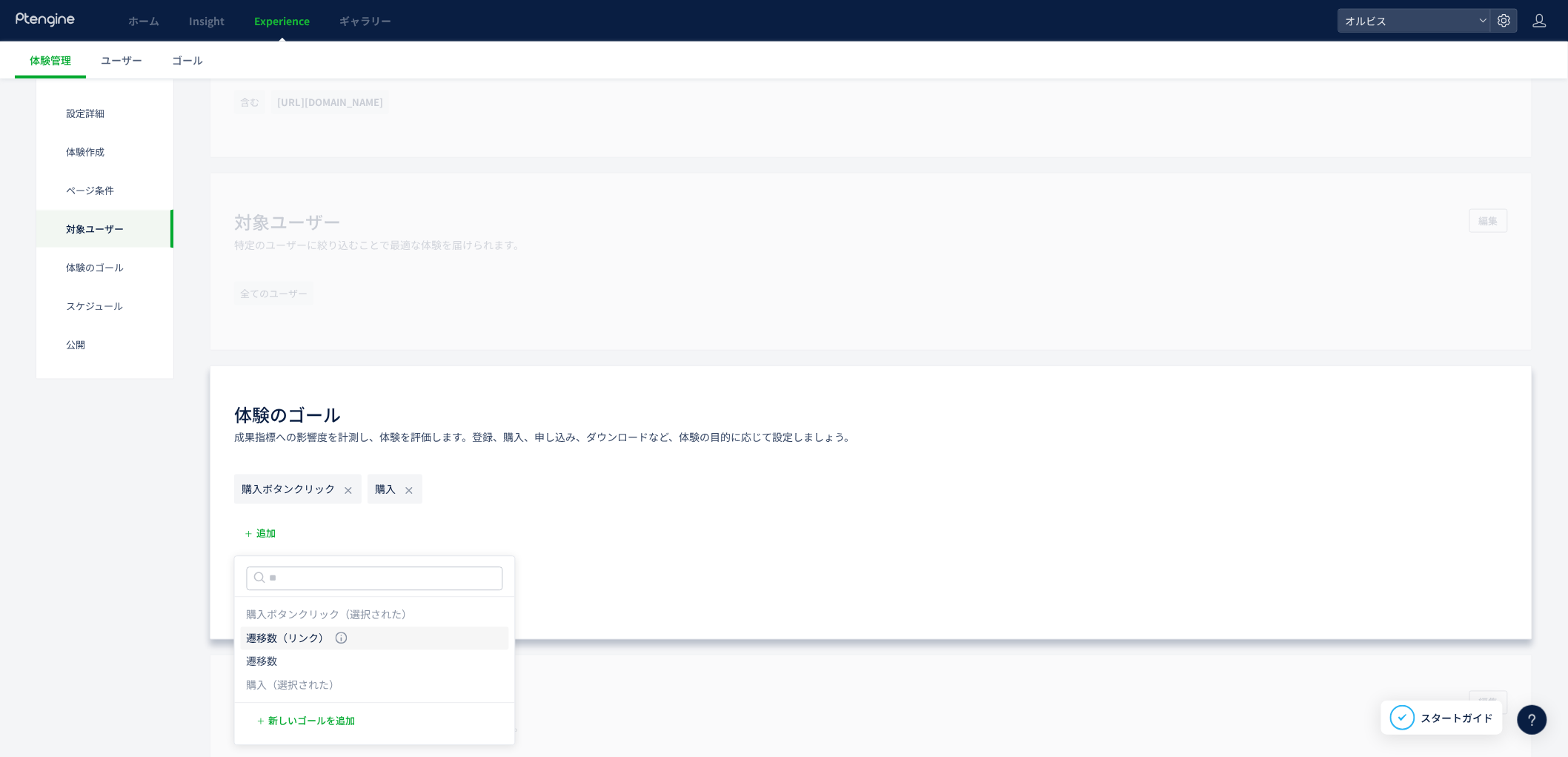 click on "遷移数（リンク） 遷移数（リンク） 条件： 元のページページhttps://www.orbis.co.jp/contents/shop/skin_counseling/index/に 含むページに訪問した場合" 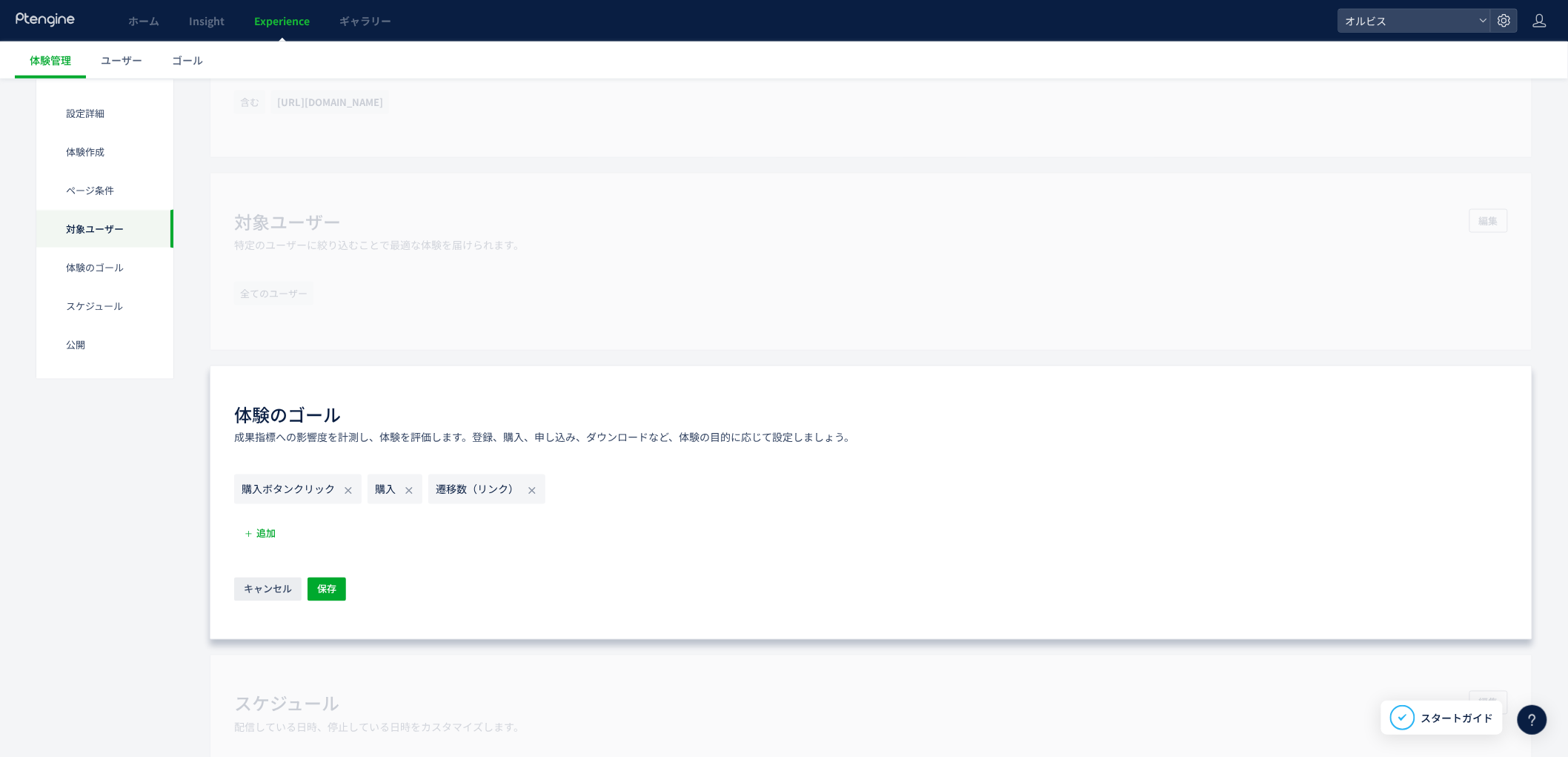 click on "購入ボタンクリック 購入 遷移数（リンク） 追加 キャンセル 保存" at bounding box center (871, 539) 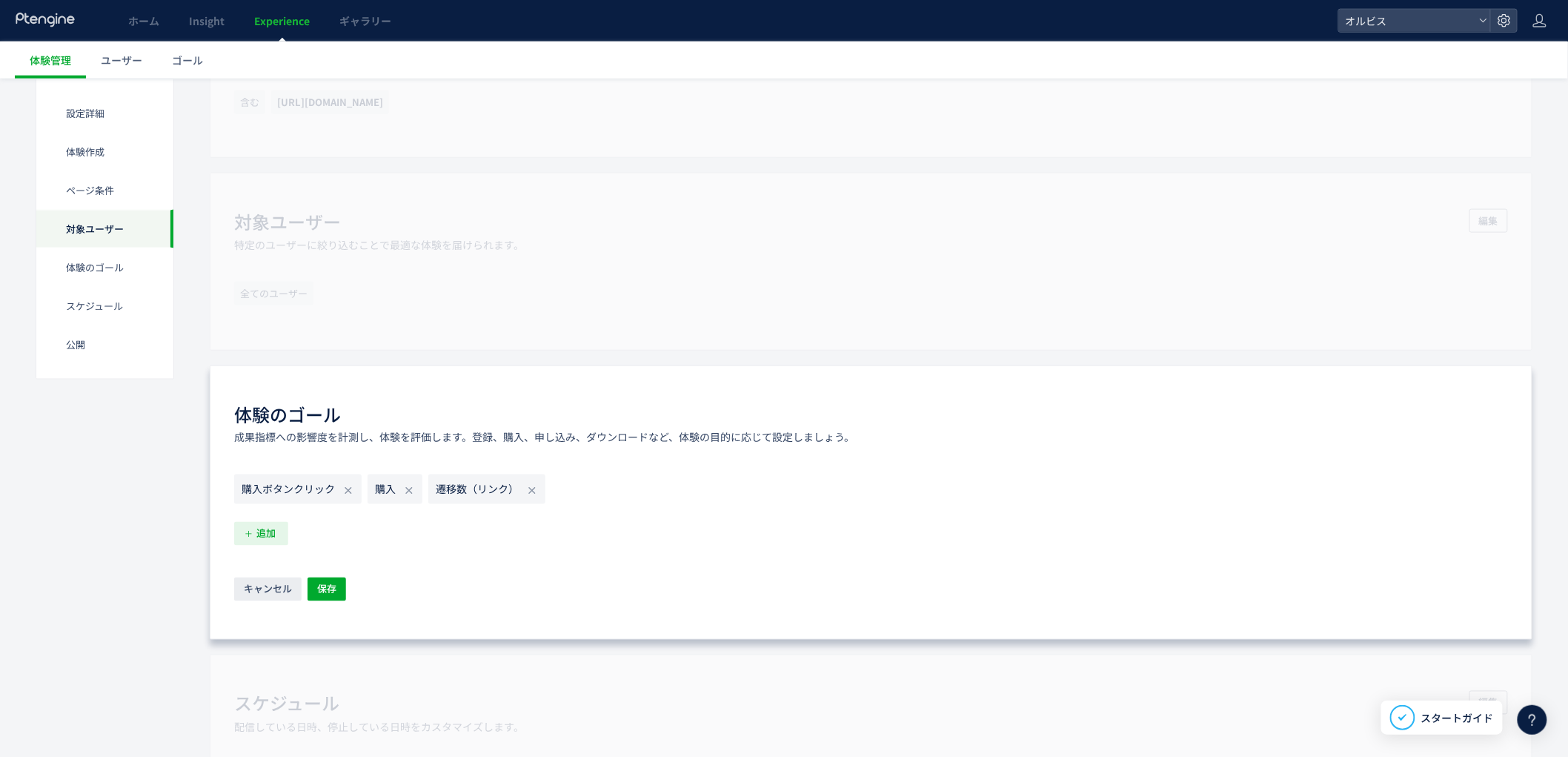 click on "追加" at bounding box center (266, 534) 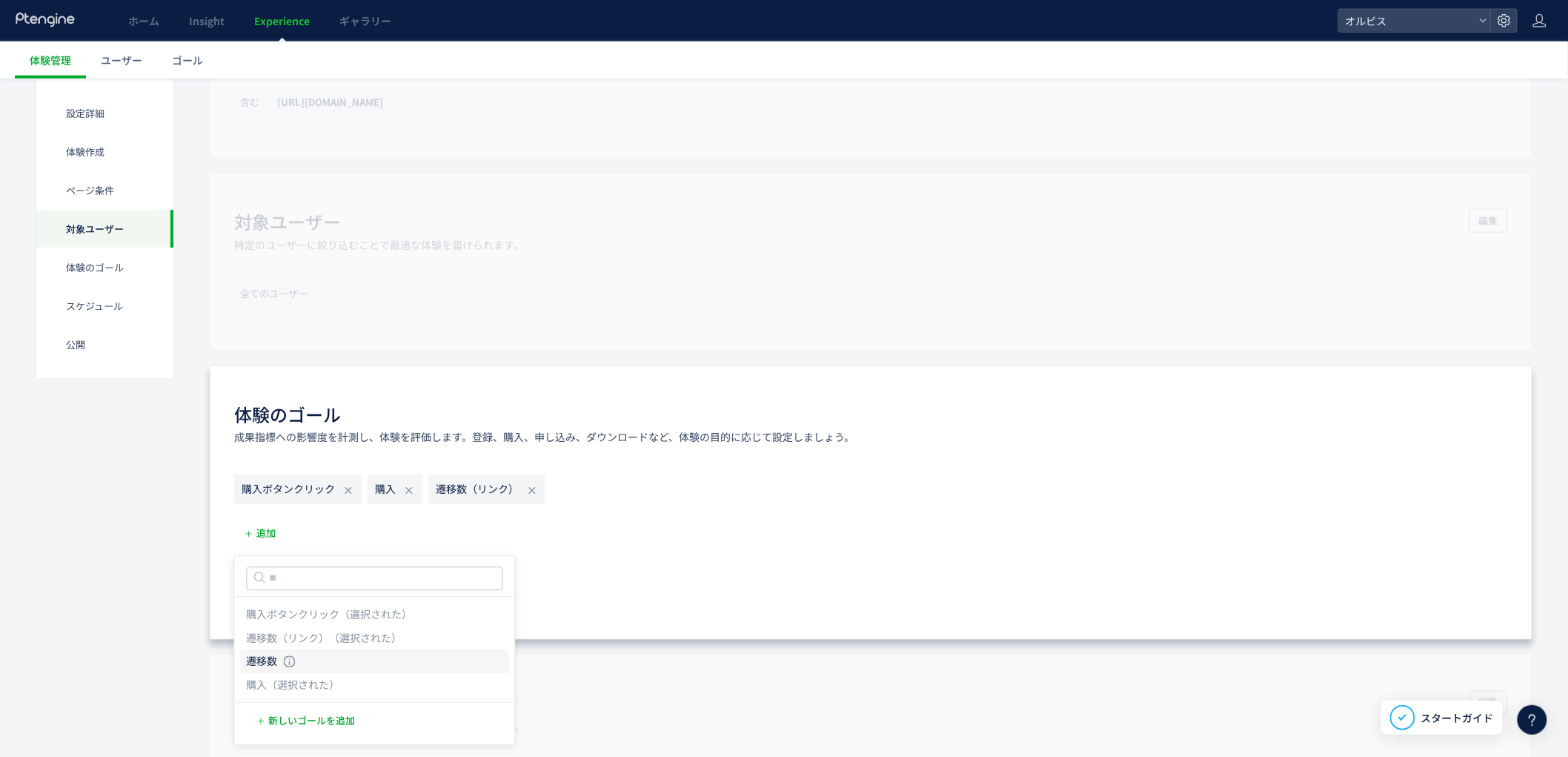 click on "遷移数 遷移数 条件： イベント 「CTAボタンクリック」 が発生した場合" 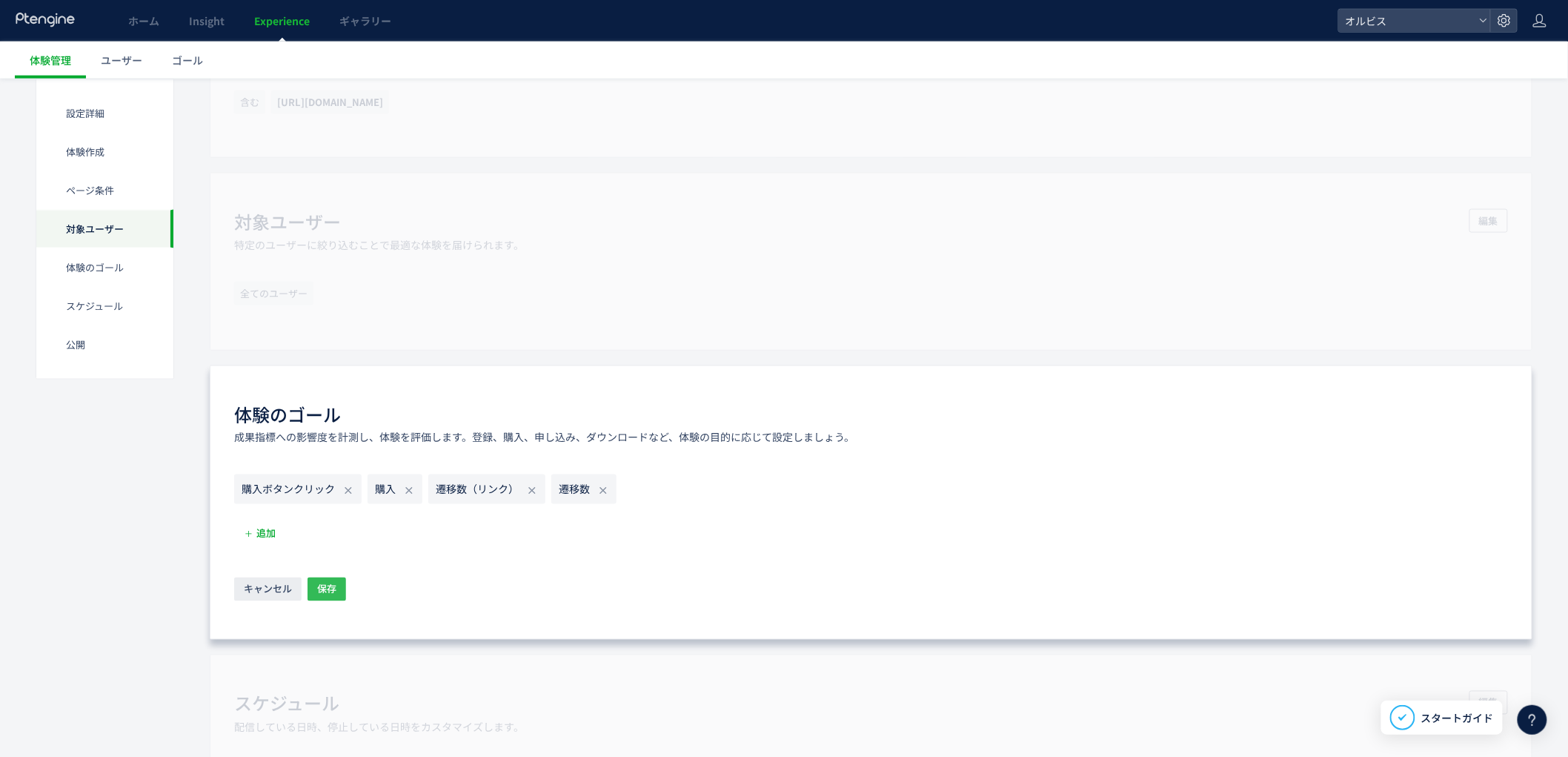 click on "保存" at bounding box center [327, 589] 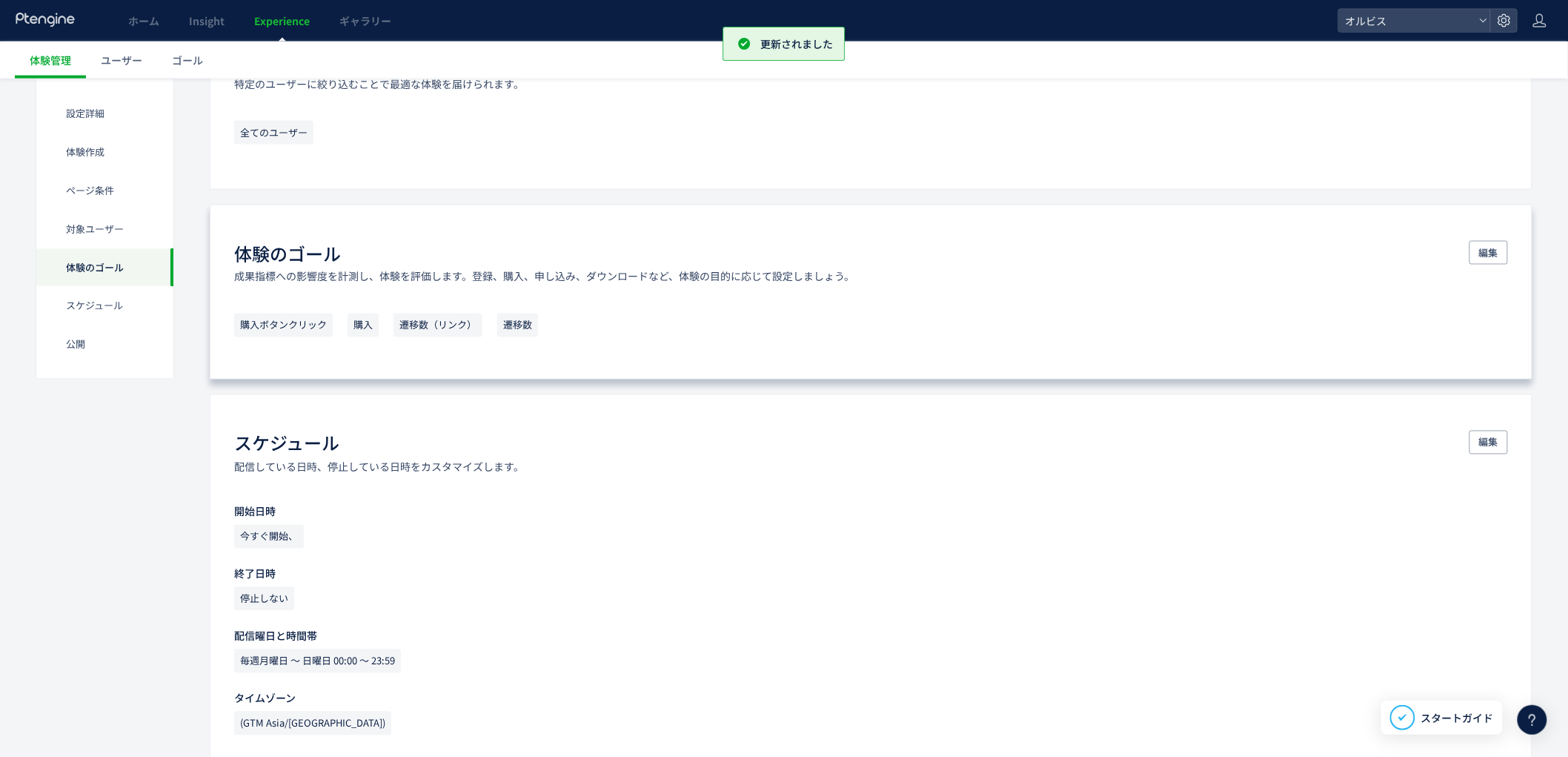 scroll, scrollTop: 1224, scrollLeft: 0, axis: vertical 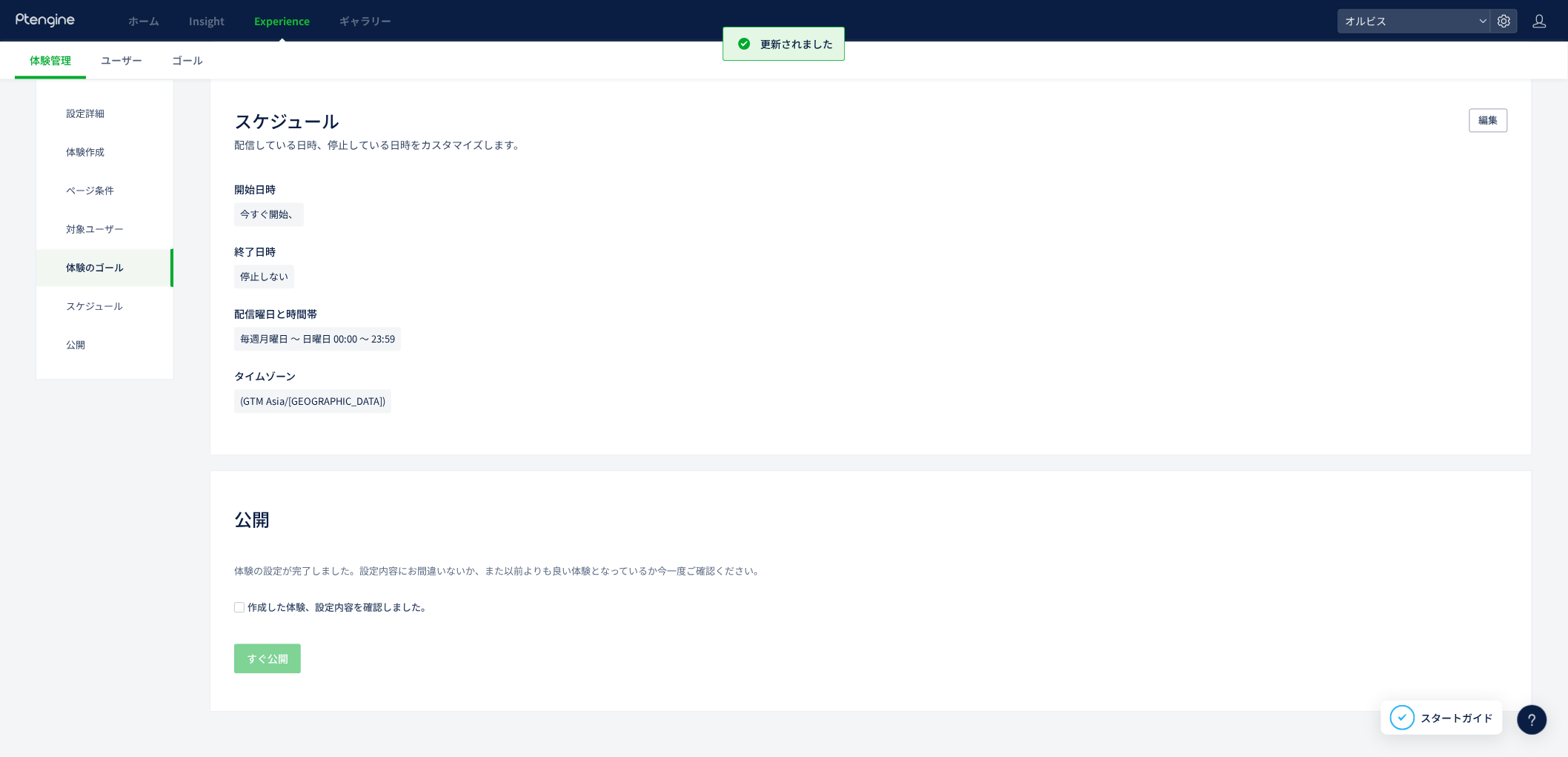 click on "作成した体験、設定内容を確認しました。" at bounding box center [337, 606] 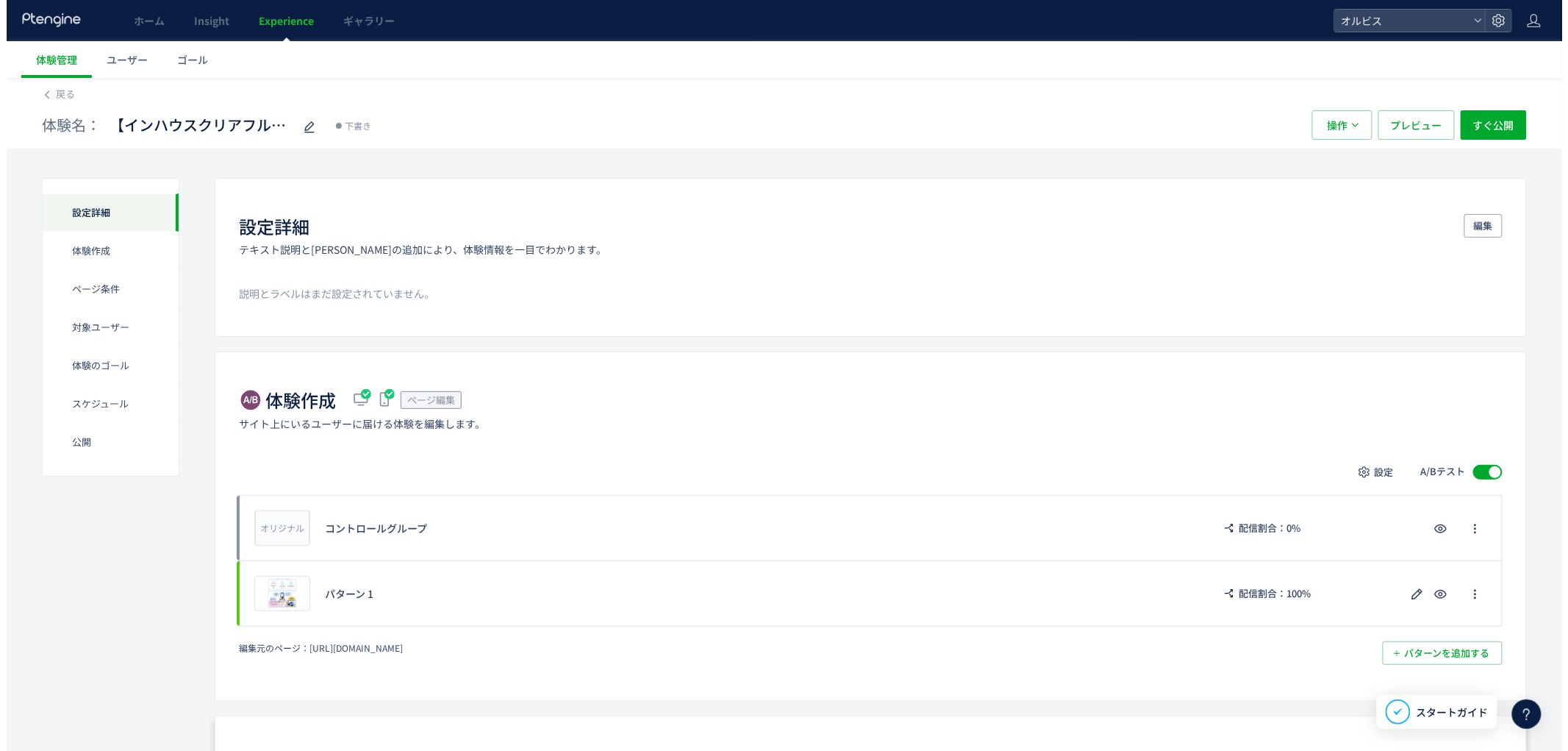 scroll, scrollTop: 1214, scrollLeft: 0, axis: vertical 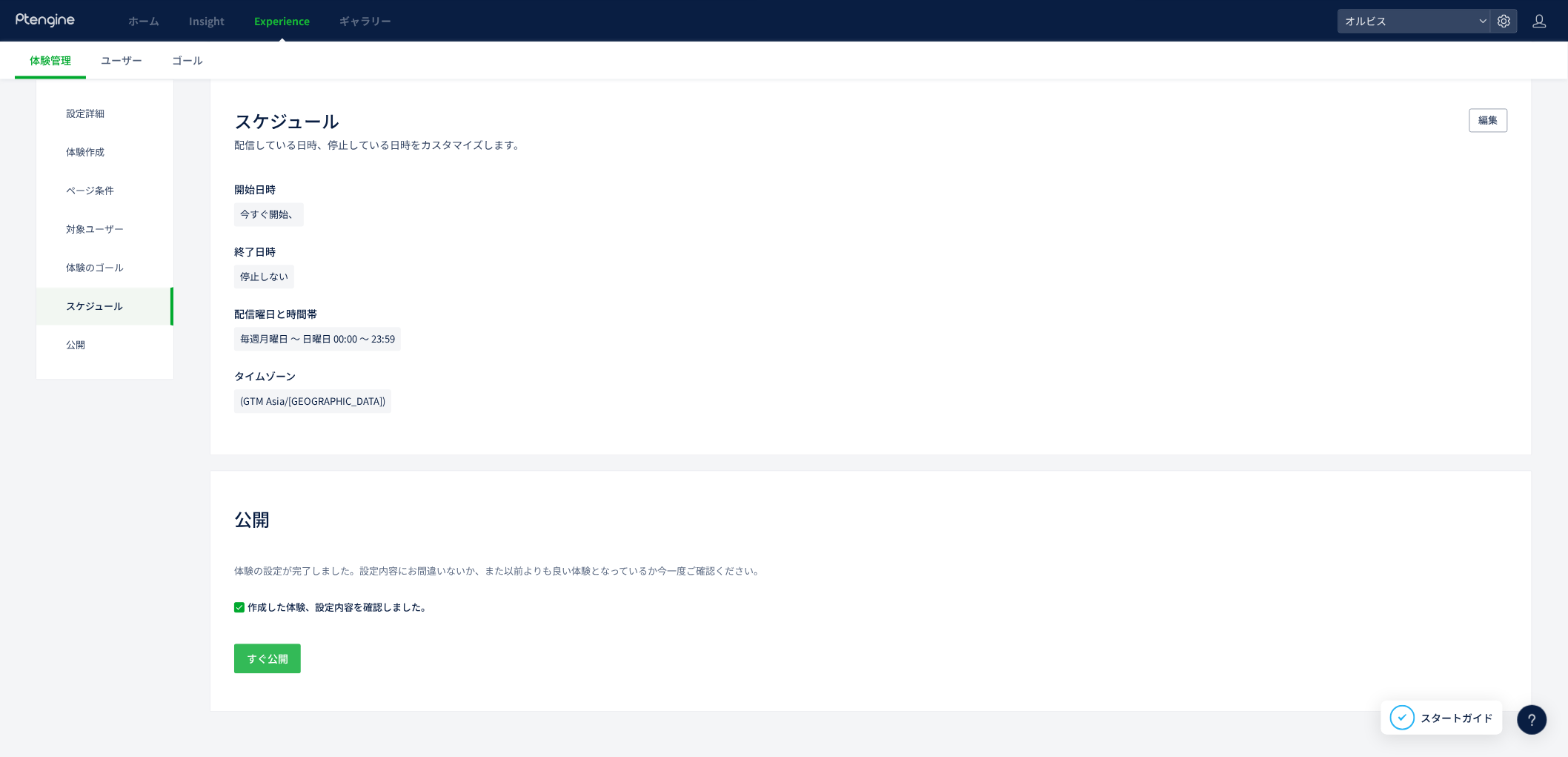 click on "すぐ公開" at bounding box center (268, 658) 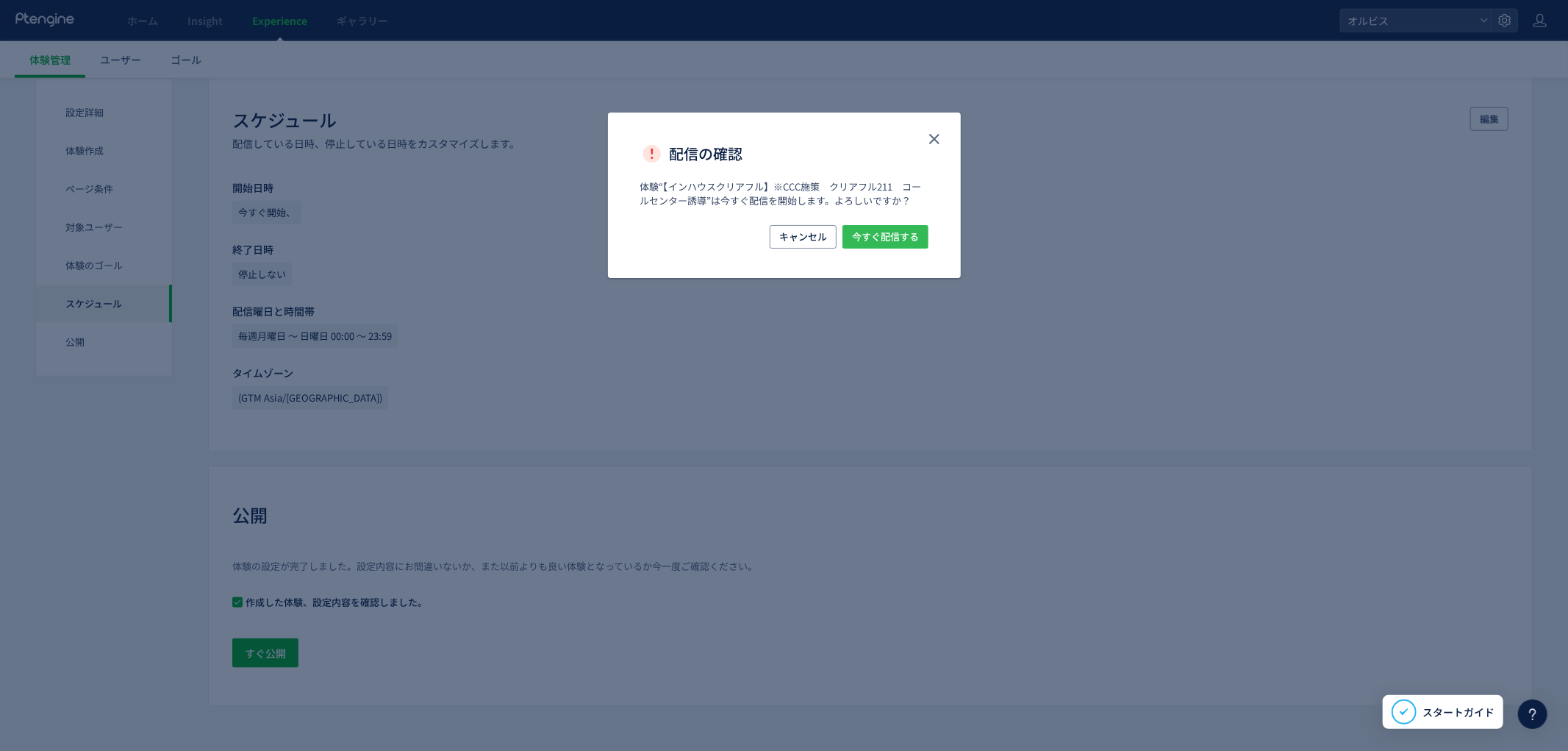 click on "今すぐ配信する" at bounding box center (885, 237) 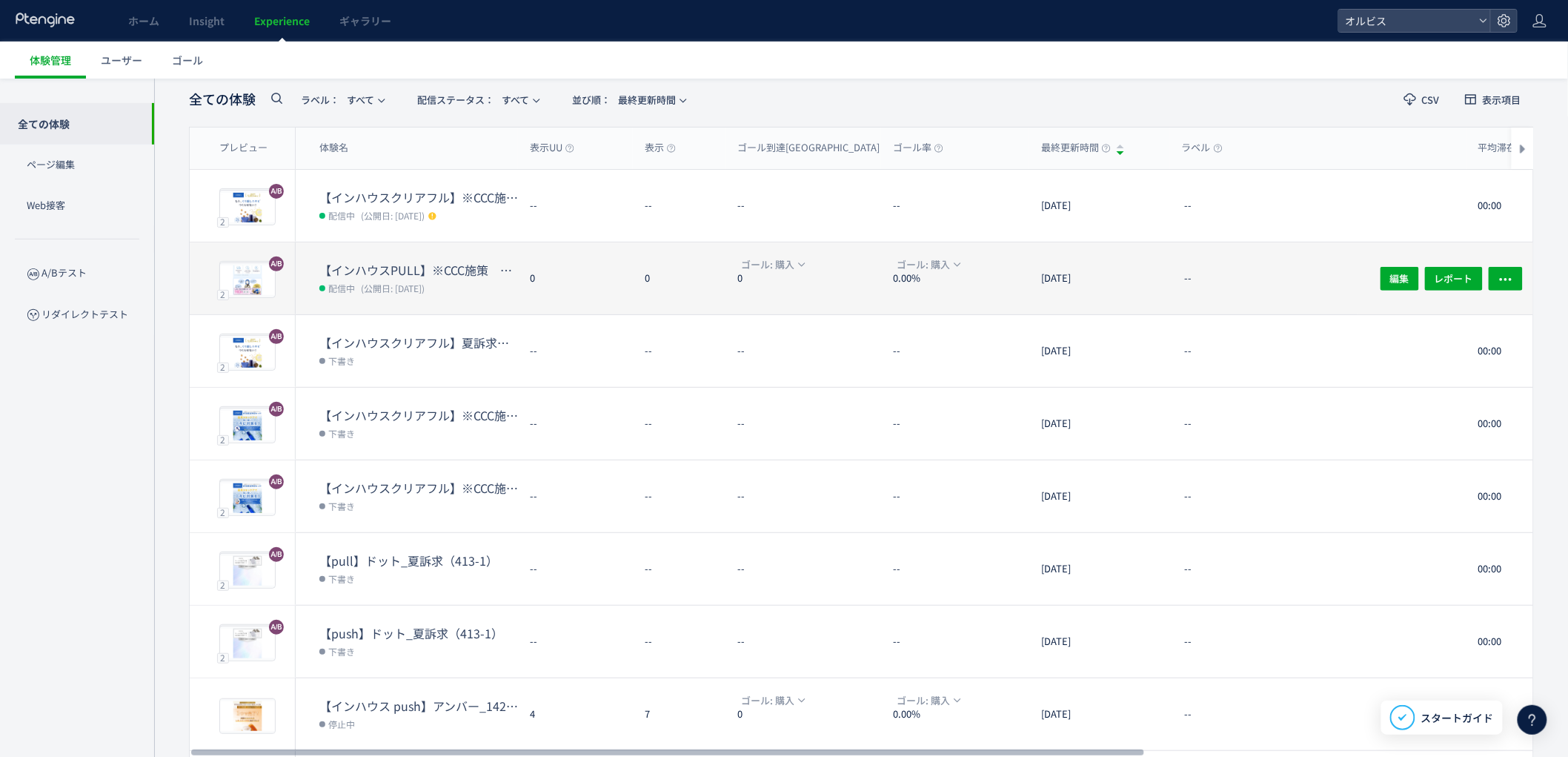 scroll, scrollTop: 74, scrollLeft: 0, axis: vertical 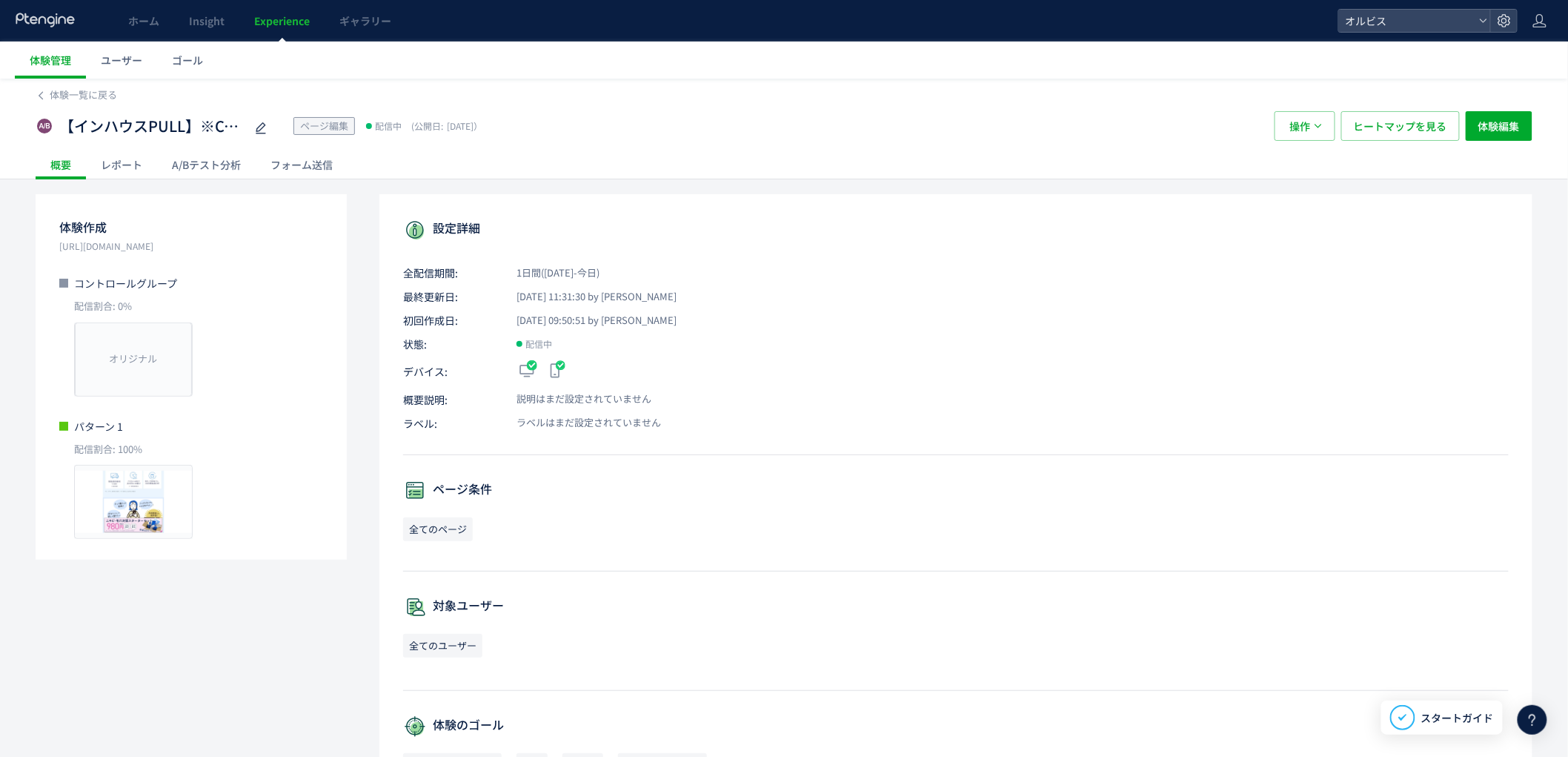 click on "A/Bテスト分析" 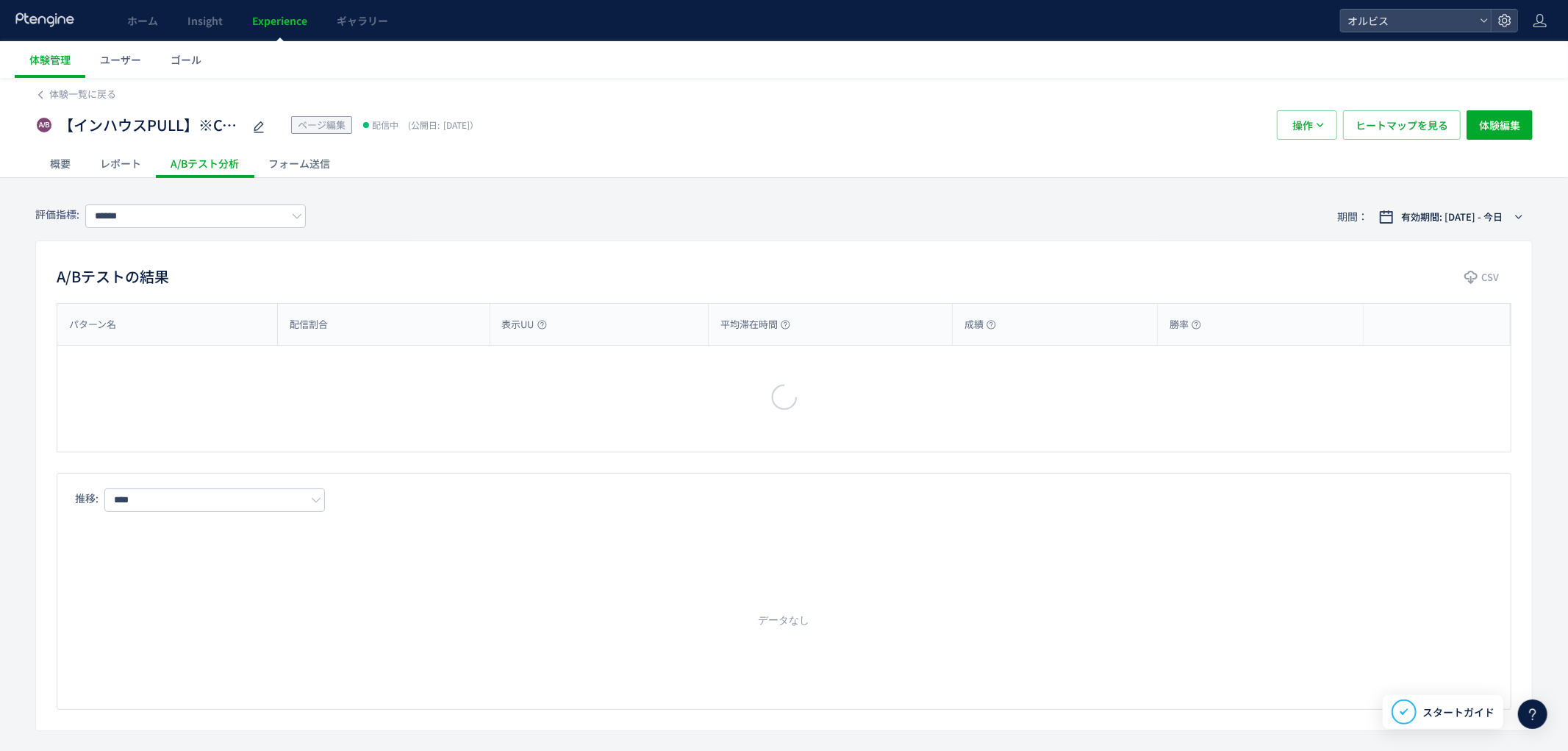type on "*********" 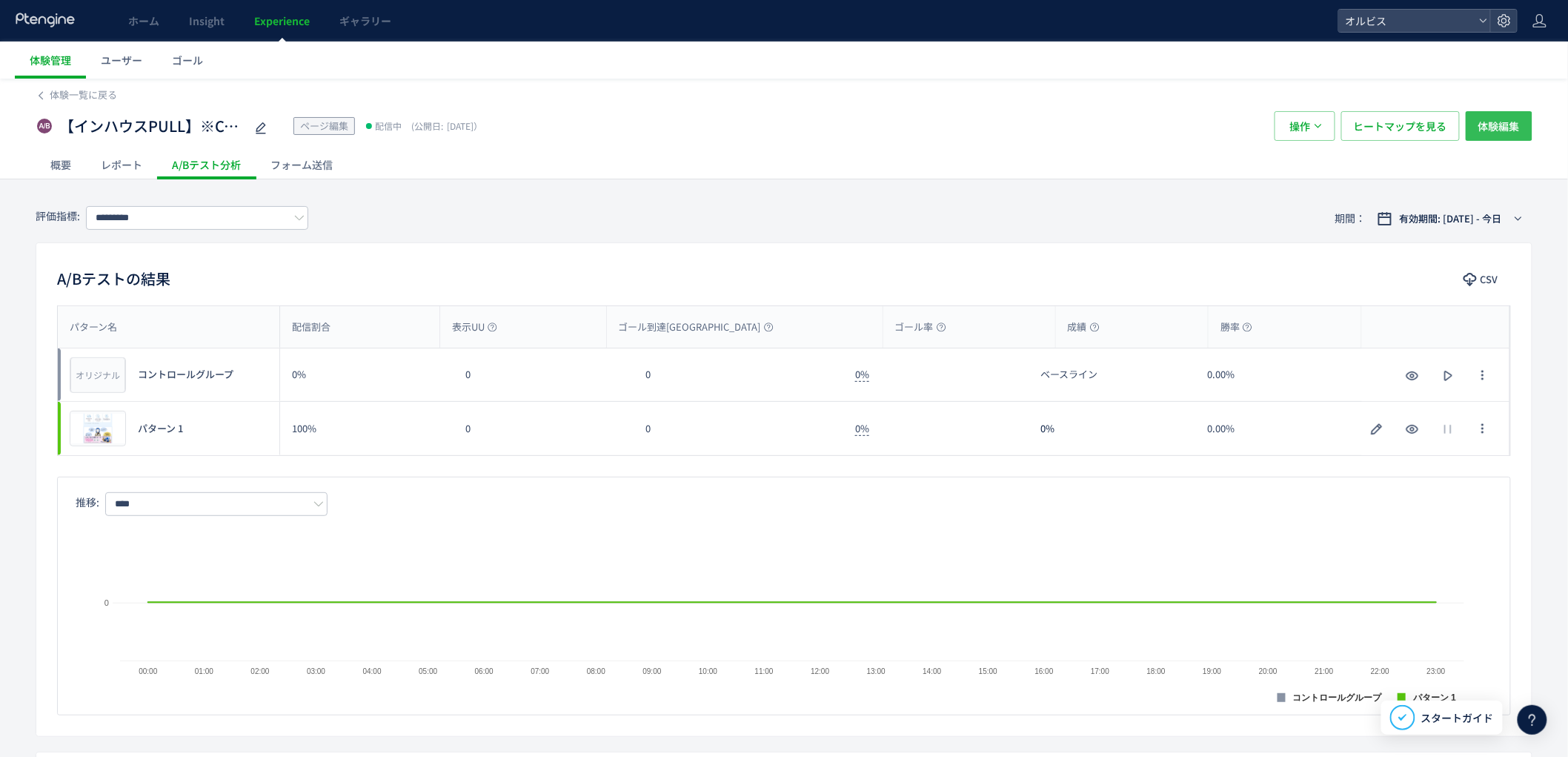 click on "体験編集" at bounding box center (1499, 126) 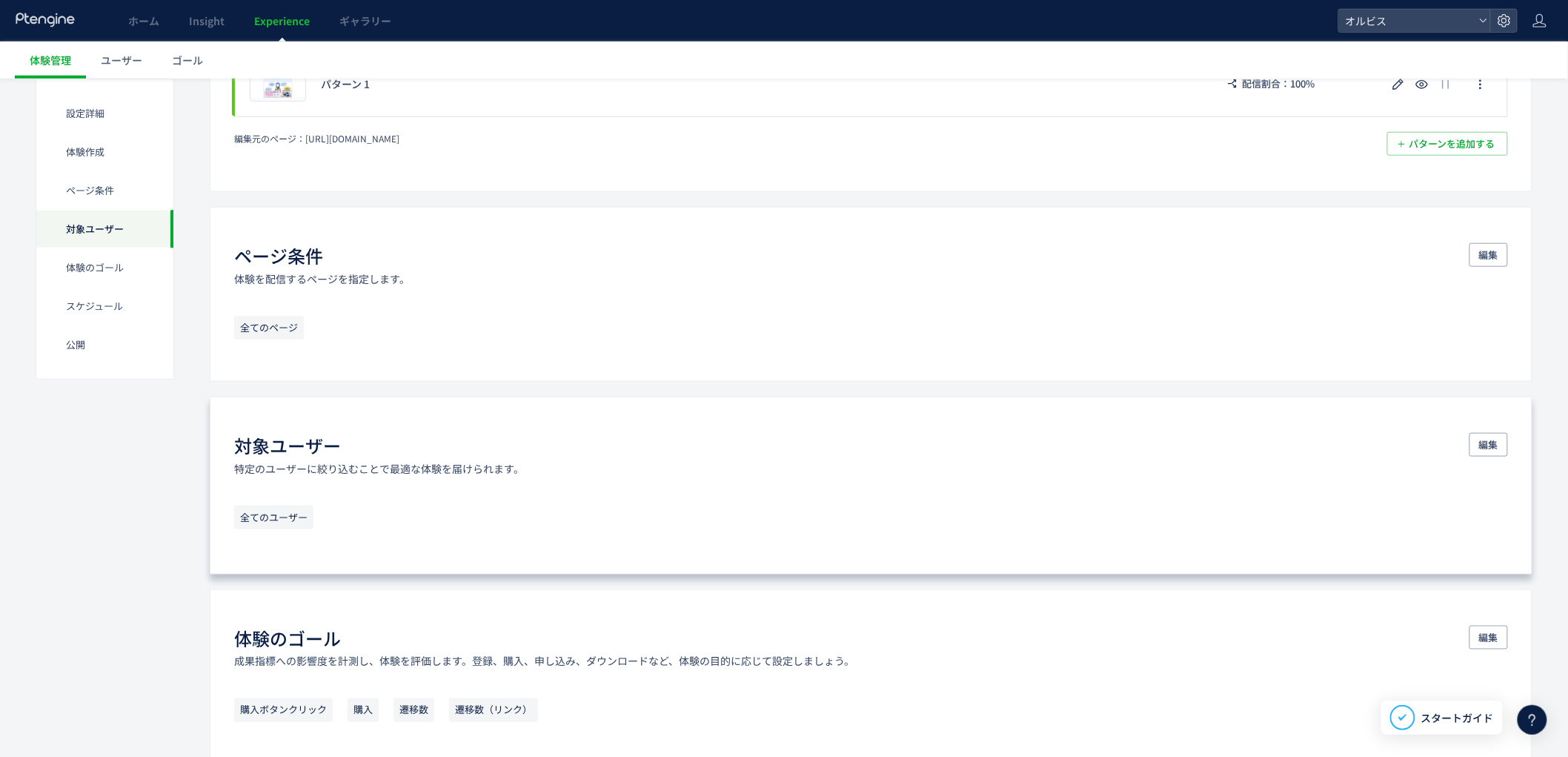 scroll, scrollTop: 486, scrollLeft: 0, axis: vertical 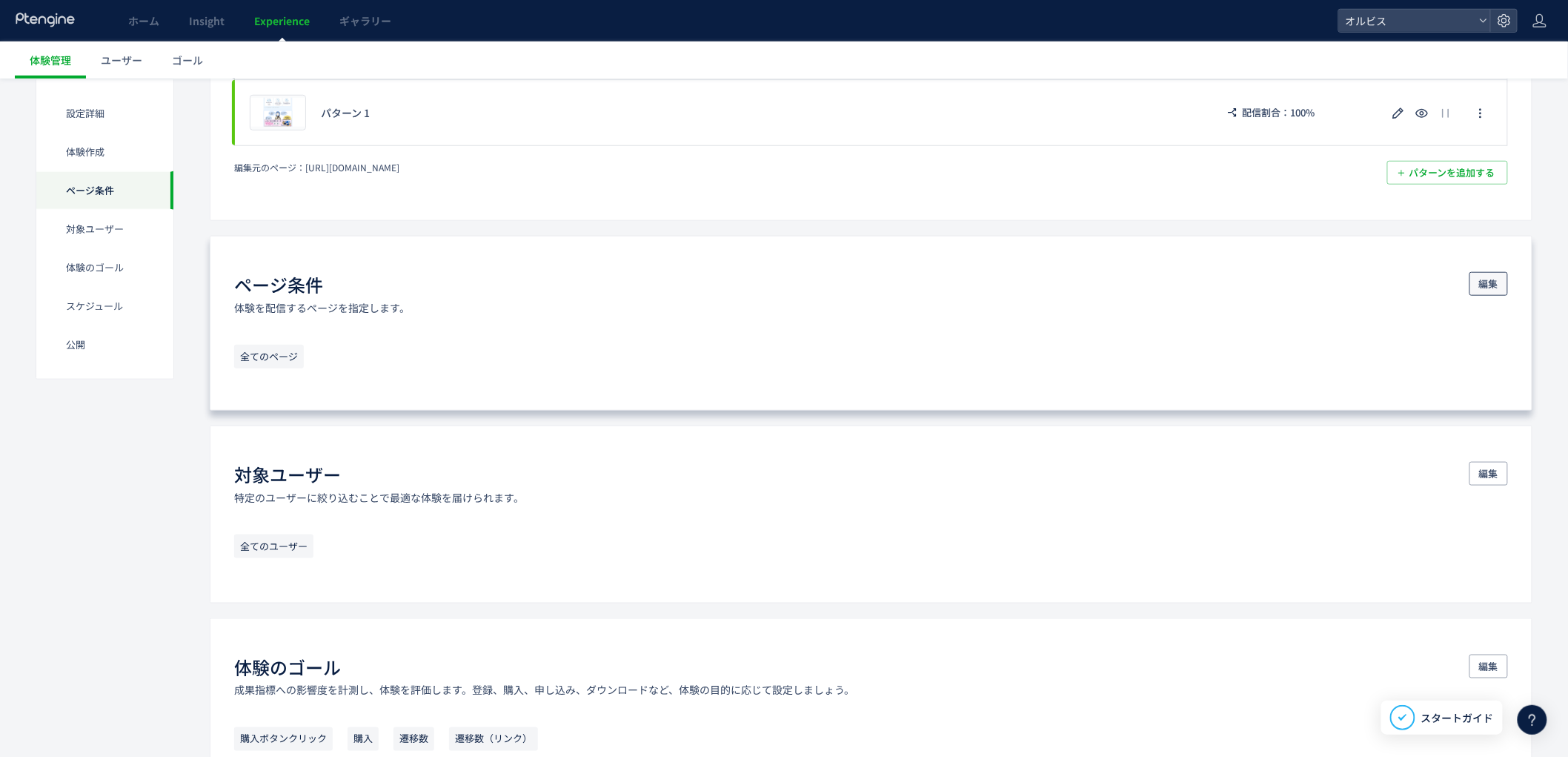 click on "編集" at bounding box center (1489, 284) 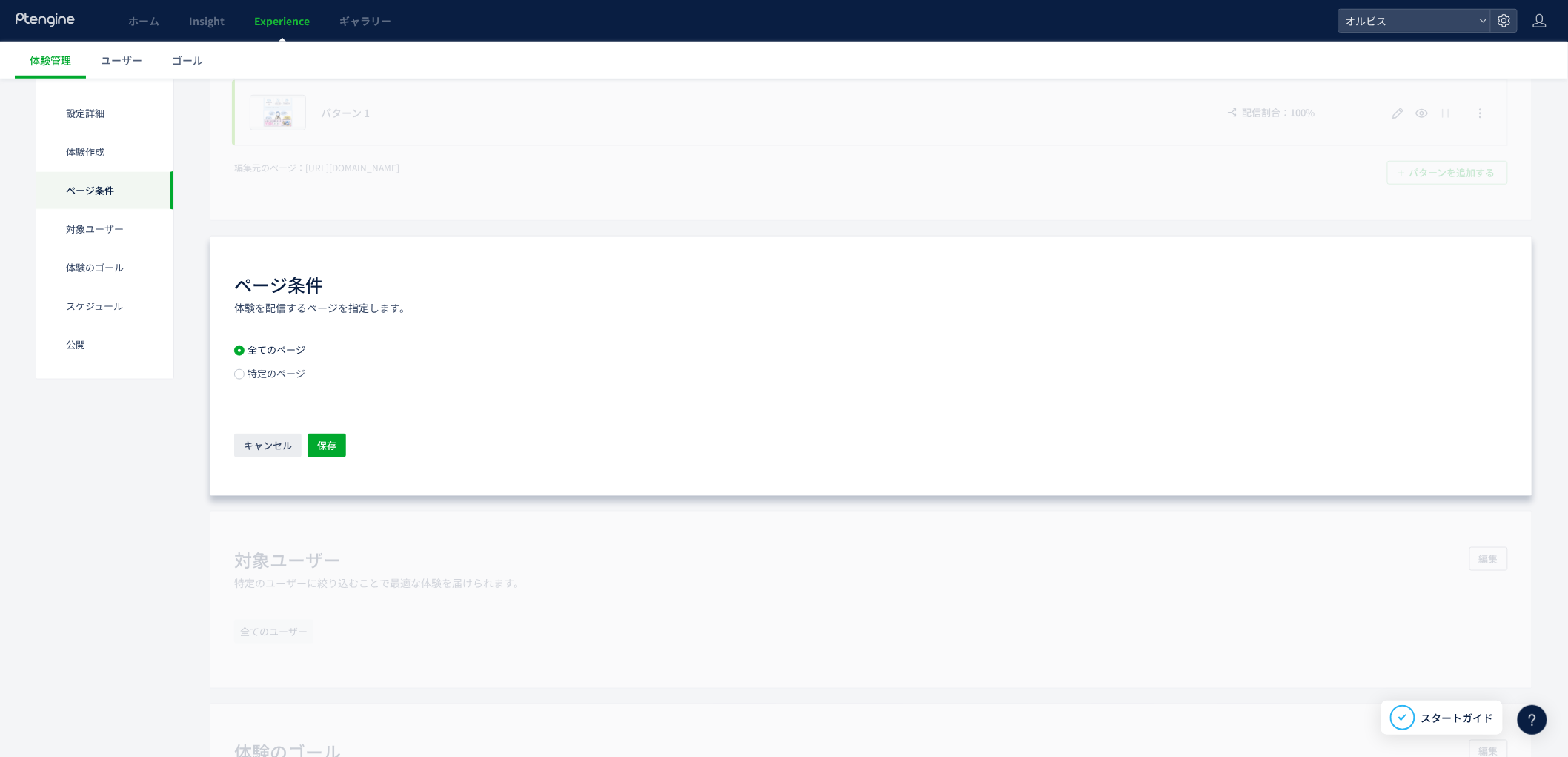 click on "特定のページ" at bounding box center [275, 373] 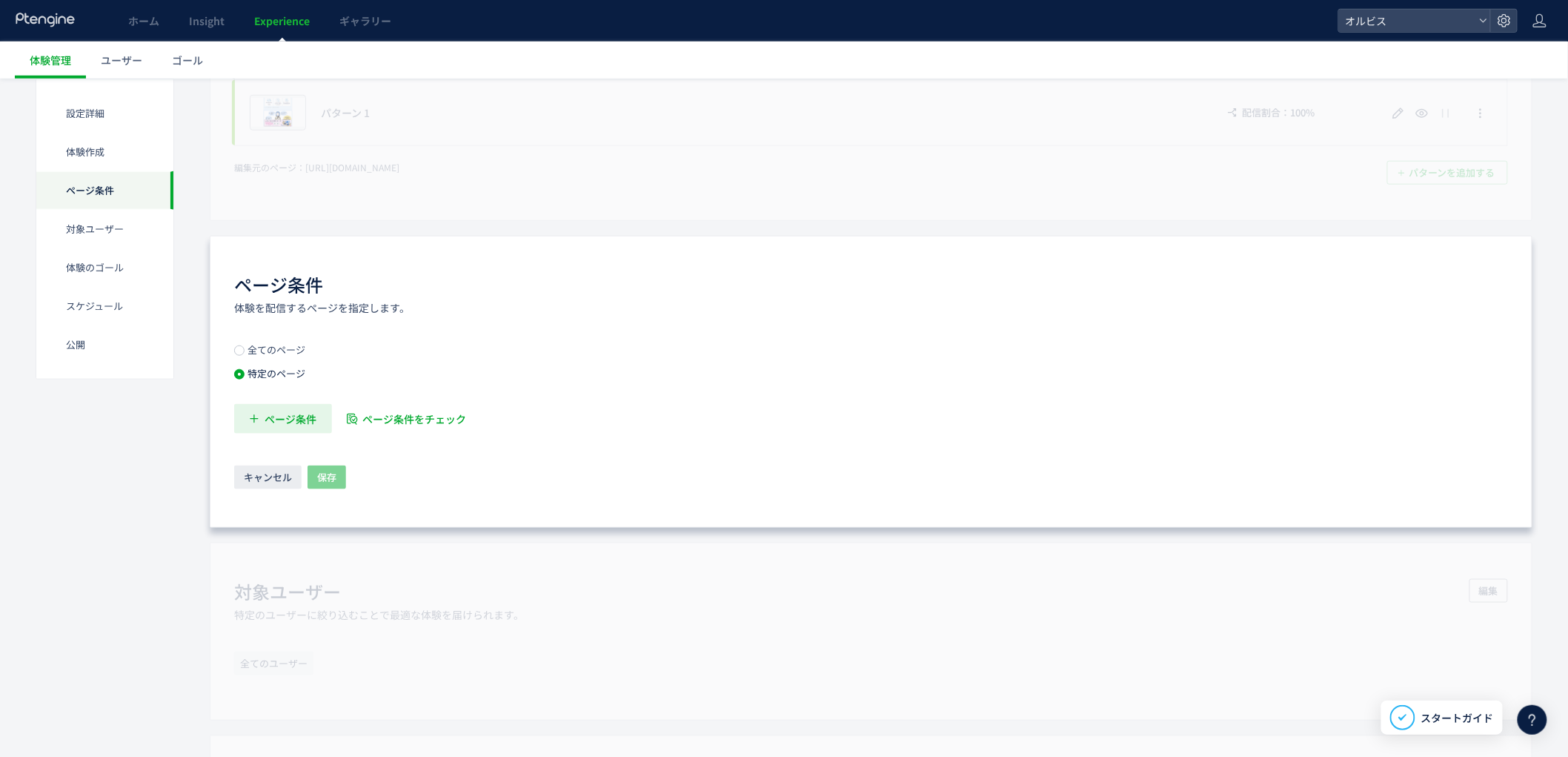 click on "ページ条件" at bounding box center (283, 419) 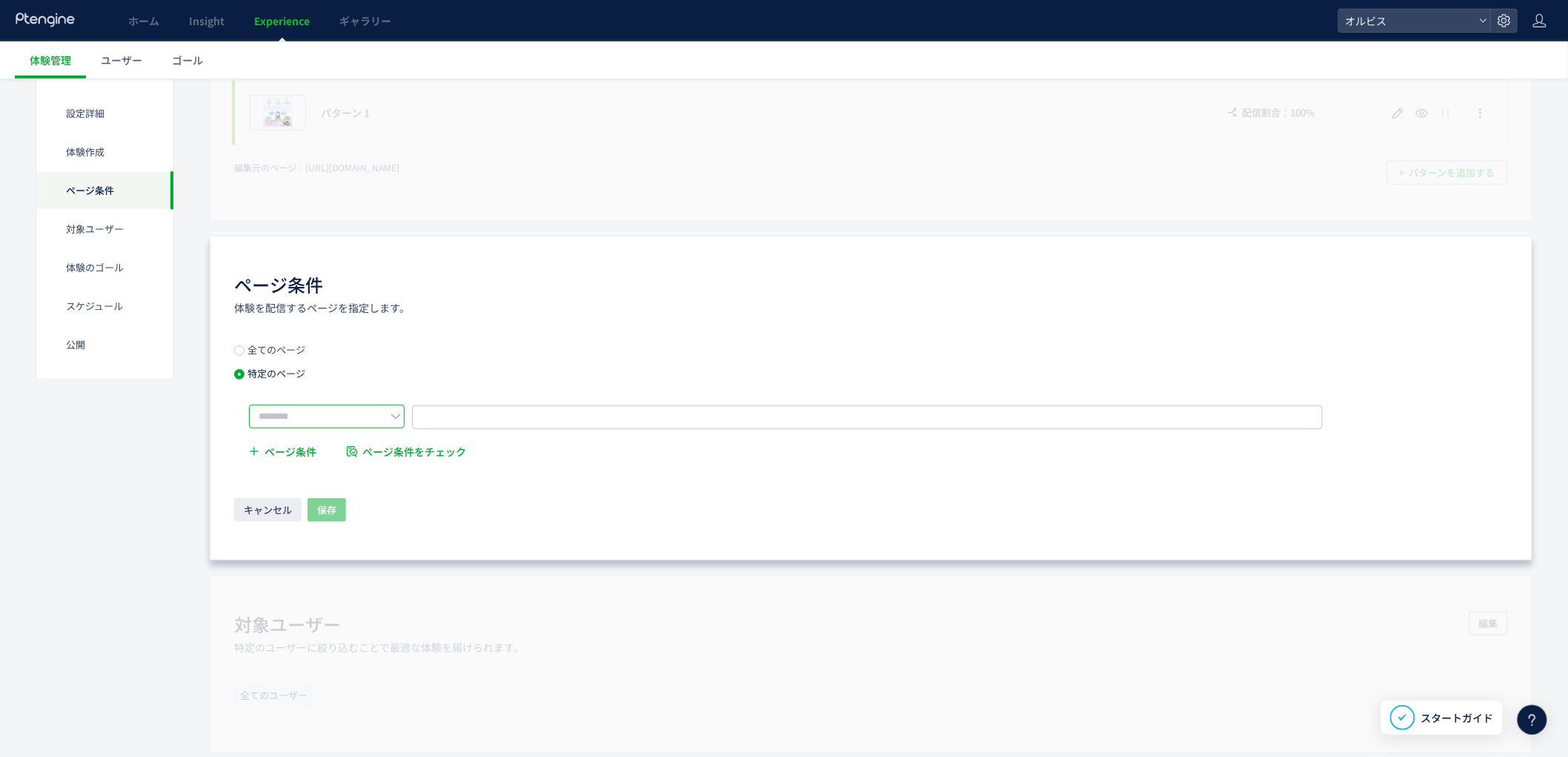 click 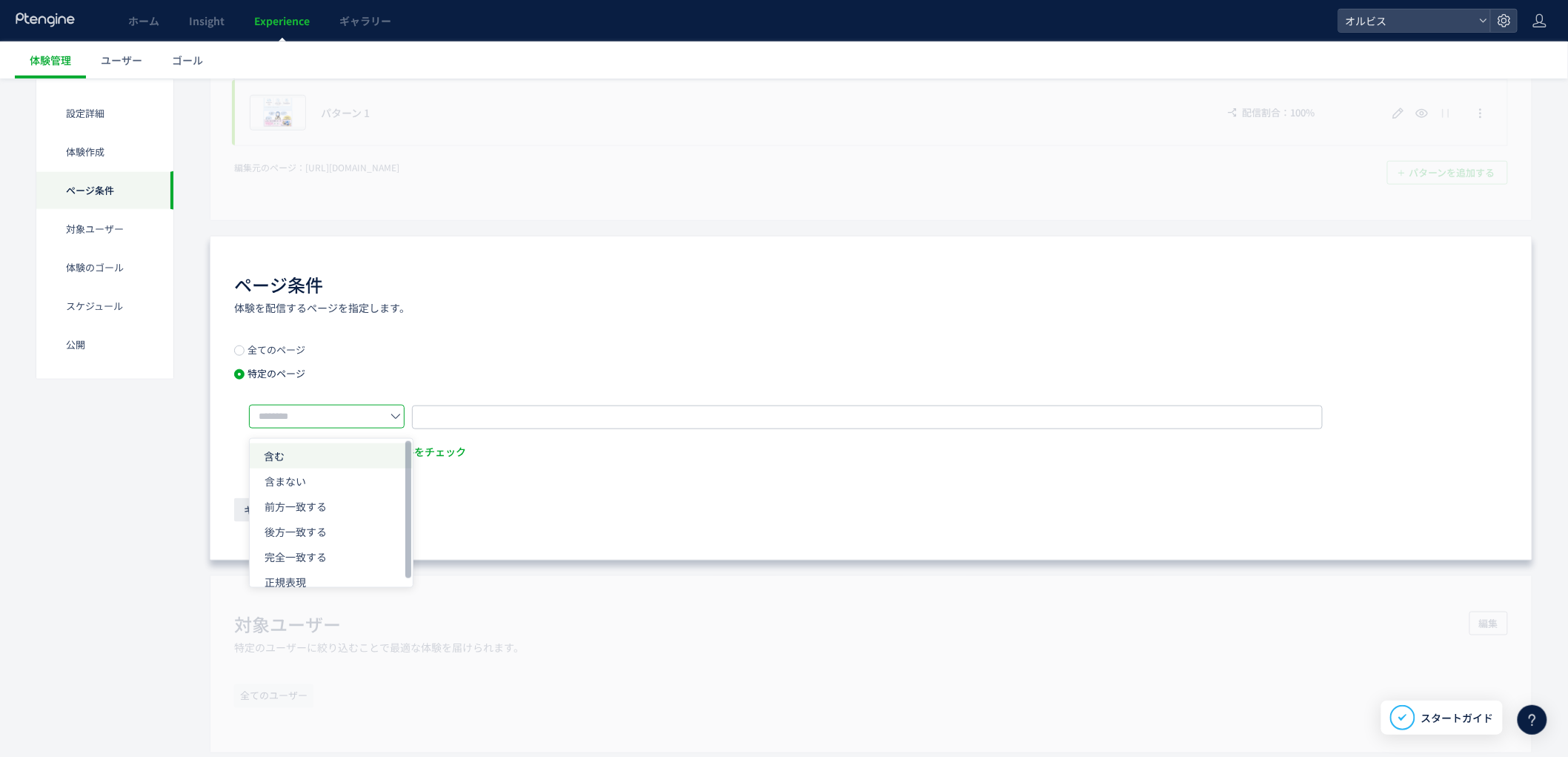 click on "含む" 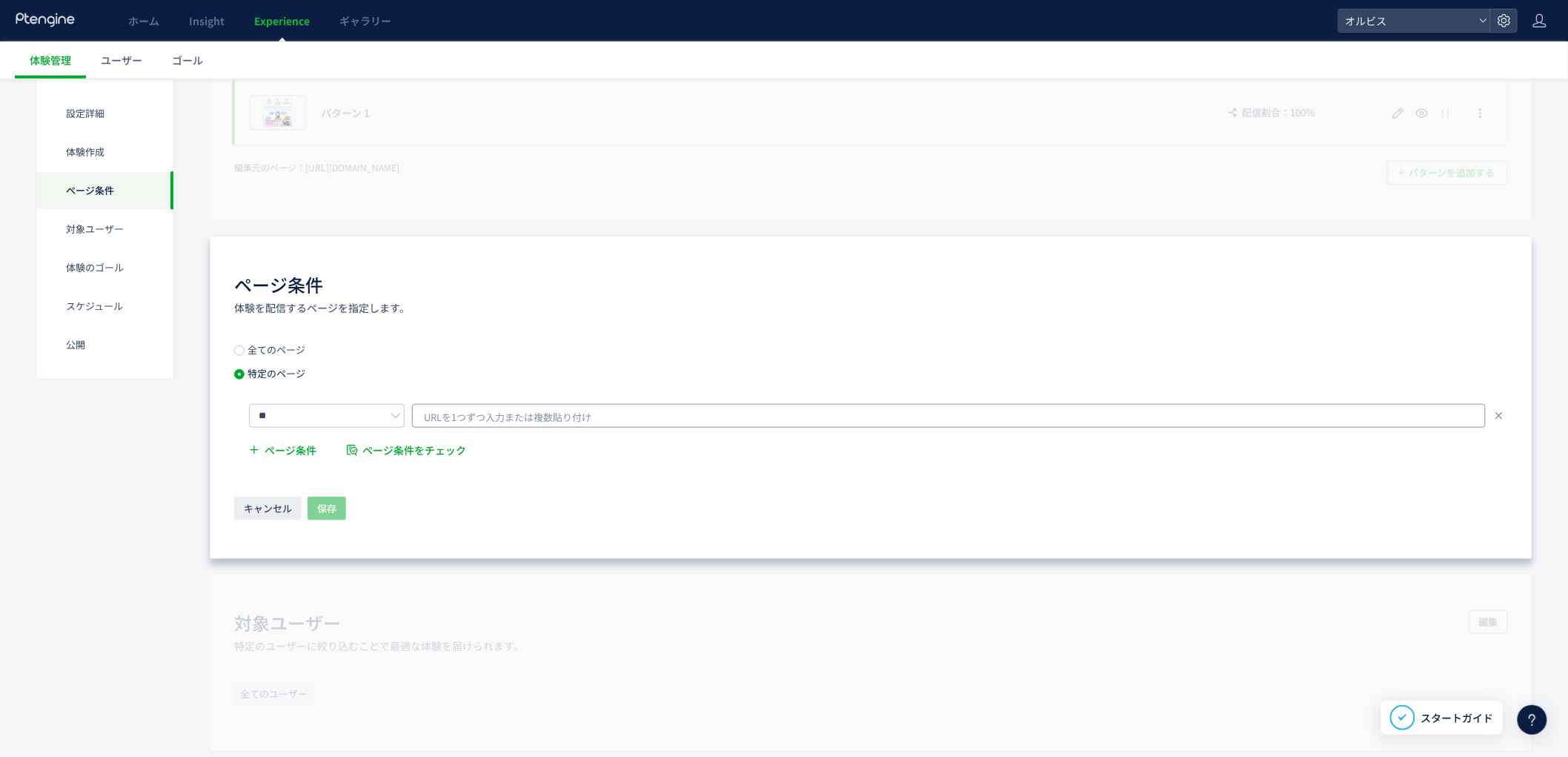 click on "URLを1つずつ入力または複数貼り付け" at bounding box center [508, 417] 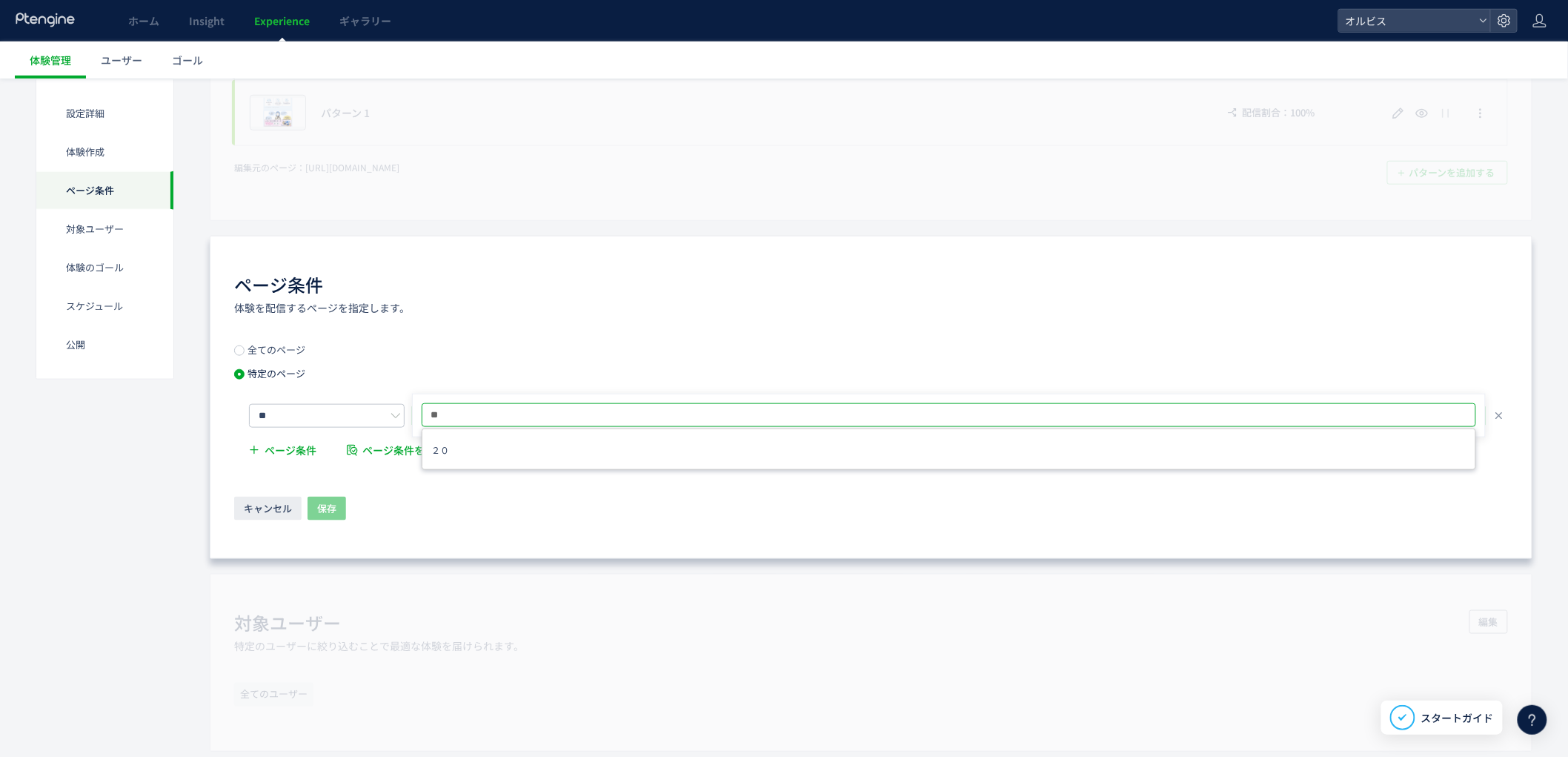 type on "*" 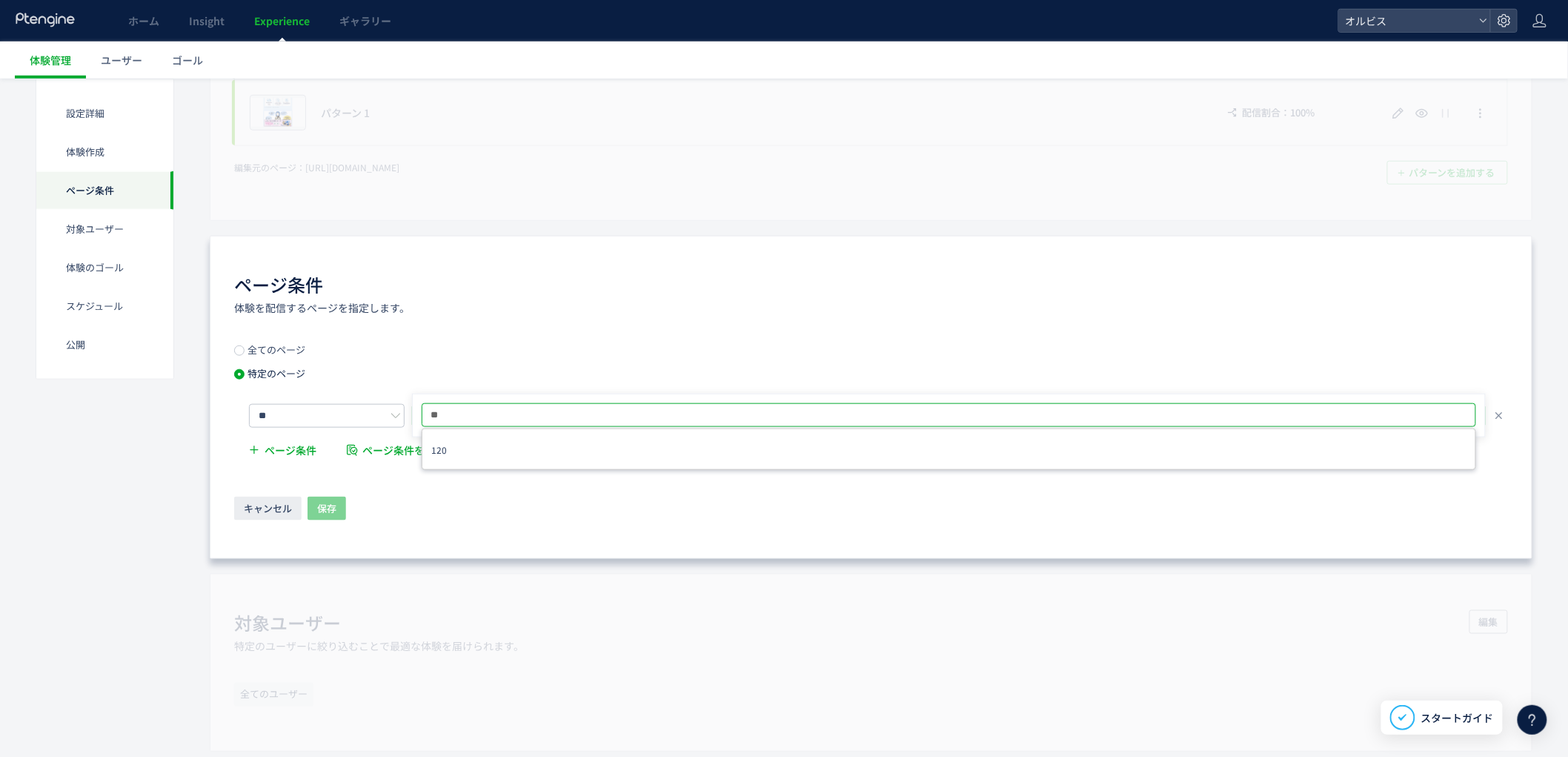type on "*" 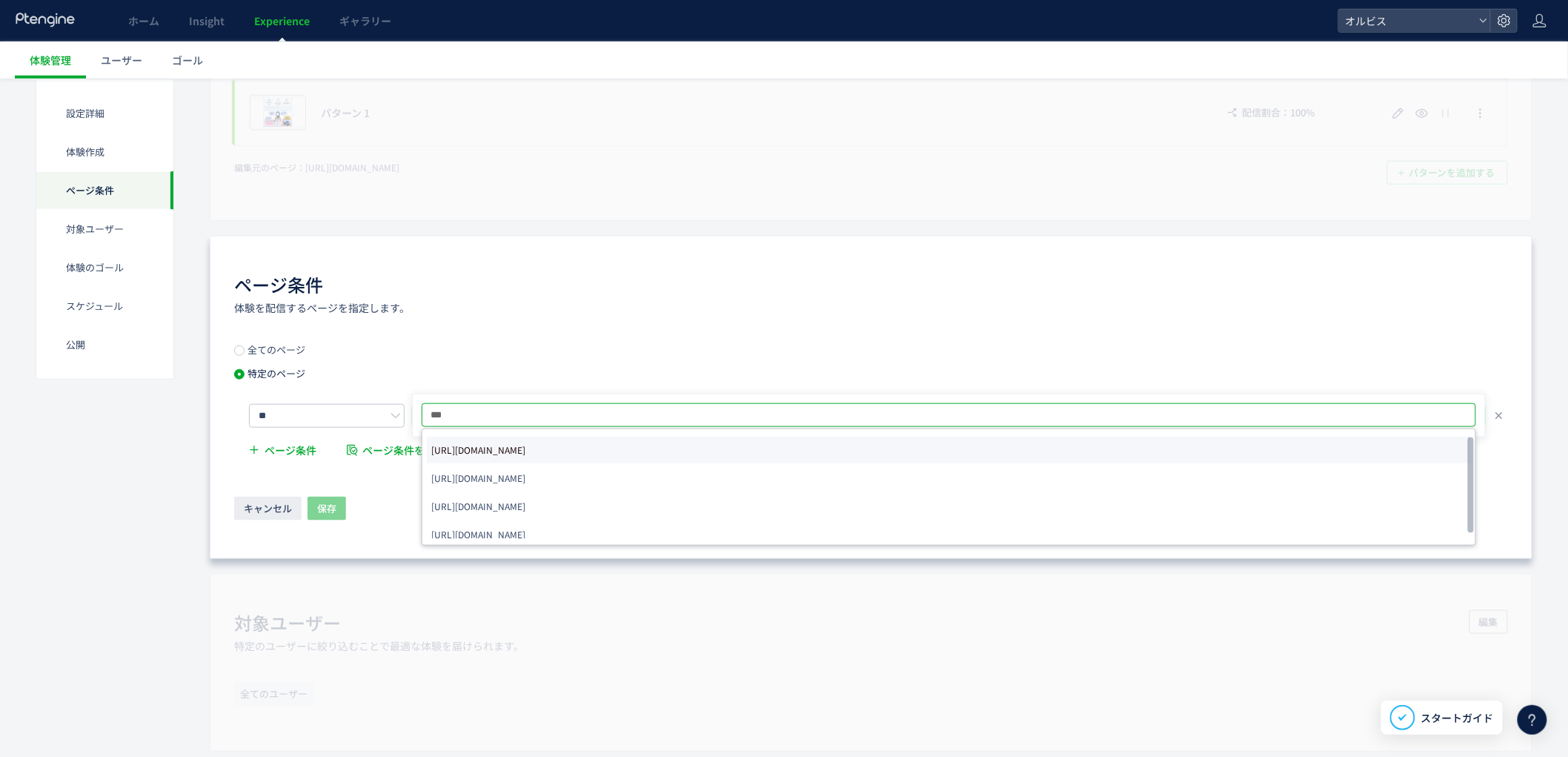 type on "***" 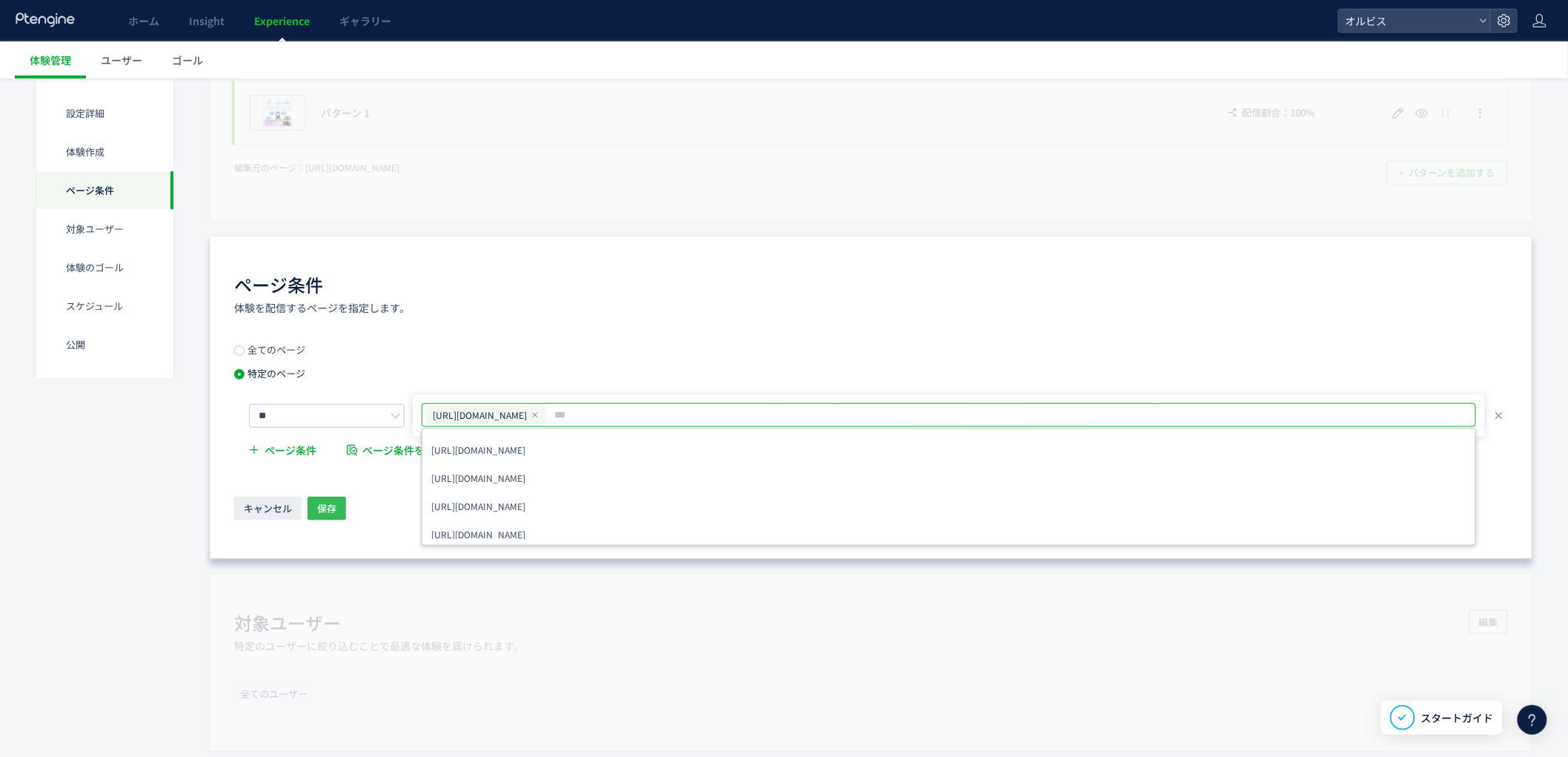 click on "保存" at bounding box center [327, 509] 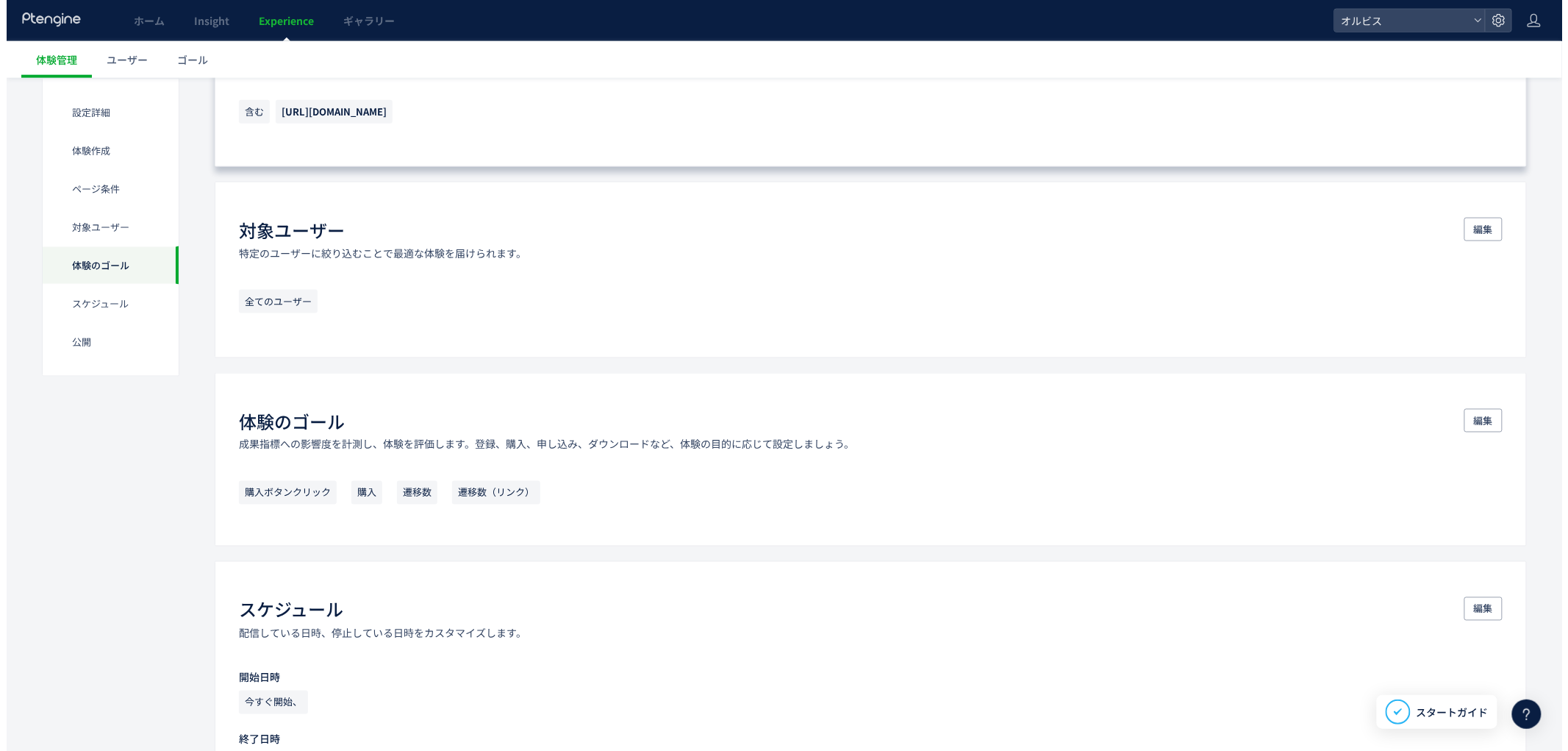 scroll, scrollTop: 1229, scrollLeft: 0, axis: vertical 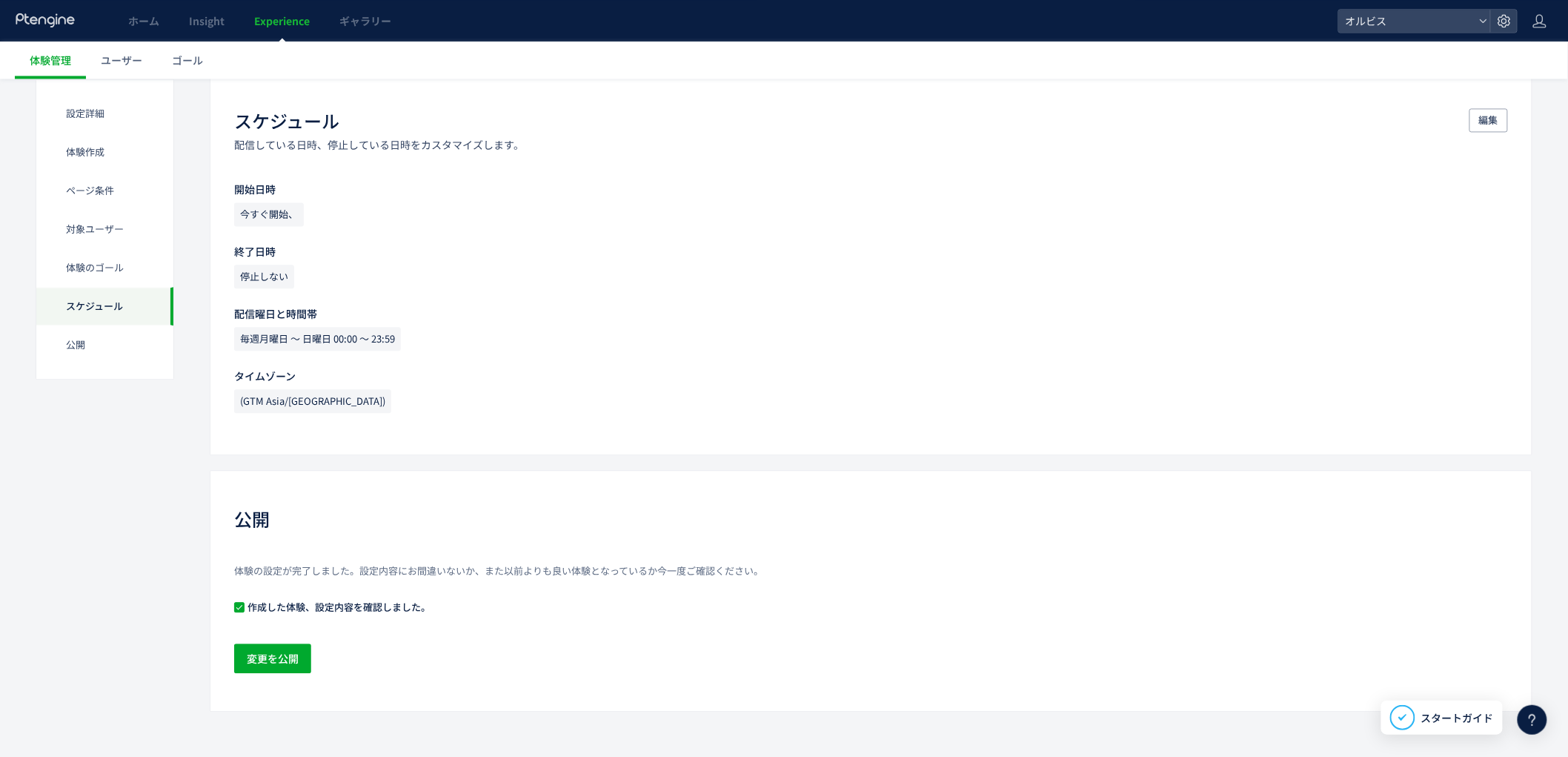 click on "体験の設定が完了しました。設定内容にお間違いないか、また以前よりも良い体験となっているか今一度ご確認ください。 作成した体験、設定内容を確認しました。 変更を公開" at bounding box center [871, 620] 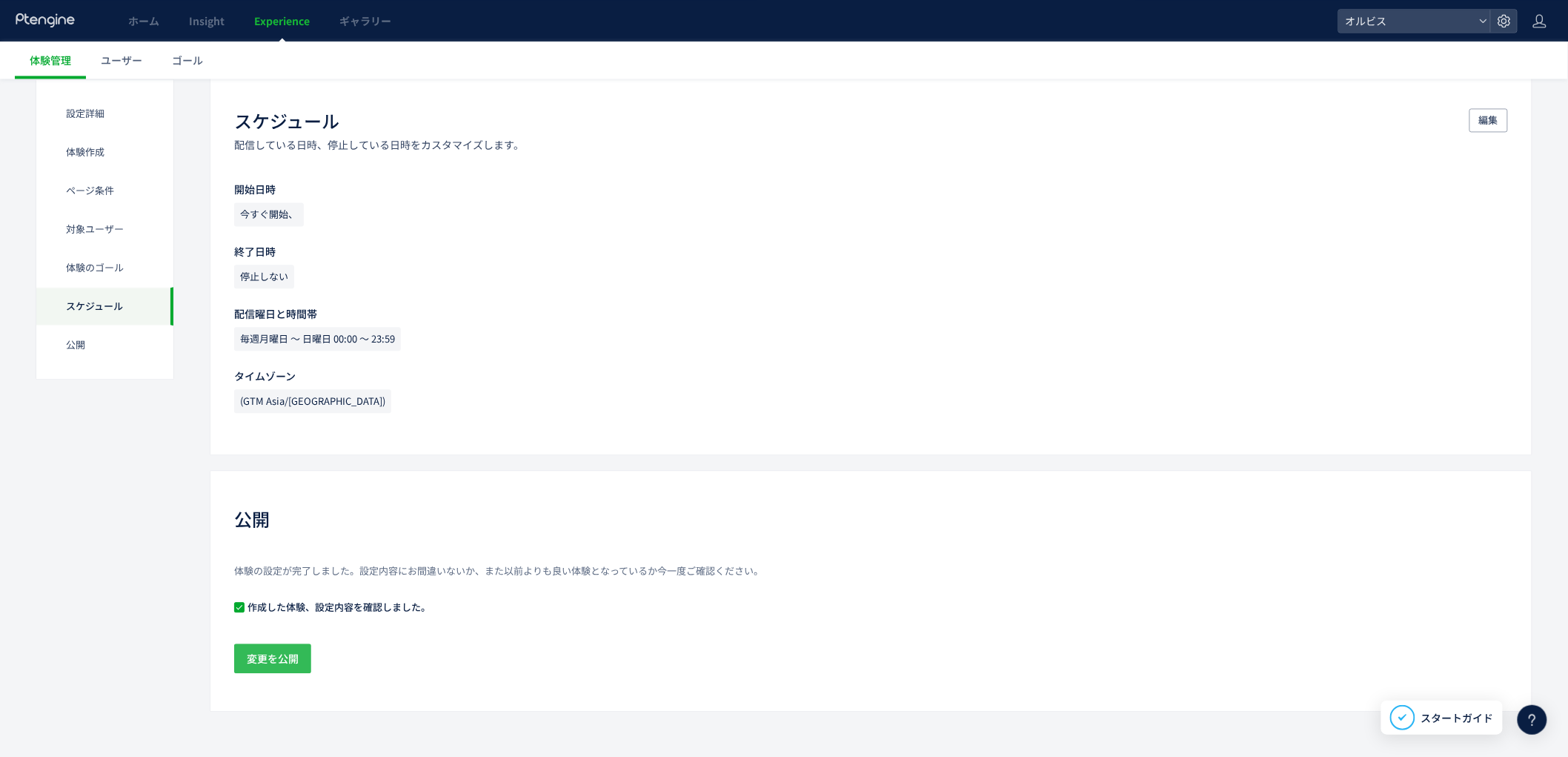 click on "変更を公開" at bounding box center (273, 658) 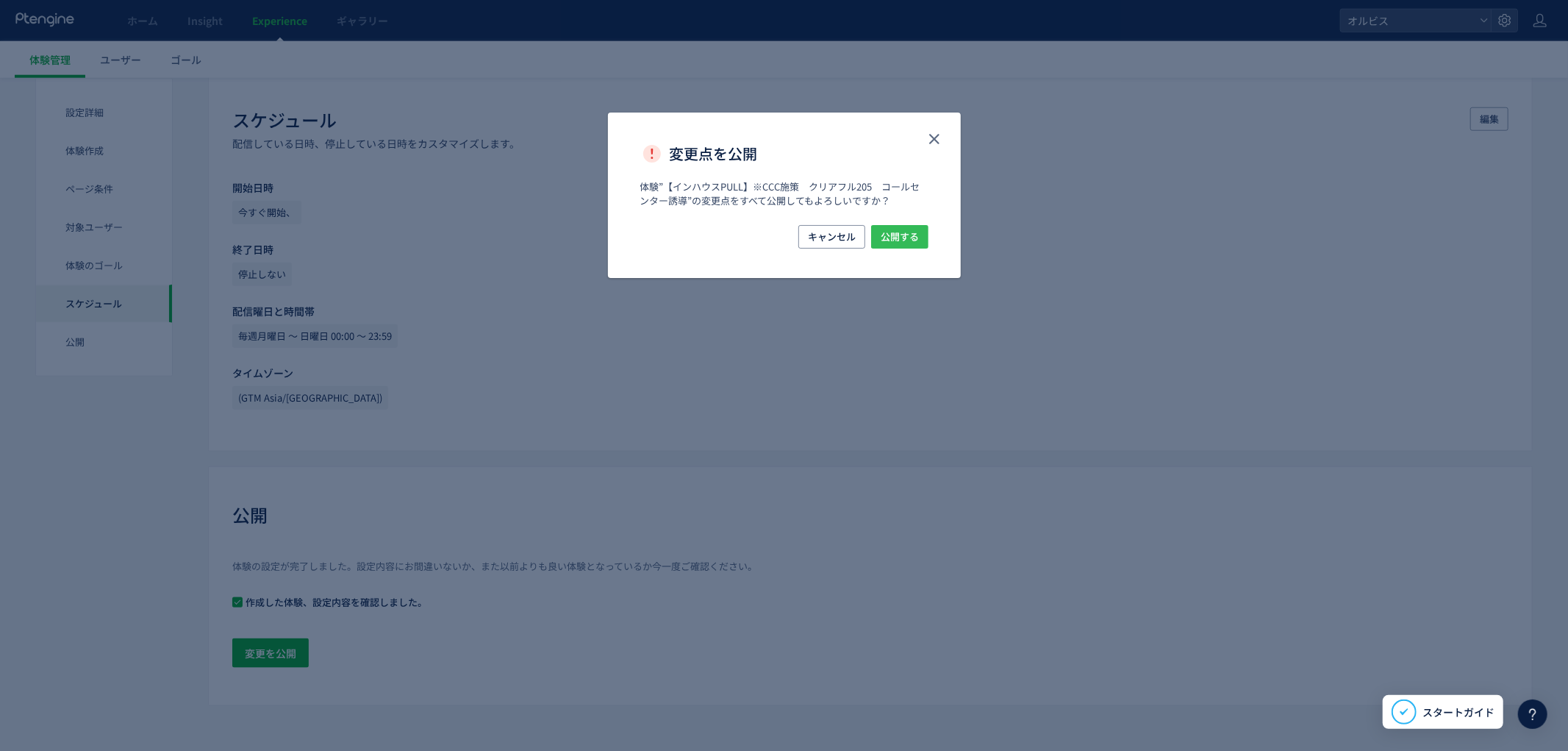 click on "公開する" at bounding box center (900, 237) 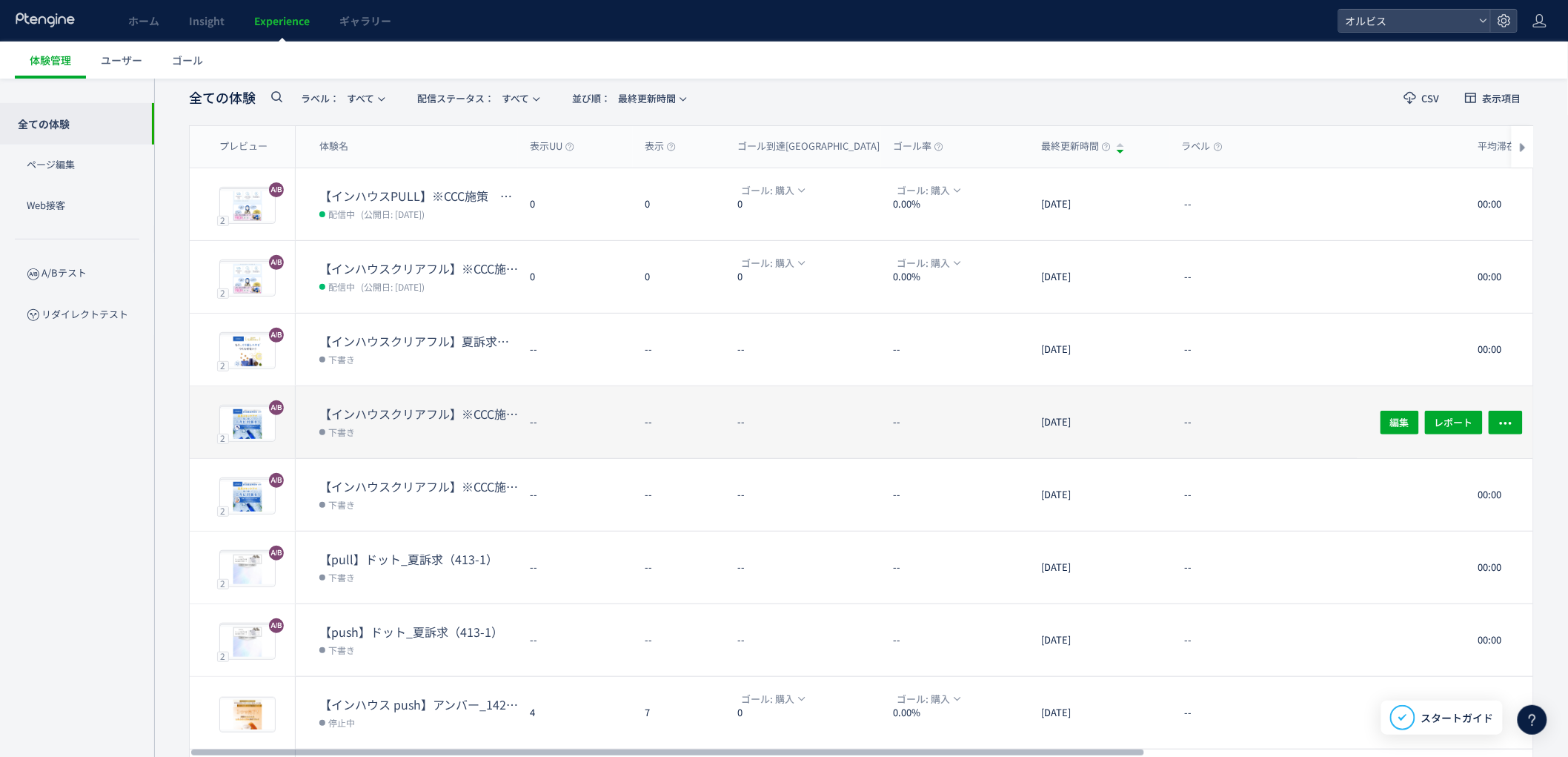 scroll, scrollTop: 75, scrollLeft: 0, axis: vertical 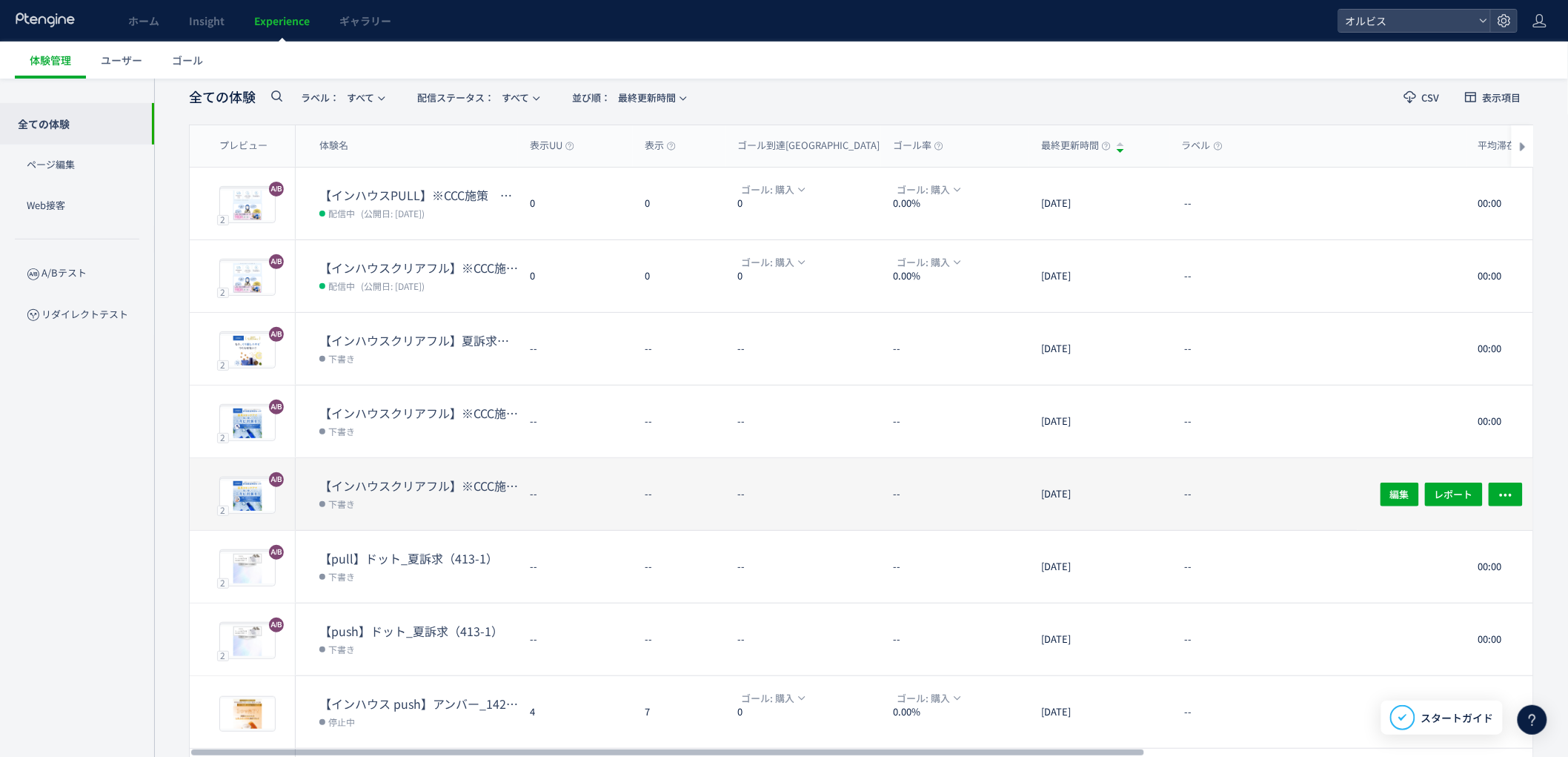click on "--" 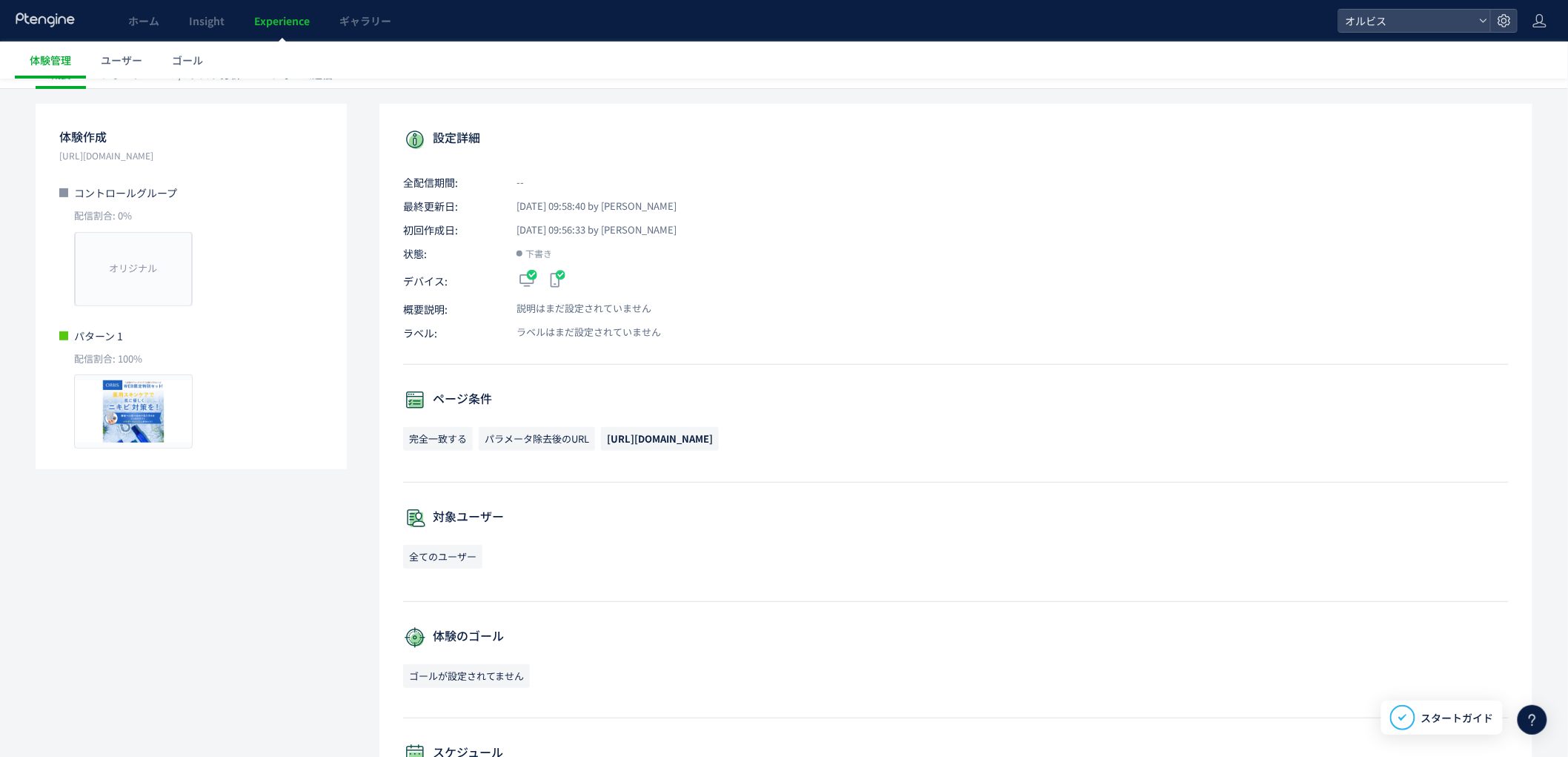 scroll, scrollTop: 0, scrollLeft: 0, axis: both 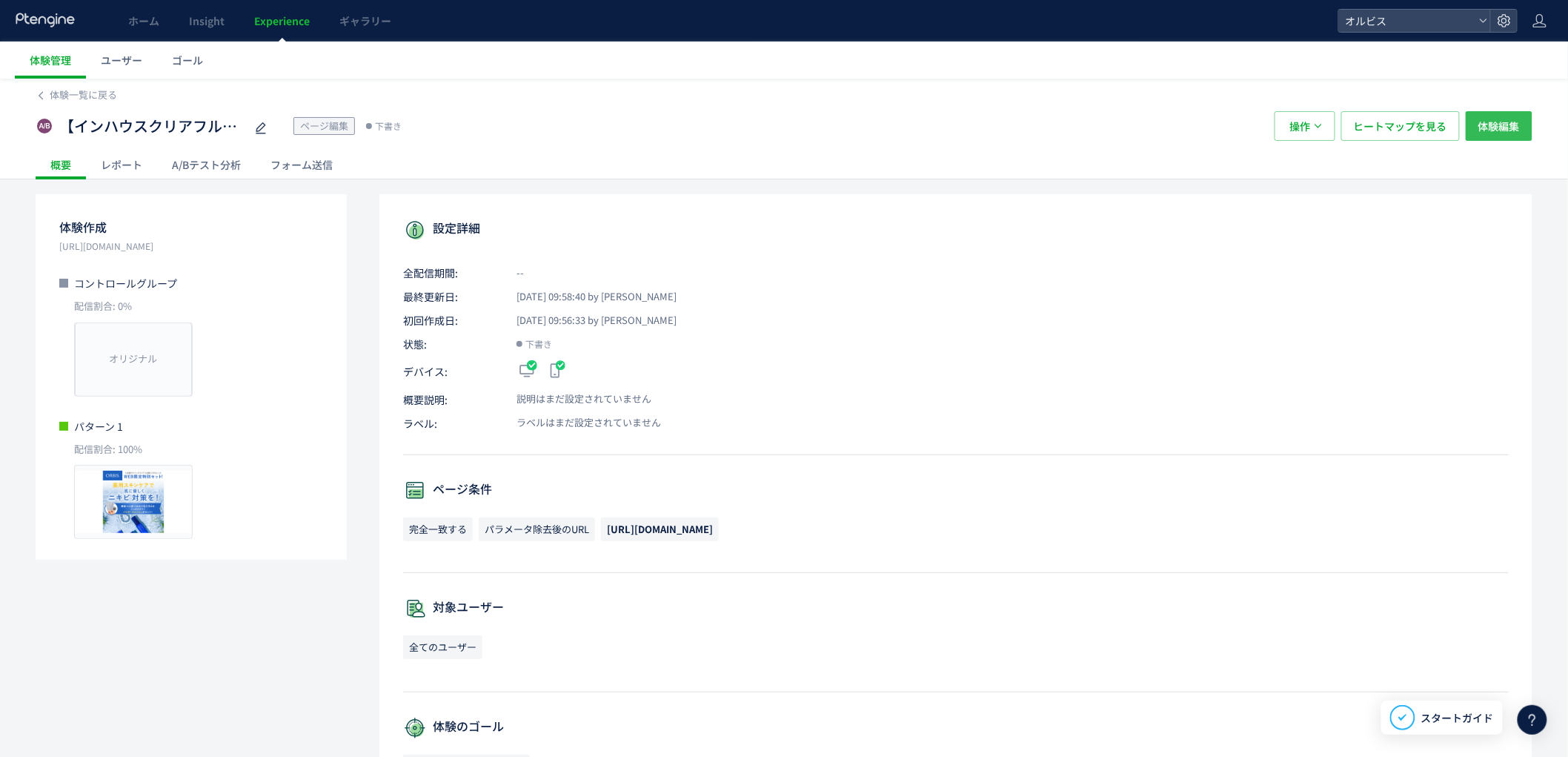 click on "体験編集" at bounding box center [1499, 126] 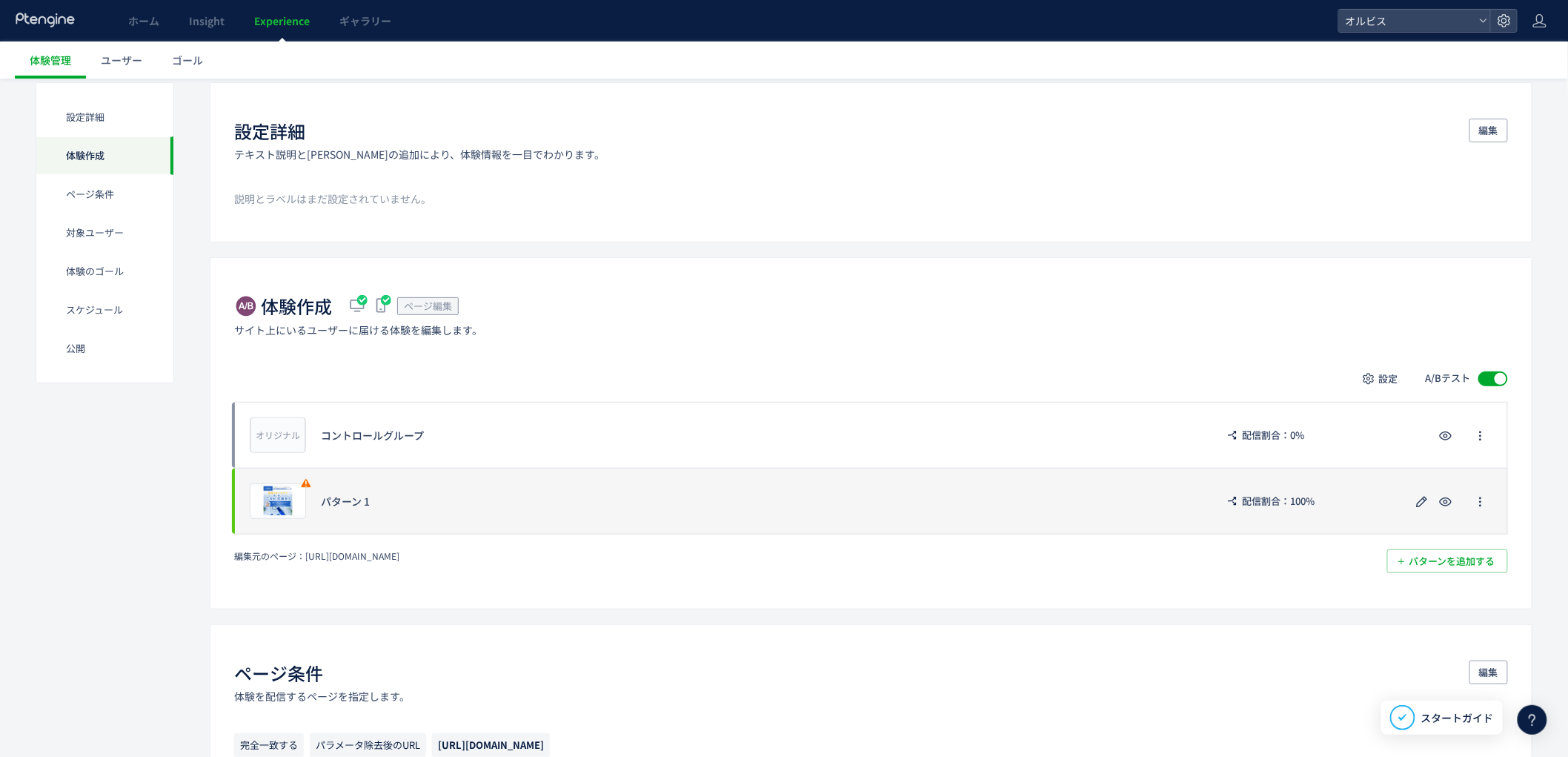 scroll, scrollTop: 100, scrollLeft: 0, axis: vertical 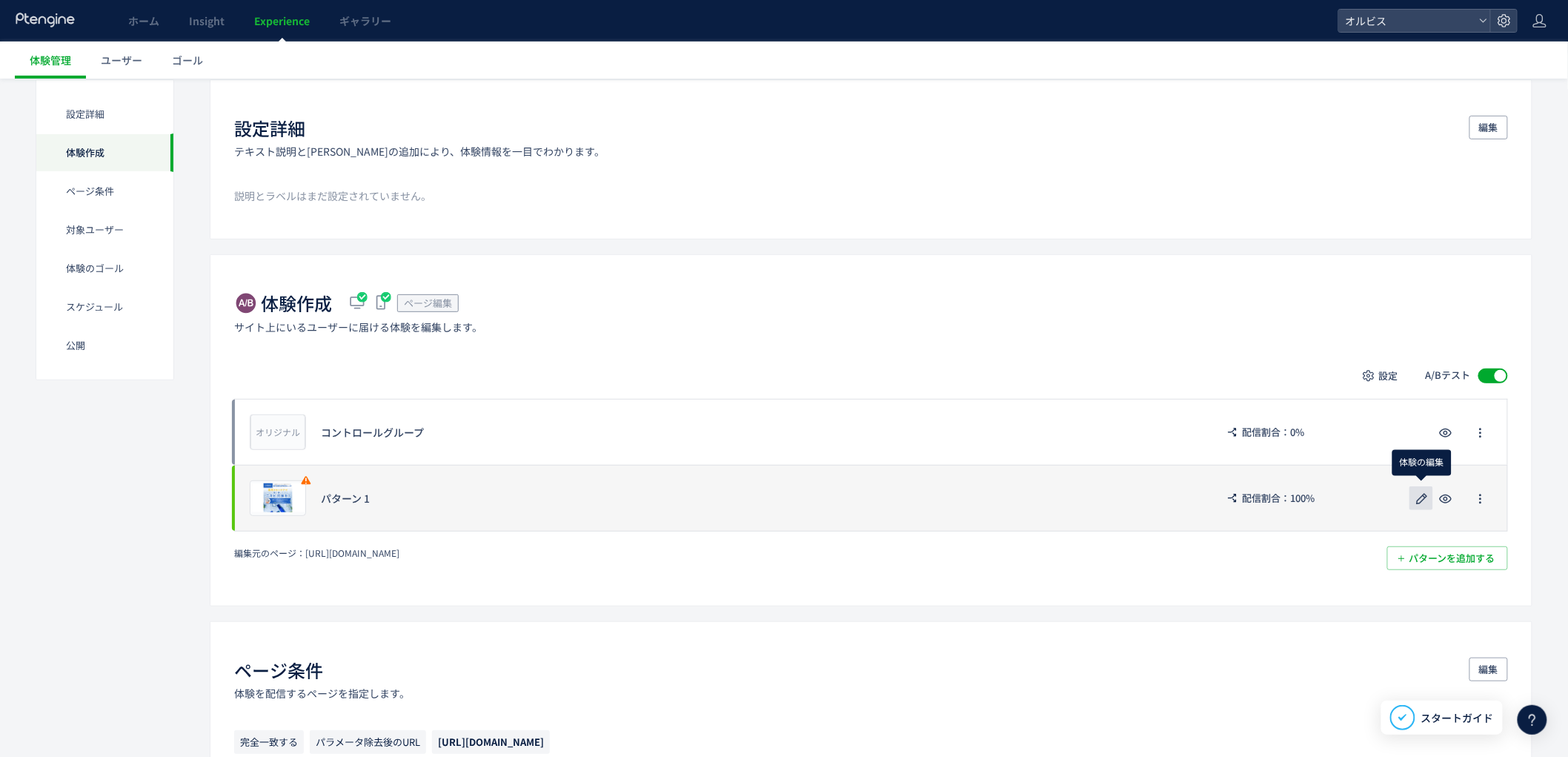 click 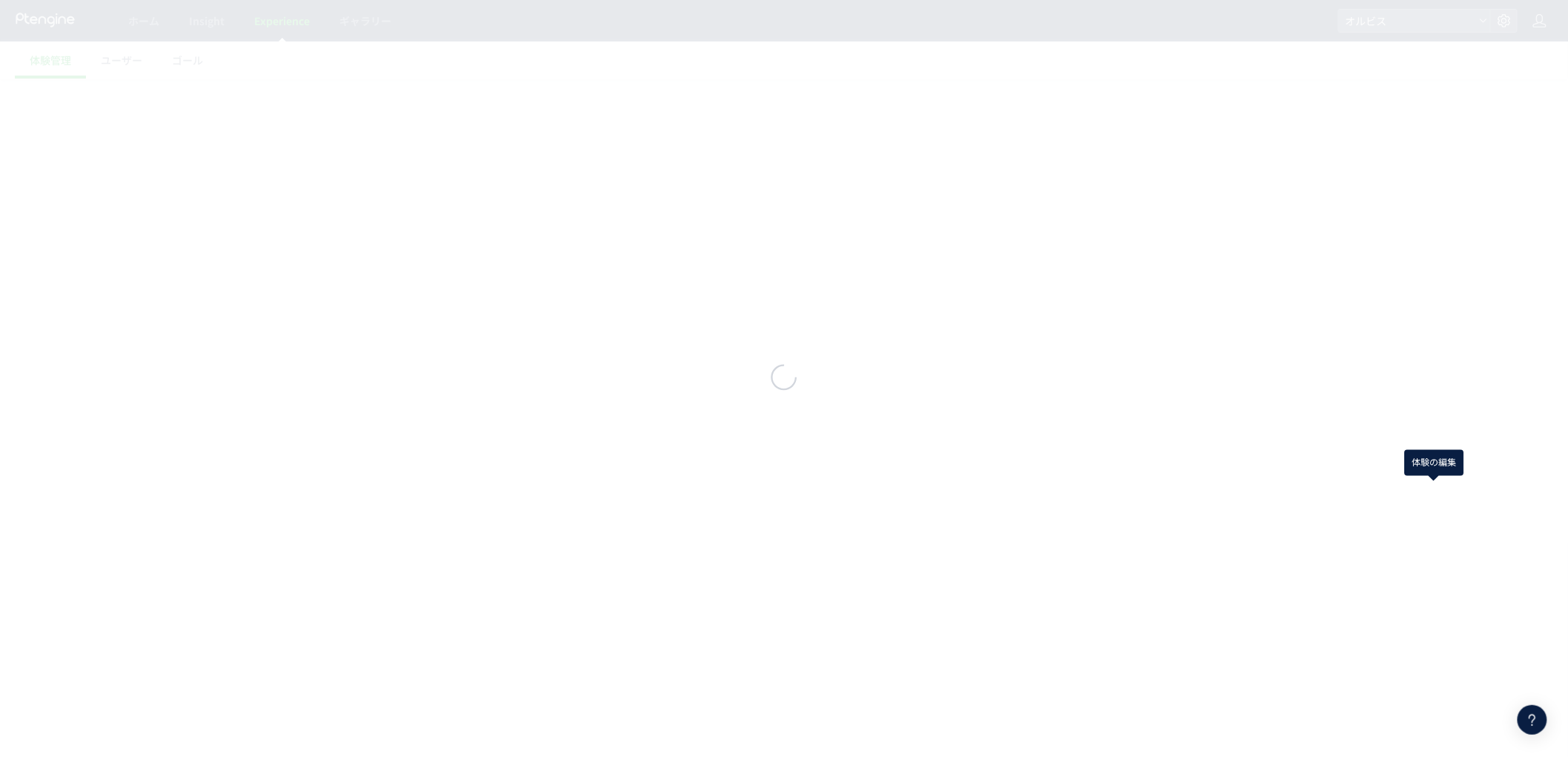 scroll, scrollTop: 0, scrollLeft: 0, axis: both 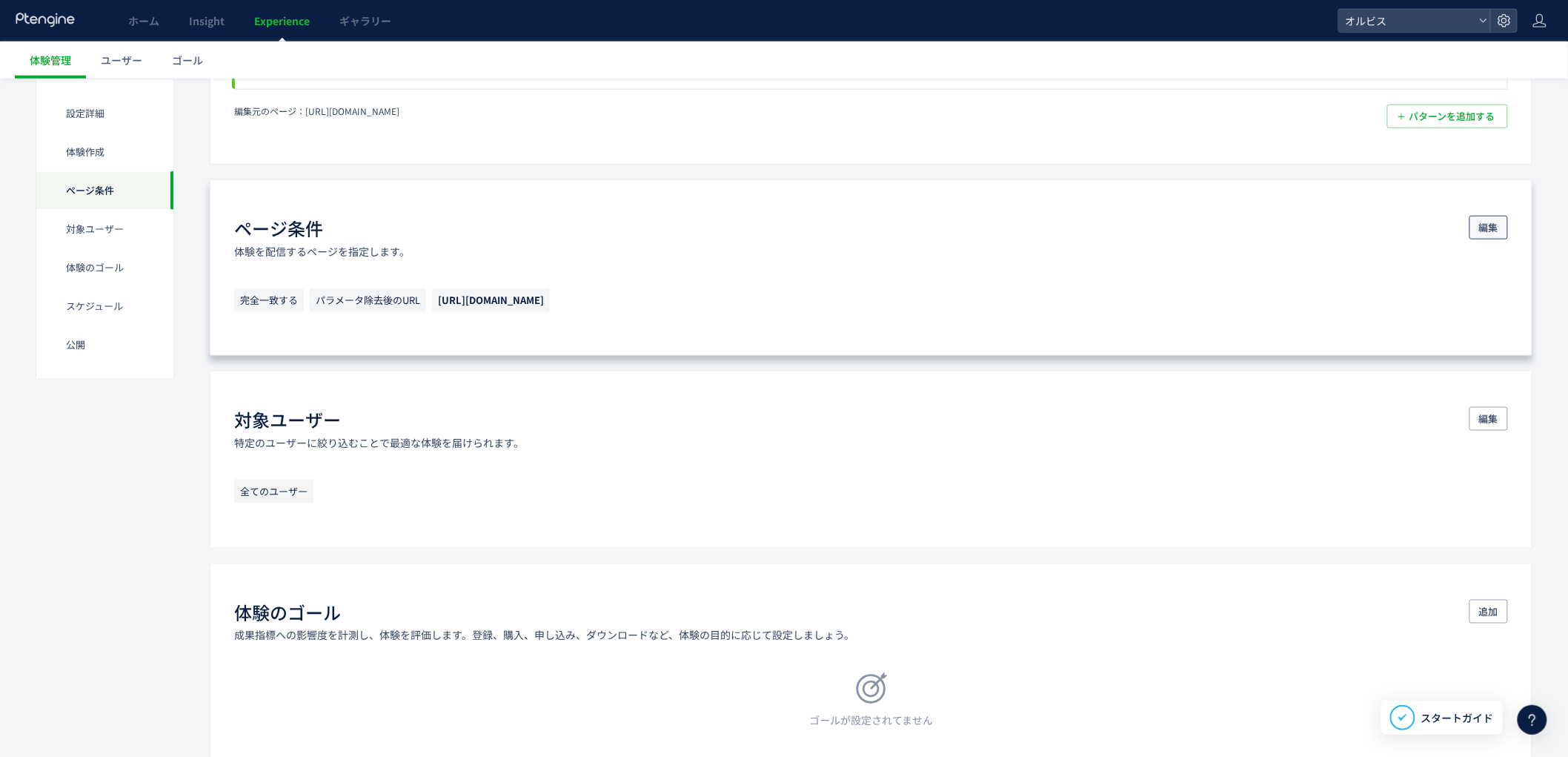 click on "編集" at bounding box center (1489, 228) 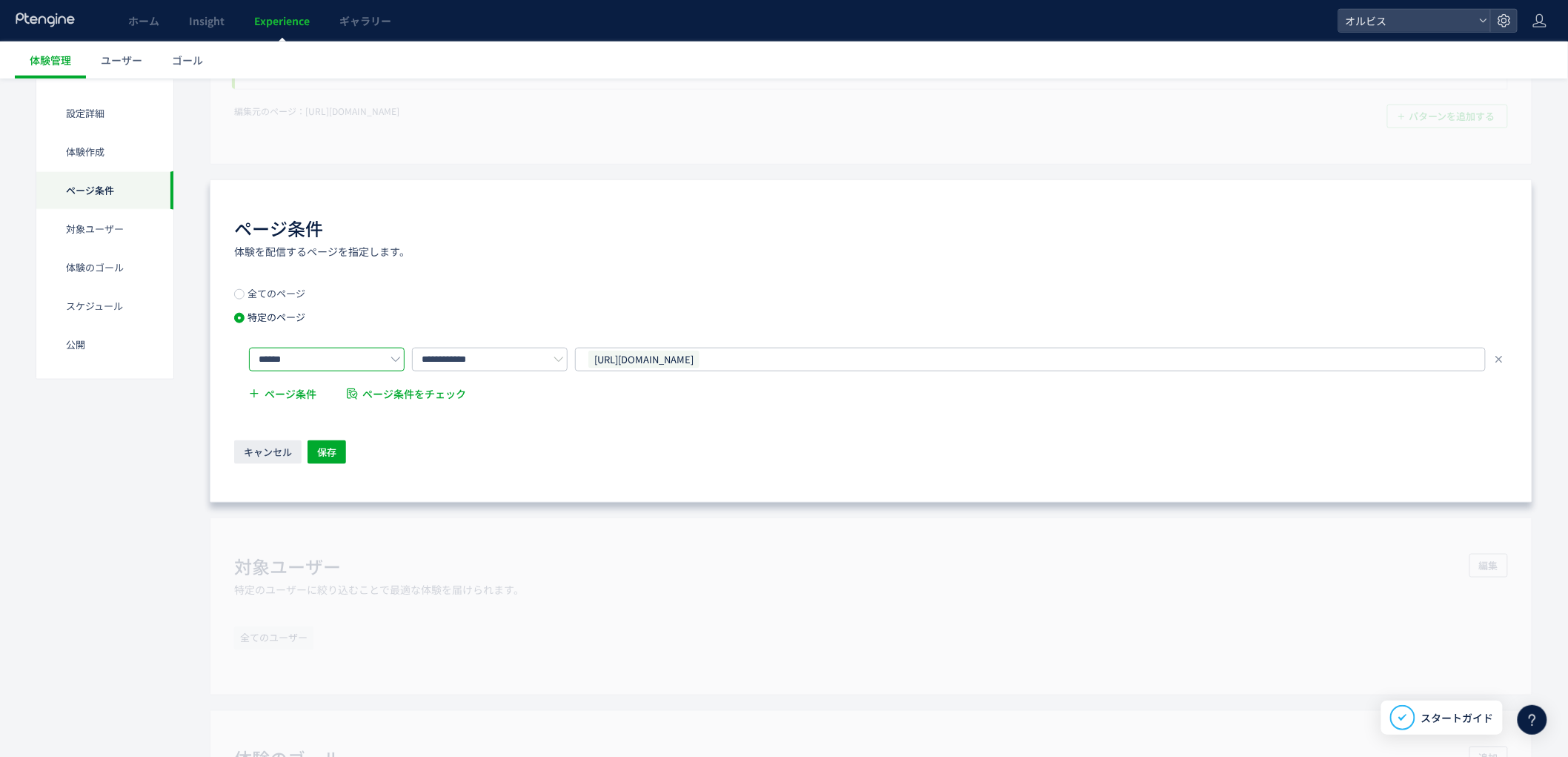 click on "******" 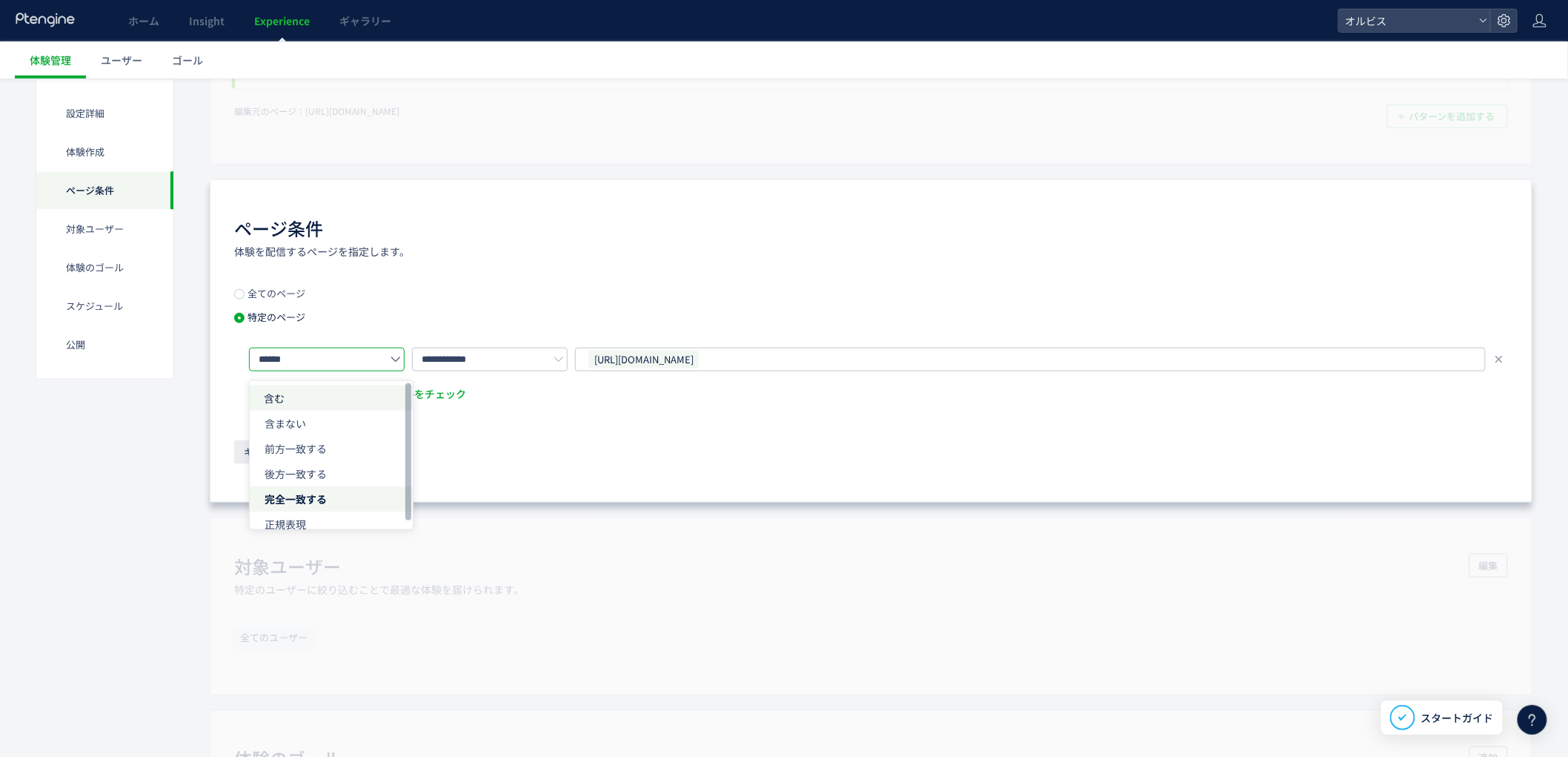 click on "含む" 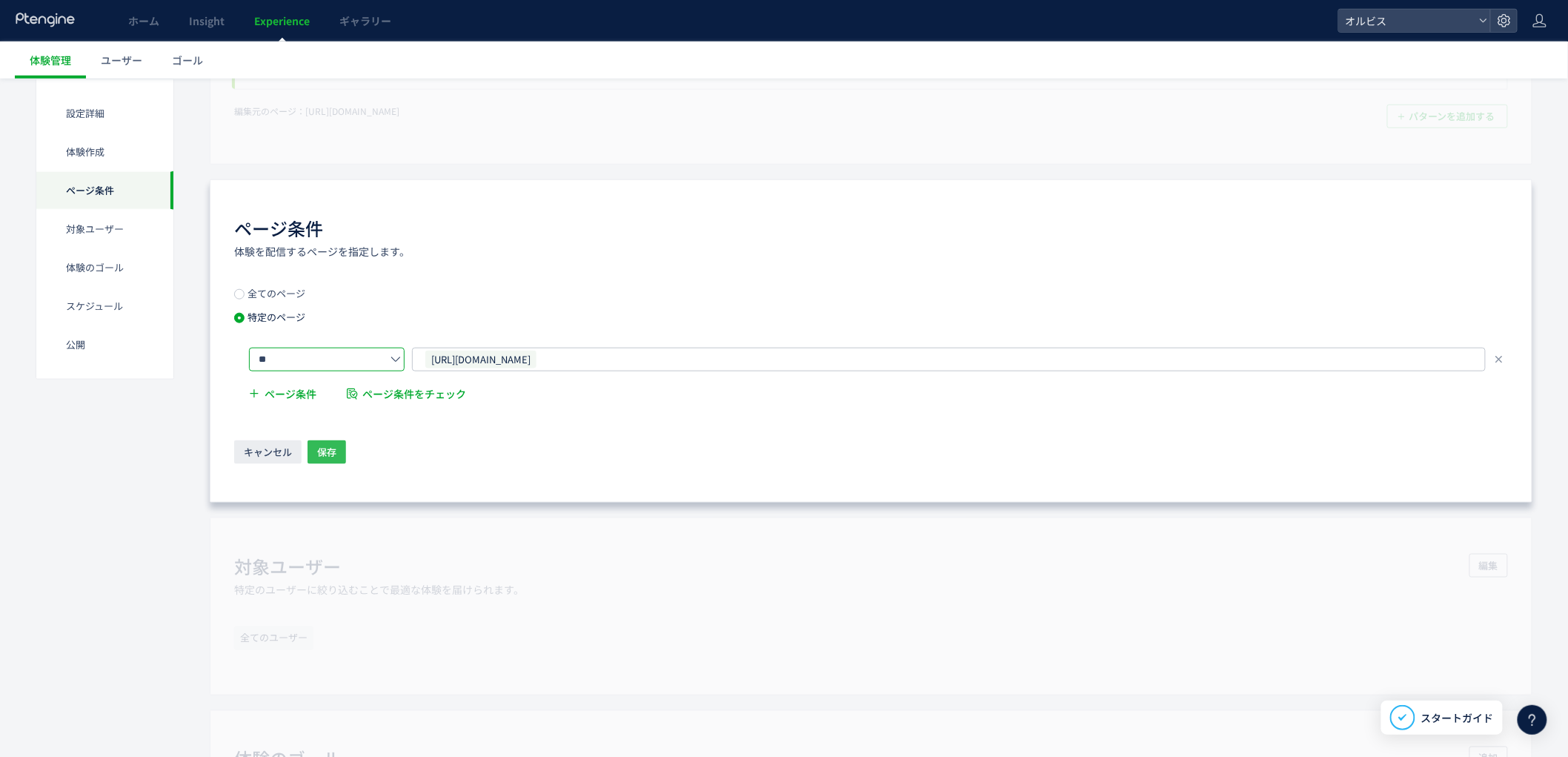 click on "保存" at bounding box center (327, 452) 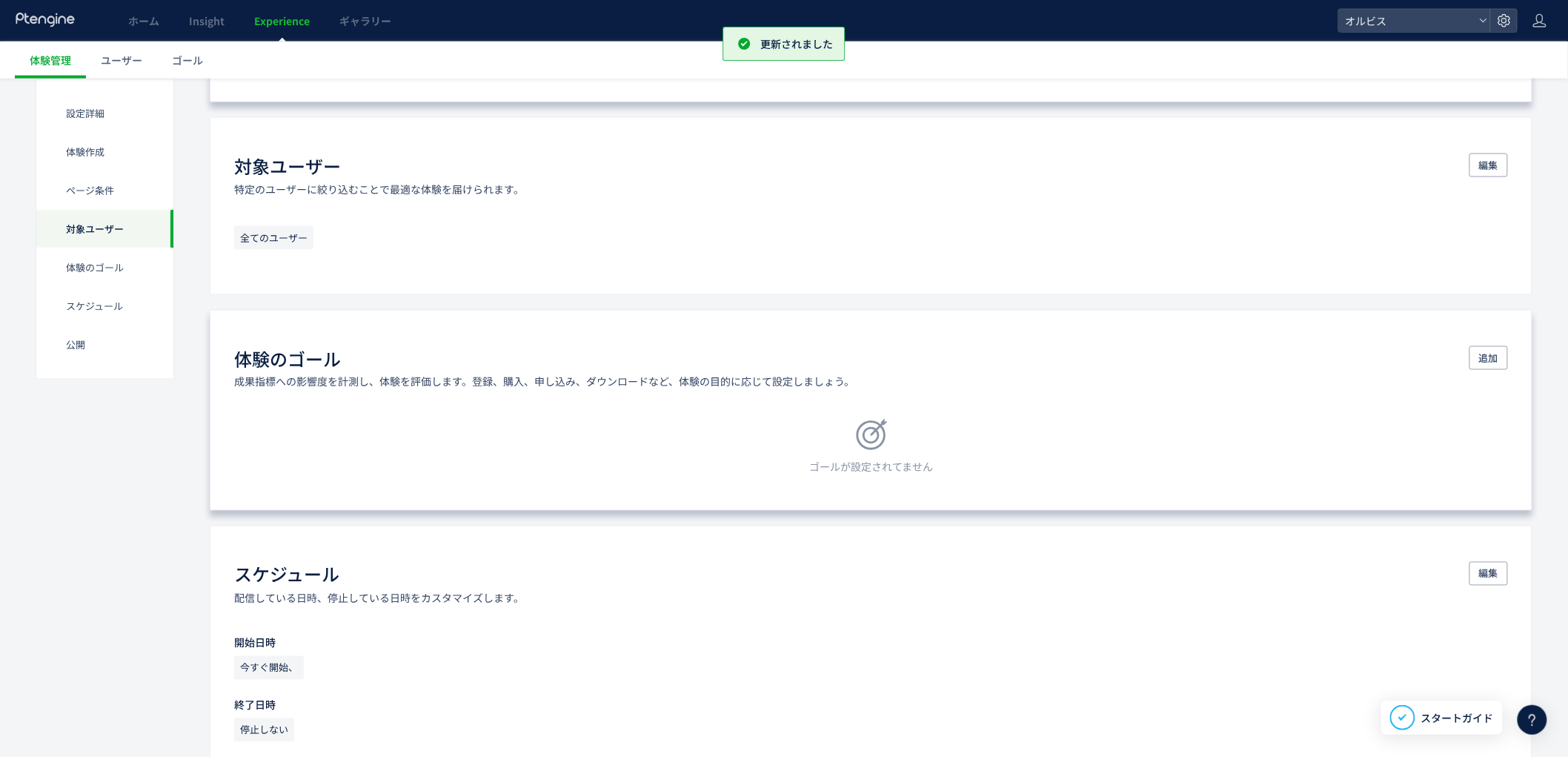 scroll, scrollTop: 796, scrollLeft: 0, axis: vertical 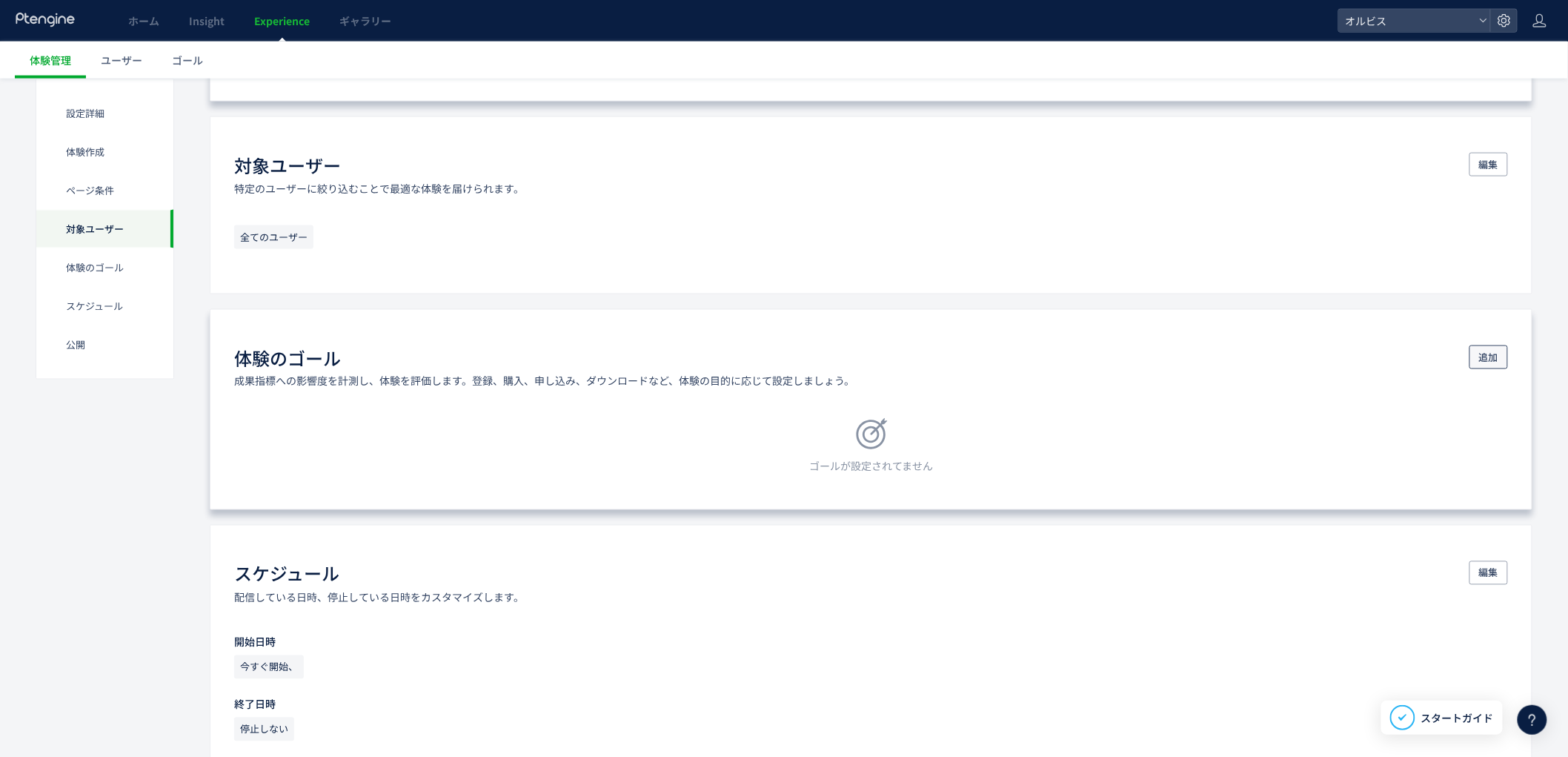 click on "追加" at bounding box center [1489, 357] 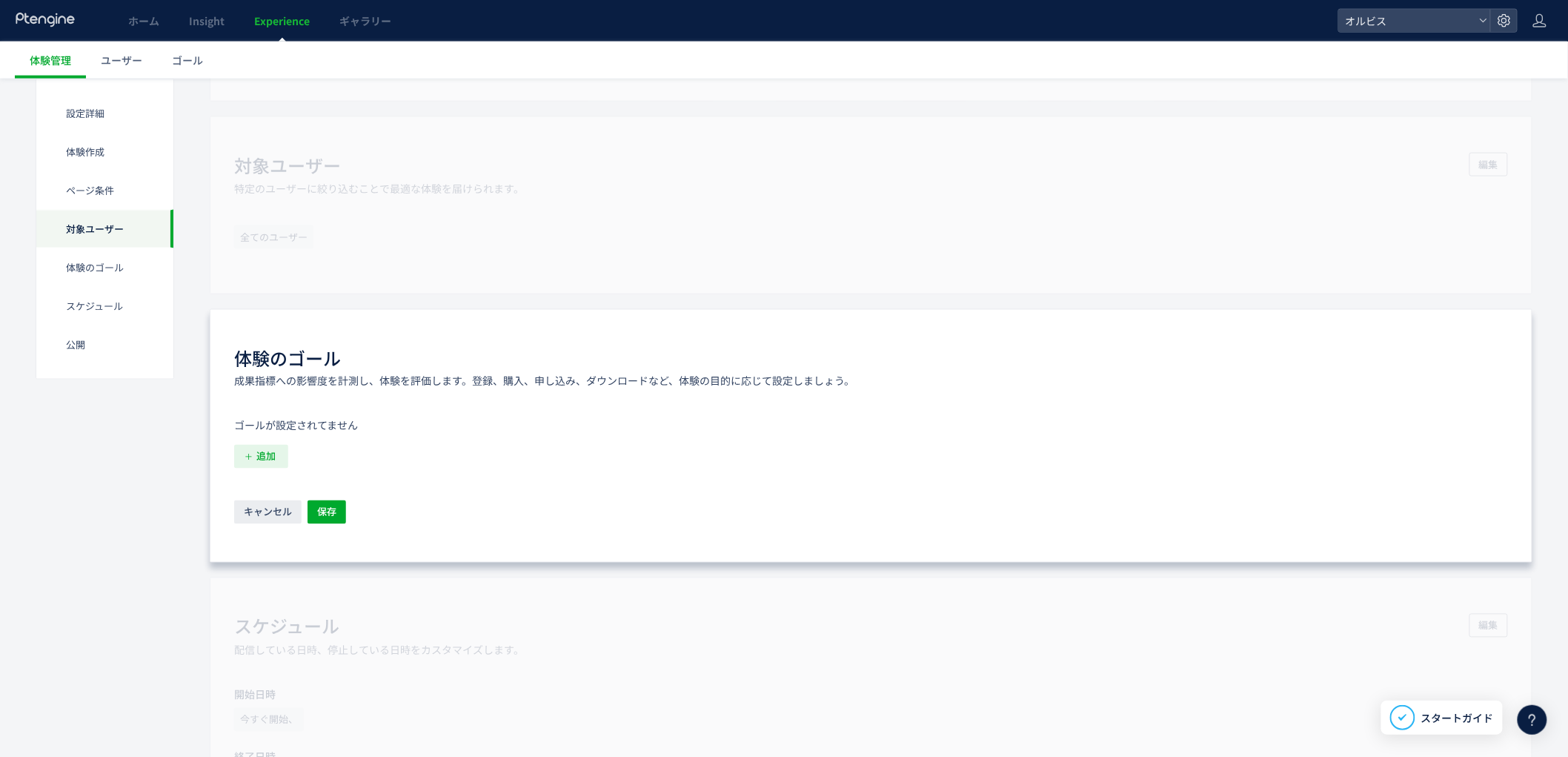 click on "追加" at bounding box center (266, 457) 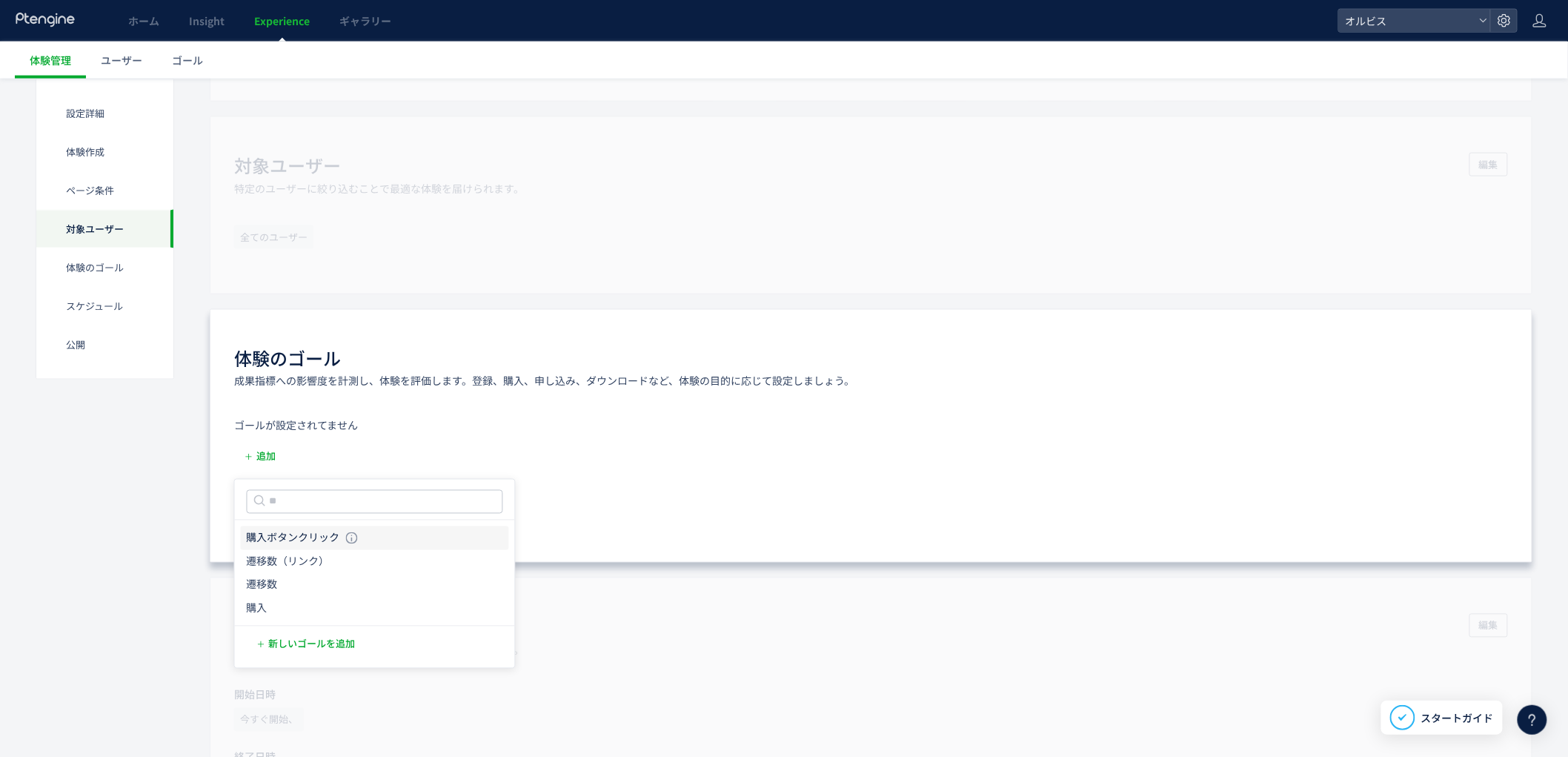 click on "購入ボタンクリック" at bounding box center (293, 538) 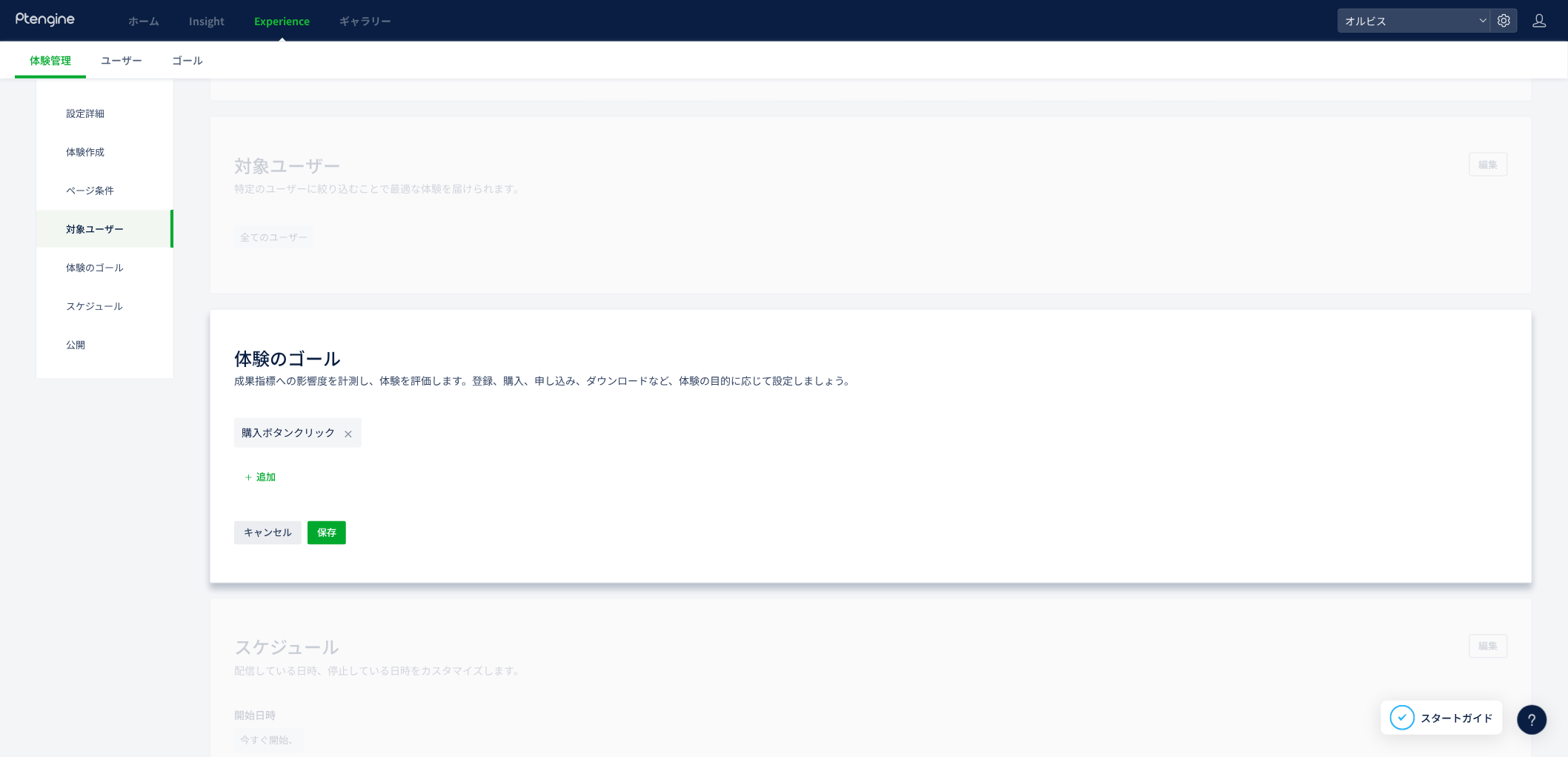 click on "体験のゴール  成果指標への影響度を計測し、体験を評価します。登録、購入、申し込み、ダウンロードなど、体験の目的に応じて設定しましょう。 購入ボタンクリック 追加 キャンセル 保存" at bounding box center (871, 446) 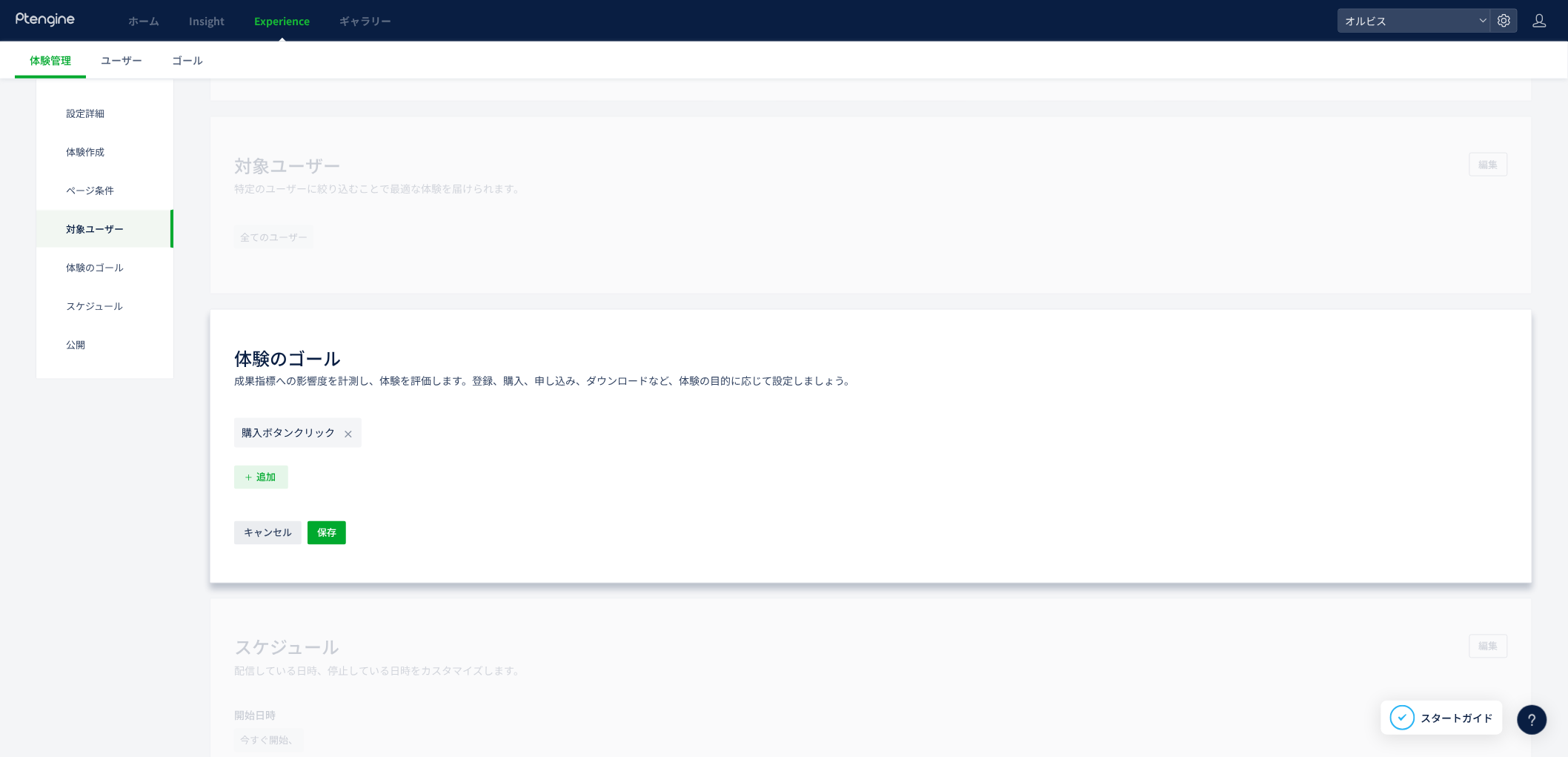 click on "追加" at bounding box center [266, 477] 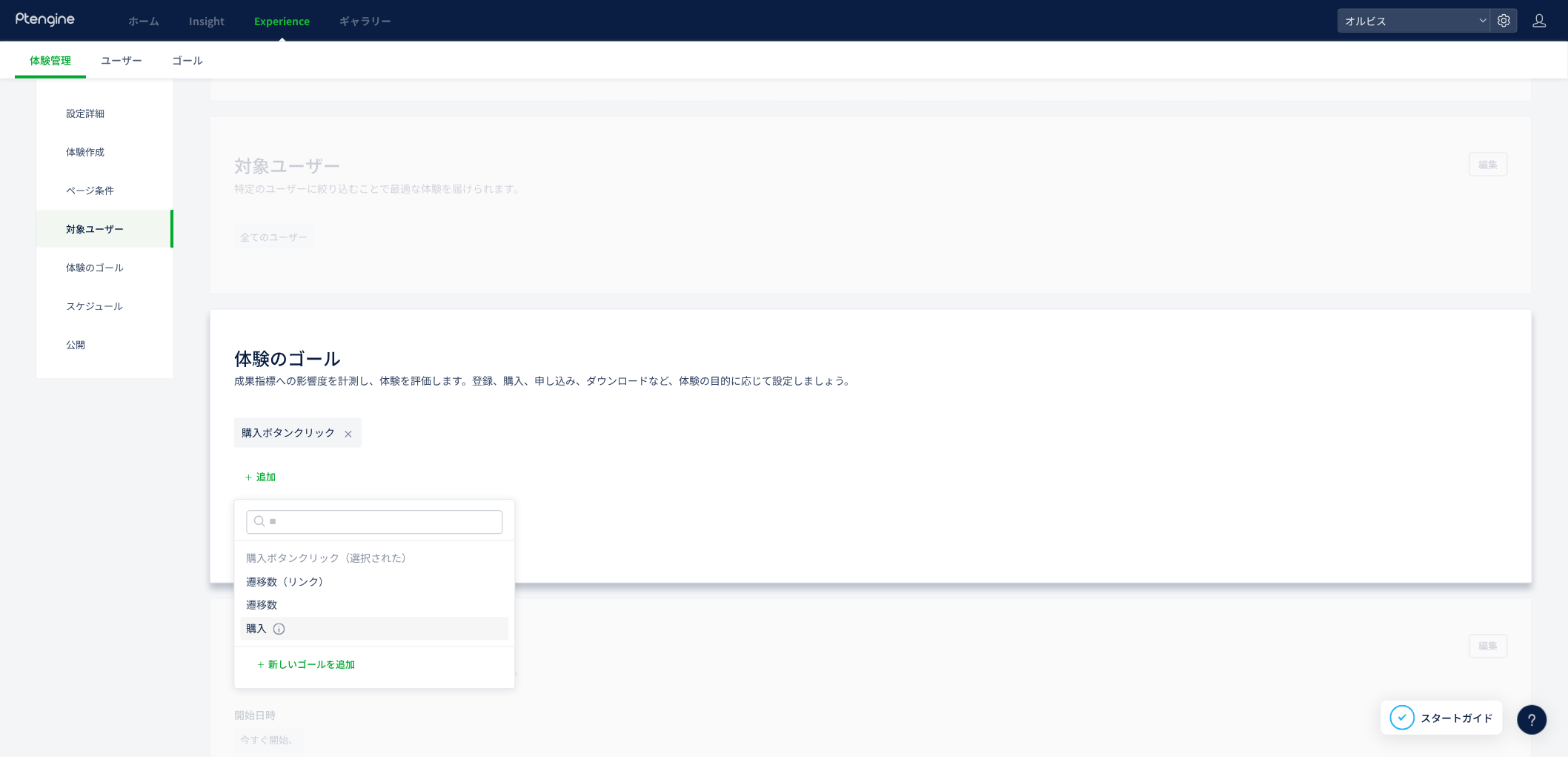 click on "購入 購入 条件： 元のページページorder/thanksに 含むページに訪問した場合" 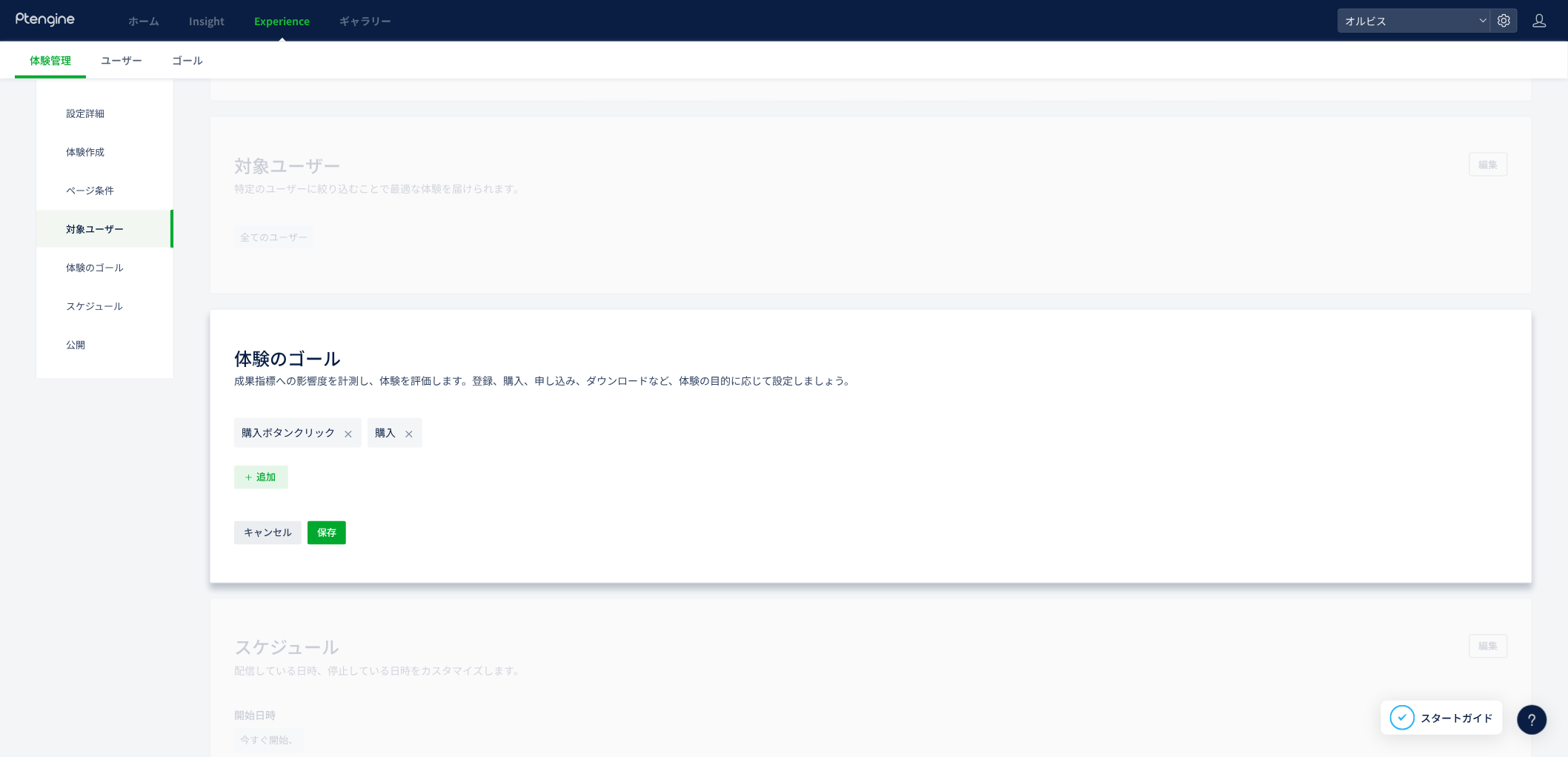 click on "追加" at bounding box center [266, 477] 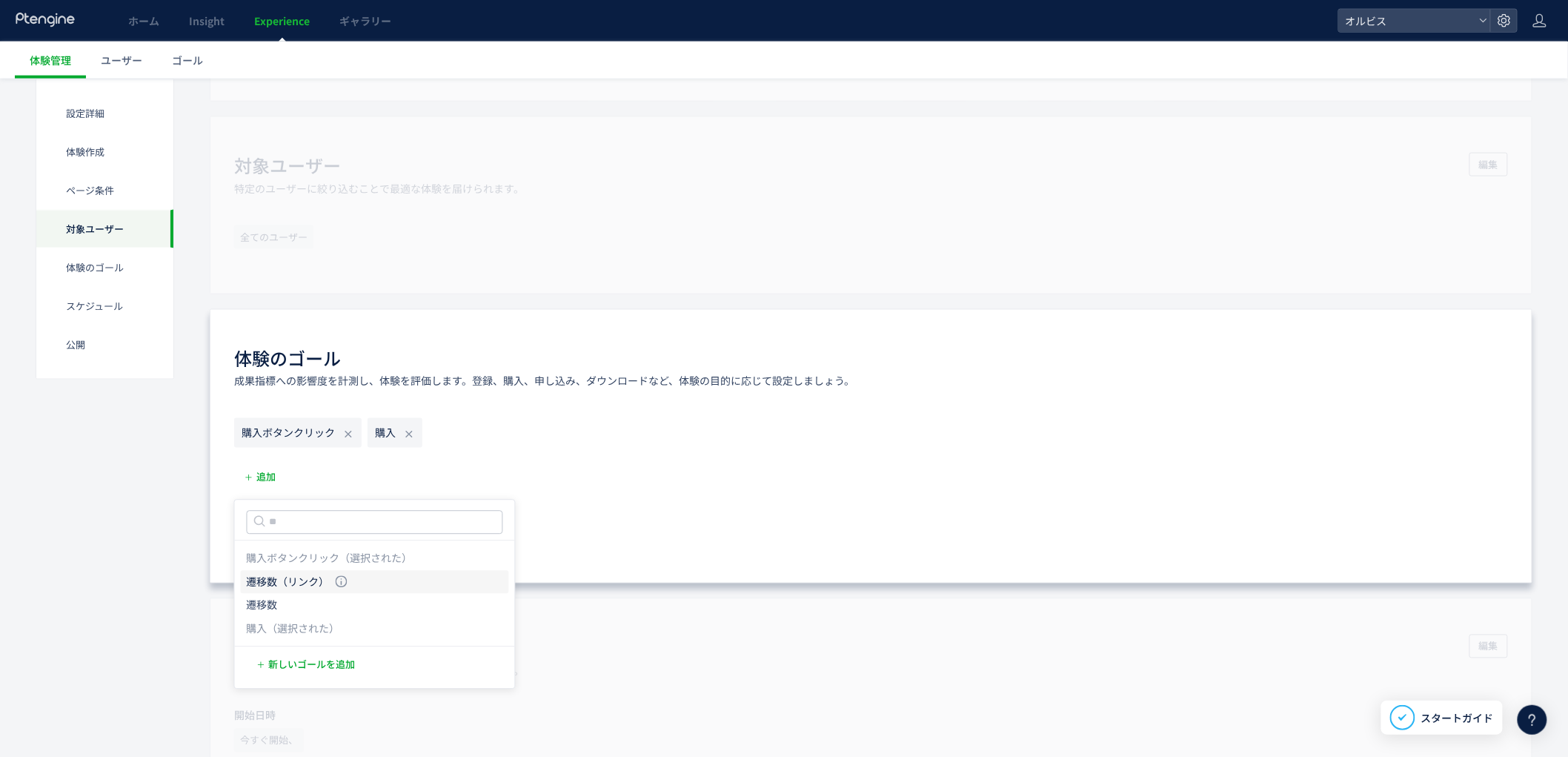 click on "遷移数（リンク）" at bounding box center [288, 582] 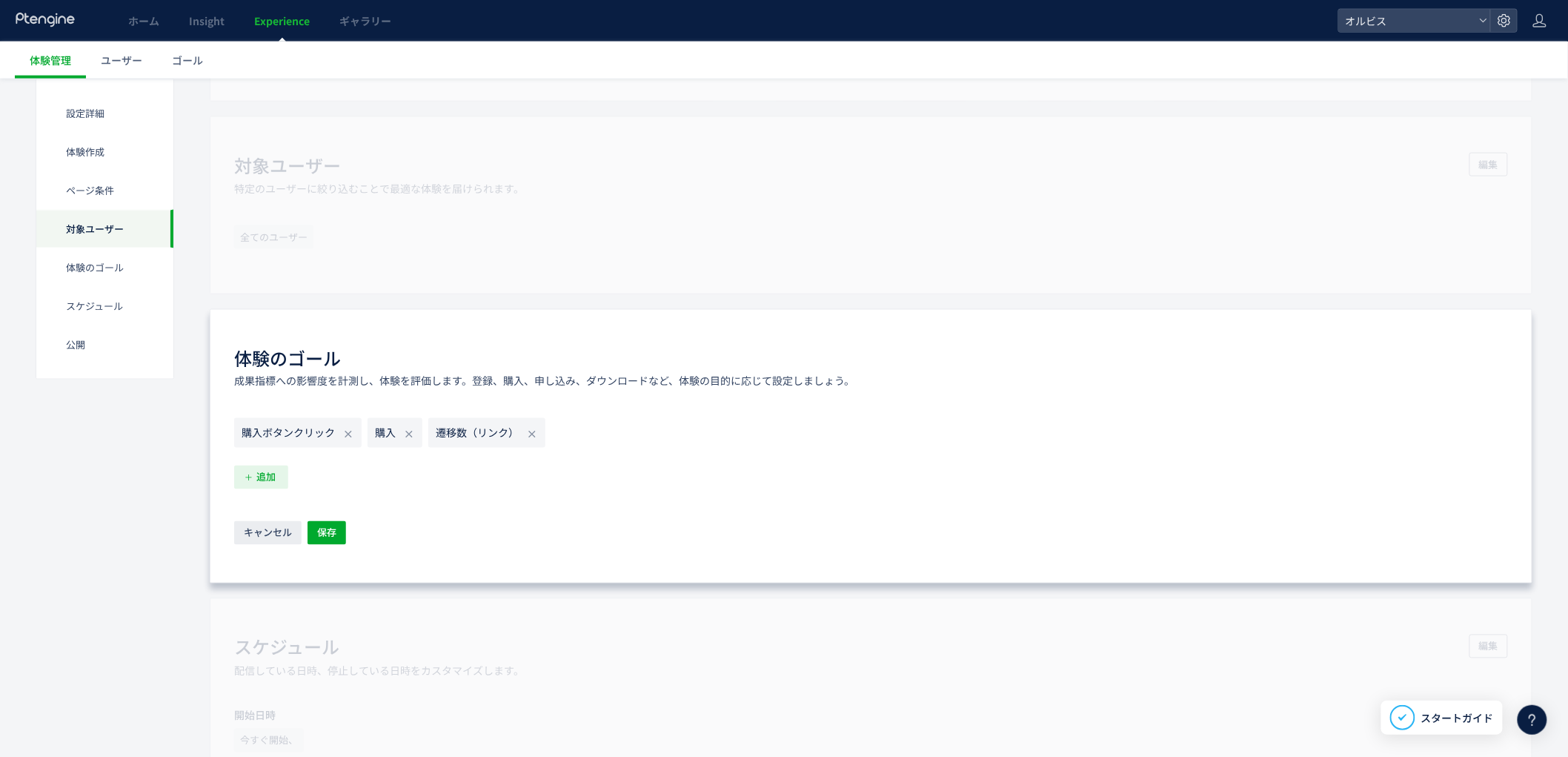 drag, startPoint x: 271, startPoint y: 477, endPoint x: 270, endPoint y: 493, distance: 16.03122 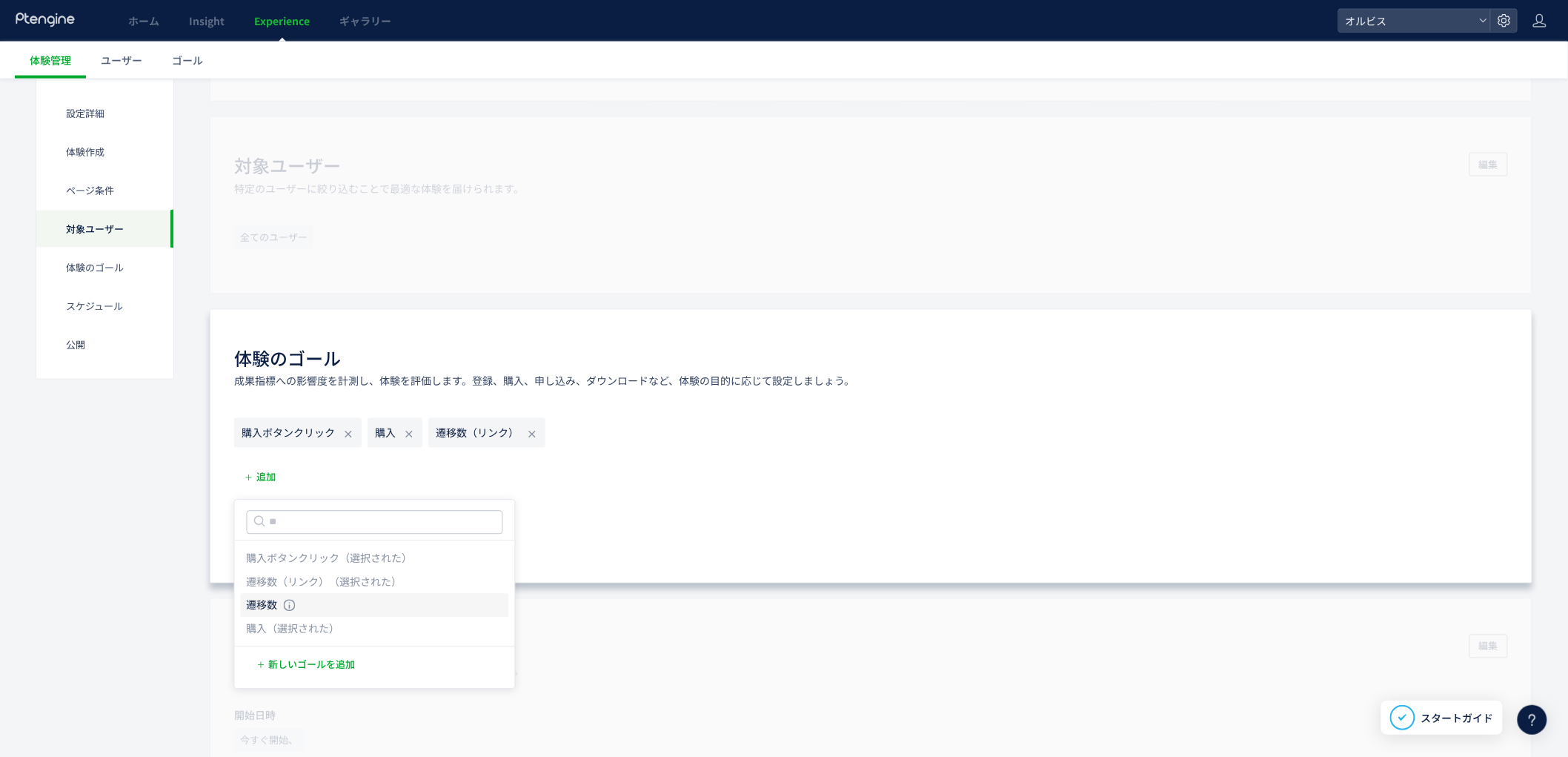 click on "遷移数 遷移数 条件： イベント 「CTAボタンクリック」 が発生した場合" 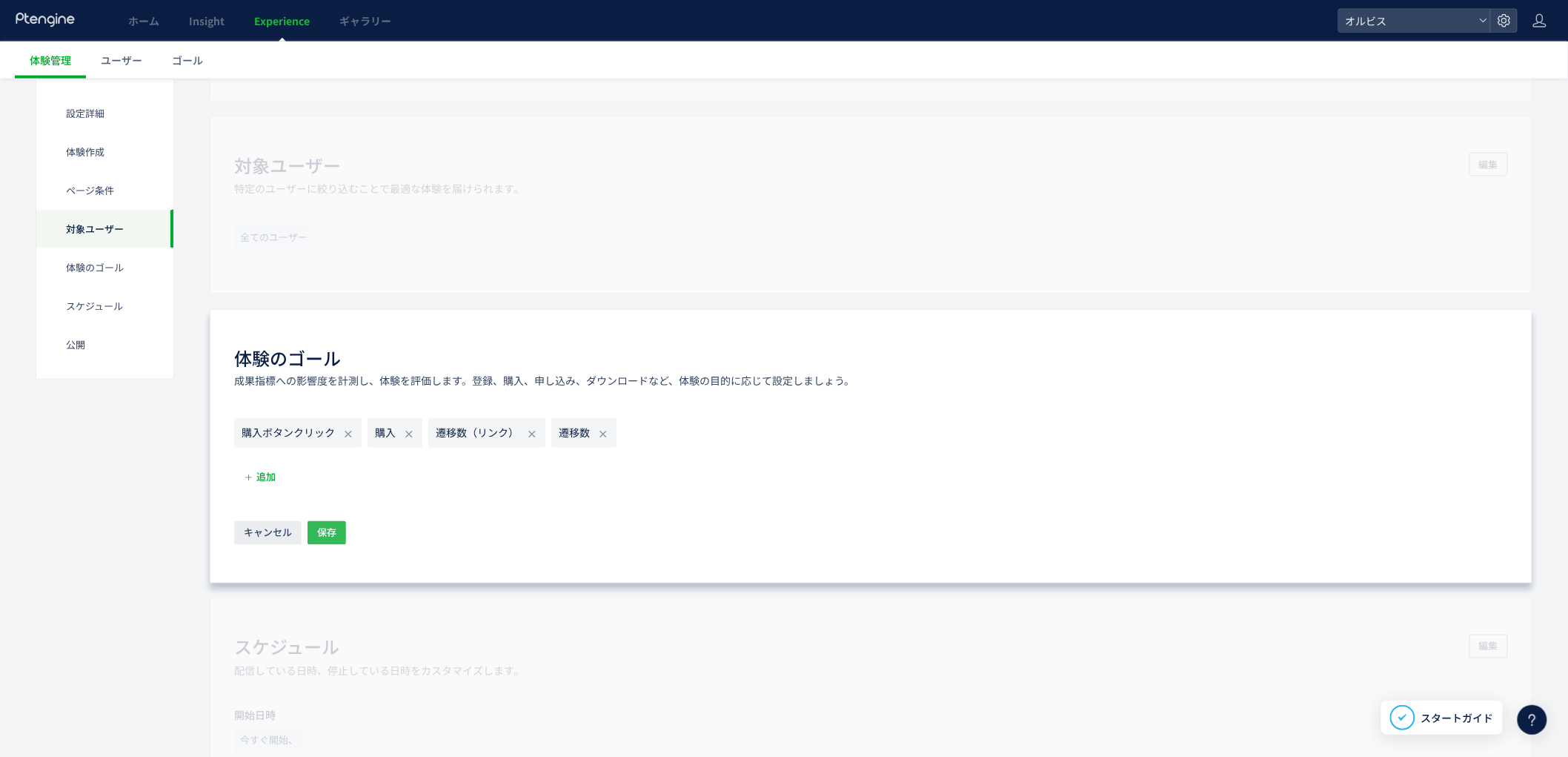 click on "保存" at bounding box center [327, 533] 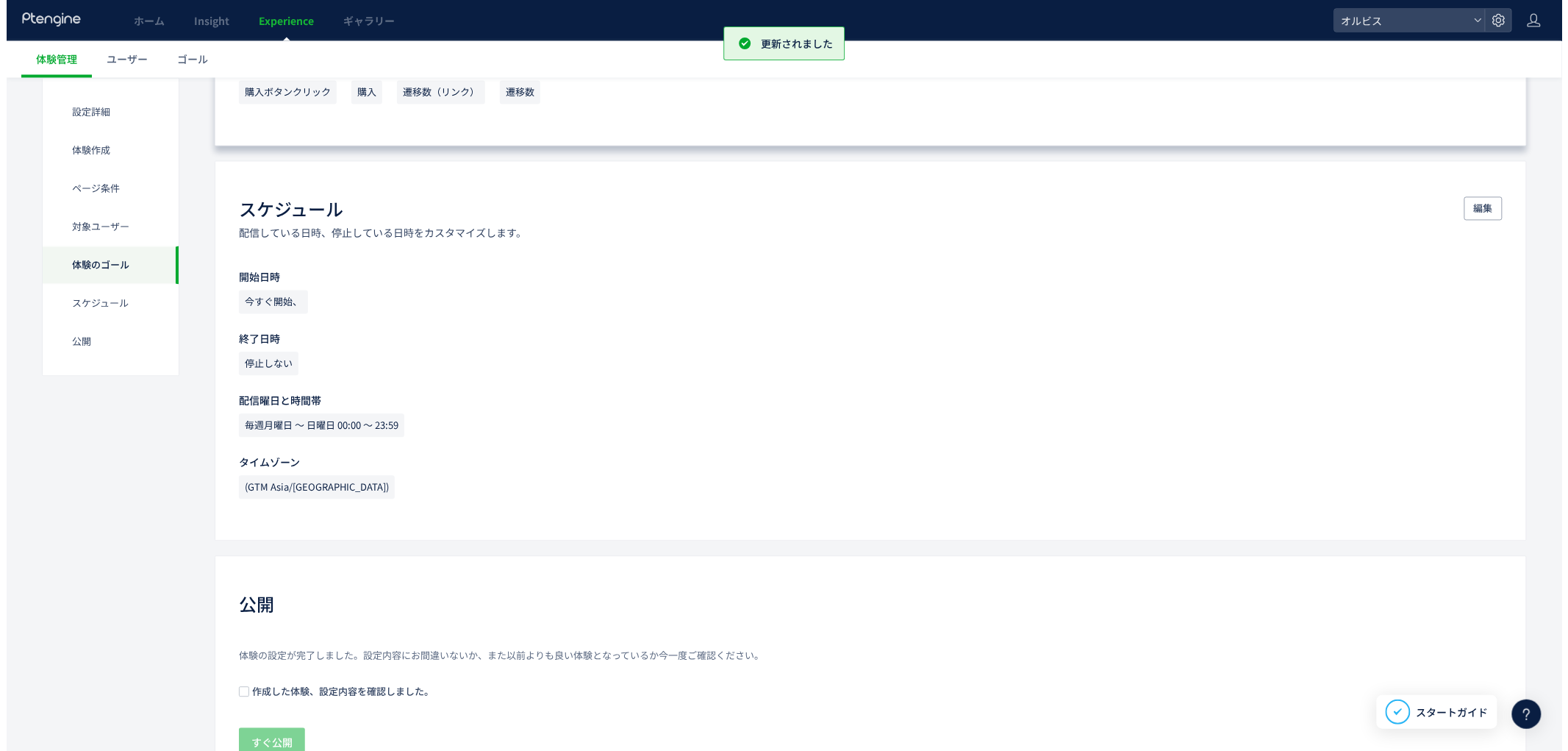 scroll, scrollTop: 1214, scrollLeft: 0, axis: vertical 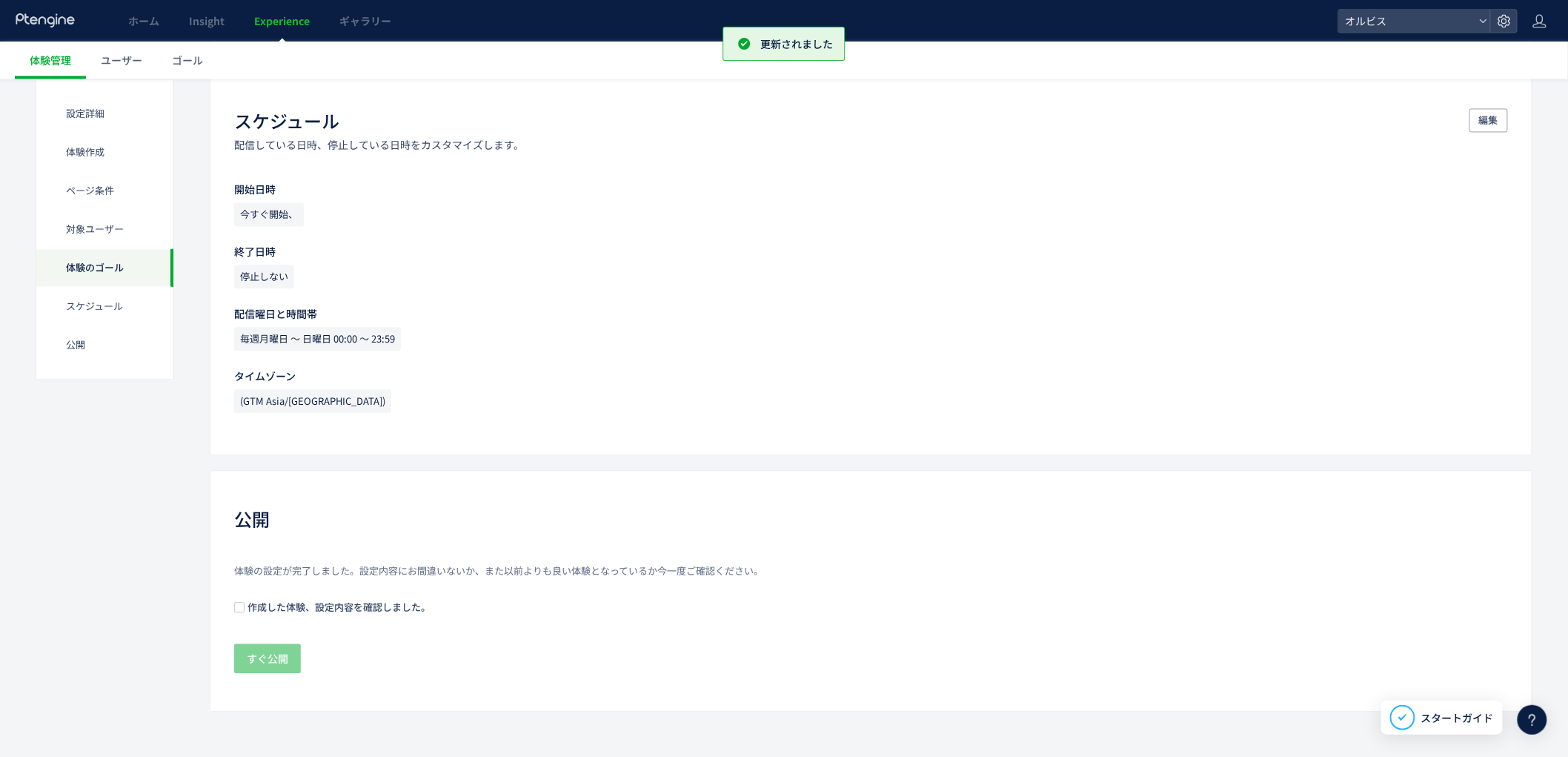 click on "作成した体験、設定内容を確認しました。" at bounding box center [337, 606] 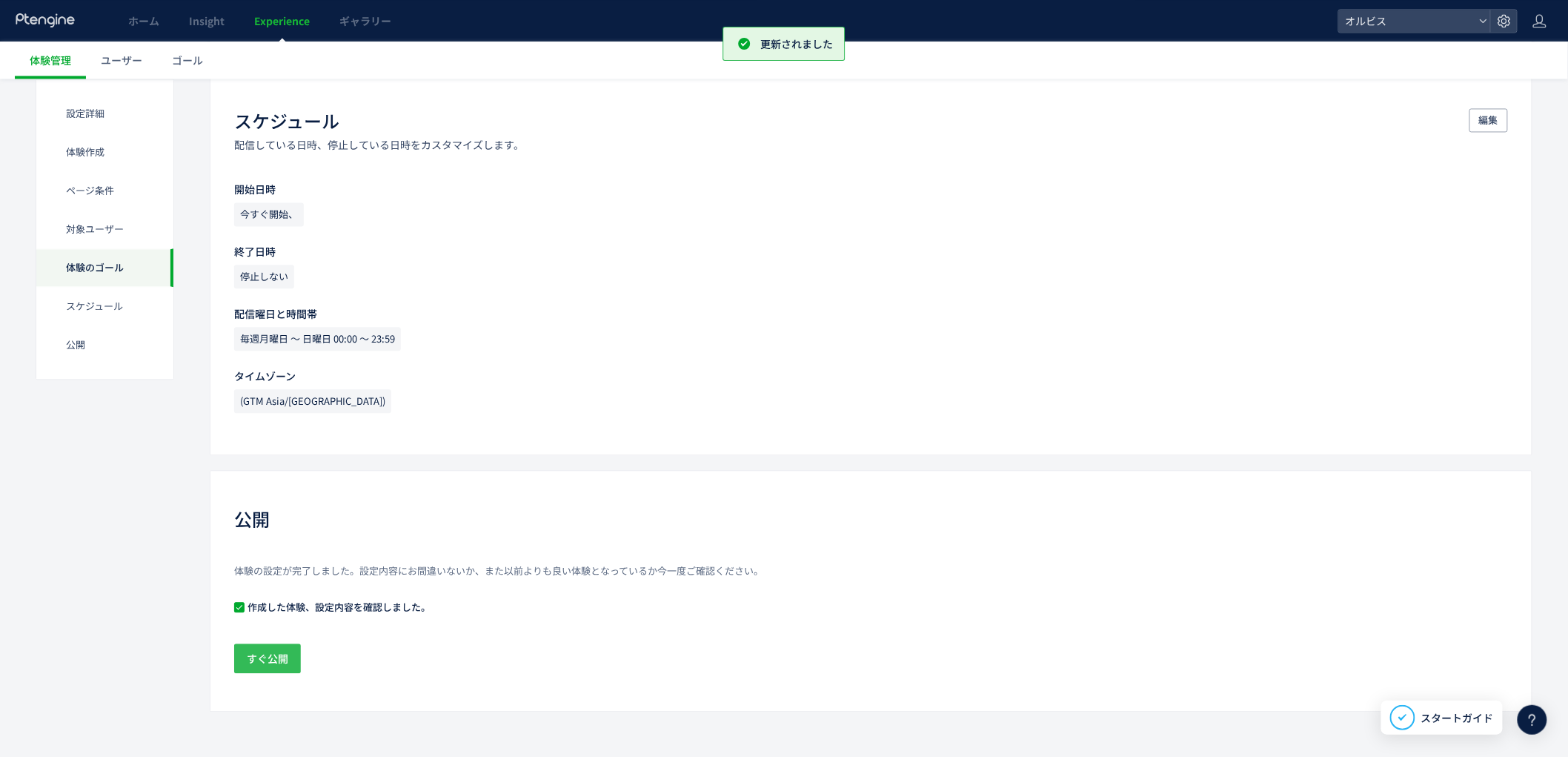 click on "すぐ公開" at bounding box center [268, 658] 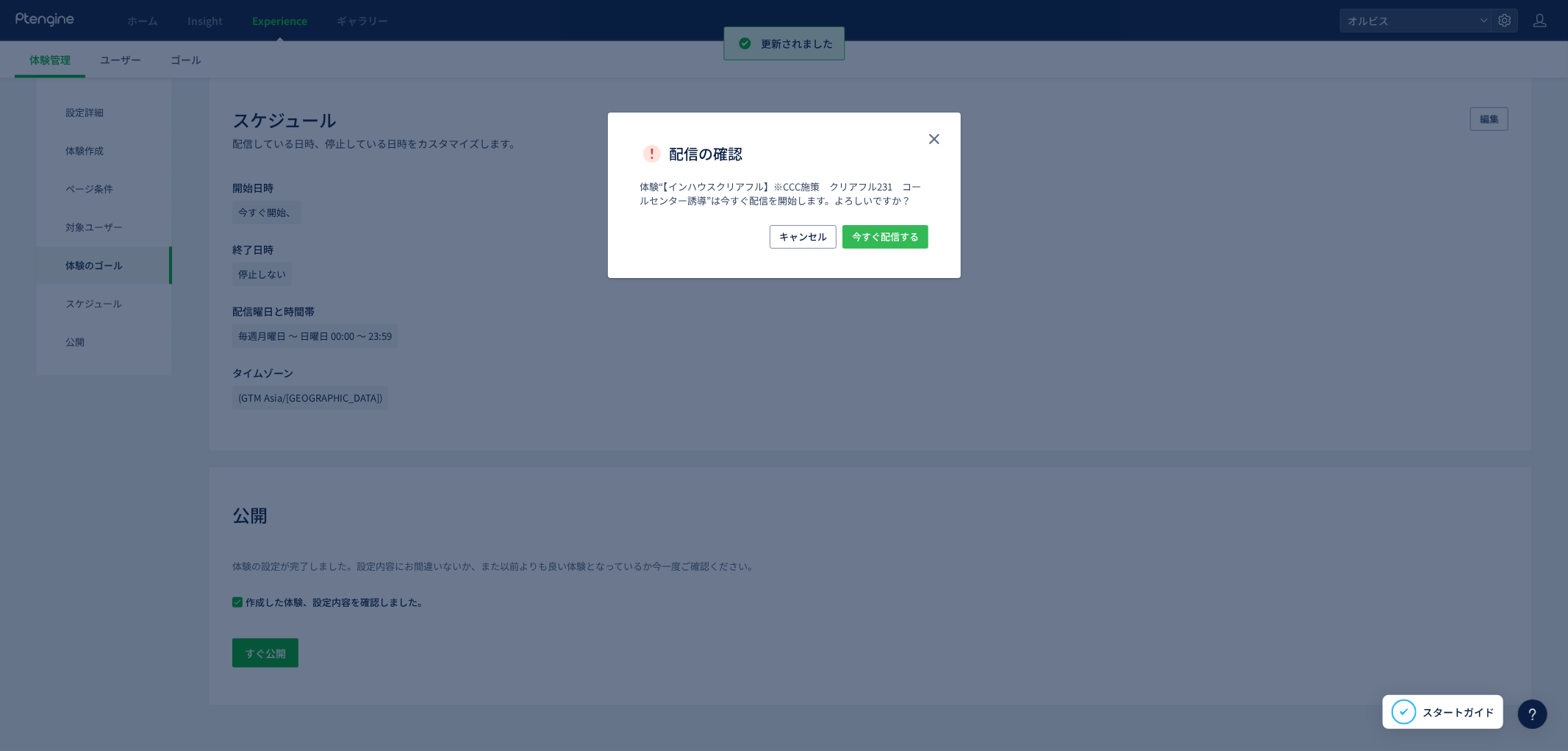 click on "今すぐ配信する" at bounding box center (885, 237) 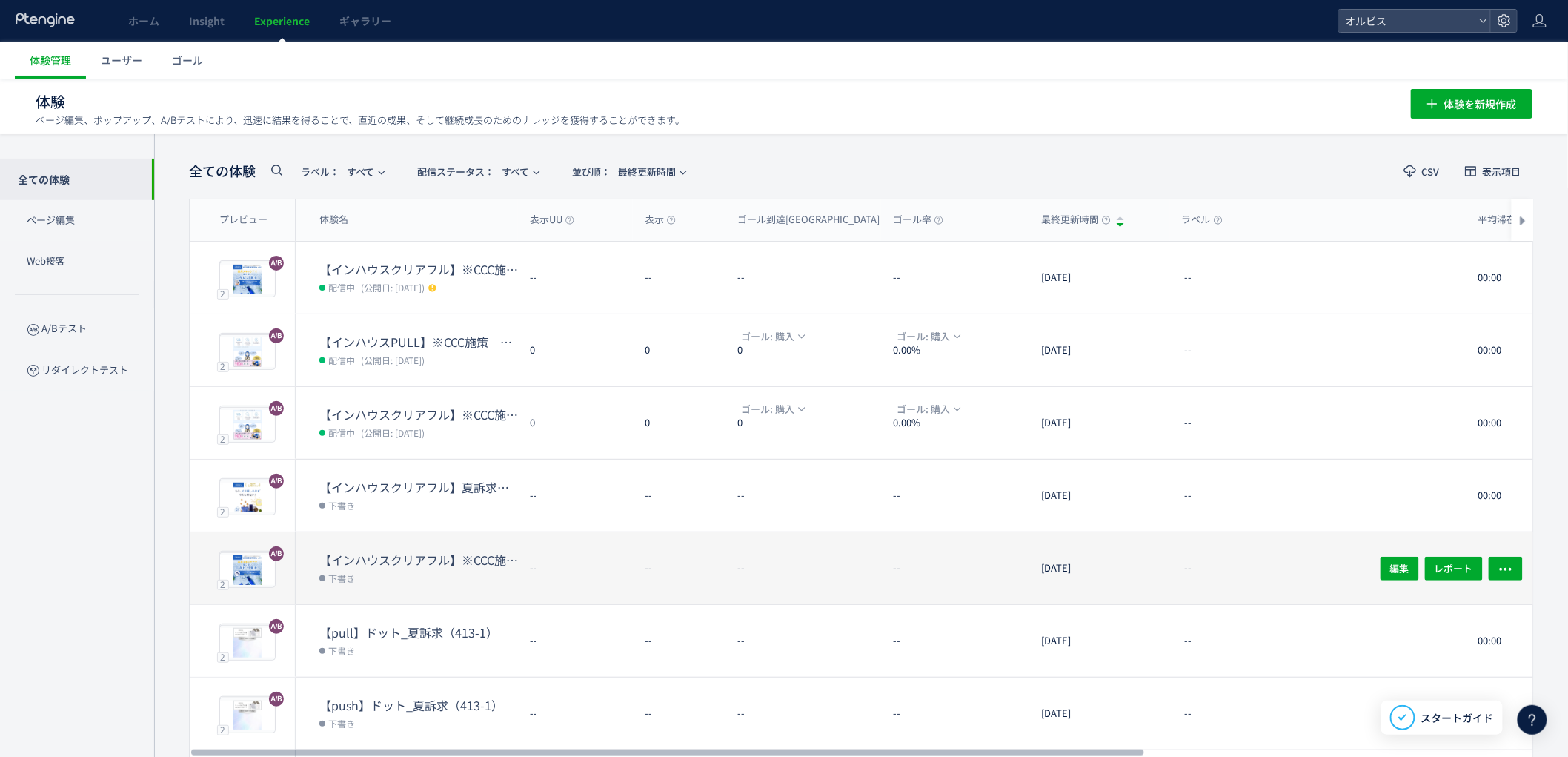 scroll, scrollTop: 60, scrollLeft: 0, axis: vertical 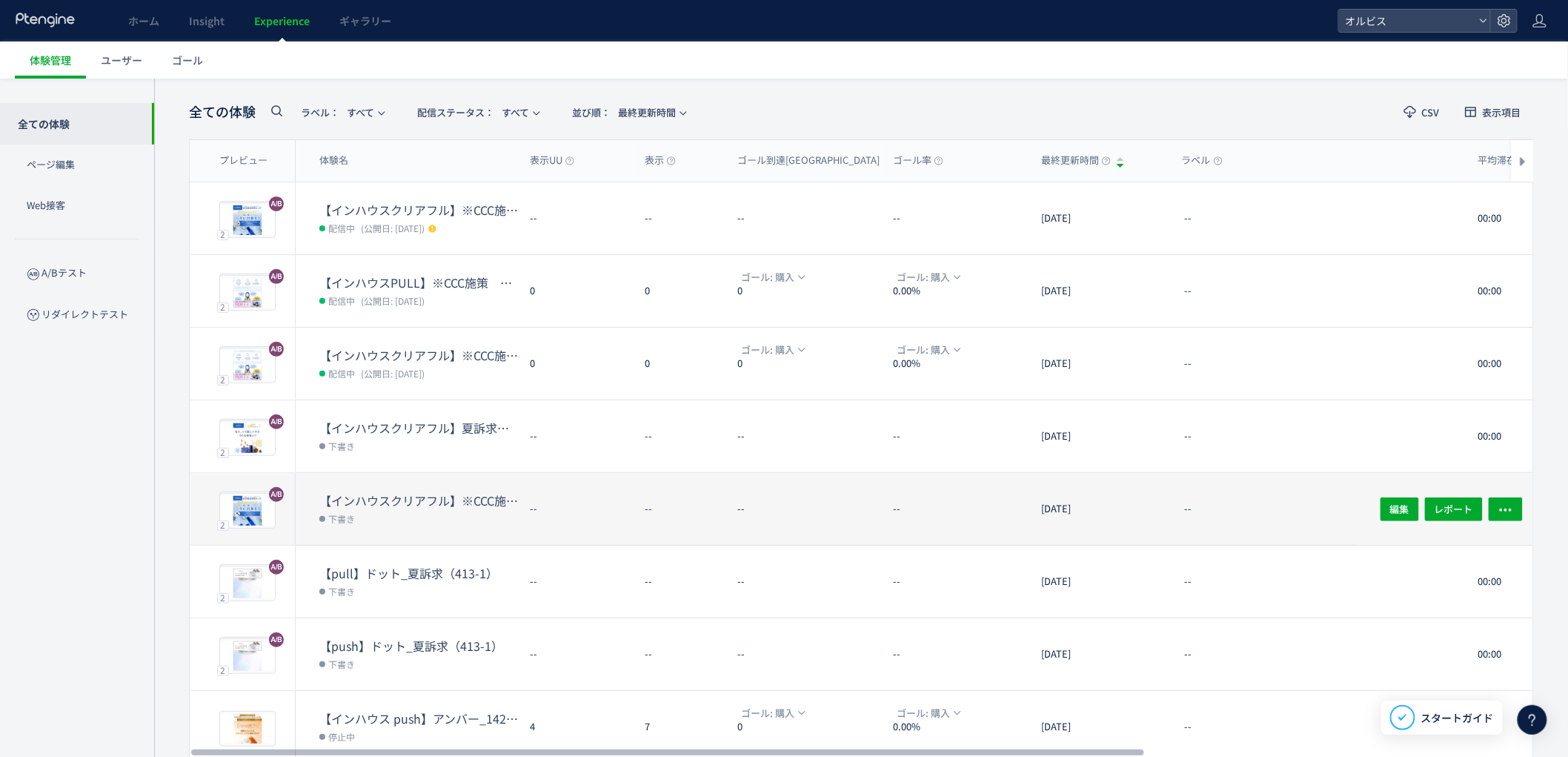 click on "下書き" at bounding box center (419, 518) 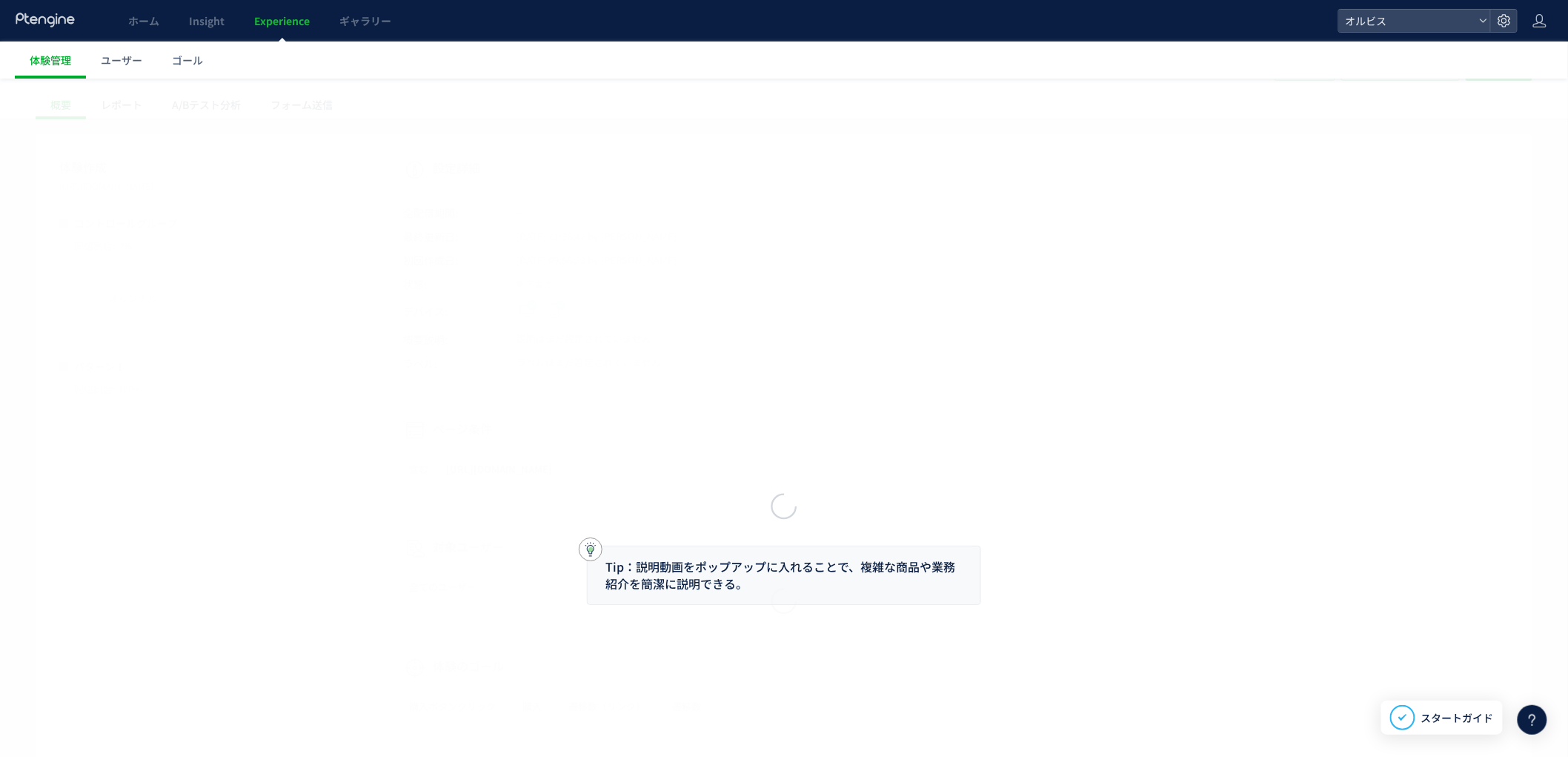 scroll, scrollTop: 0, scrollLeft: 0, axis: both 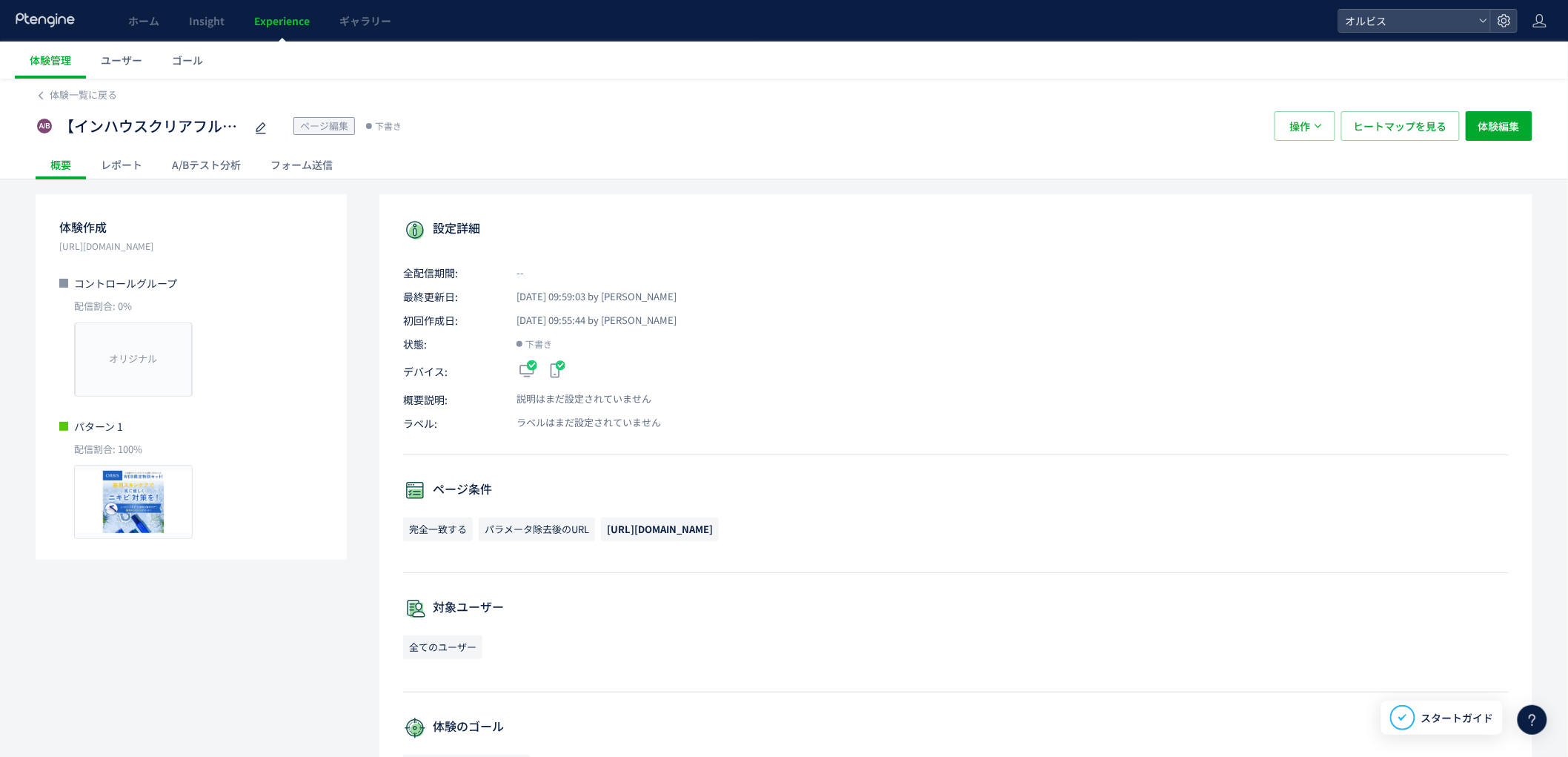 click on "A/Bテスト分析" 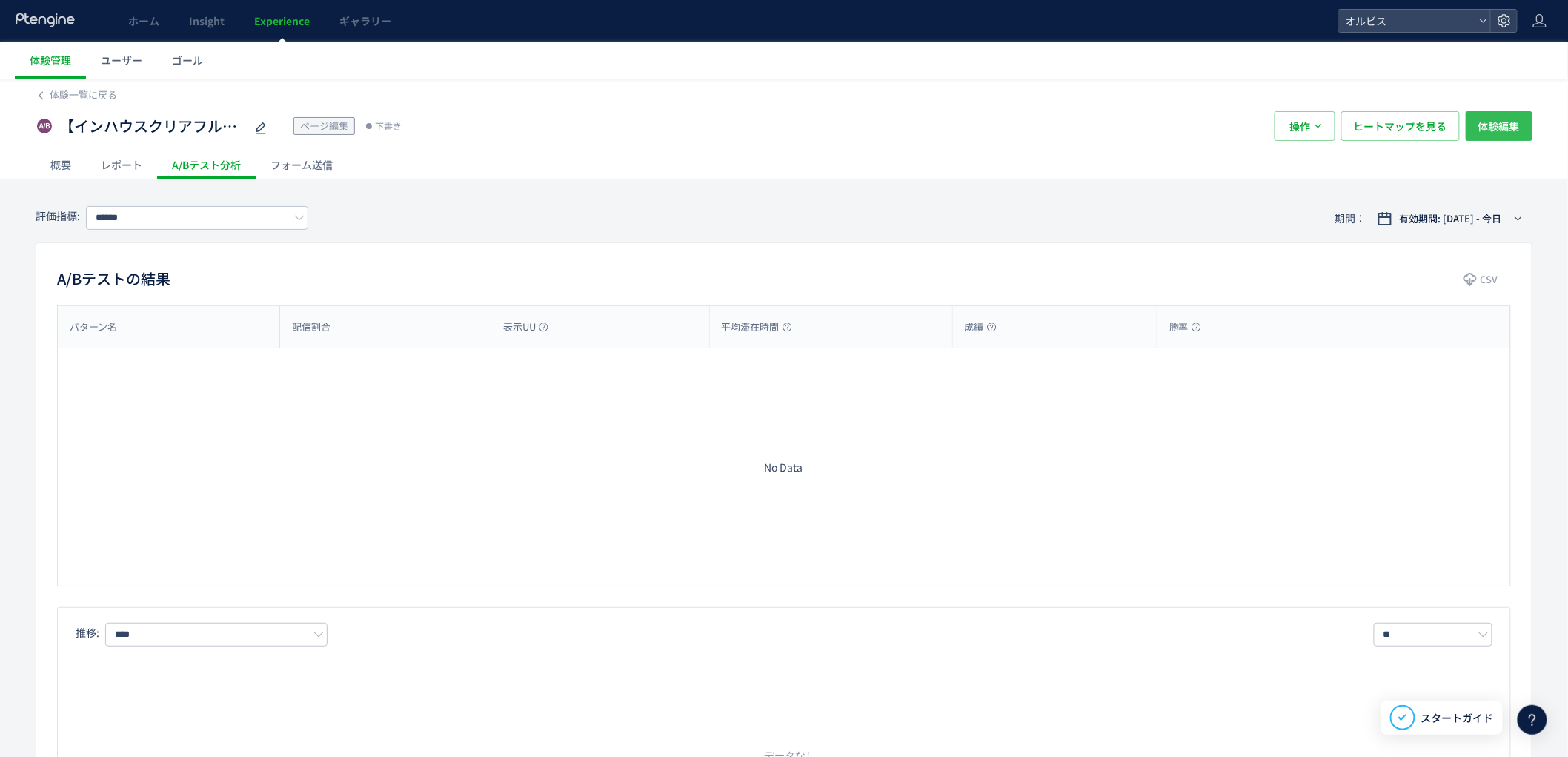 click on "体験編集" 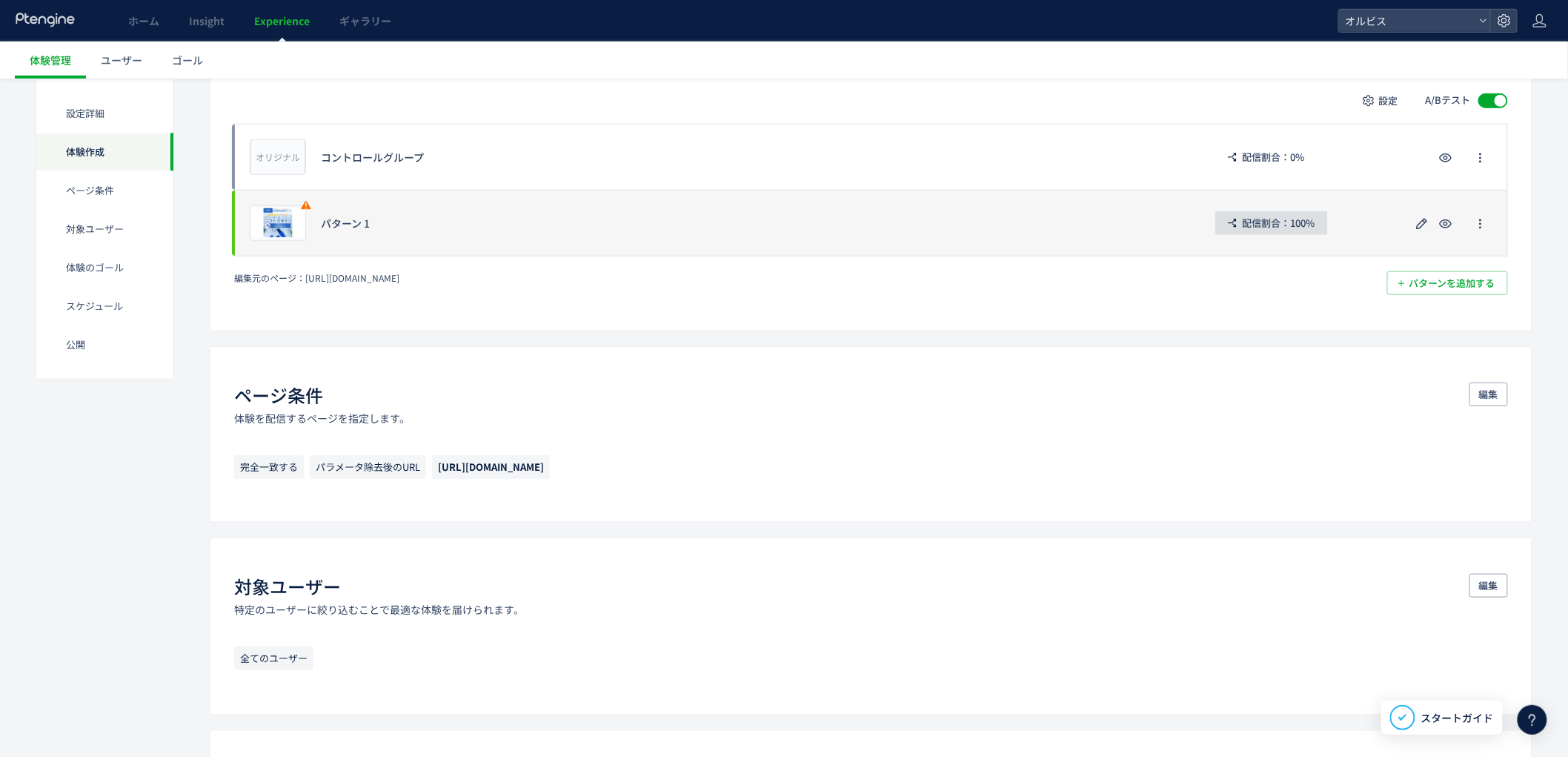 scroll, scrollTop: 376, scrollLeft: 0, axis: vertical 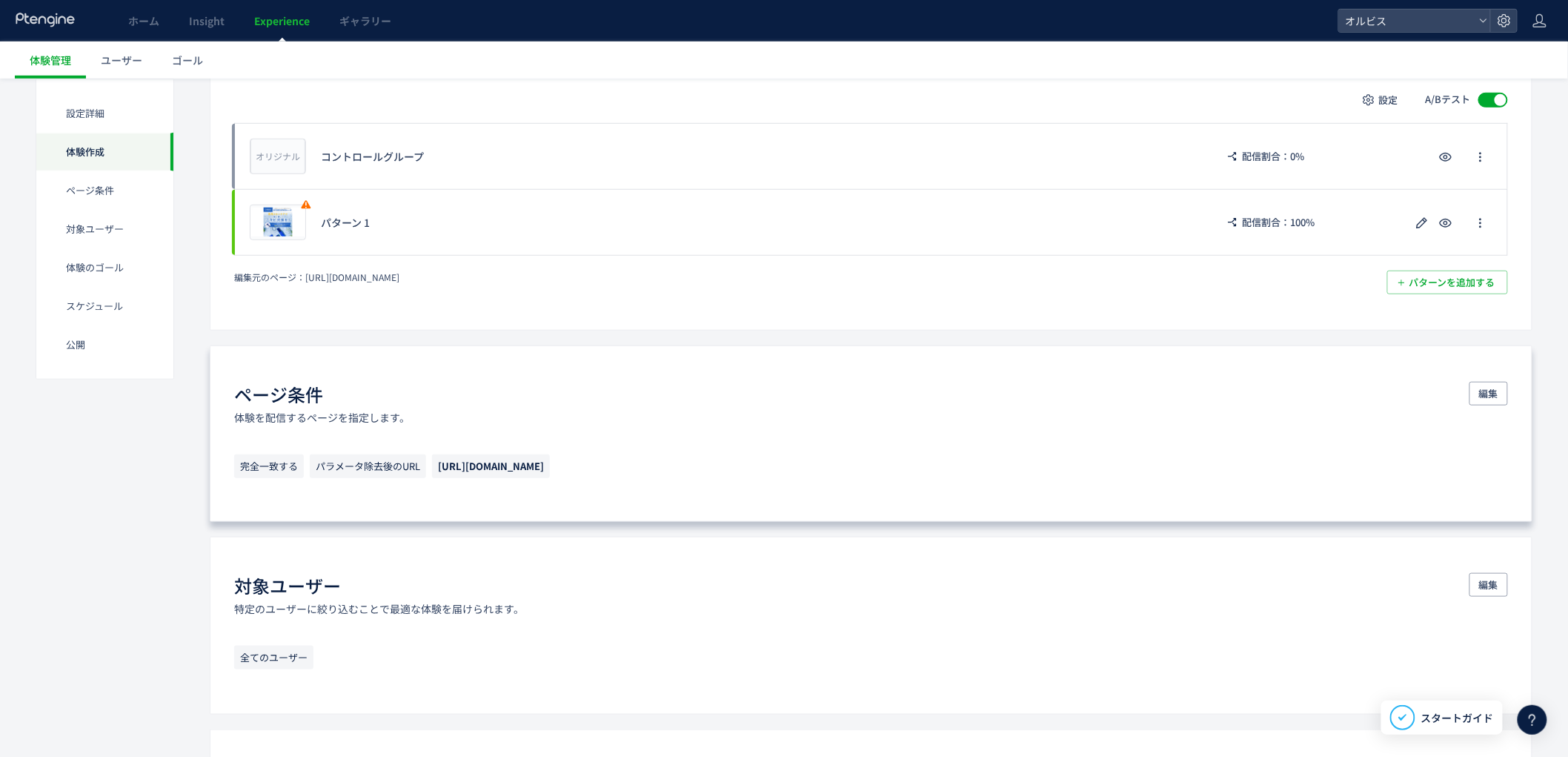 click on "ページ条件  体験を配信するページを指定します。 編集" at bounding box center [871, 403] 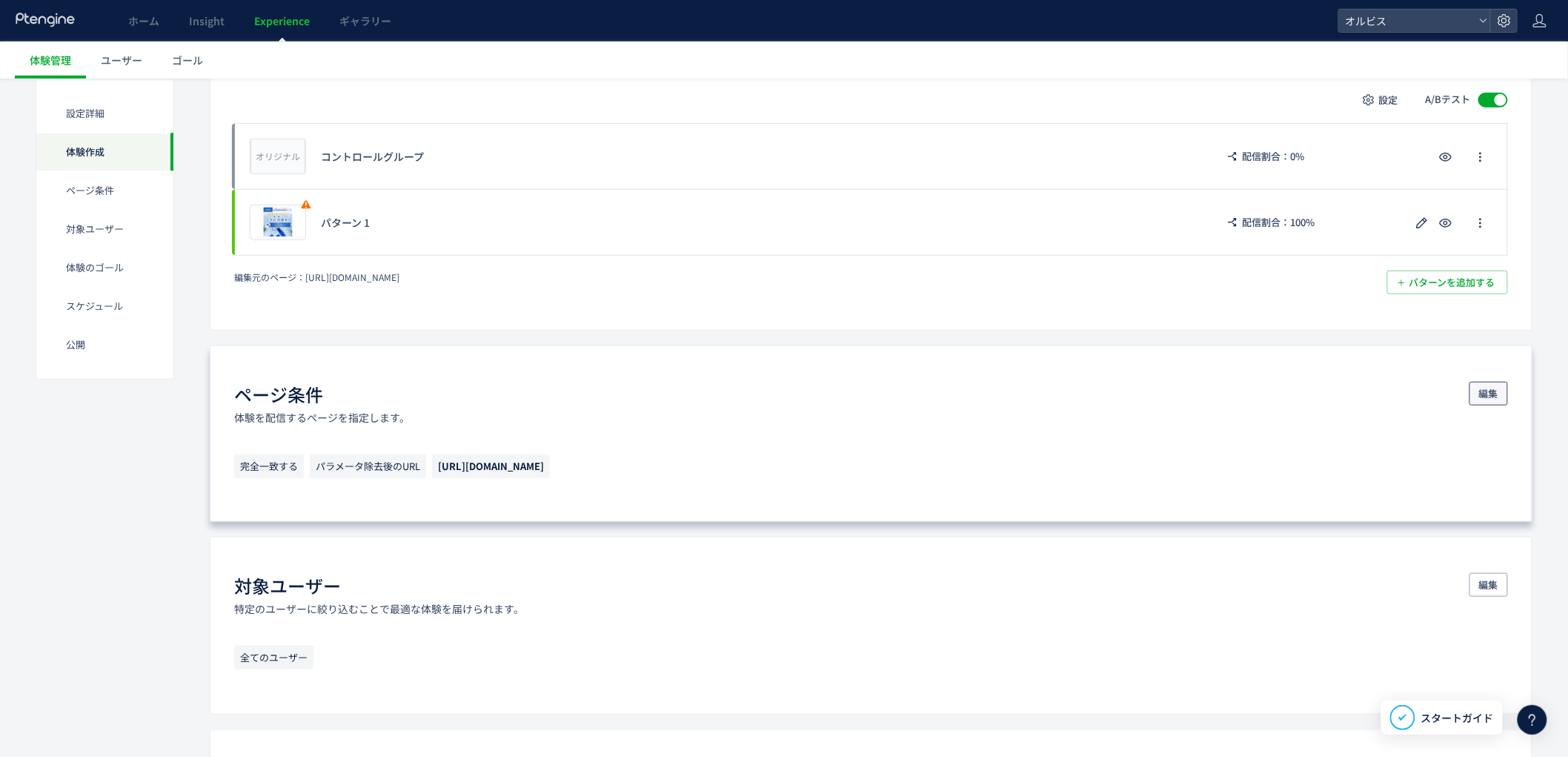 click on "編集" at bounding box center (1489, 394) 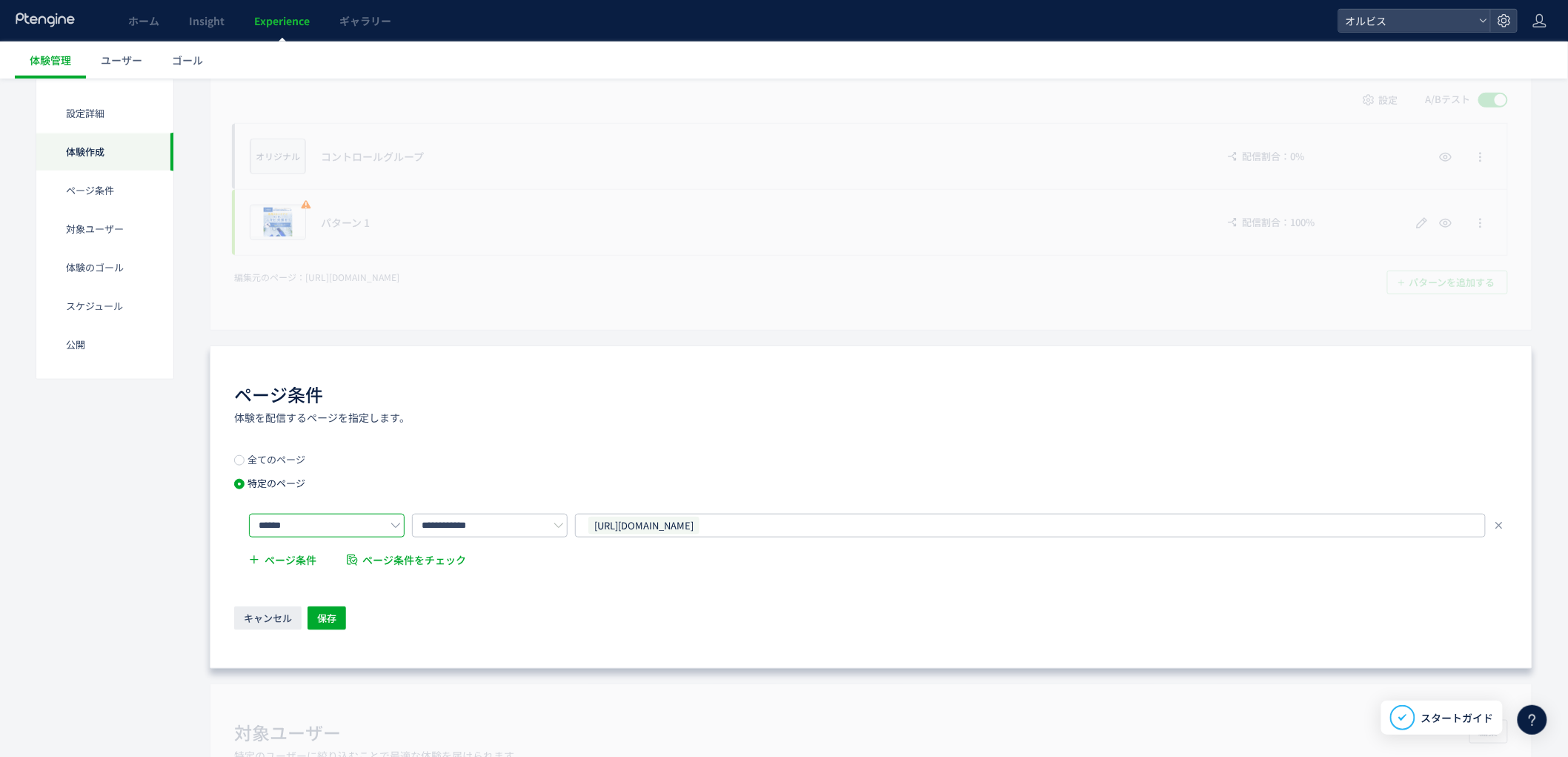 click on "******" 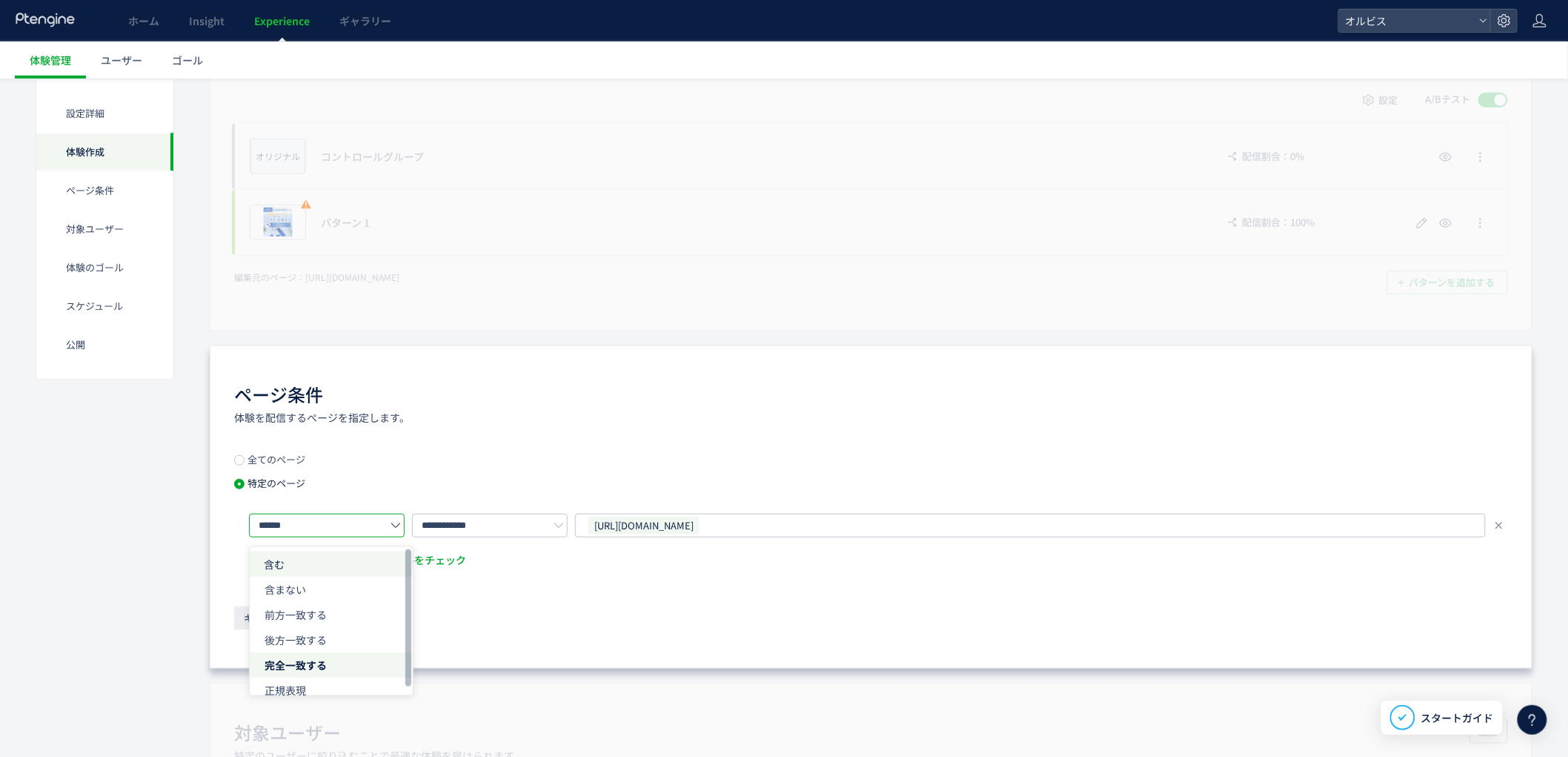 click on "含む" 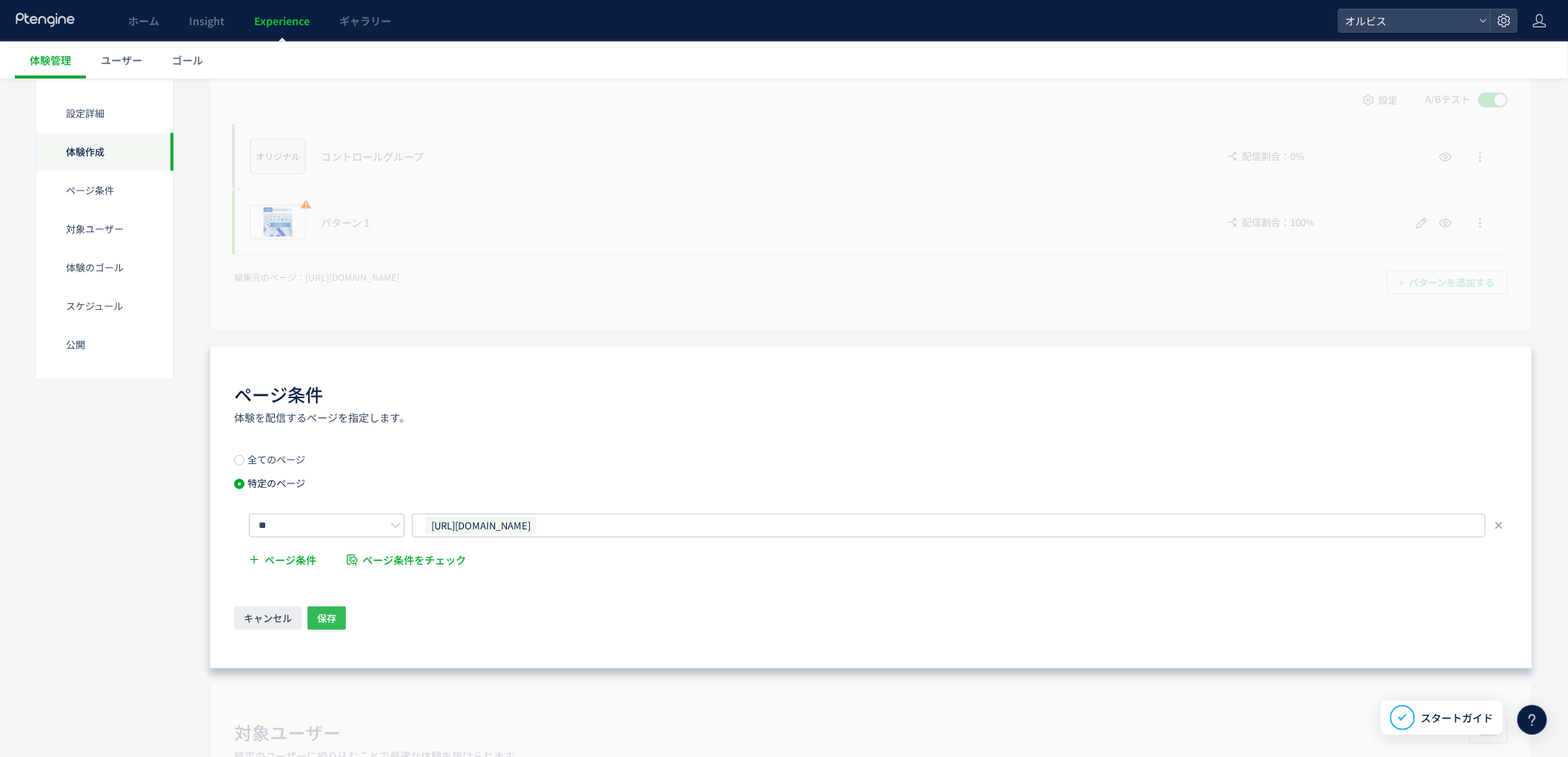 click on "保存" at bounding box center [327, 618] 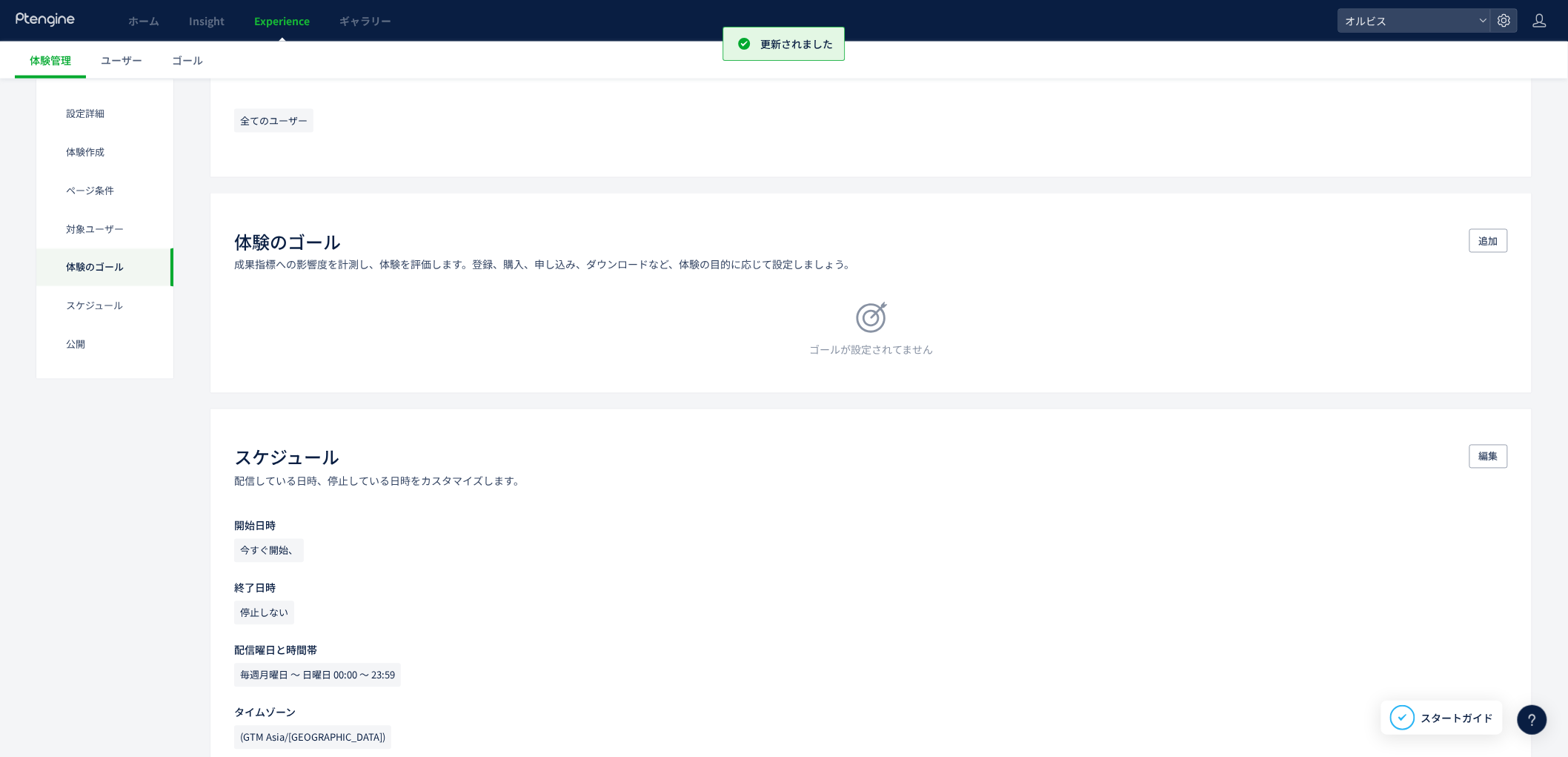 scroll, scrollTop: 860, scrollLeft: 0, axis: vertical 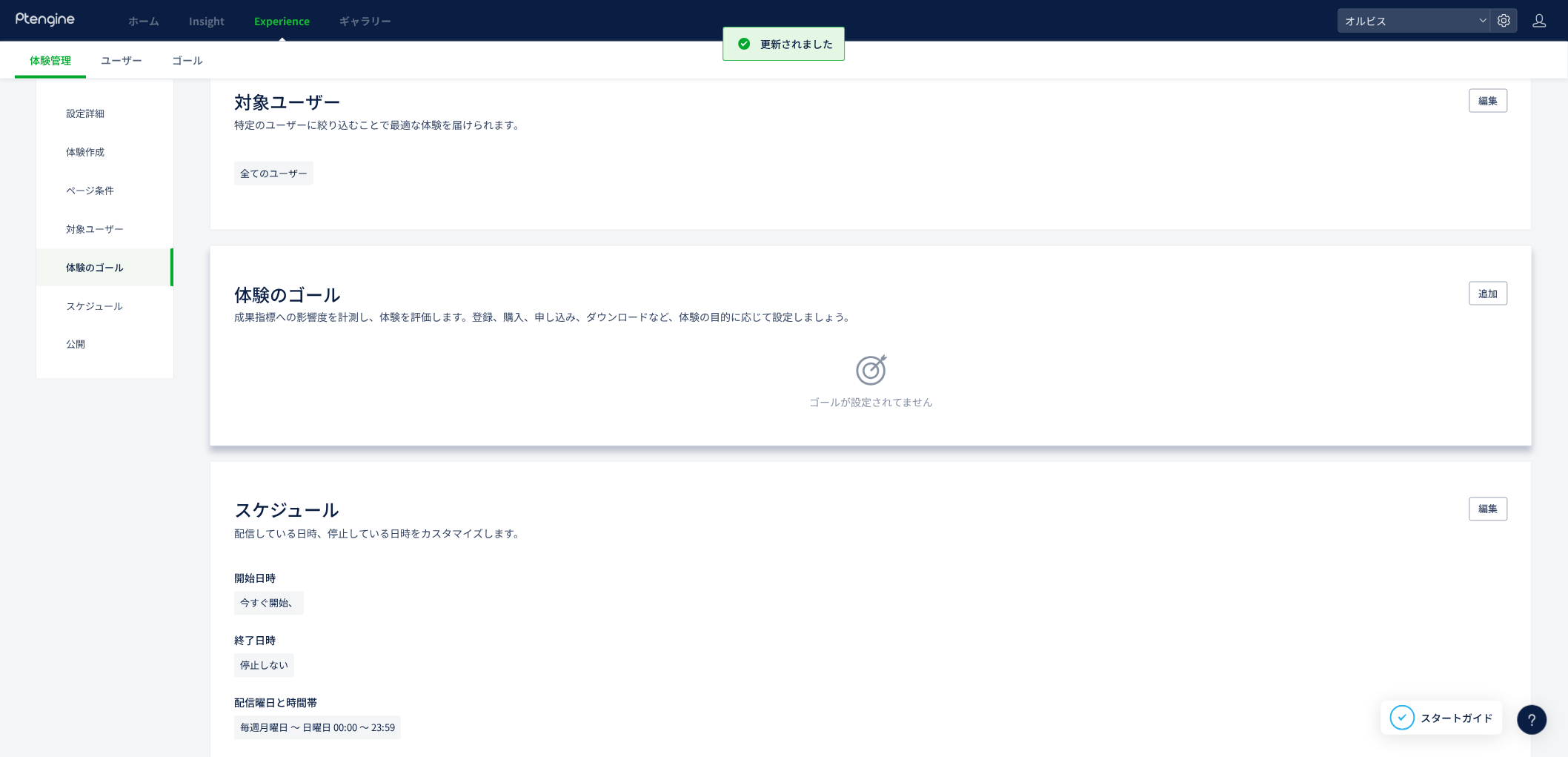 click on "体験のゴール  成果指標への影響度を計測し、体験を評価します。登録、購入、申し込み、ダウンロードなど、体験の目的に応じて設定しましょう。 追加 ゴールが設定されてません" at bounding box center [871, 346] 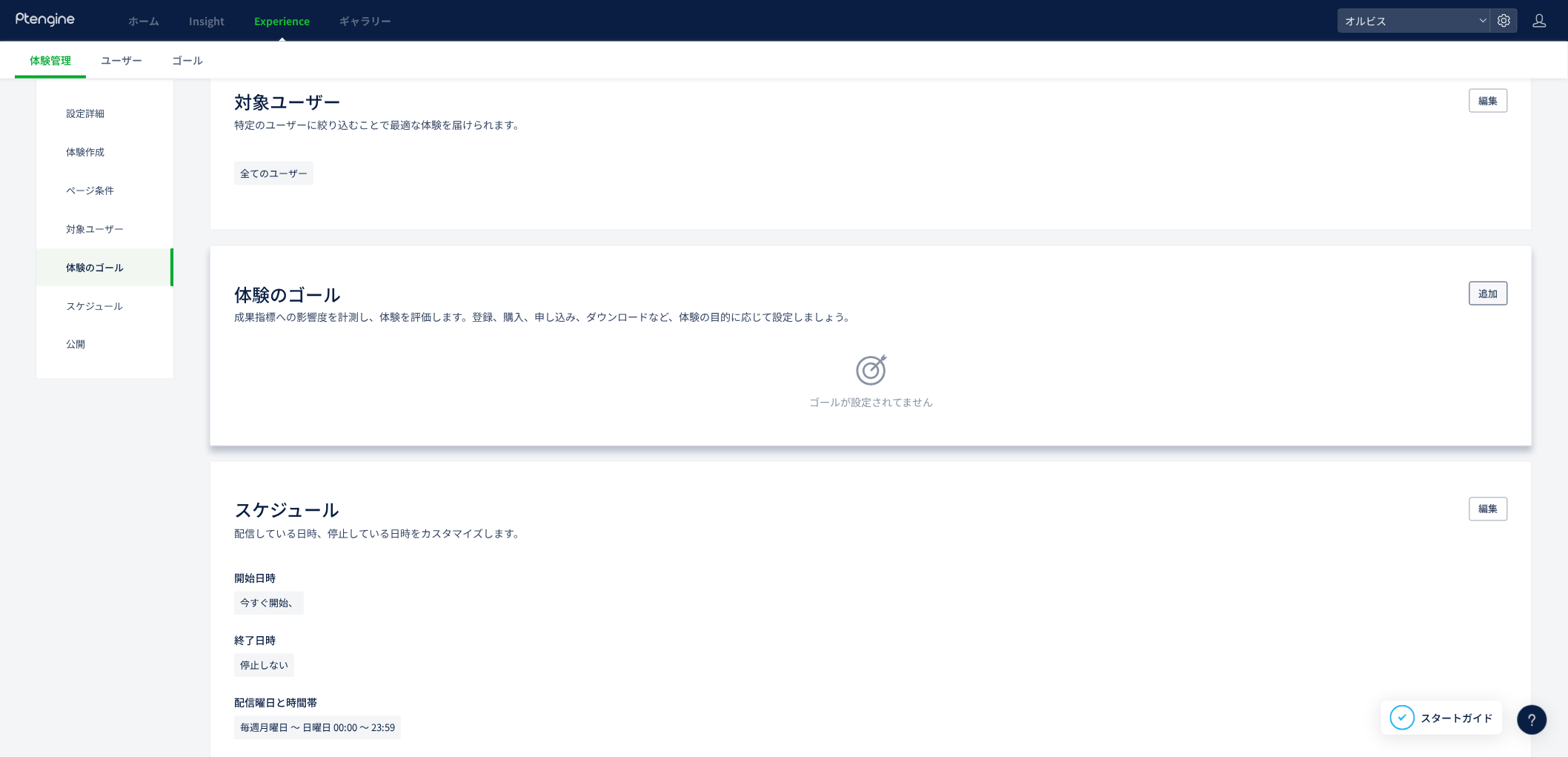 click on "追加" at bounding box center [1489, 294] 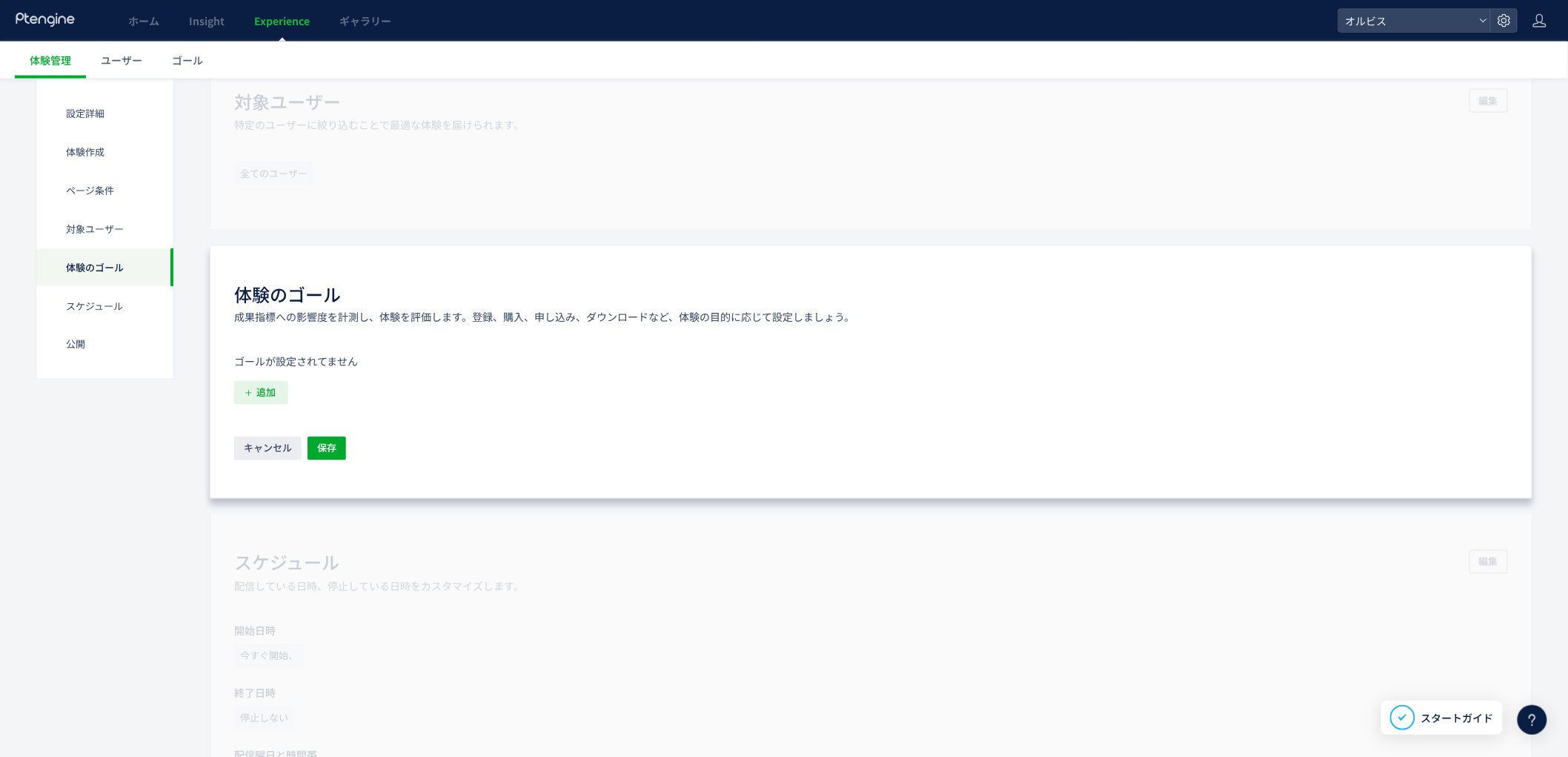 click on "追加" at bounding box center [266, 393] 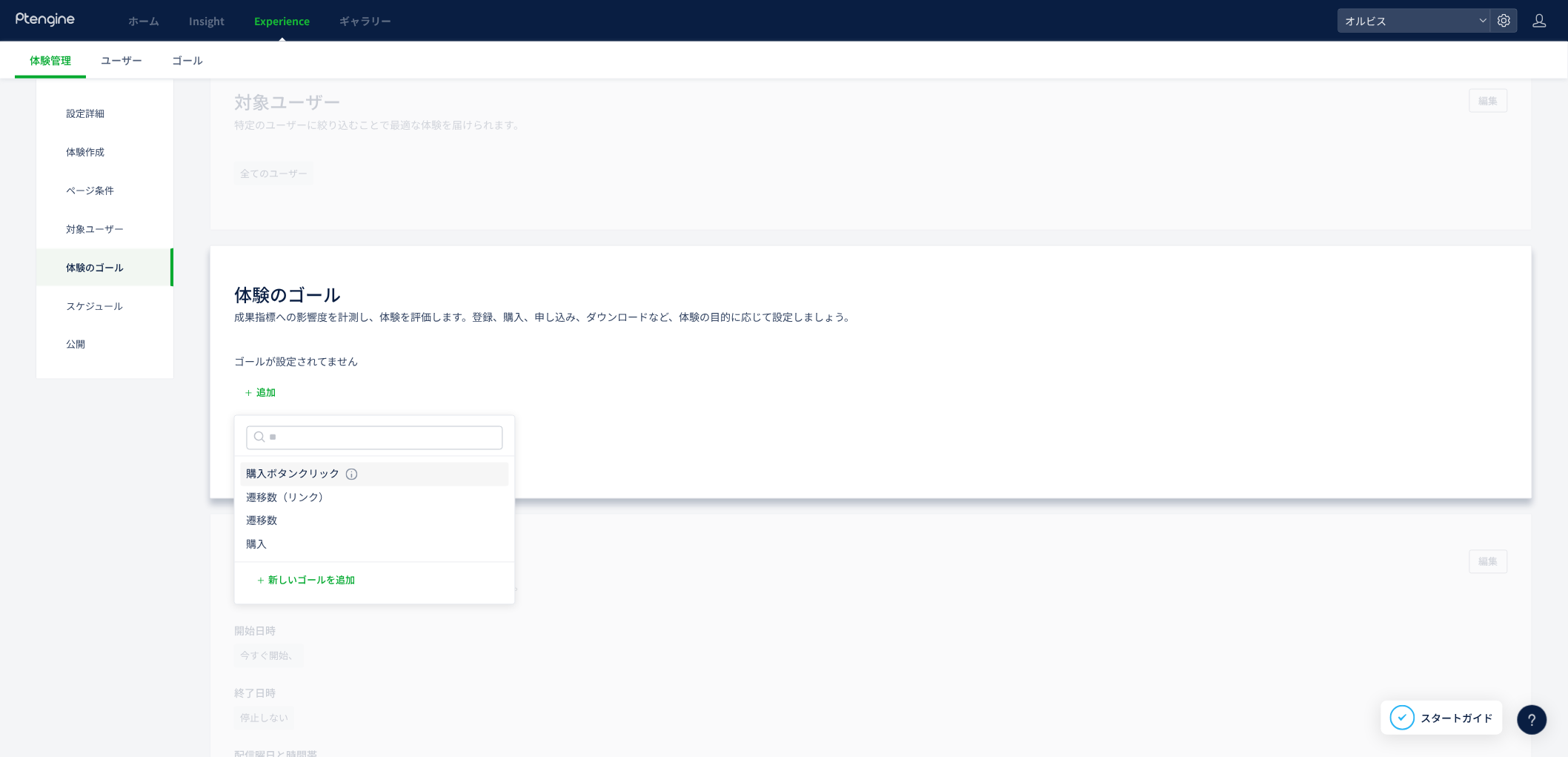 click on "購入ボタンクリック 購入ボタンクリック 条件： イベント 「CTAボタンクリック」 が発生した場合" 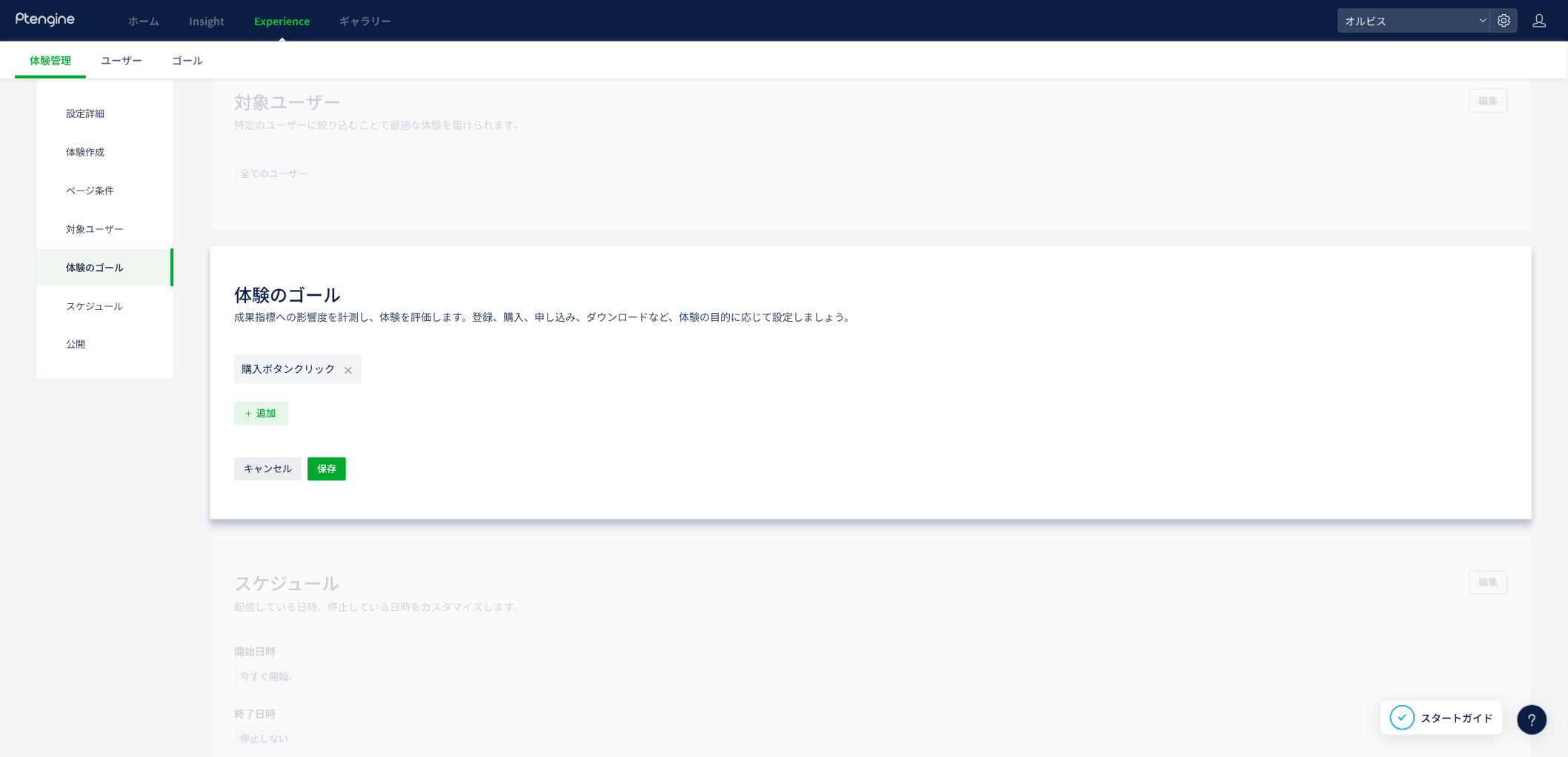 click on "追加" at bounding box center (266, 414) 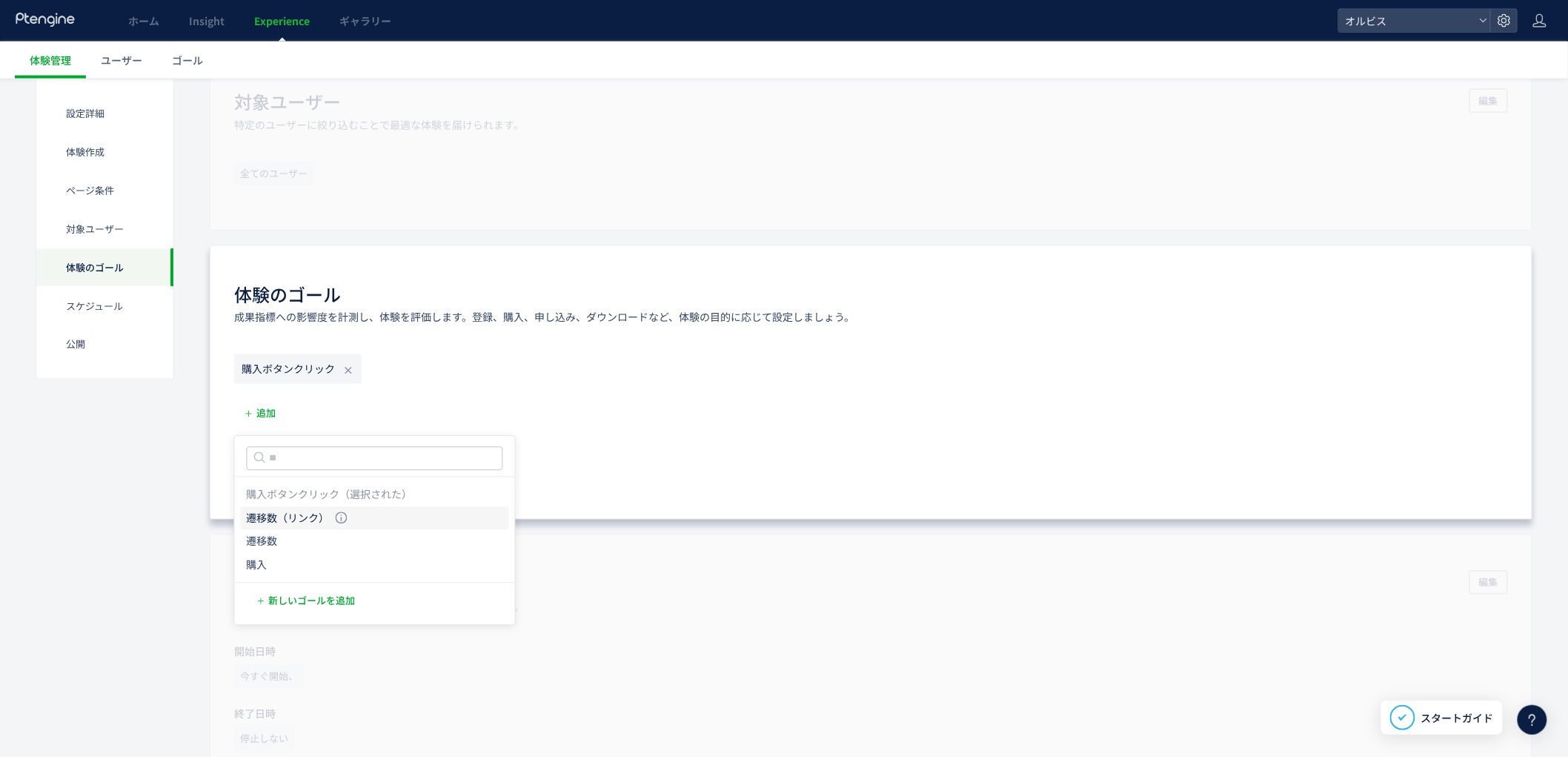 click on "遷移数（リンク）" at bounding box center [288, 518] 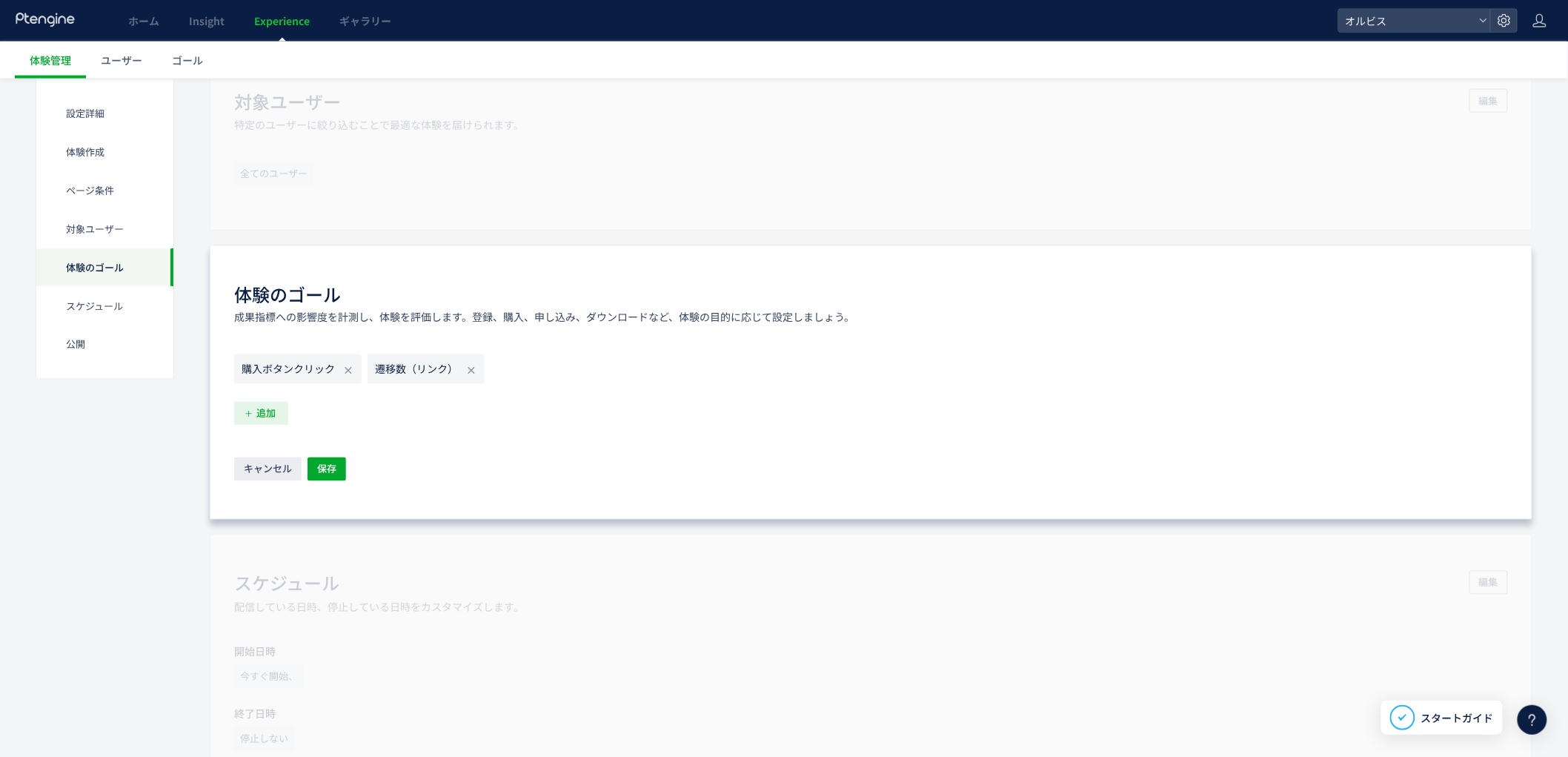 click on "追加" at bounding box center (266, 414) 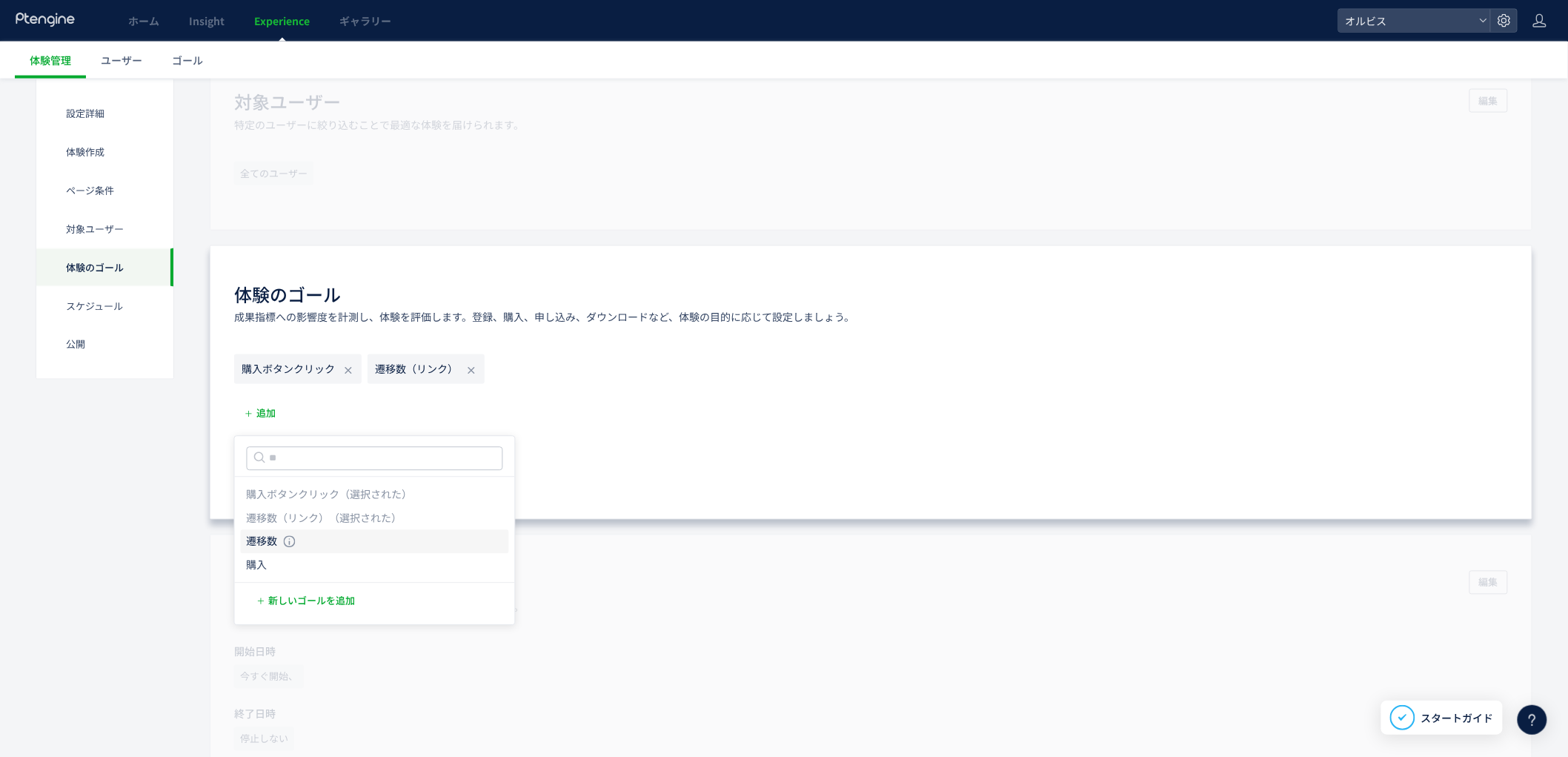 click on "遷移数" at bounding box center [262, 542] 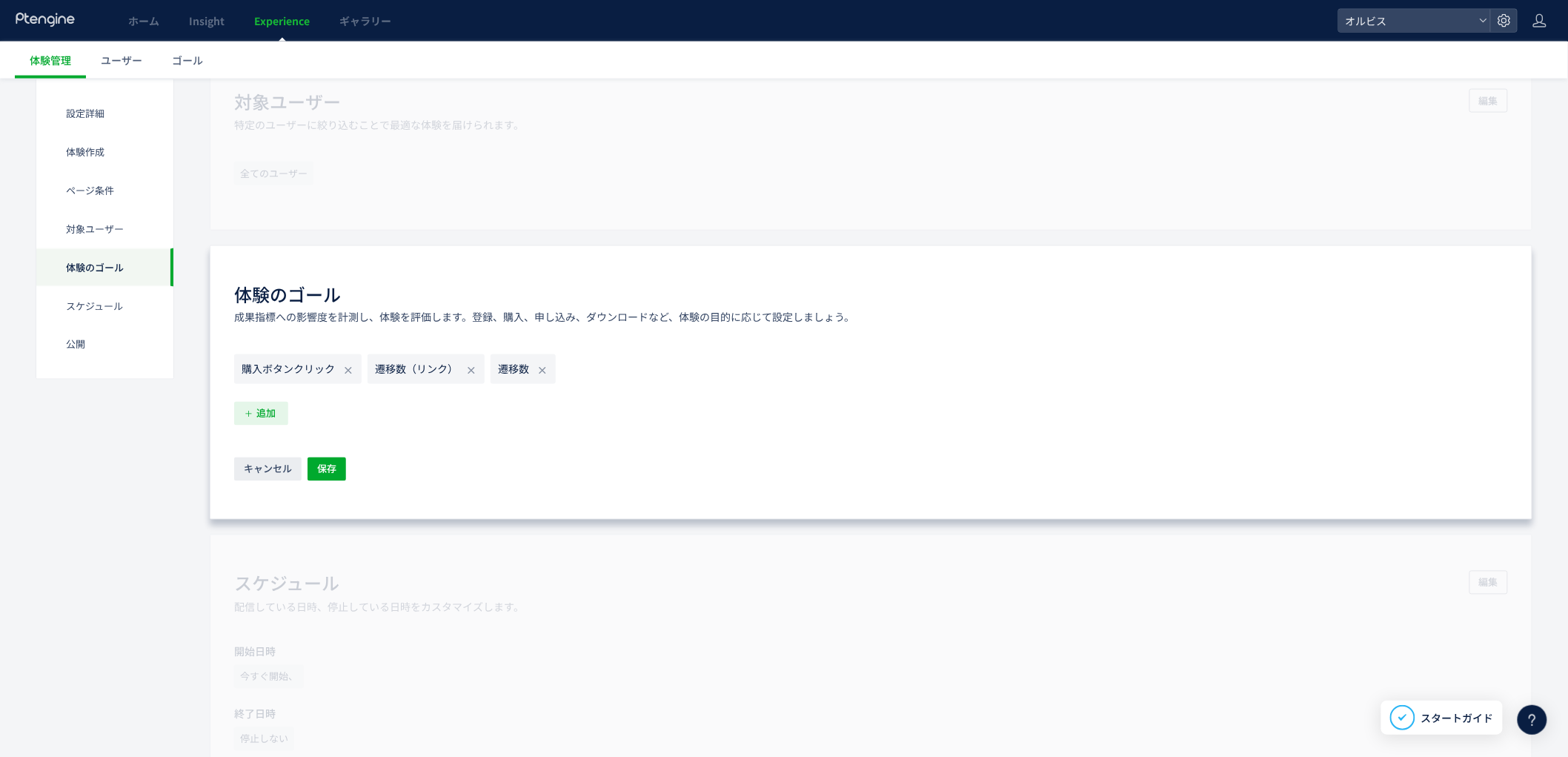click on "追加" at bounding box center [266, 414] 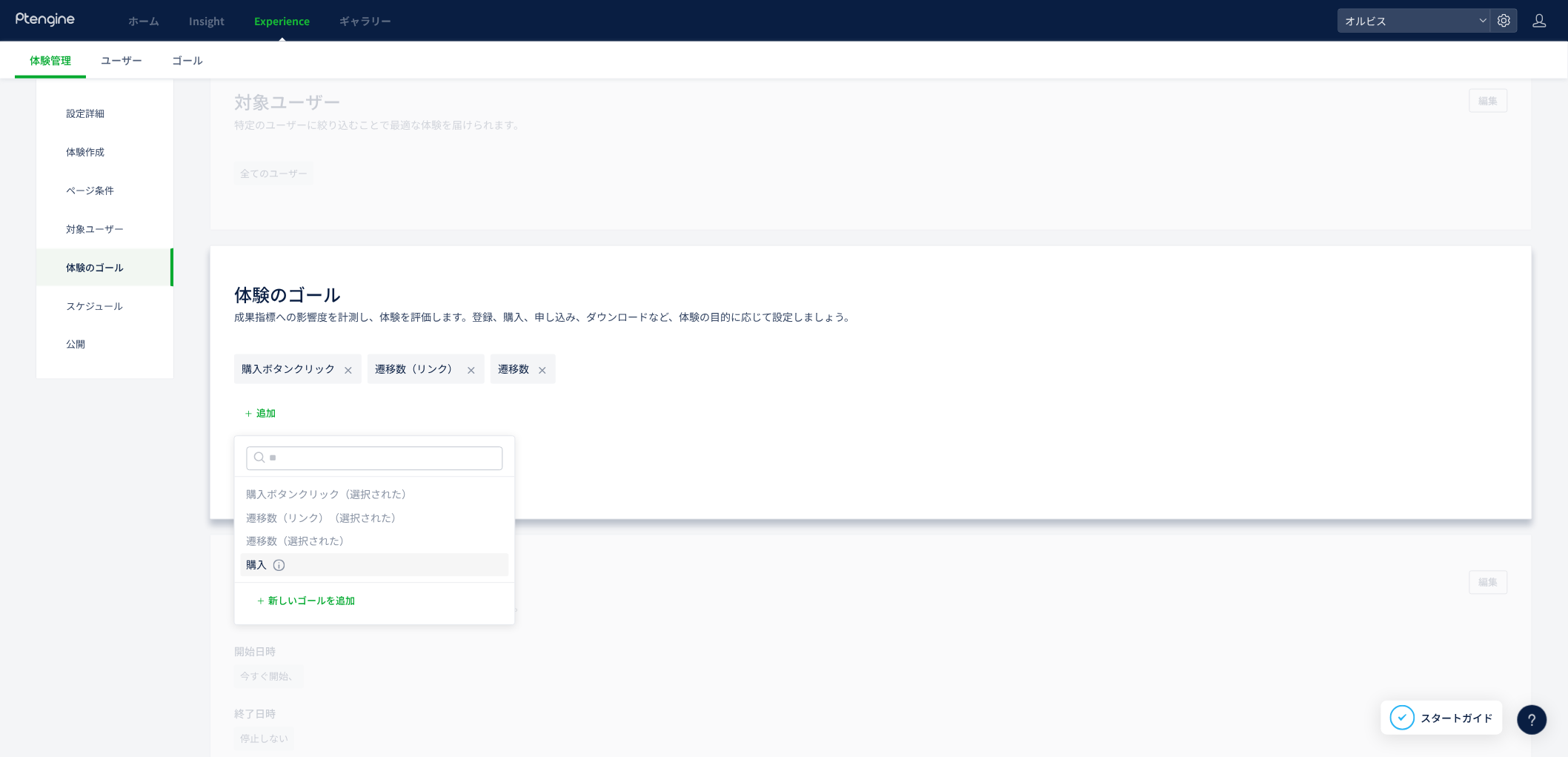click on "購入 購入 条件： 元のページページorder/thanksに 含むページに訪問した場合" 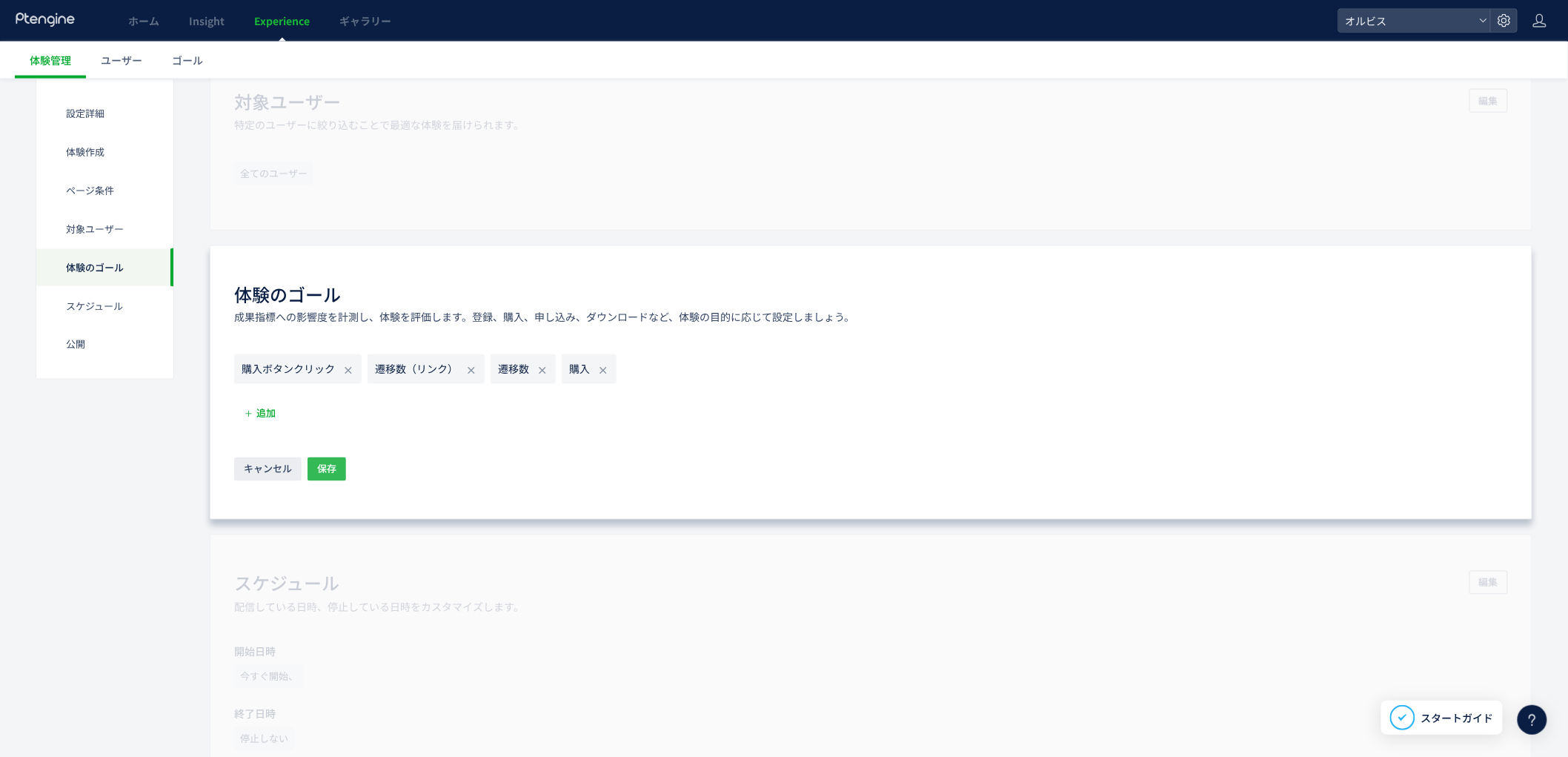 click on "保存" at bounding box center [327, 469] 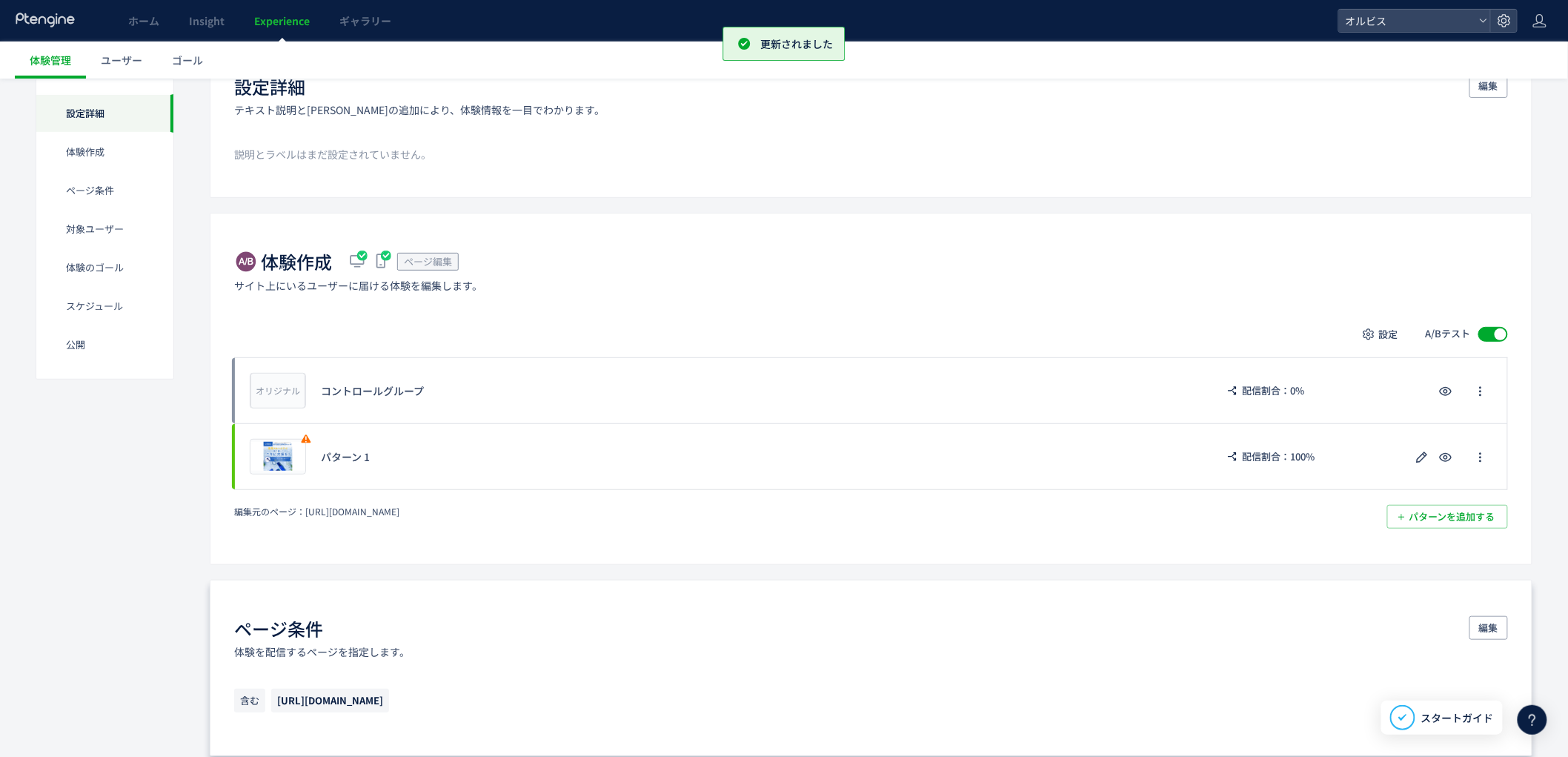 scroll, scrollTop: 0, scrollLeft: 0, axis: both 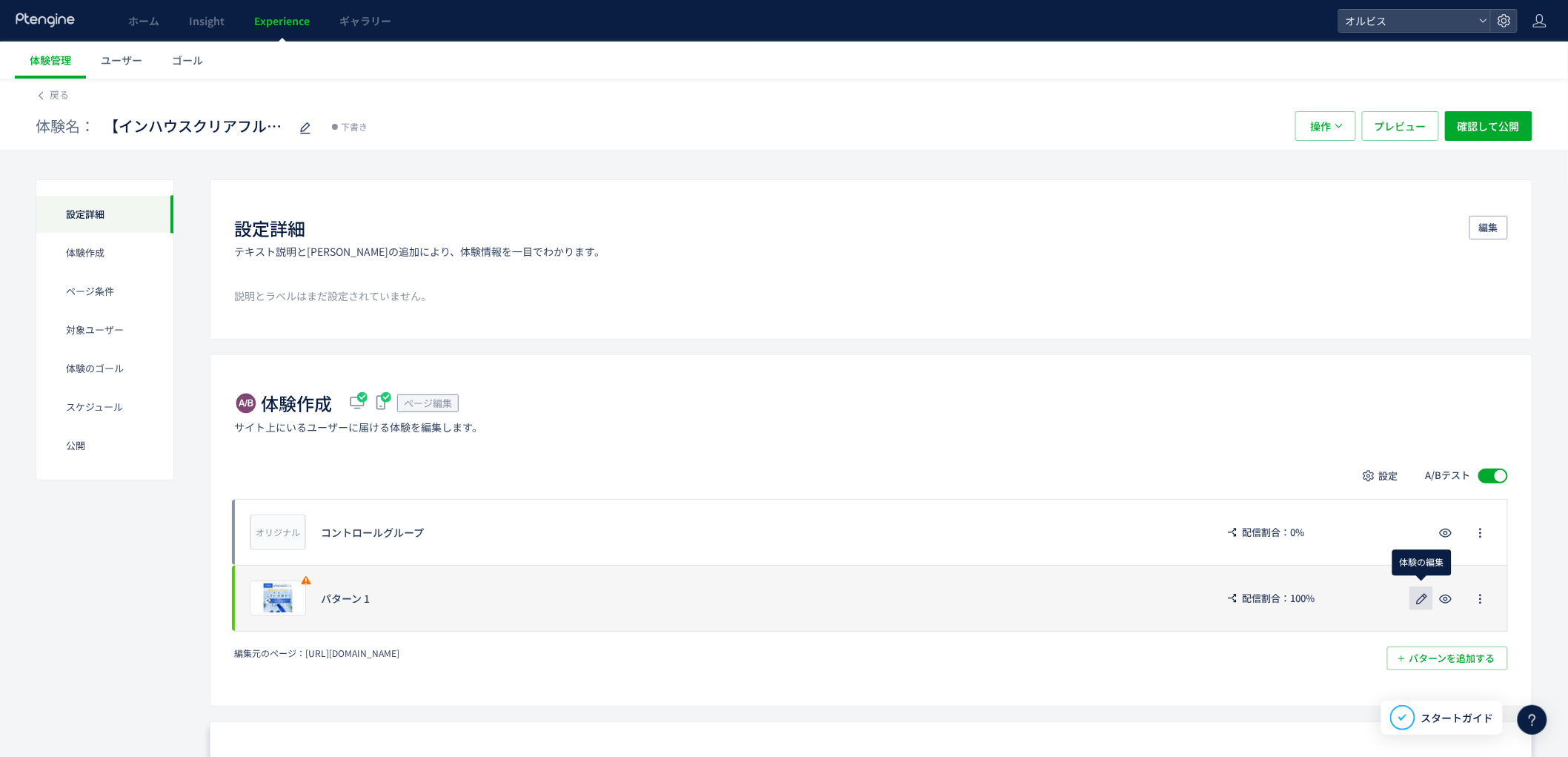 click 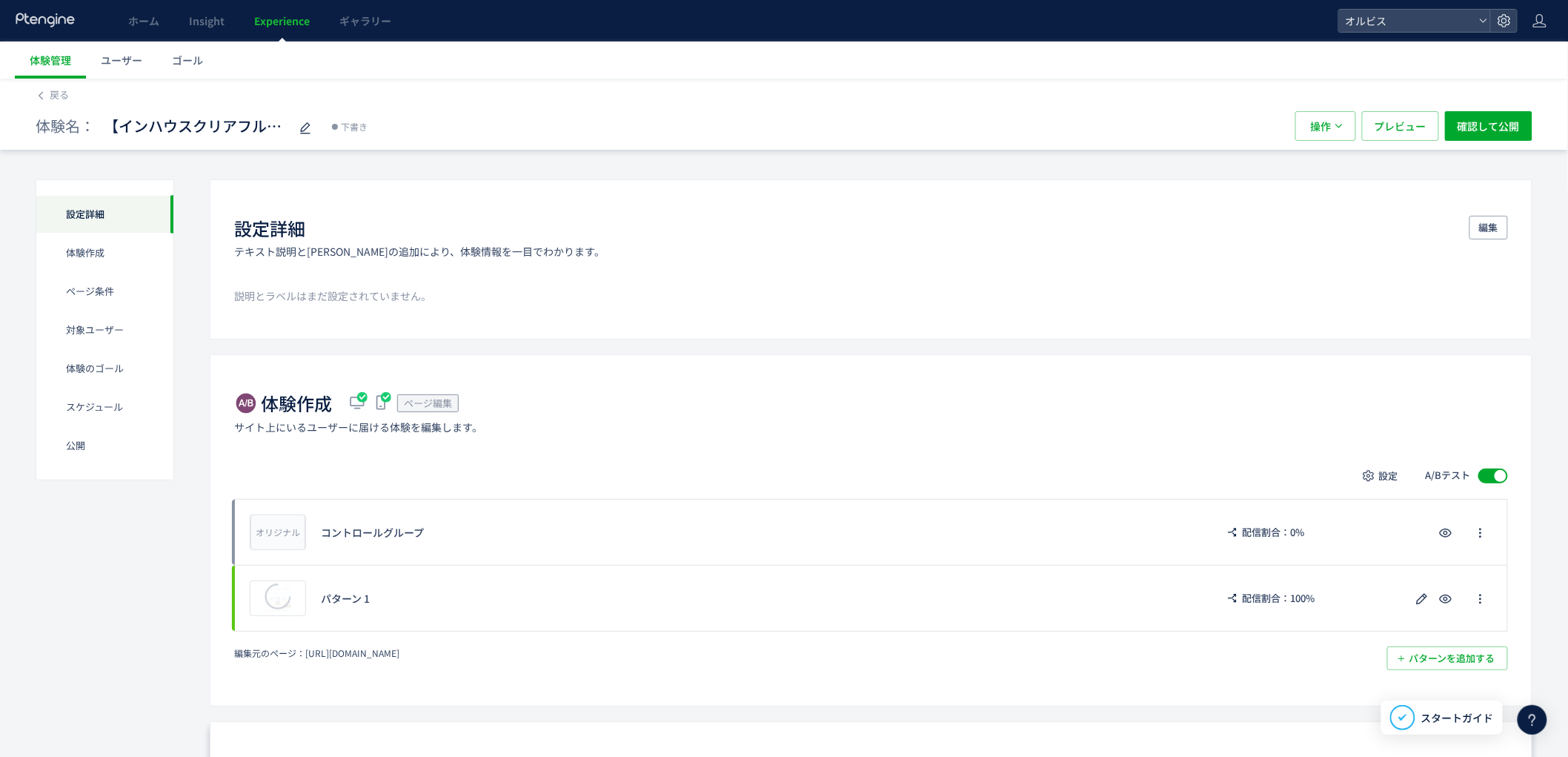scroll, scrollTop: 247, scrollLeft: 0, axis: vertical 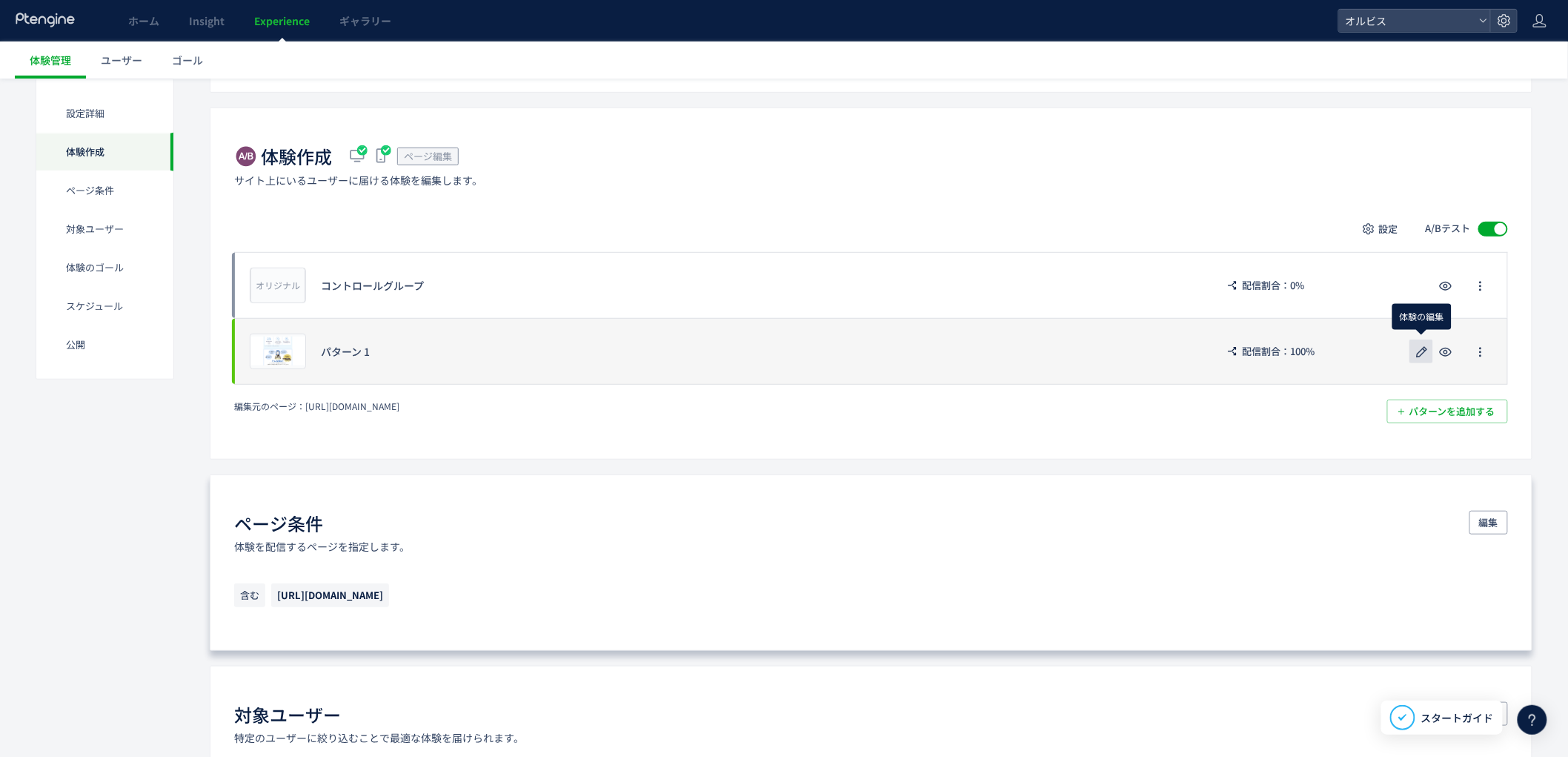 click 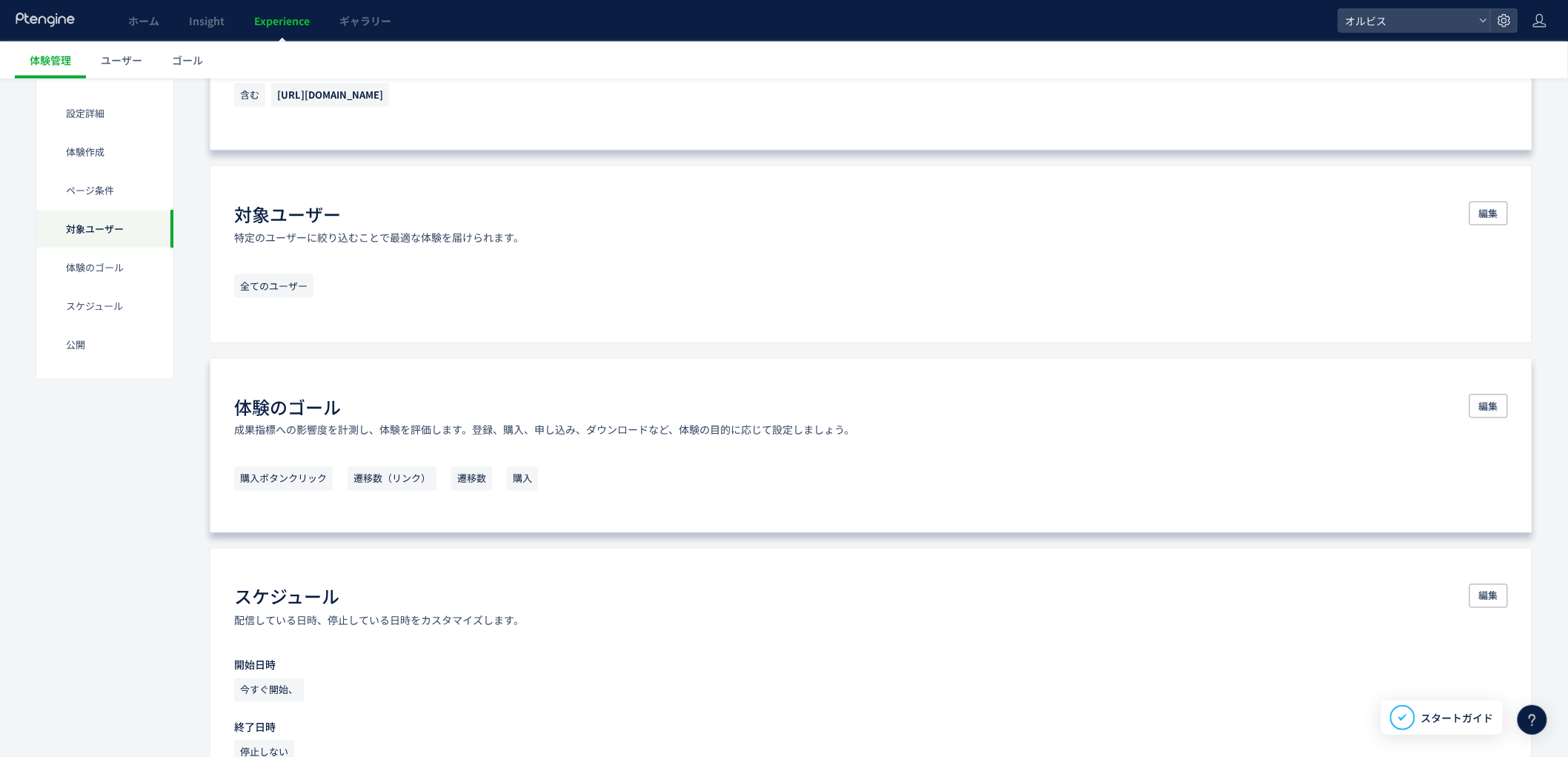 scroll, scrollTop: 1224, scrollLeft: 0, axis: vertical 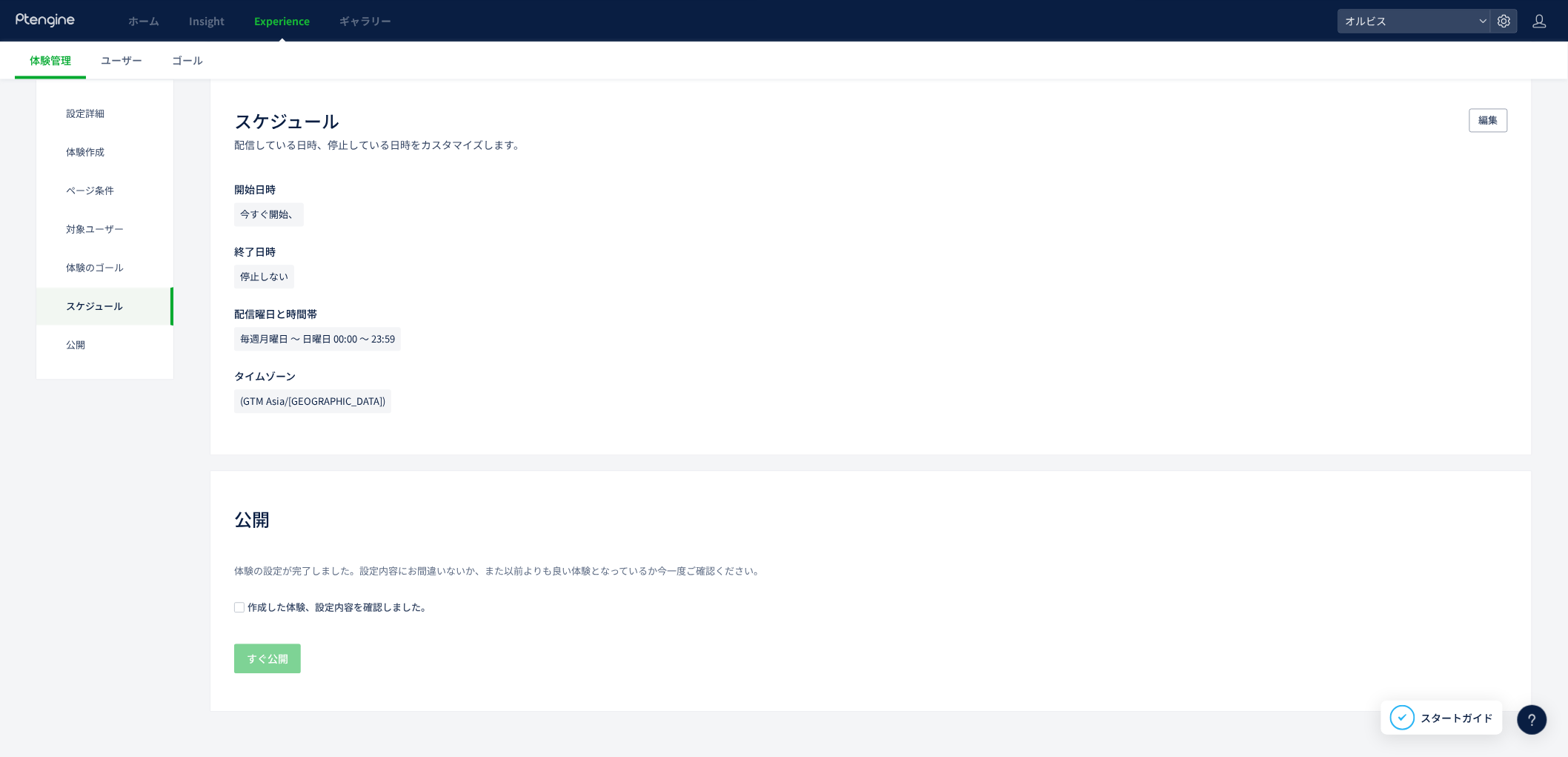 click on "作成した体験、設定内容を確認しました。" at bounding box center (337, 606) 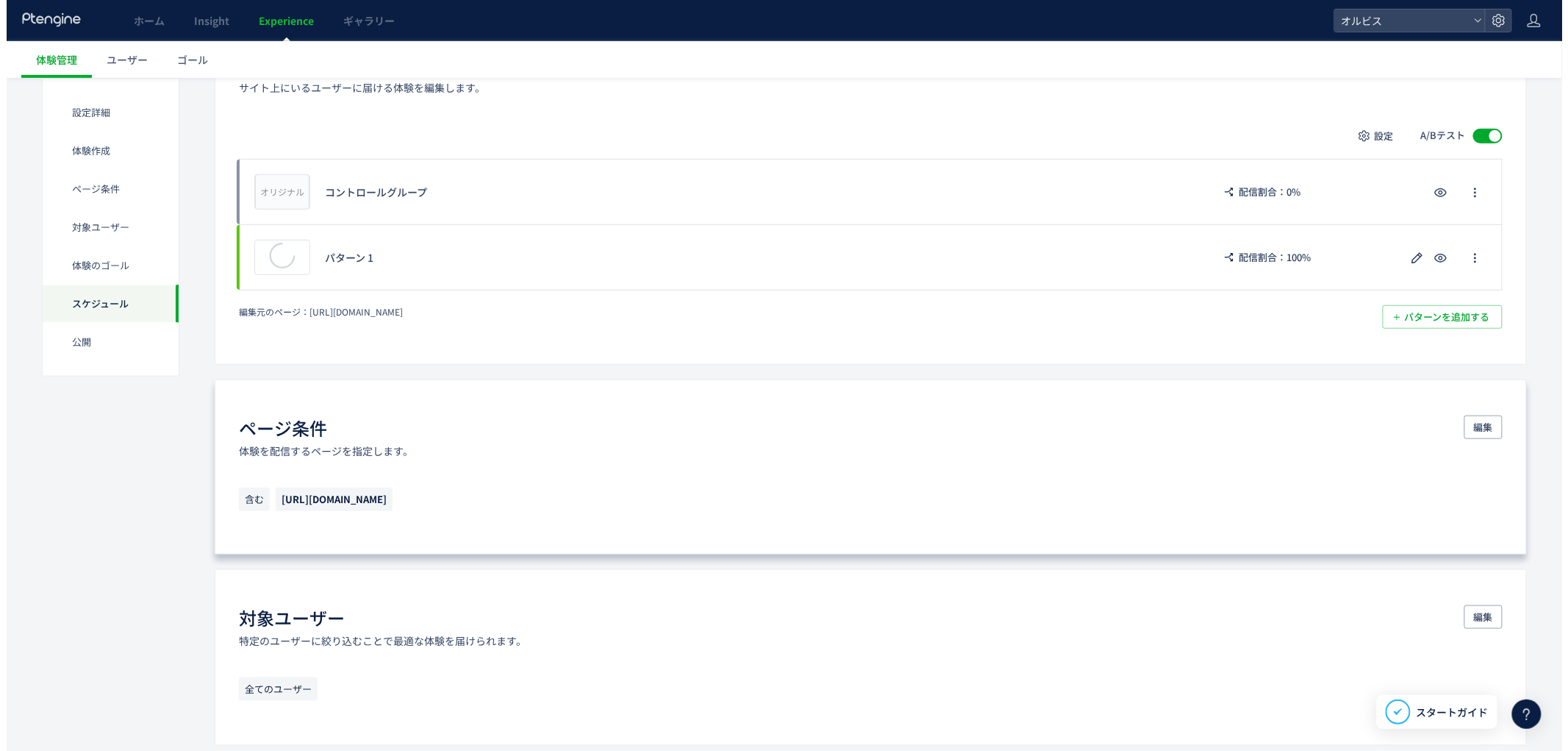 scroll, scrollTop: 1214, scrollLeft: 0, axis: vertical 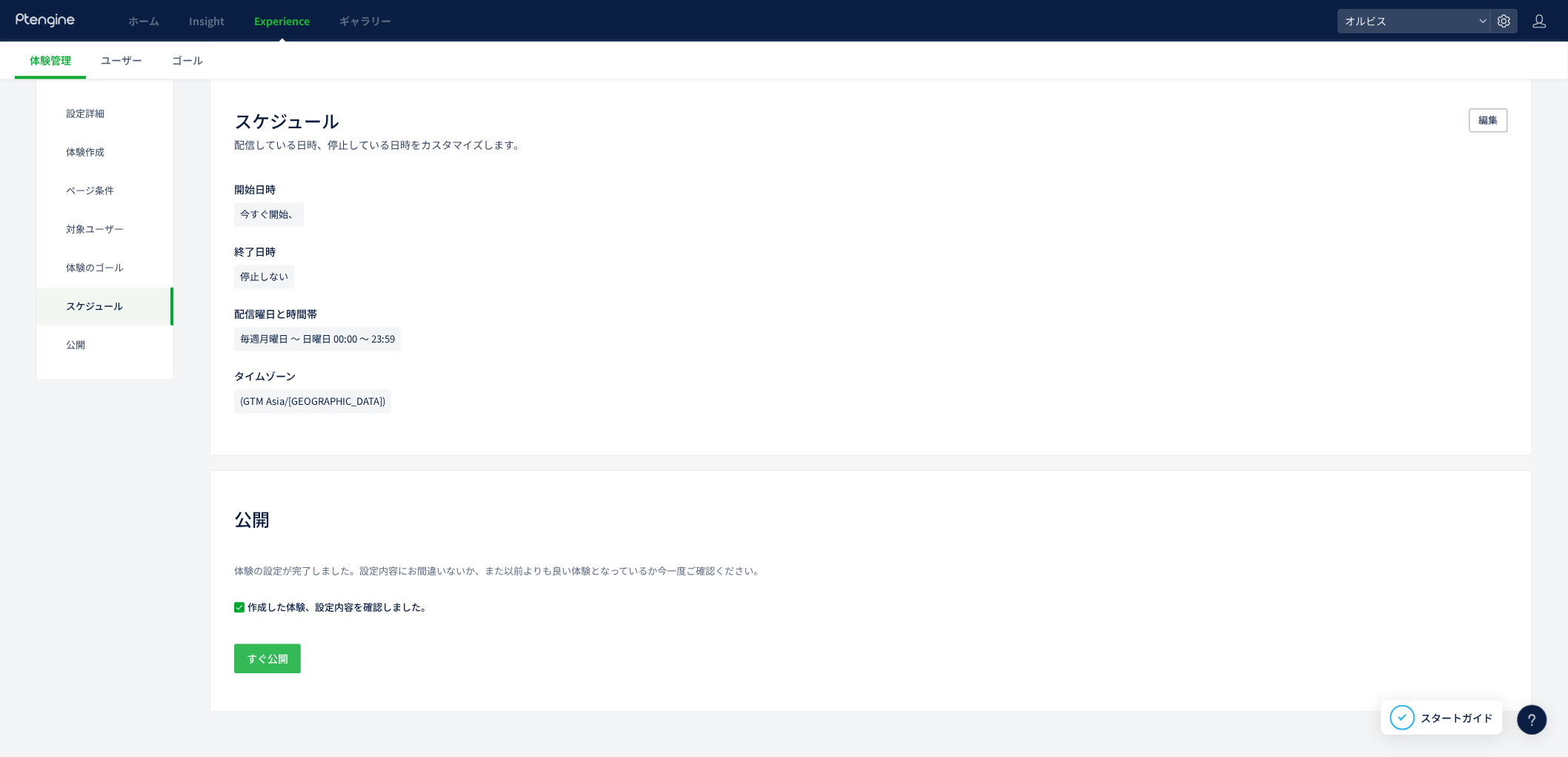 click on "すぐ公開" at bounding box center [268, 658] 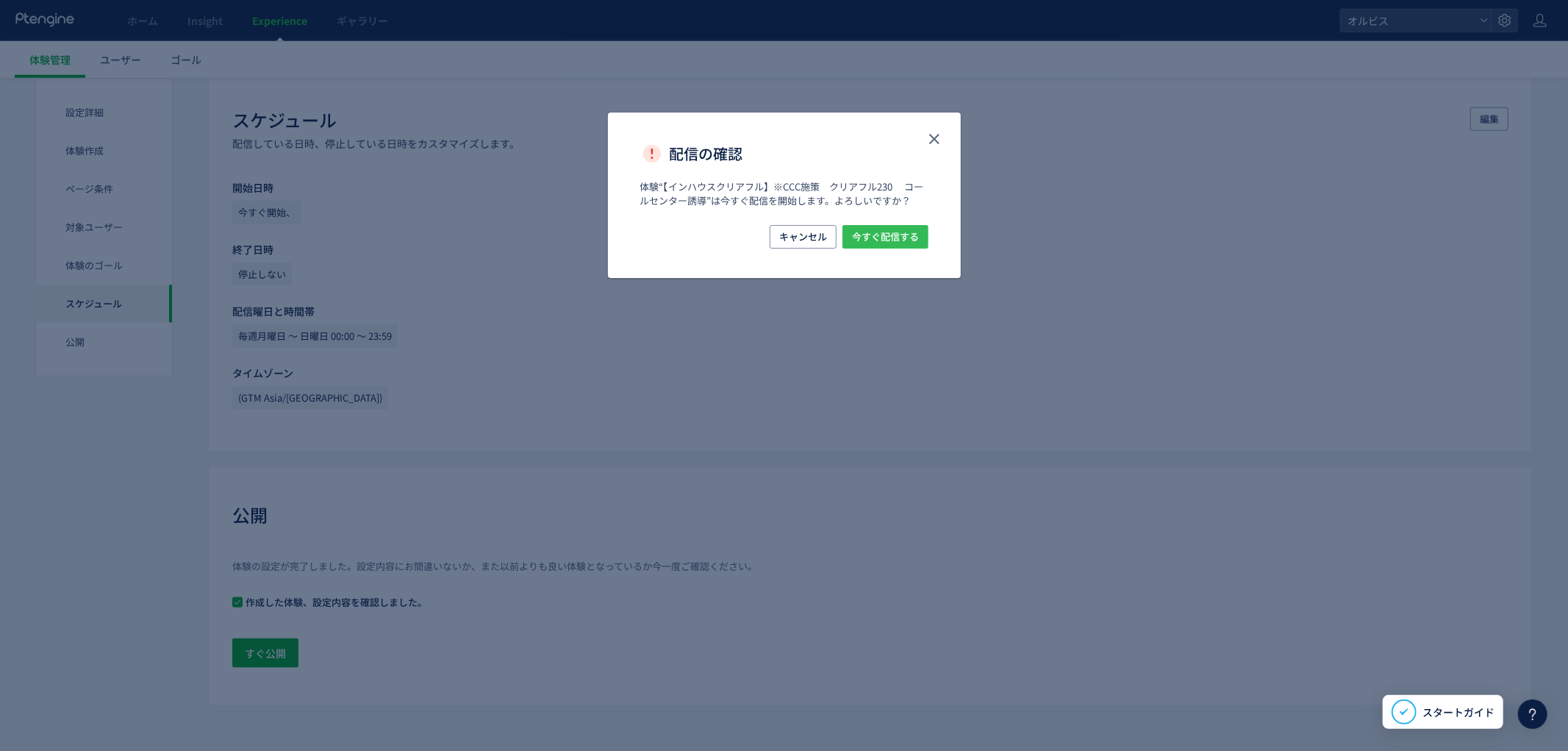 click on "今すぐ配信する" at bounding box center (885, 237) 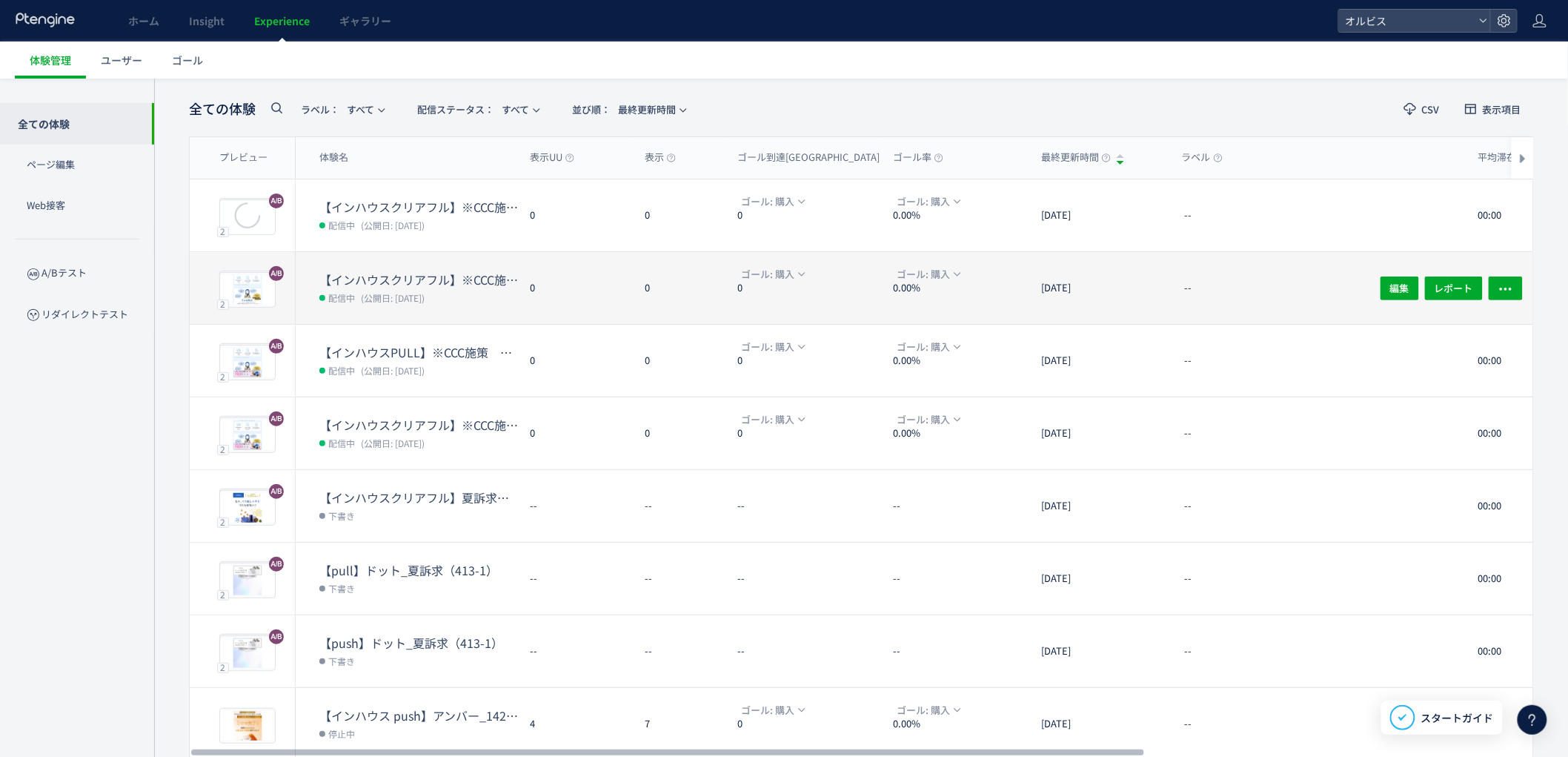 scroll, scrollTop: 64, scrollLeft: 0, axis: vertical 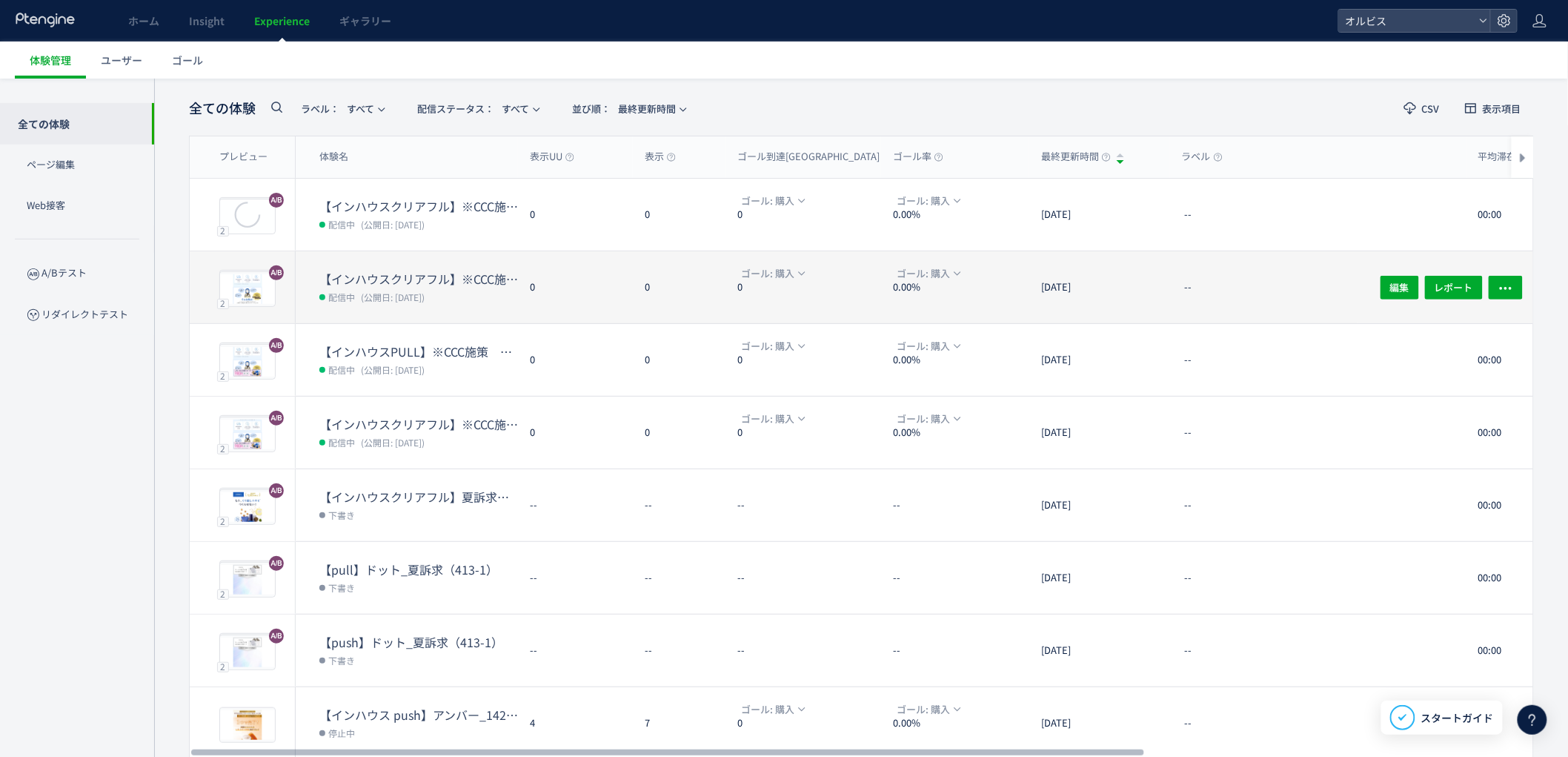 click on "【インハウスクリアフル】※CCC施策　クリアフル231　コールセンター誘導" at bounding box center [419, 279] 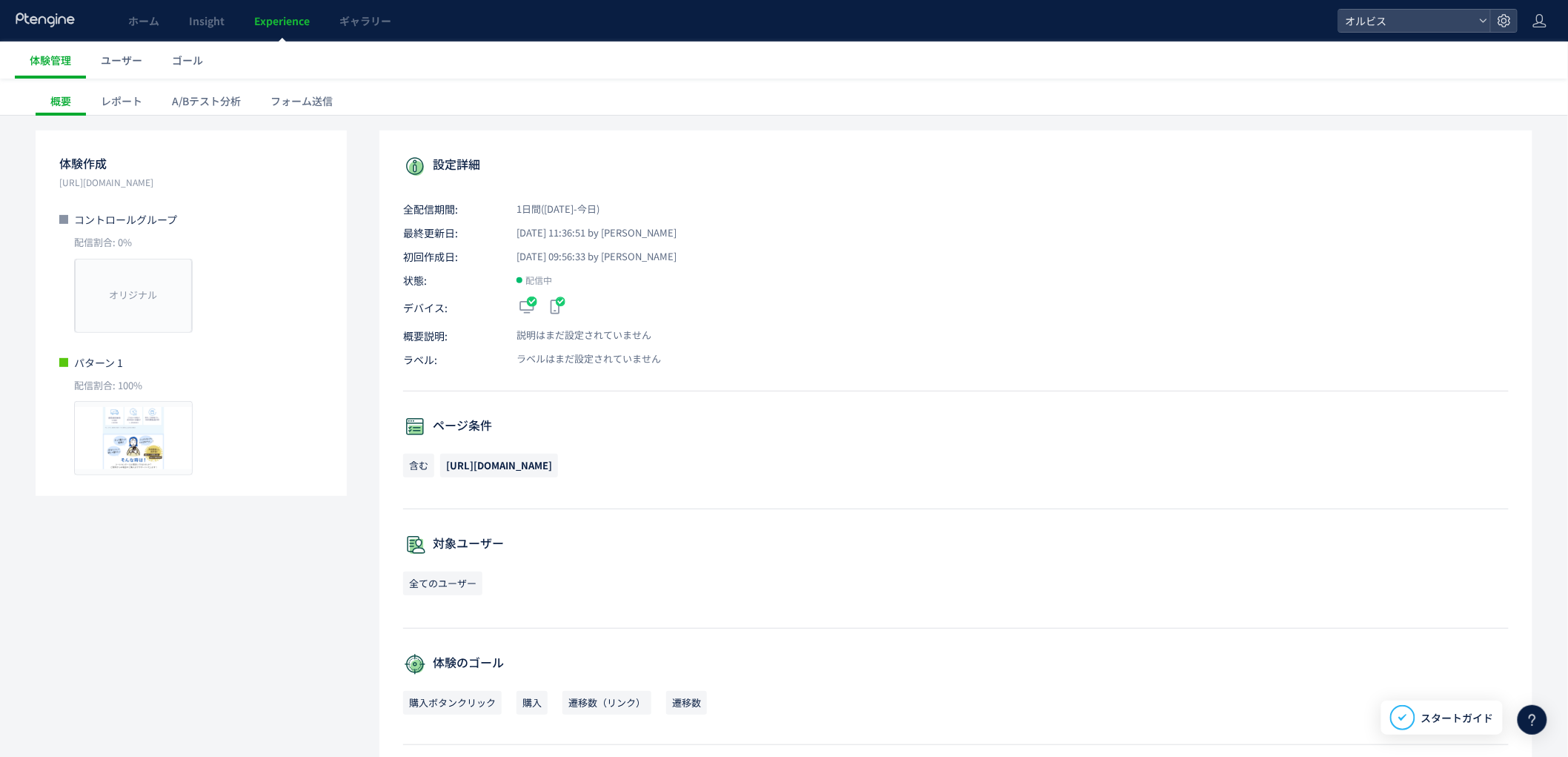 scroll, scrollTop: 0, scrollLeft: 0, axis: both 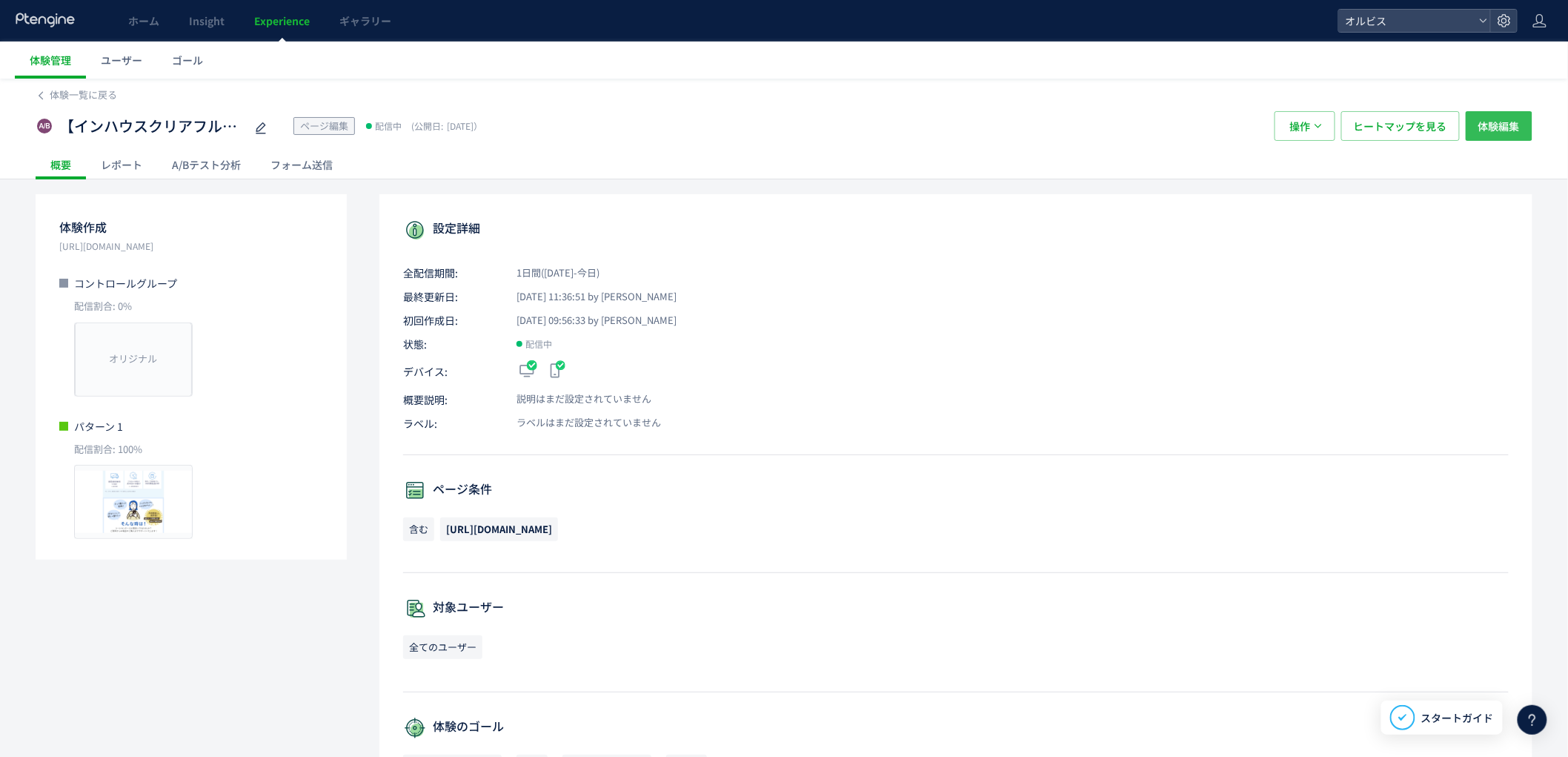 click on "体験編集" at bounding box center (1499, 126) 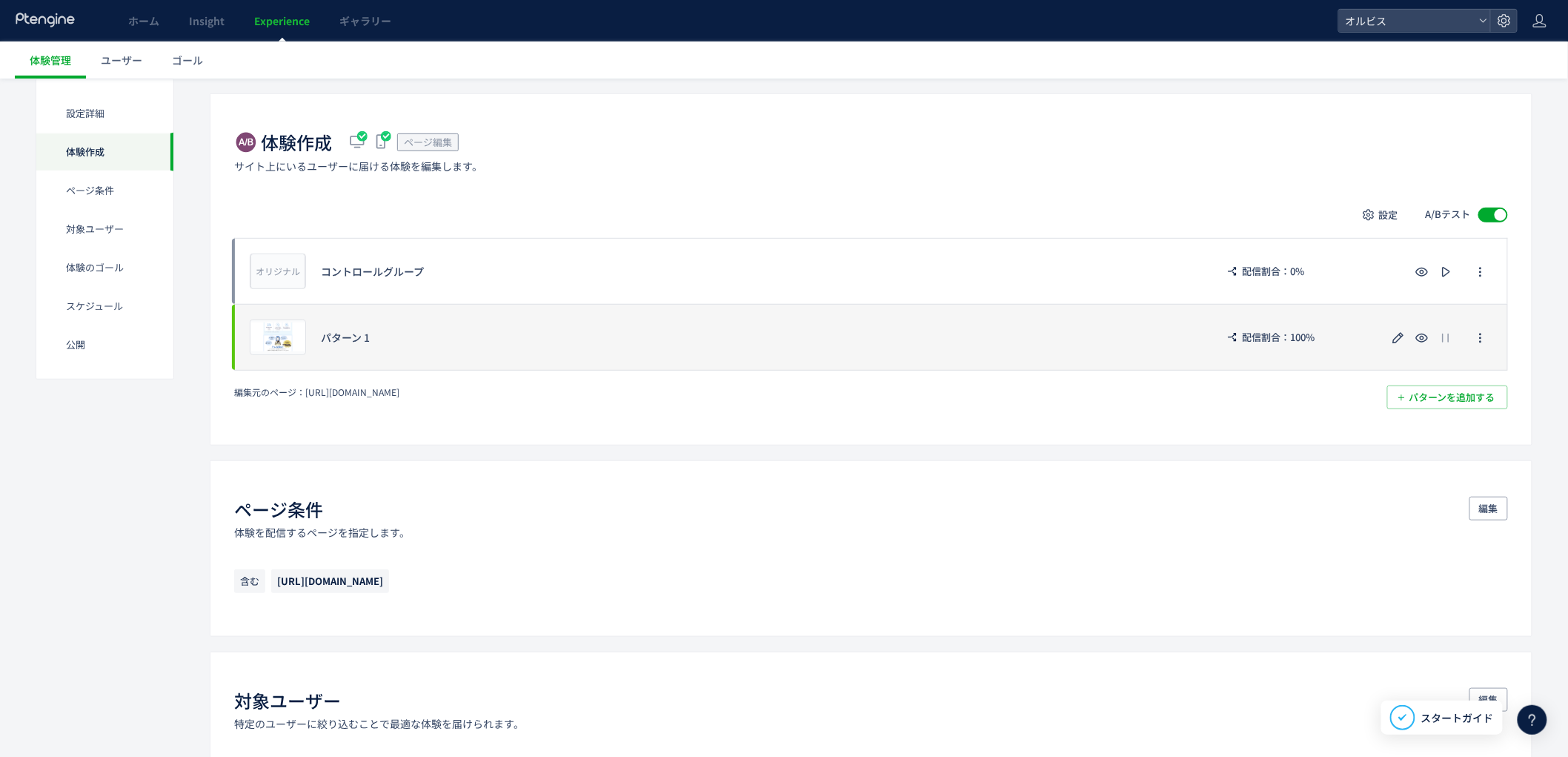 scroll, scrollTop: 262, scrollLeft: 0, axis: vertical 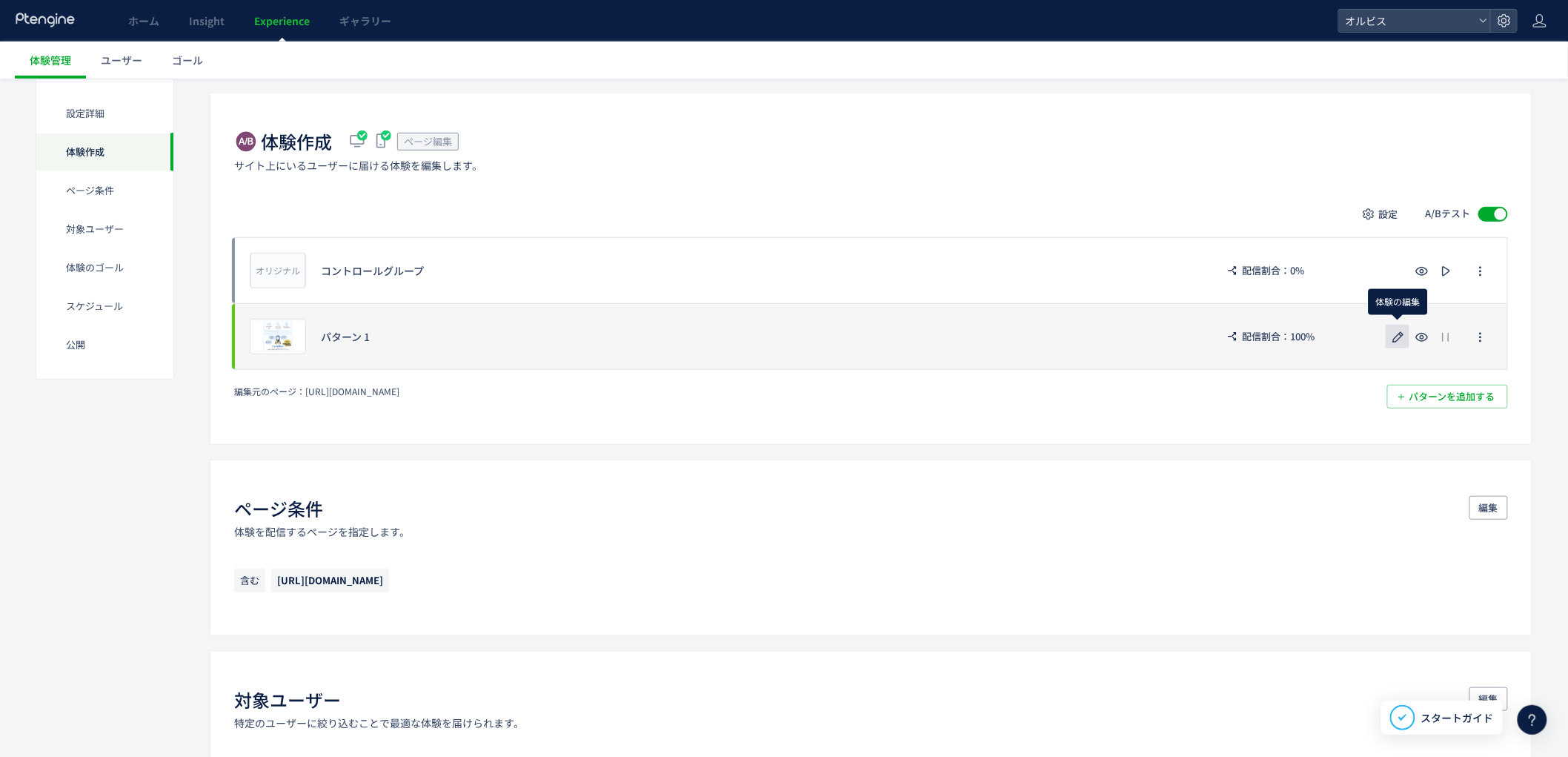 click 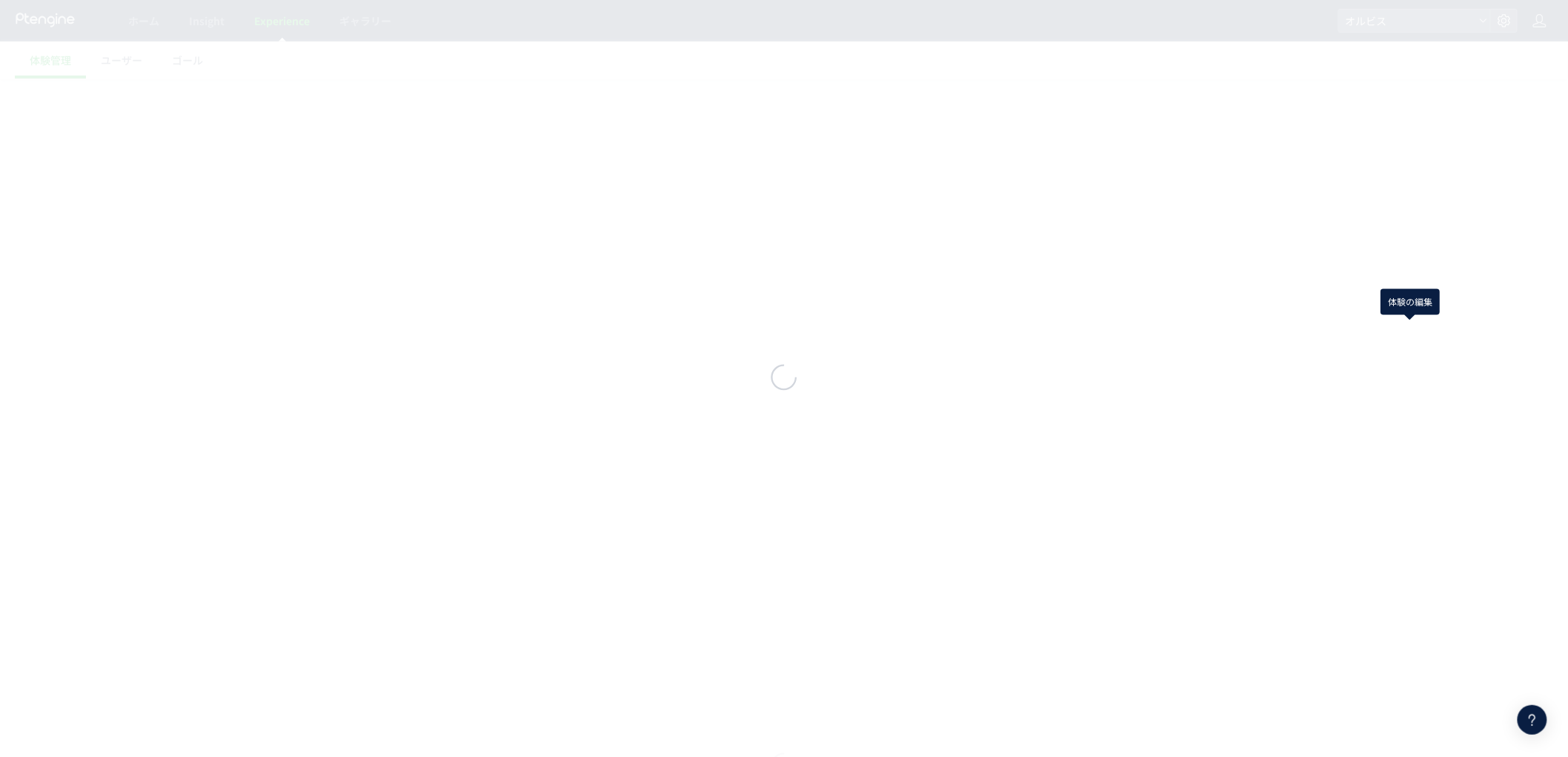 scroll, scrollTop: 0, scrollLeft: 0, axis: both 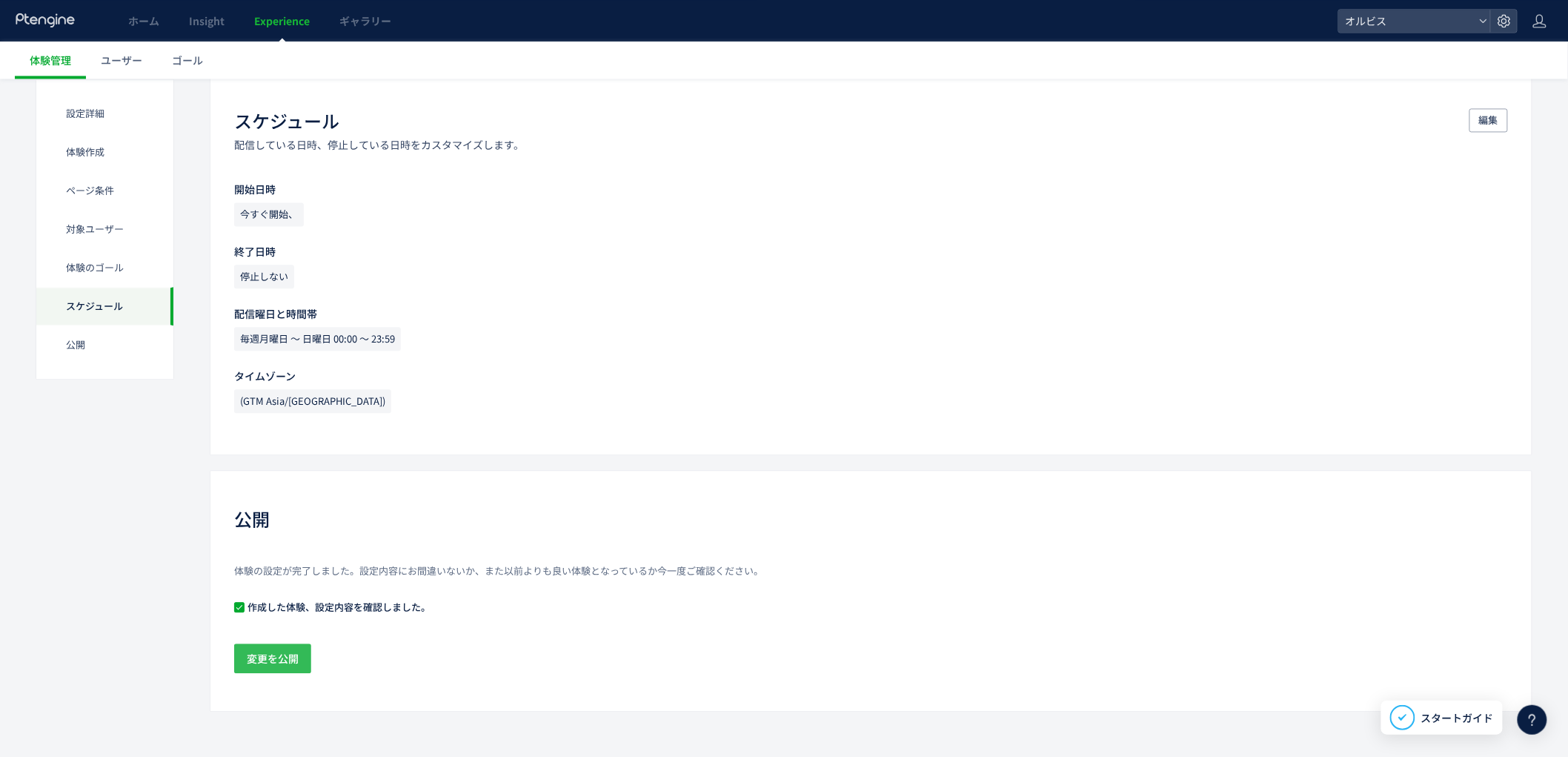 click on "変更を公開" at bounding box center [273, 658] 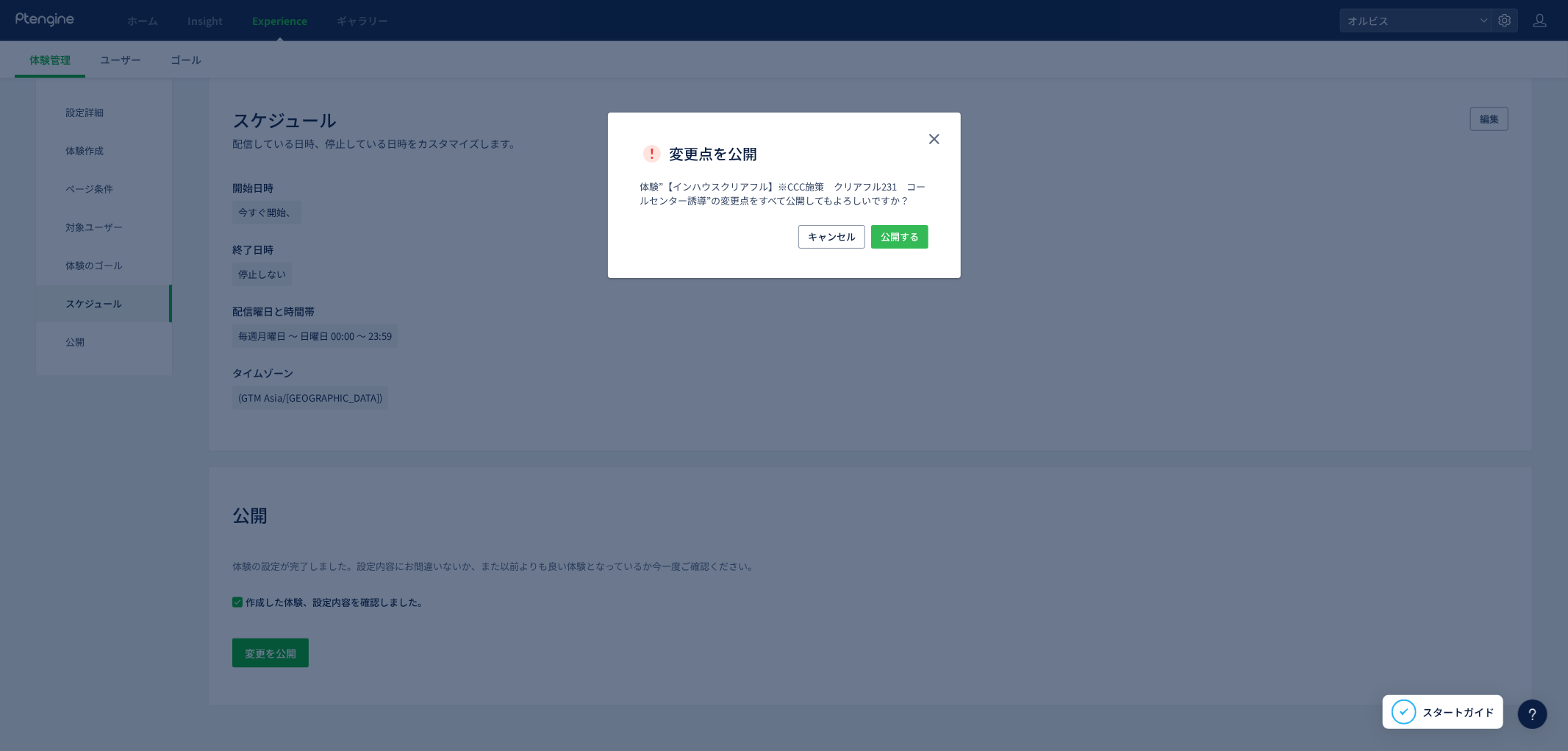 click on "公開する" at bounding box center [900, 237] 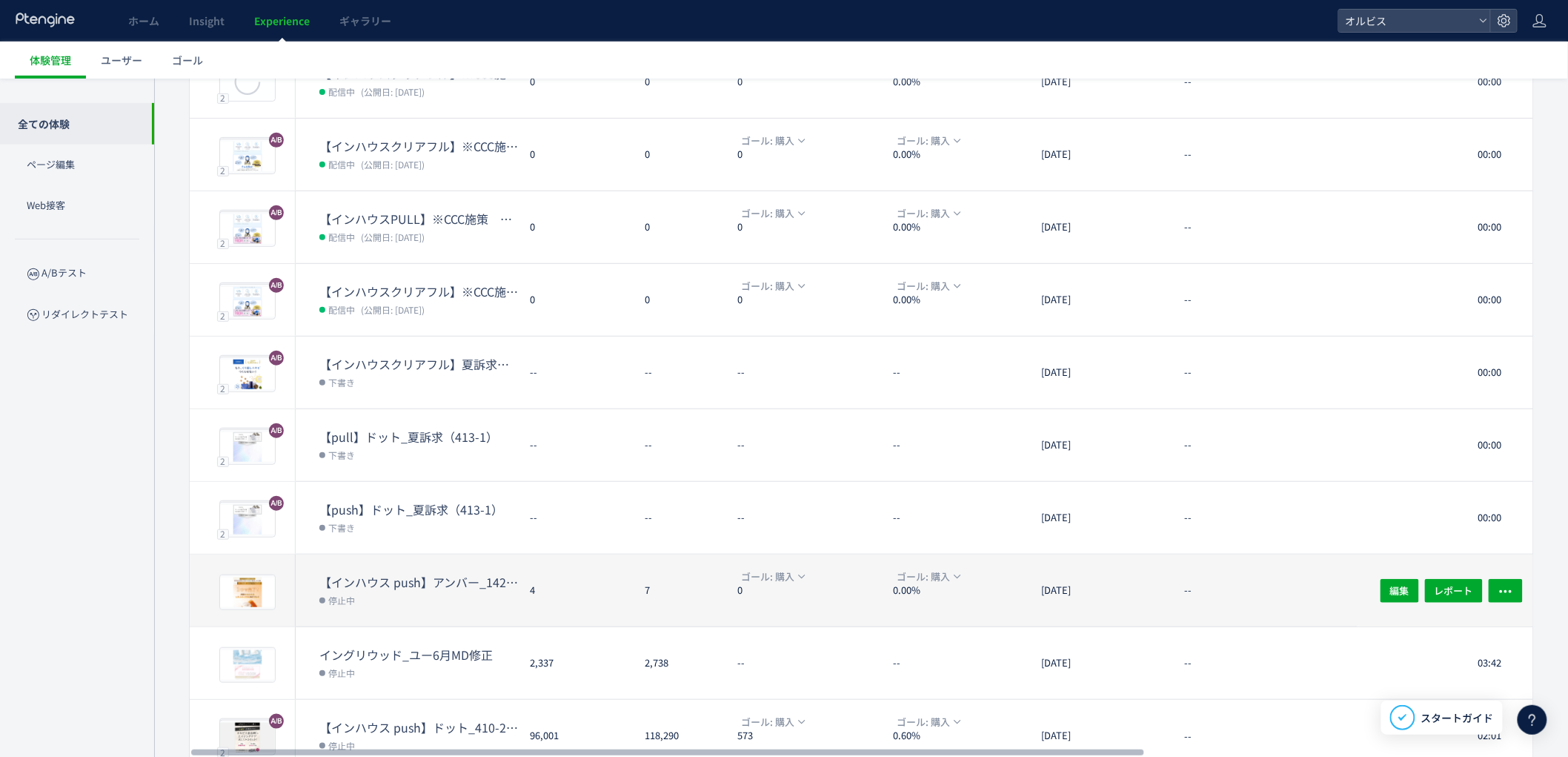 scroll, scrollTop: 247, scrollLeft: 0, axis: vertical 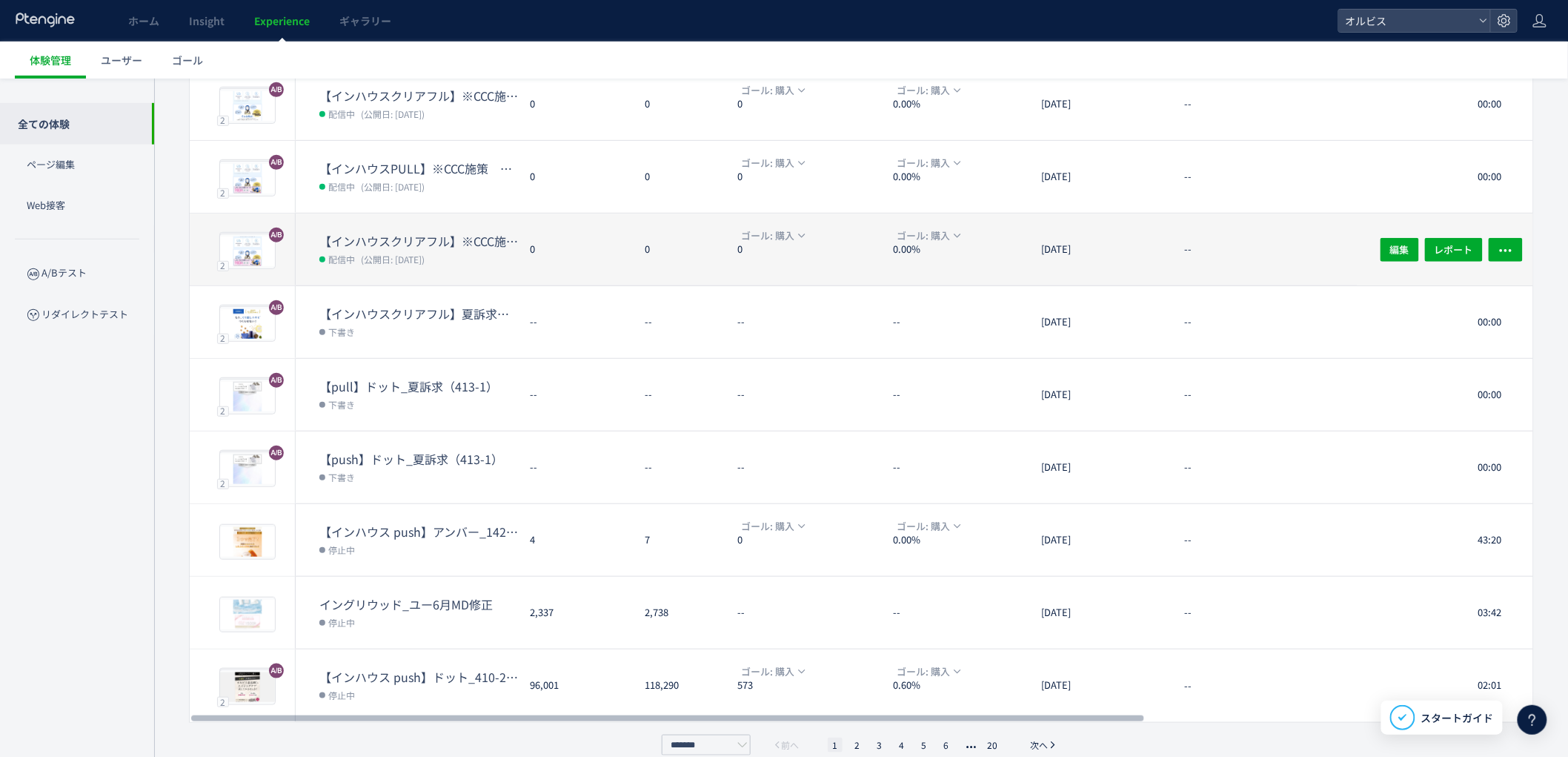click on "【インハウスクリアフル】※CCC施策　クリアフル211　コールセンター誘導 配信中 (公開日: 2025/07/01)" 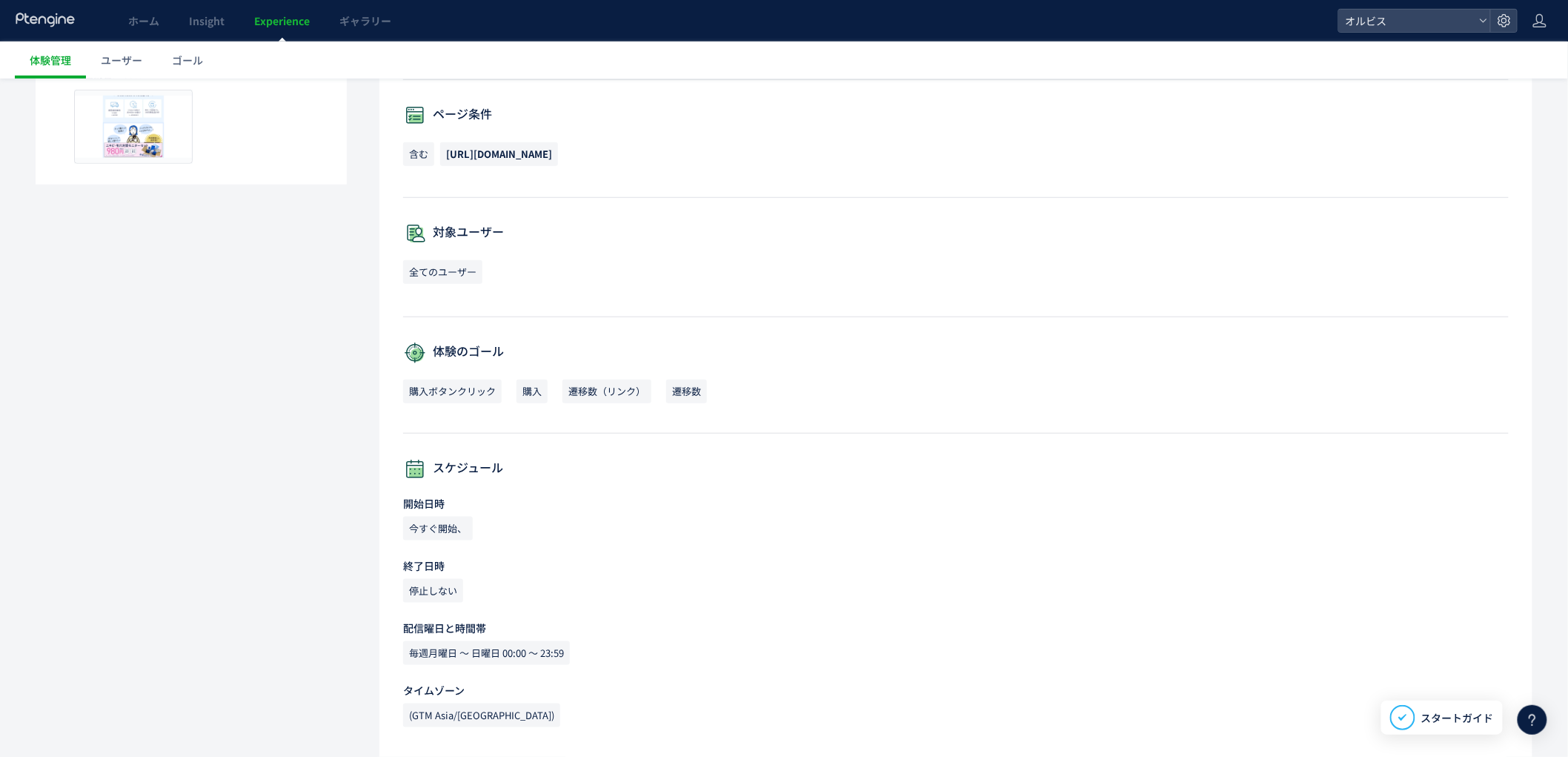 scroll, scrollTop: 0, scrollLeft: 0, axis: both 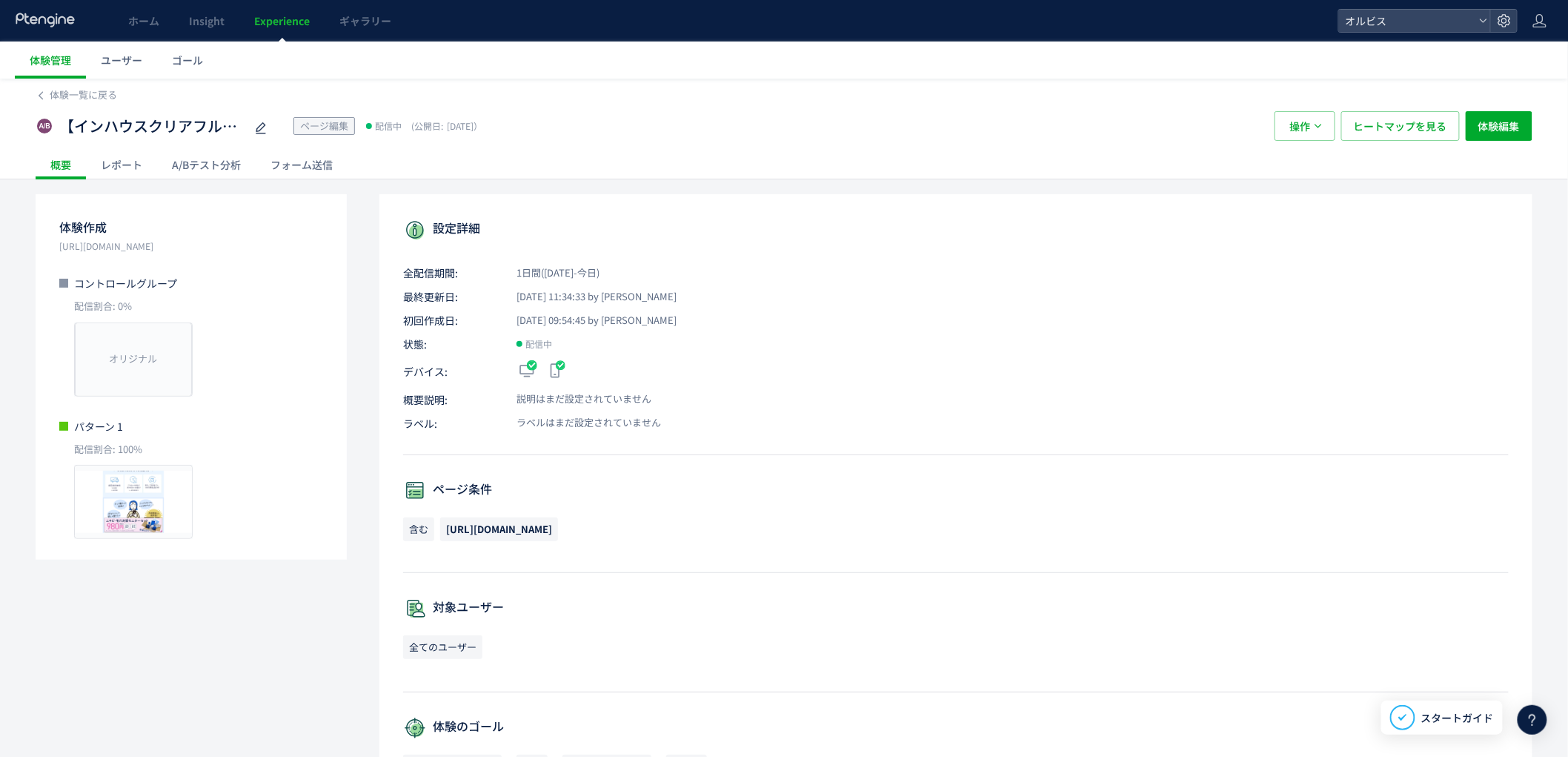 click on "A/Bテスト分析" 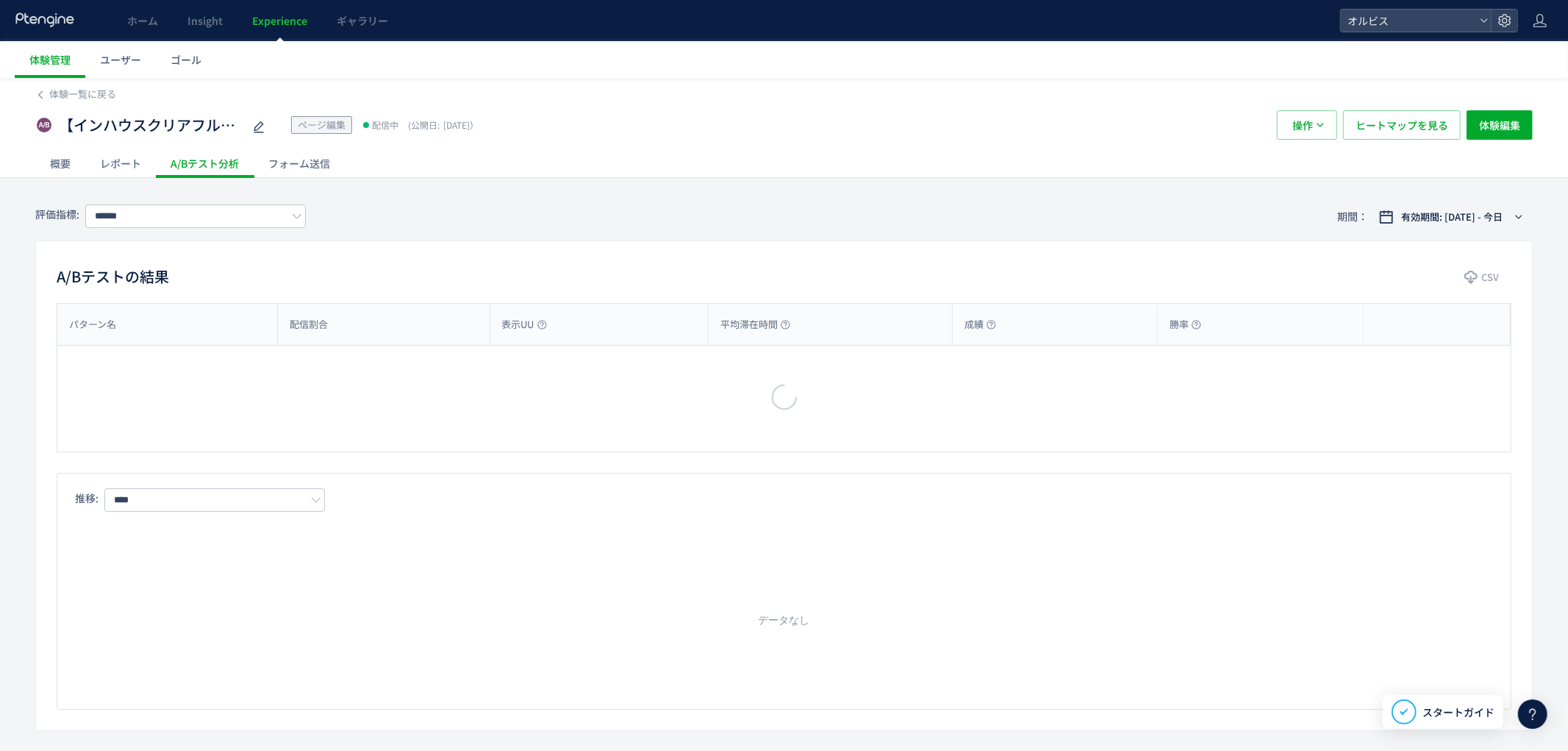 type on "*********" 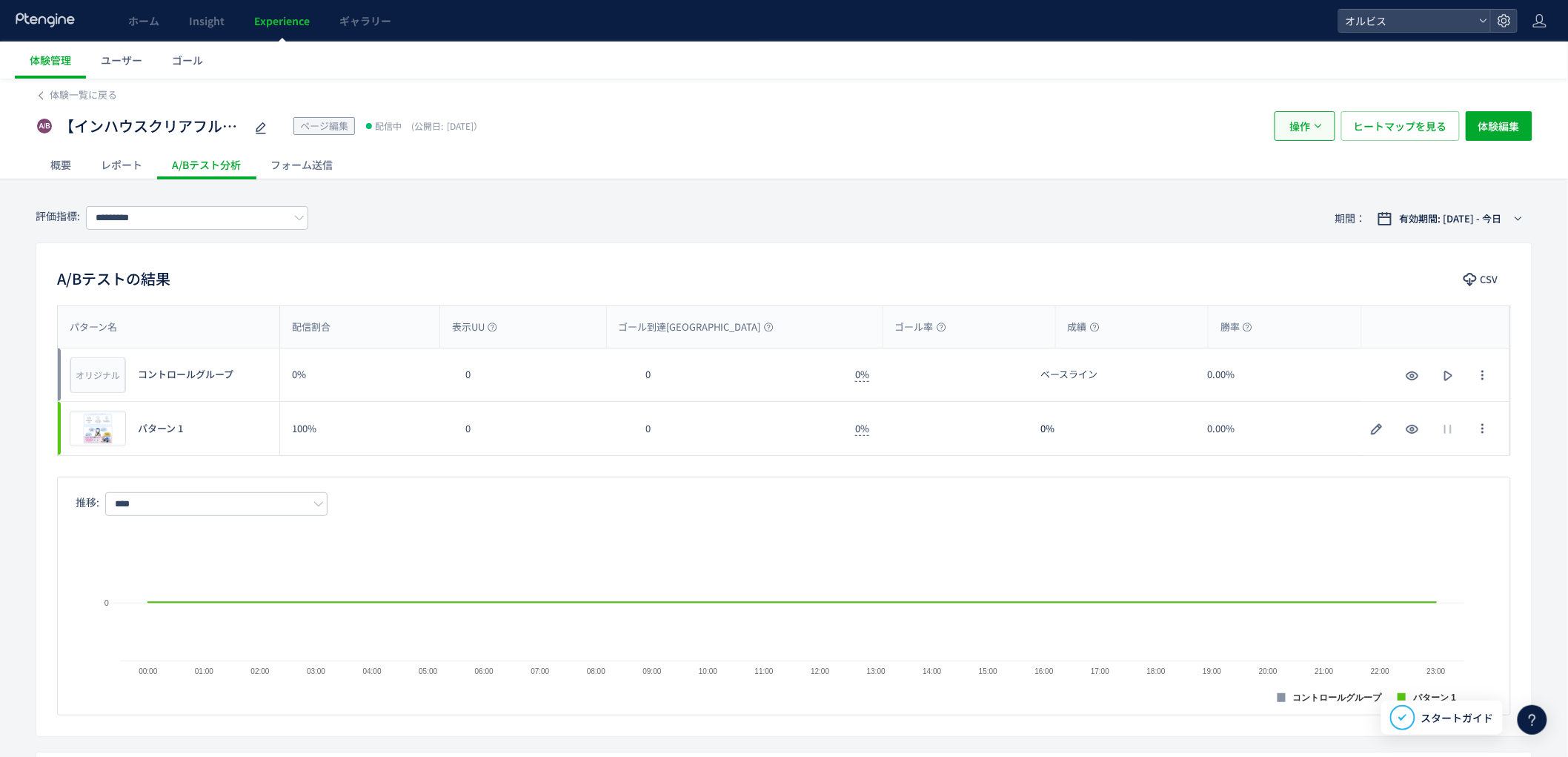 click on "操作" 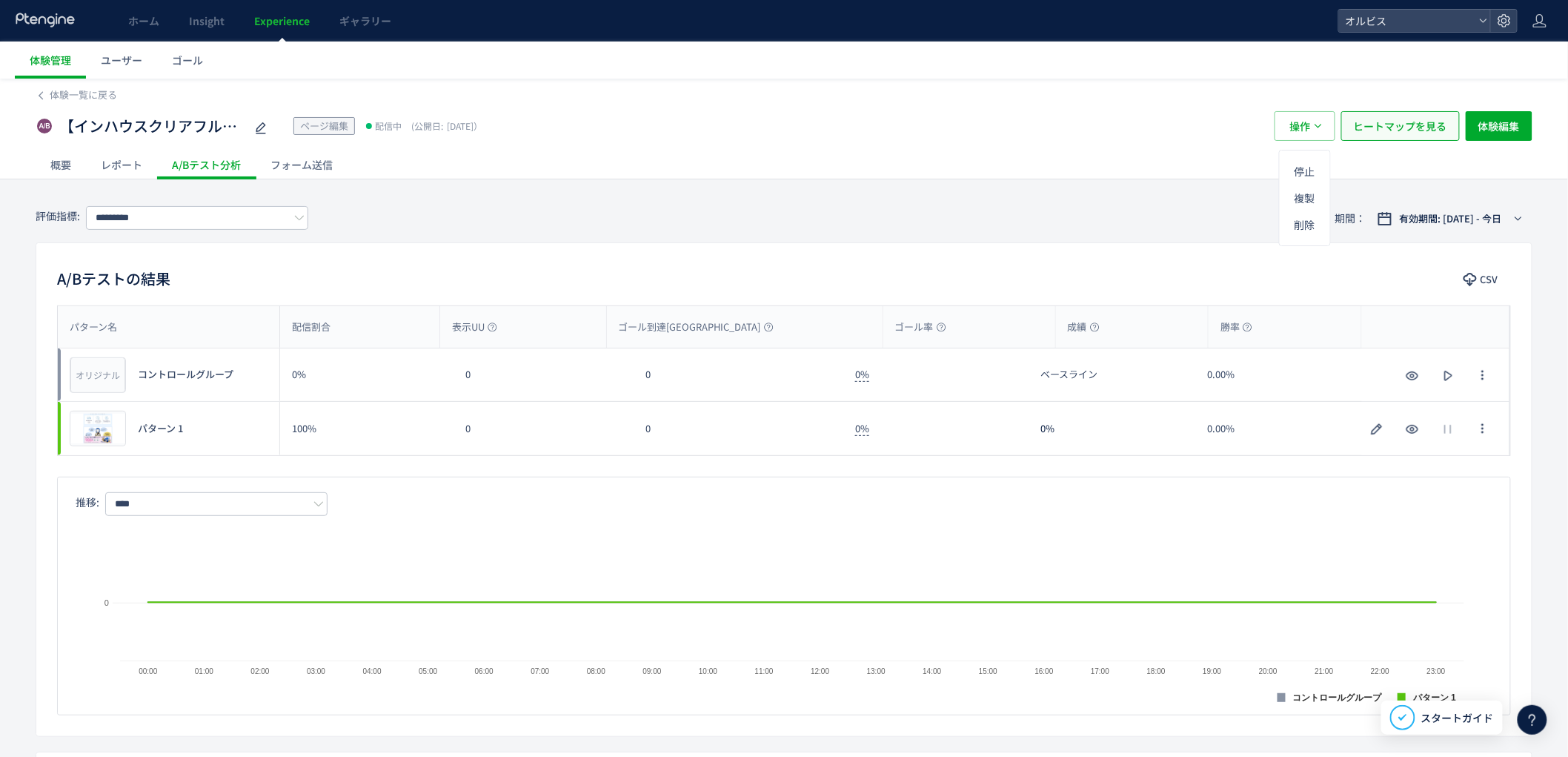 click on "ヒートマップを見る" at bounding box center (1401, 126) 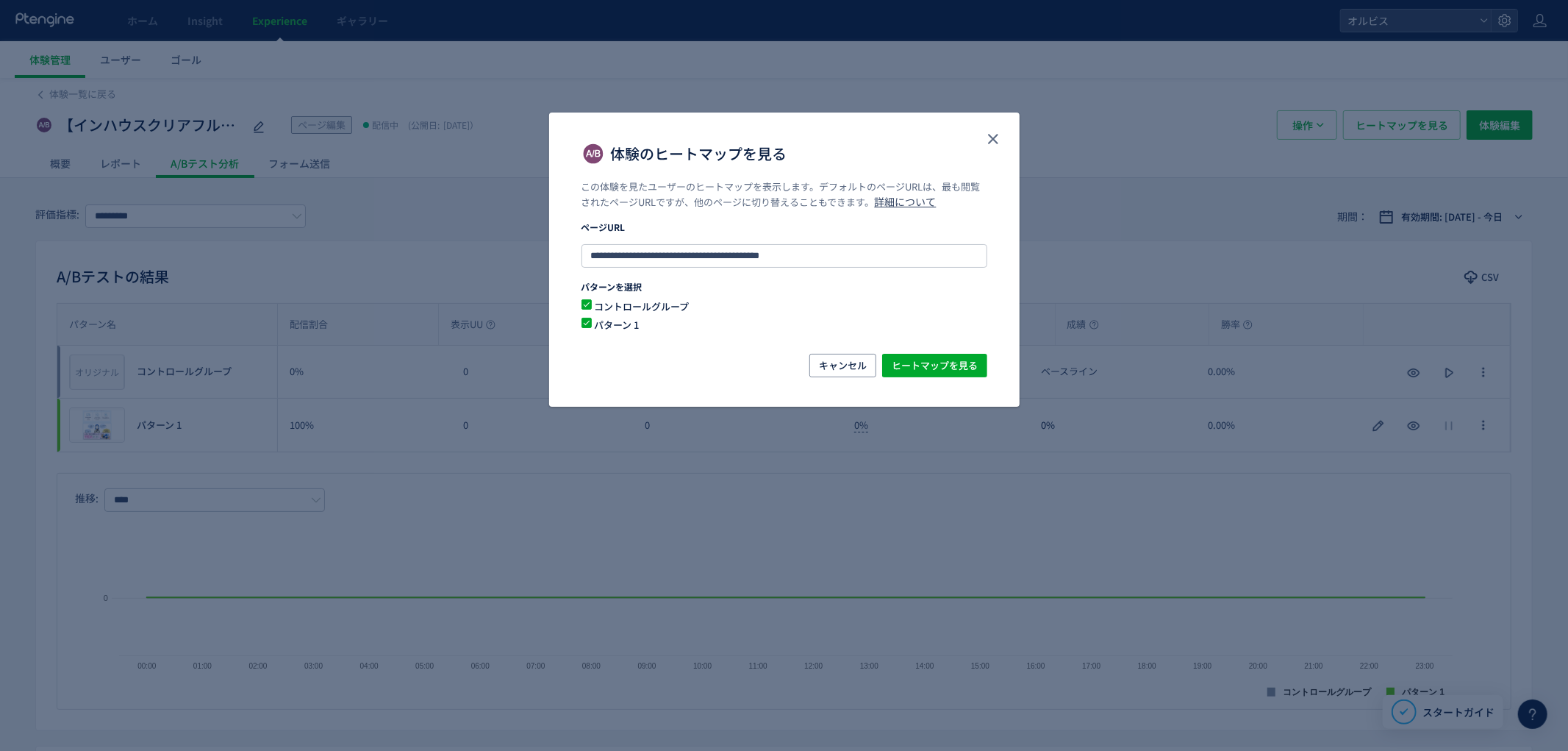 click on "体験のヒートマップを見る" at bounding box center (784, 146) 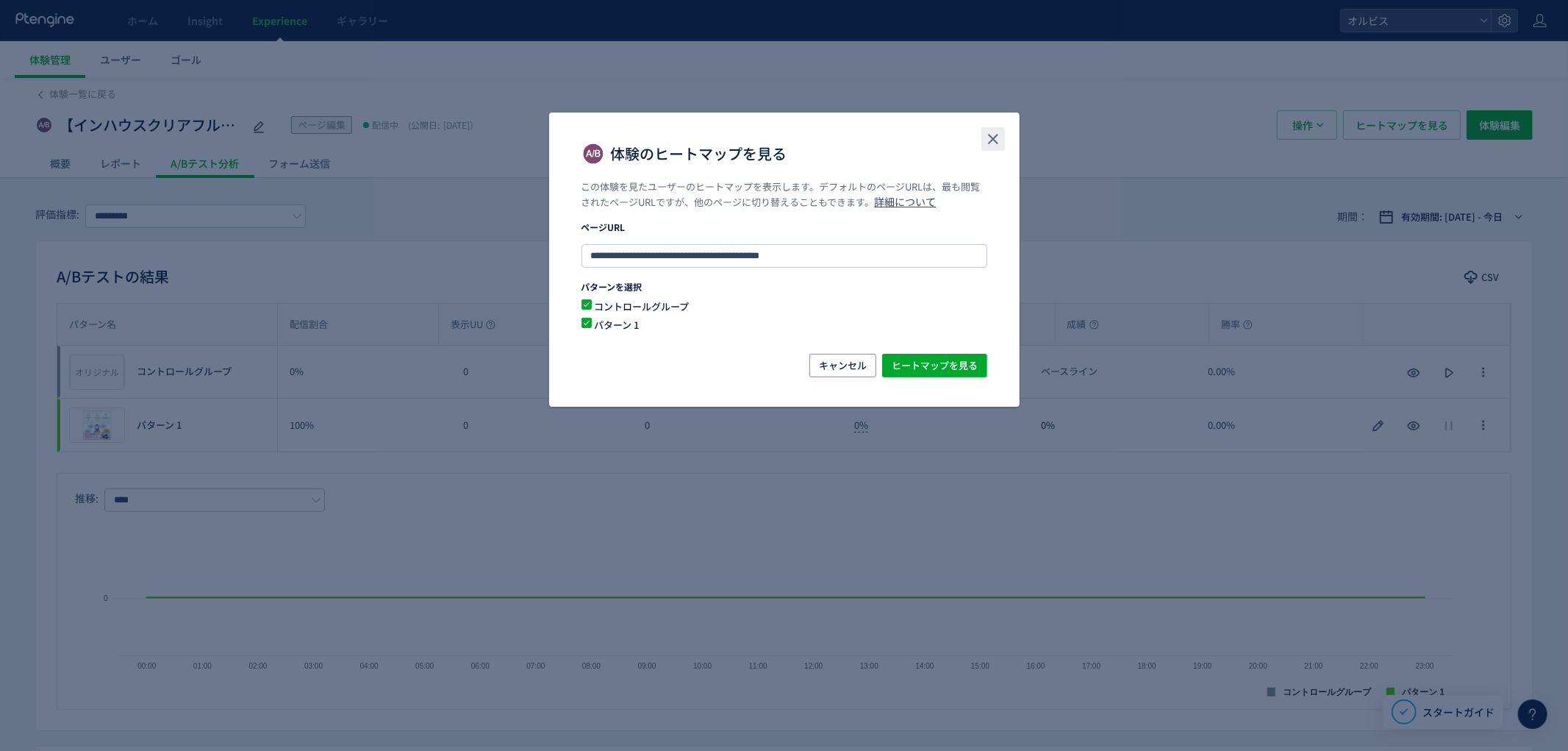 click 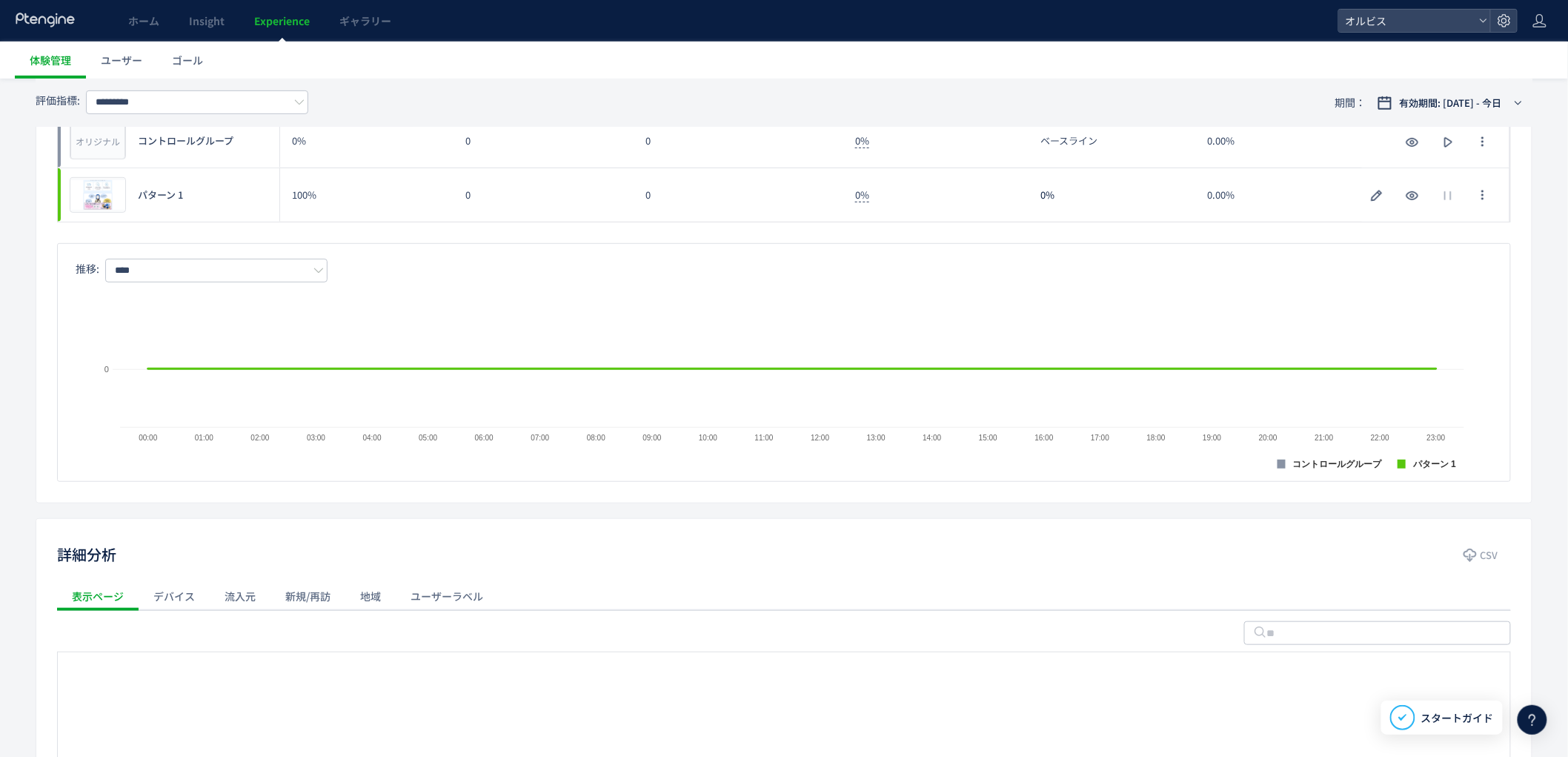 scroll, scrollTop: 82, scrollLeft: 0, axis: vertical 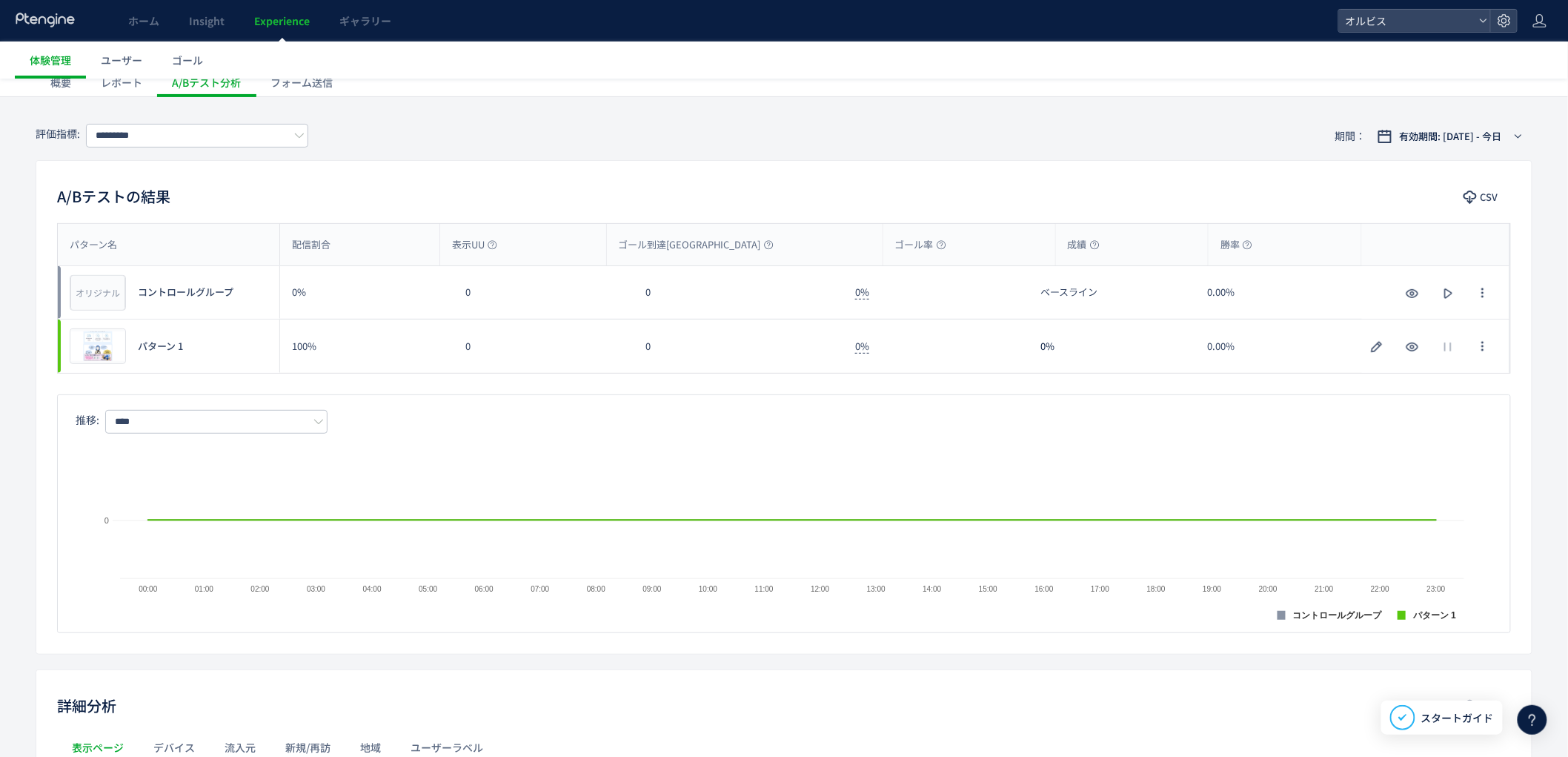 click on "概要" 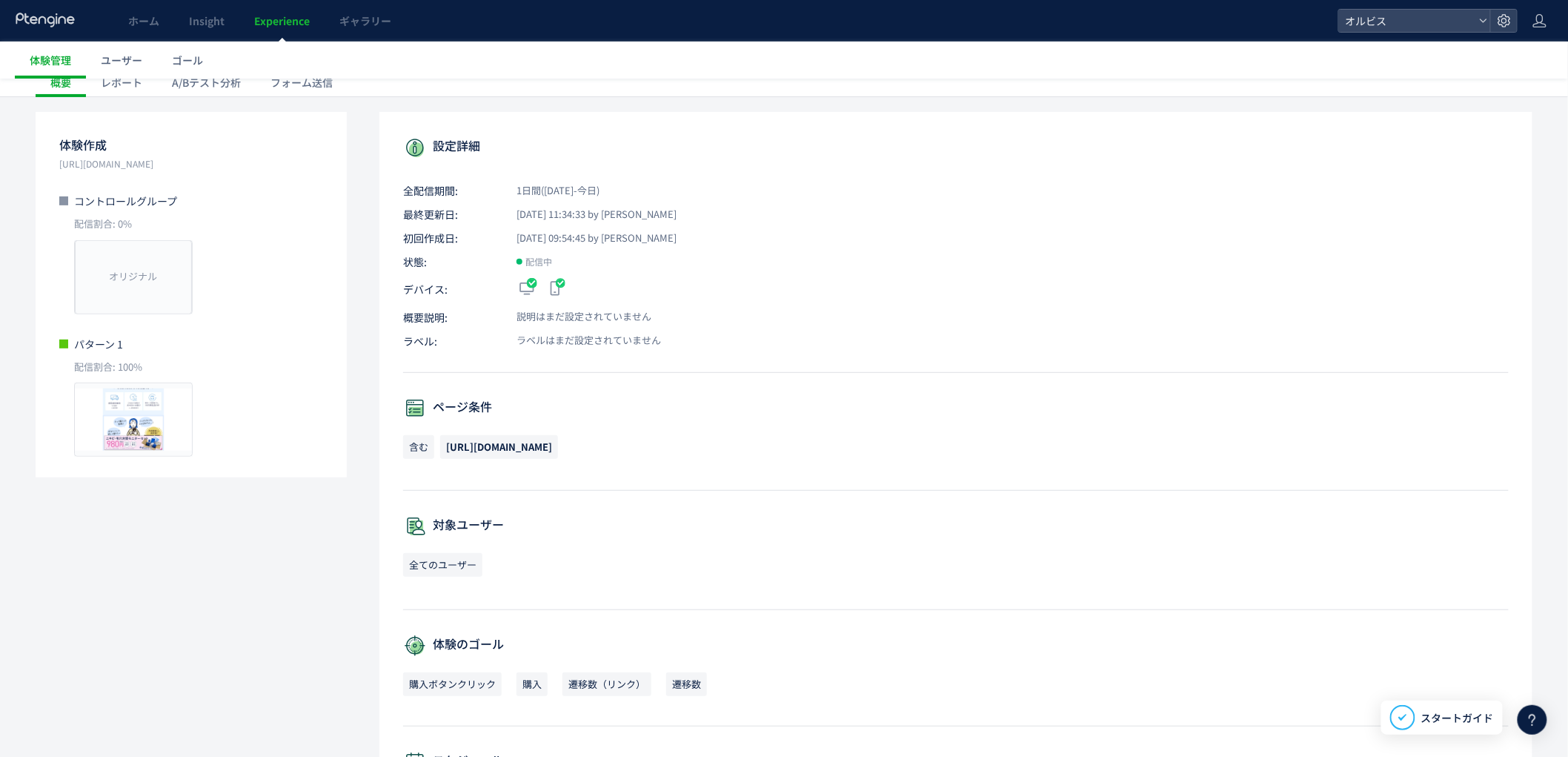 scroll, scrollTop: 0, scrollLeft: 0, axis: both 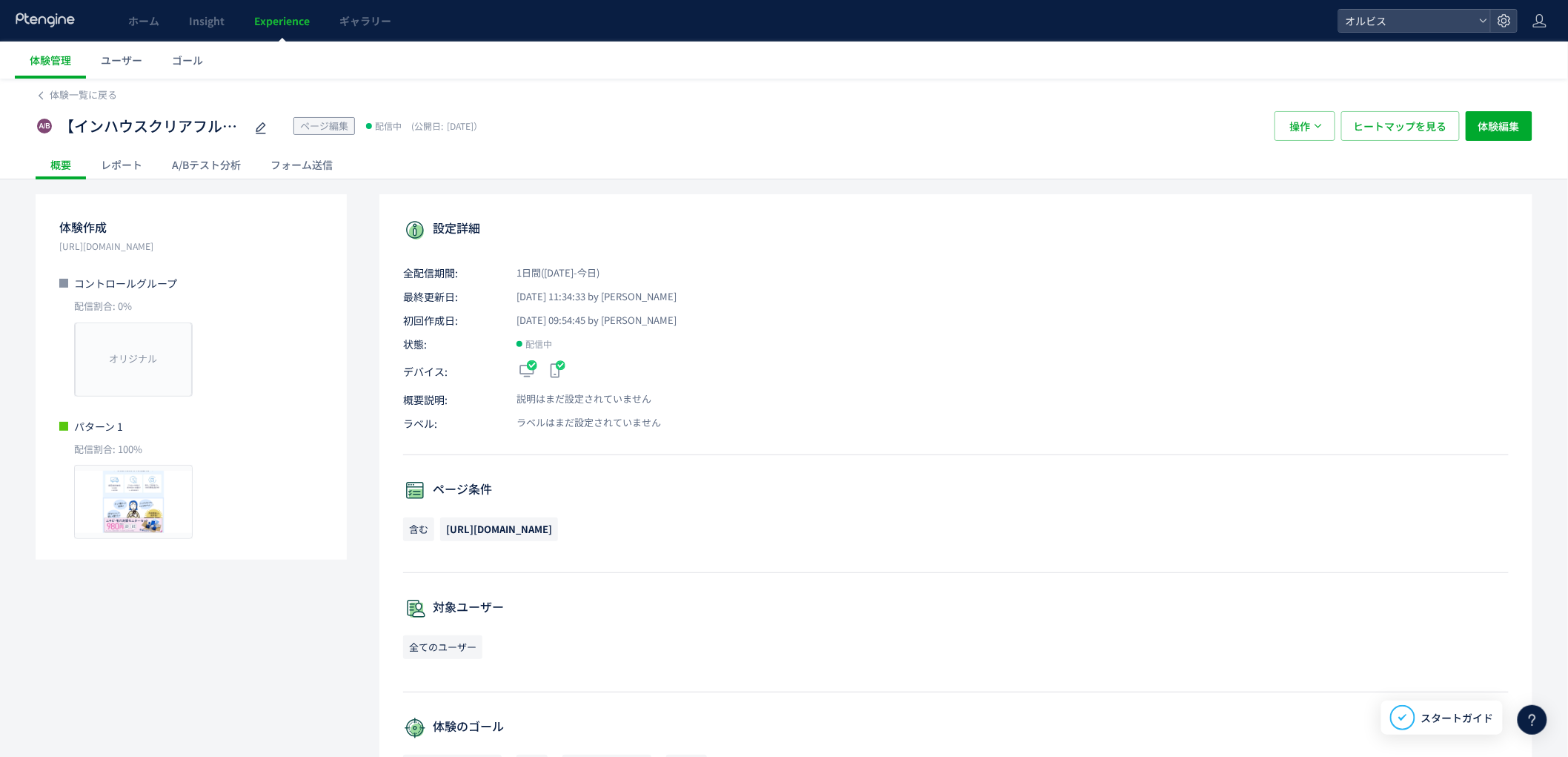 click on "A/Bテスト分析" 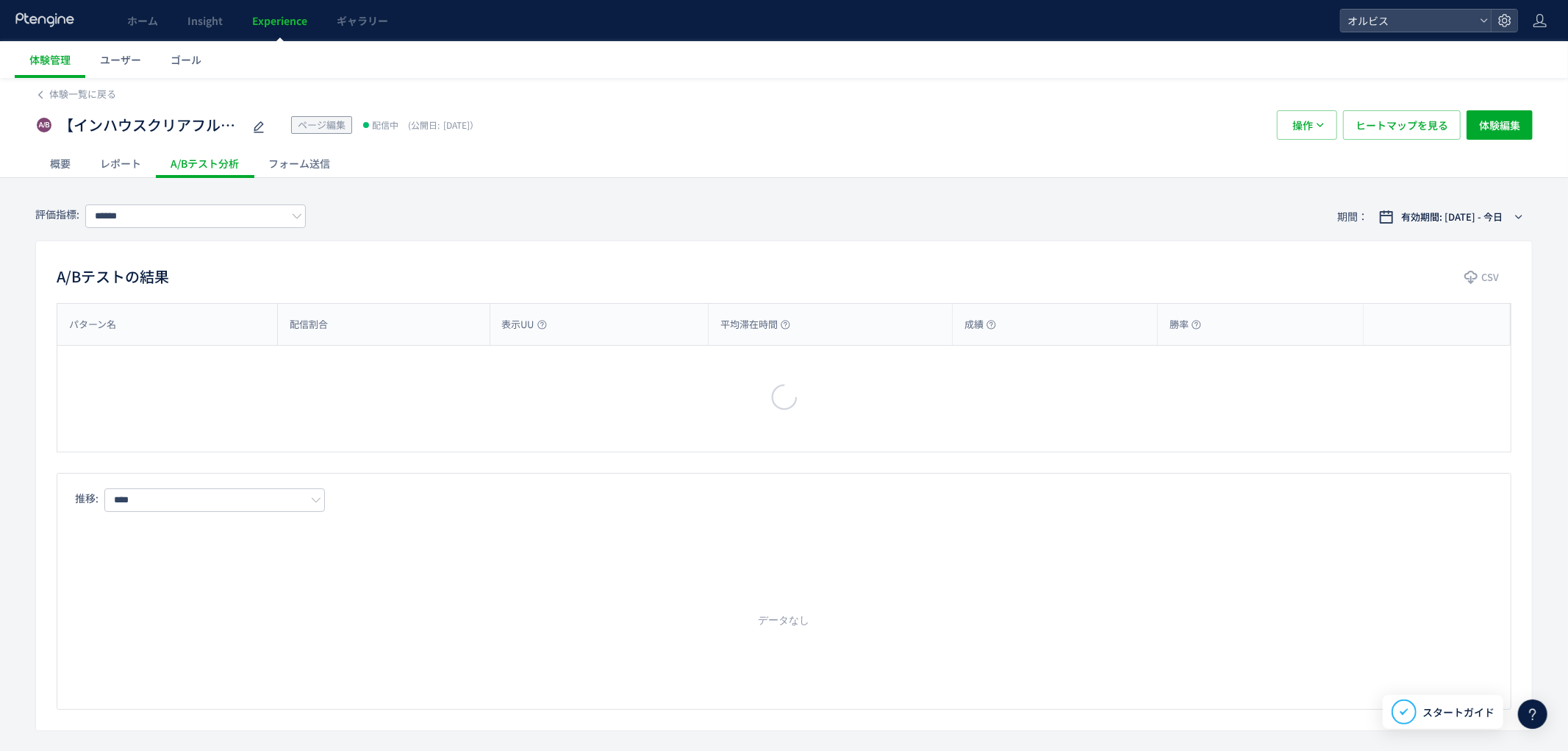 type on "*********" 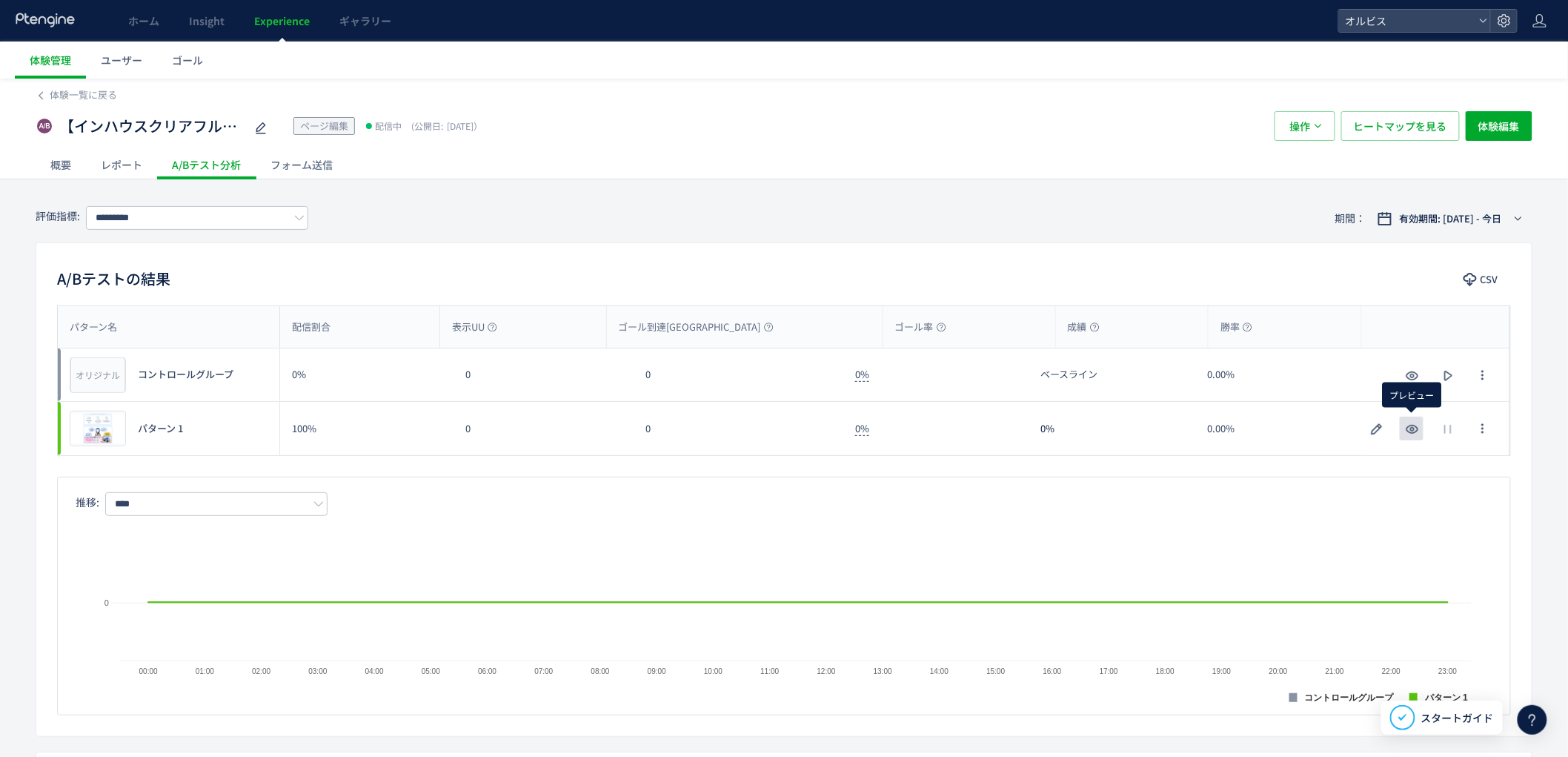 click 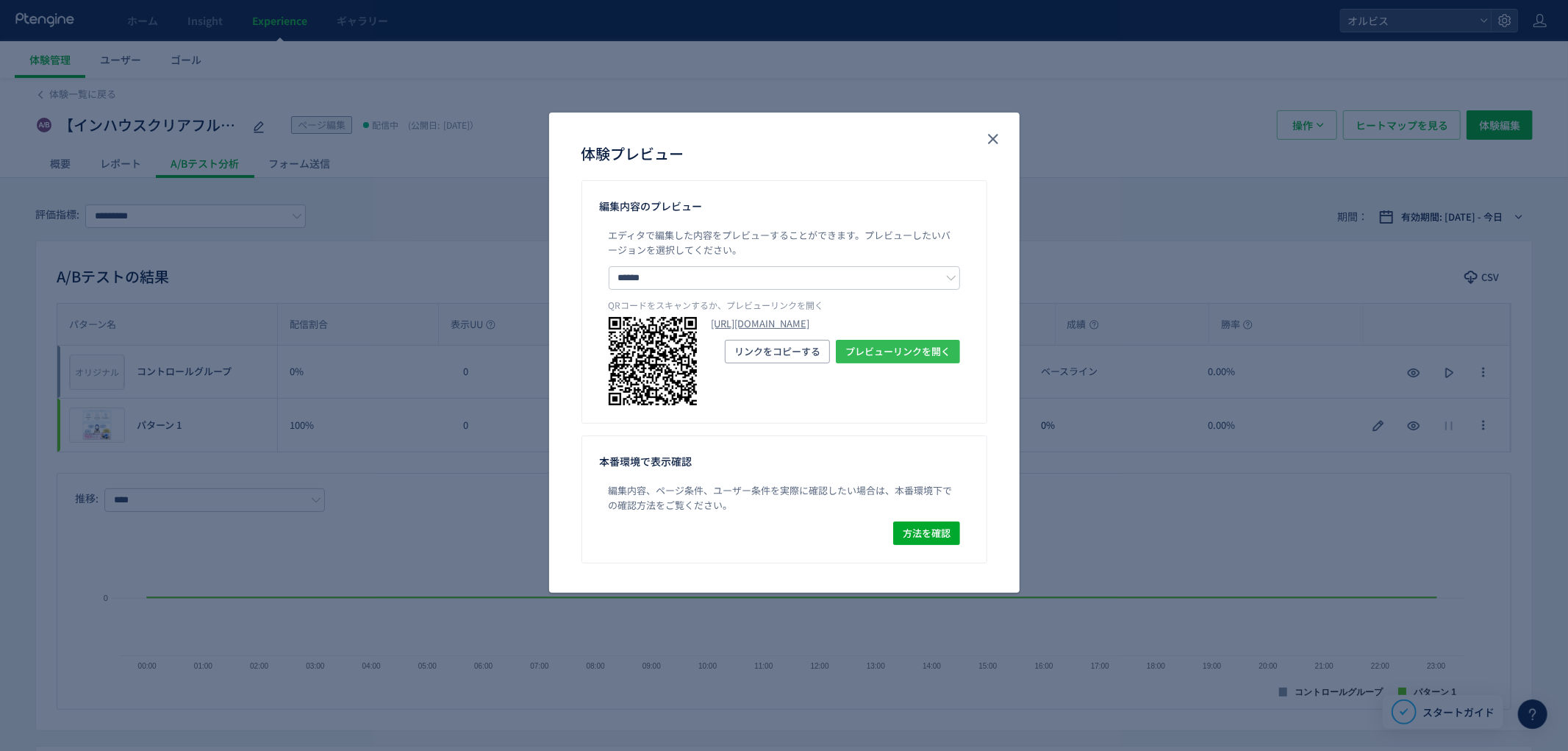 click on "プレビューリンクを開く" at bounding box center [898, 352] 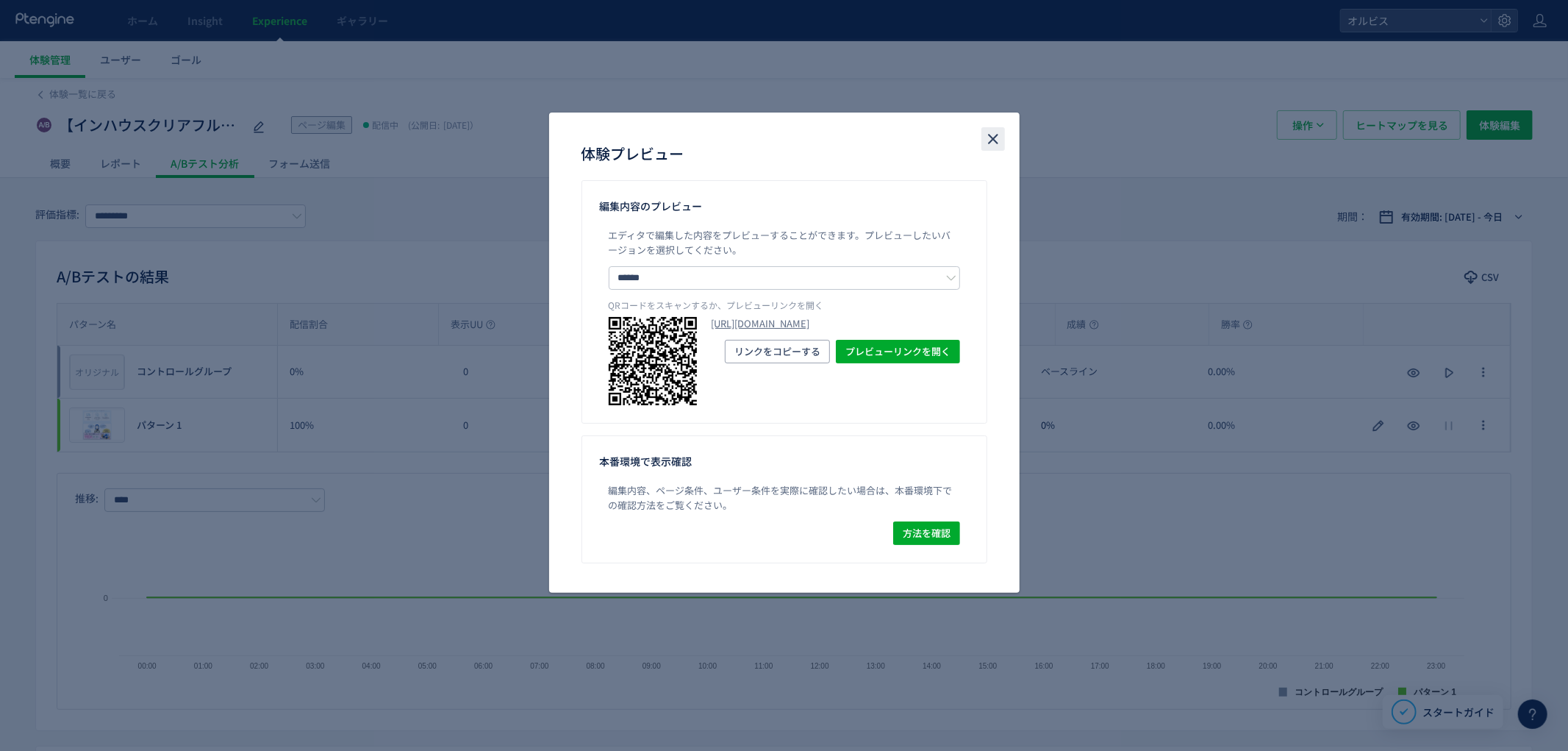 click 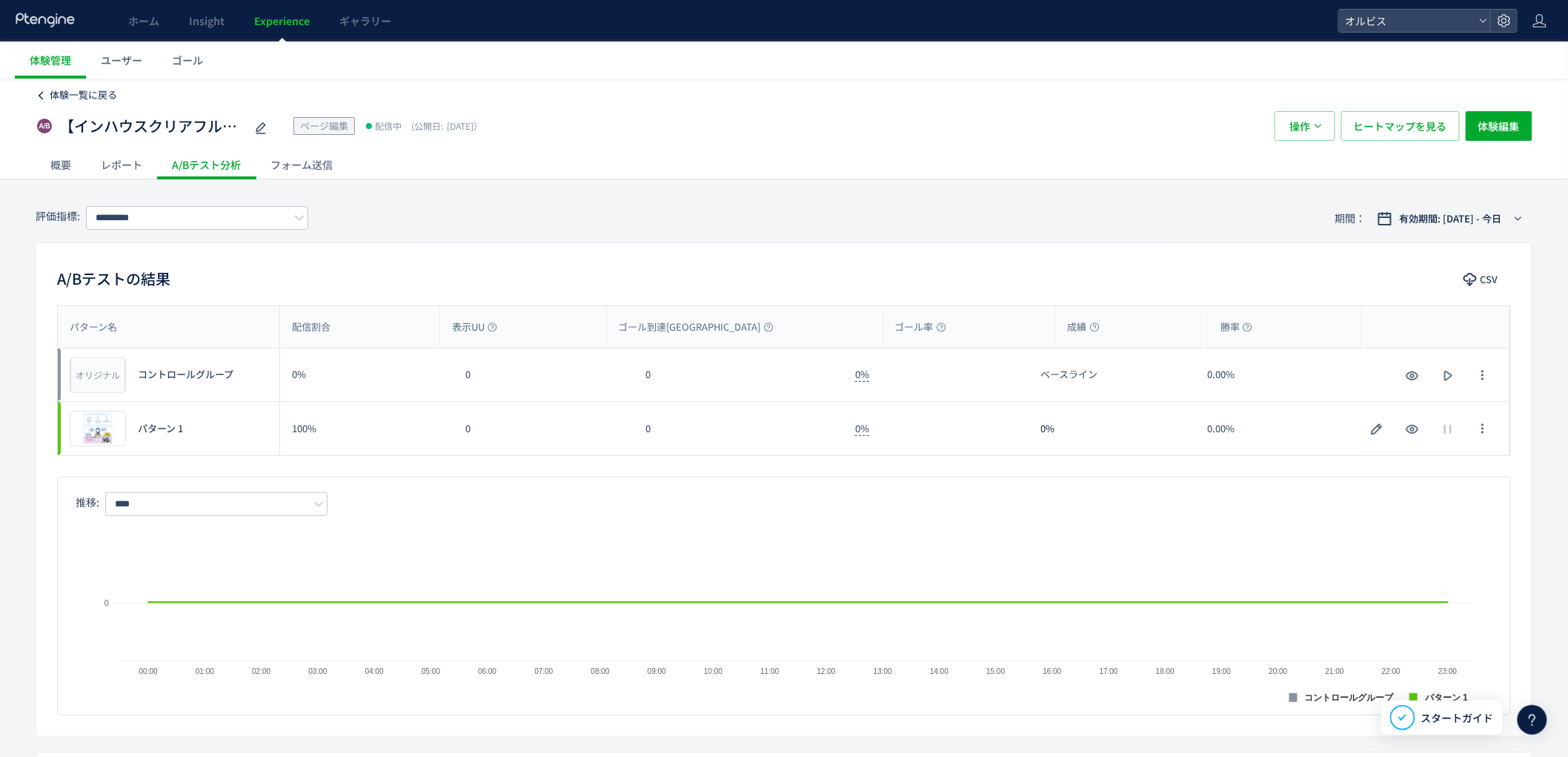 click on "体験一覧に戻る" 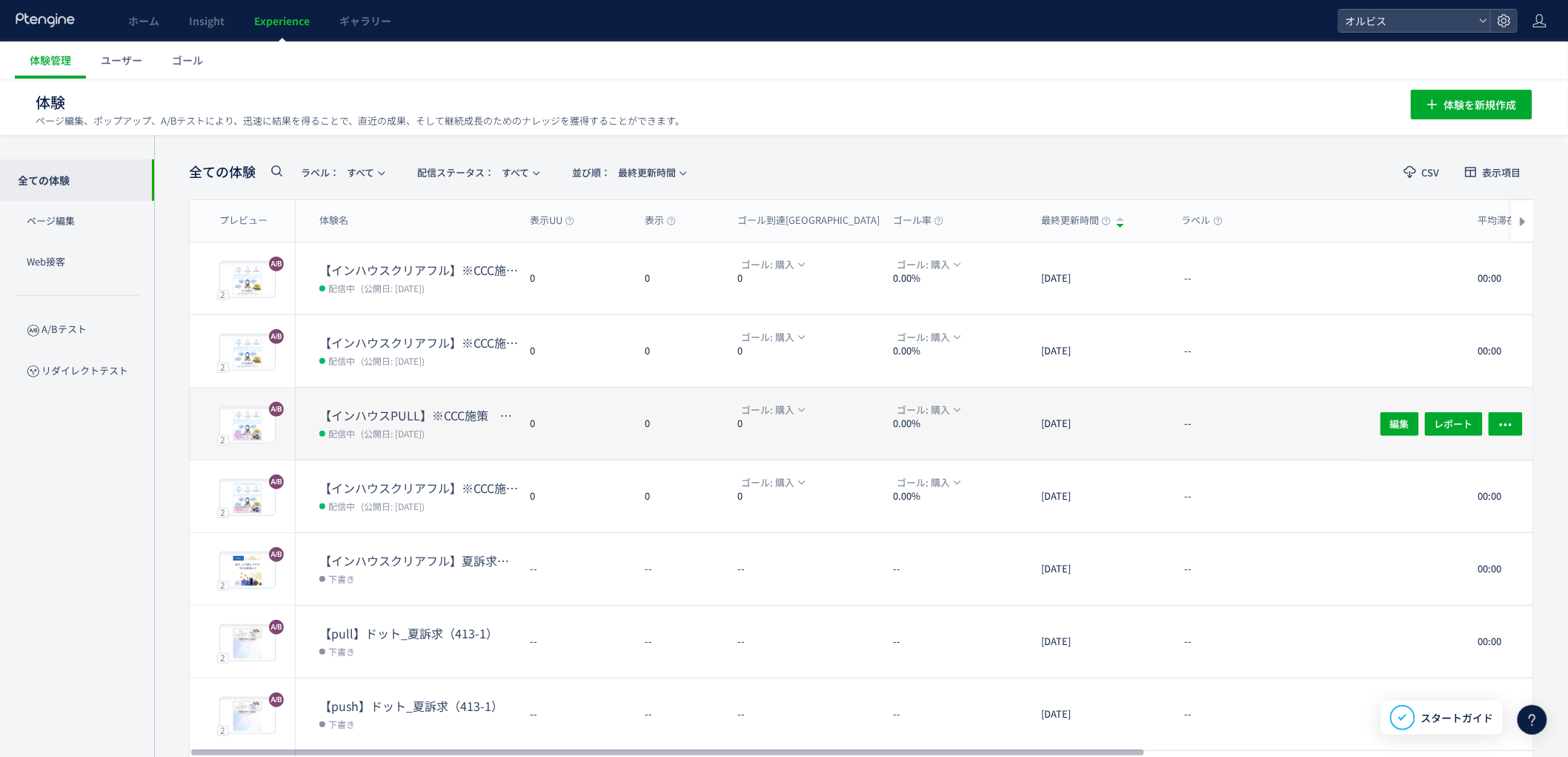 click on "【インハウスPULL】※CCC施策　クリアフル205　コールセンター誘導 配信中 (公開日: 2025/07/01)" 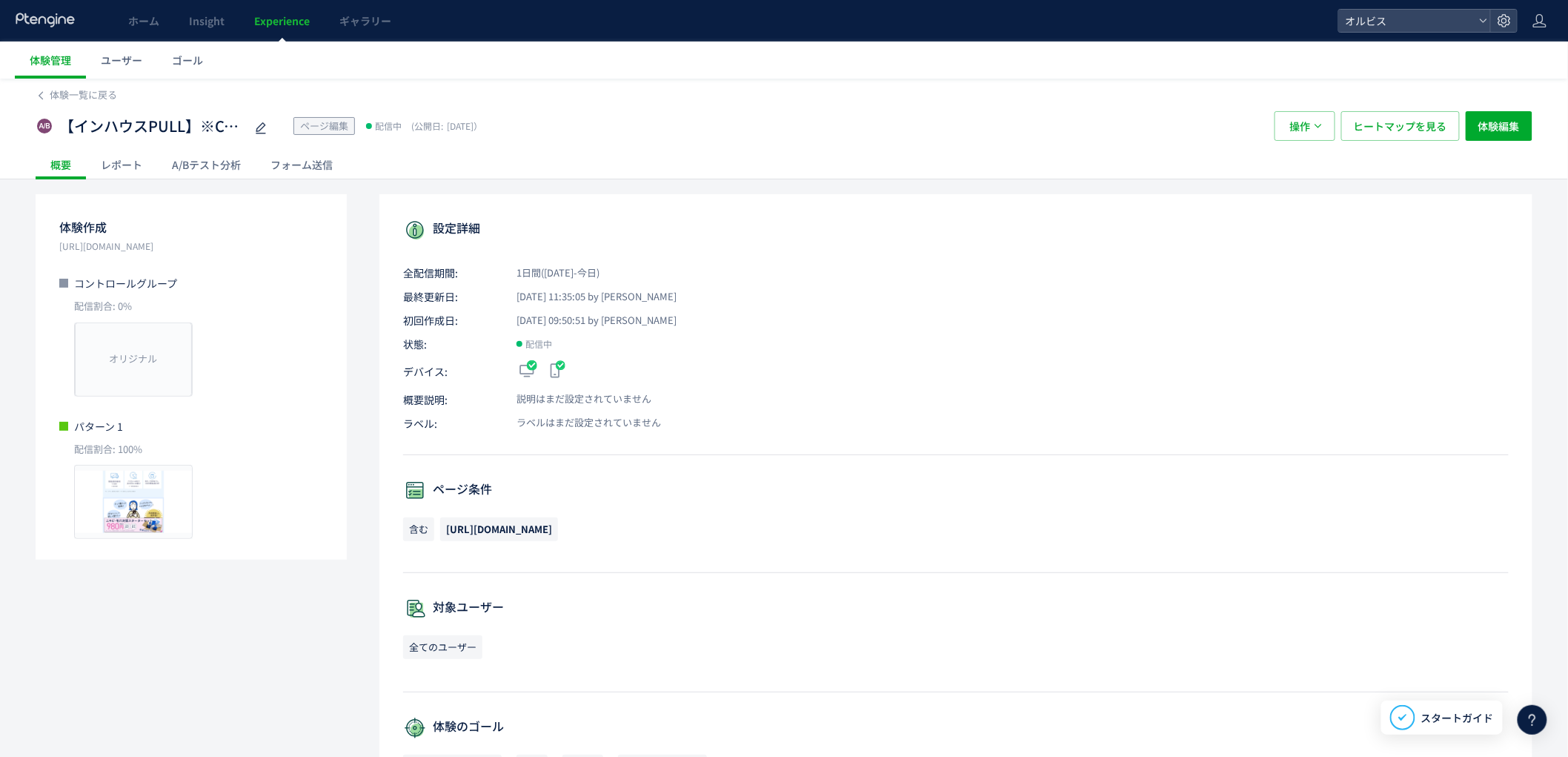 click on "A/Bテスト分析" 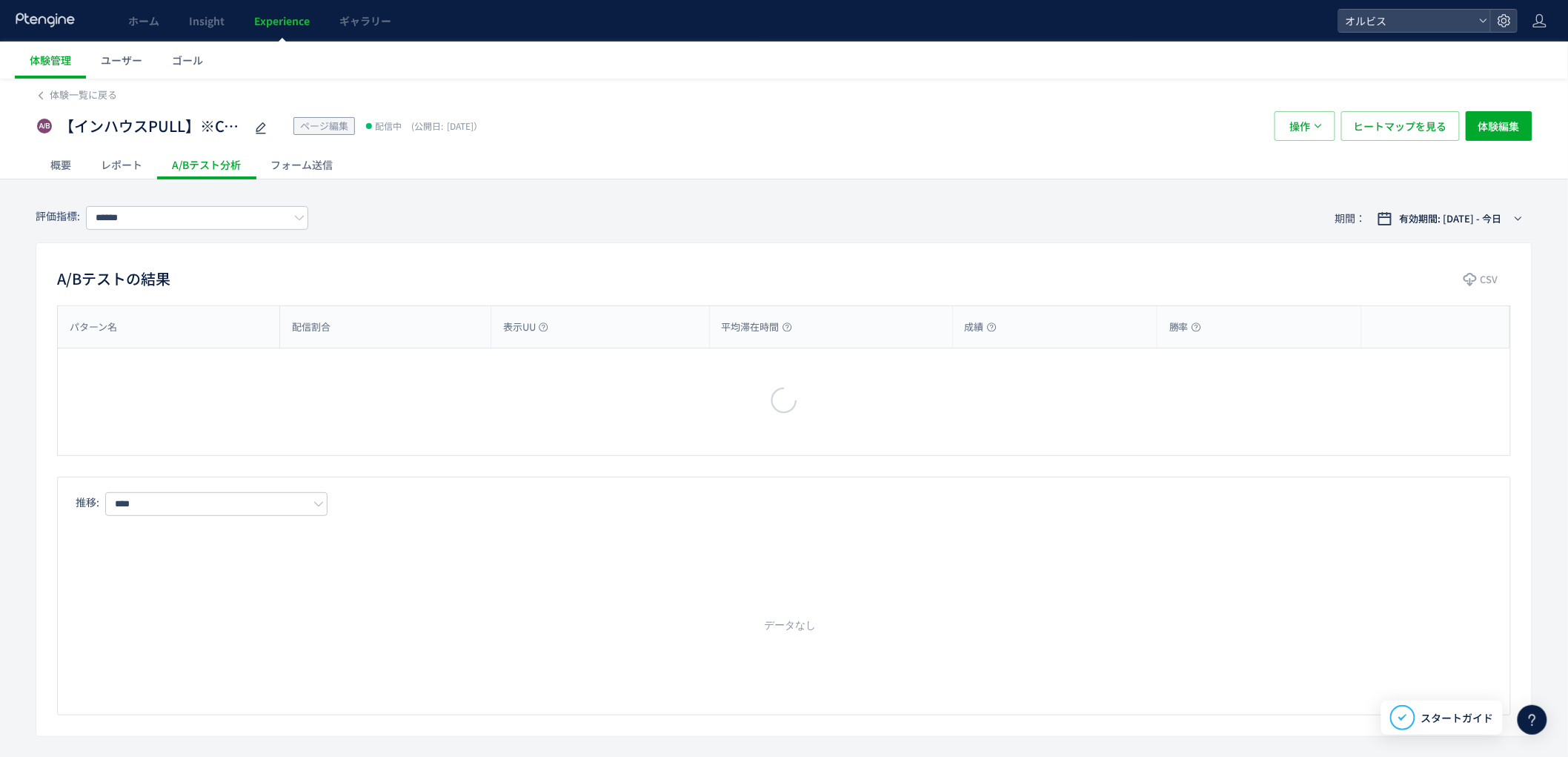 type on "*********" 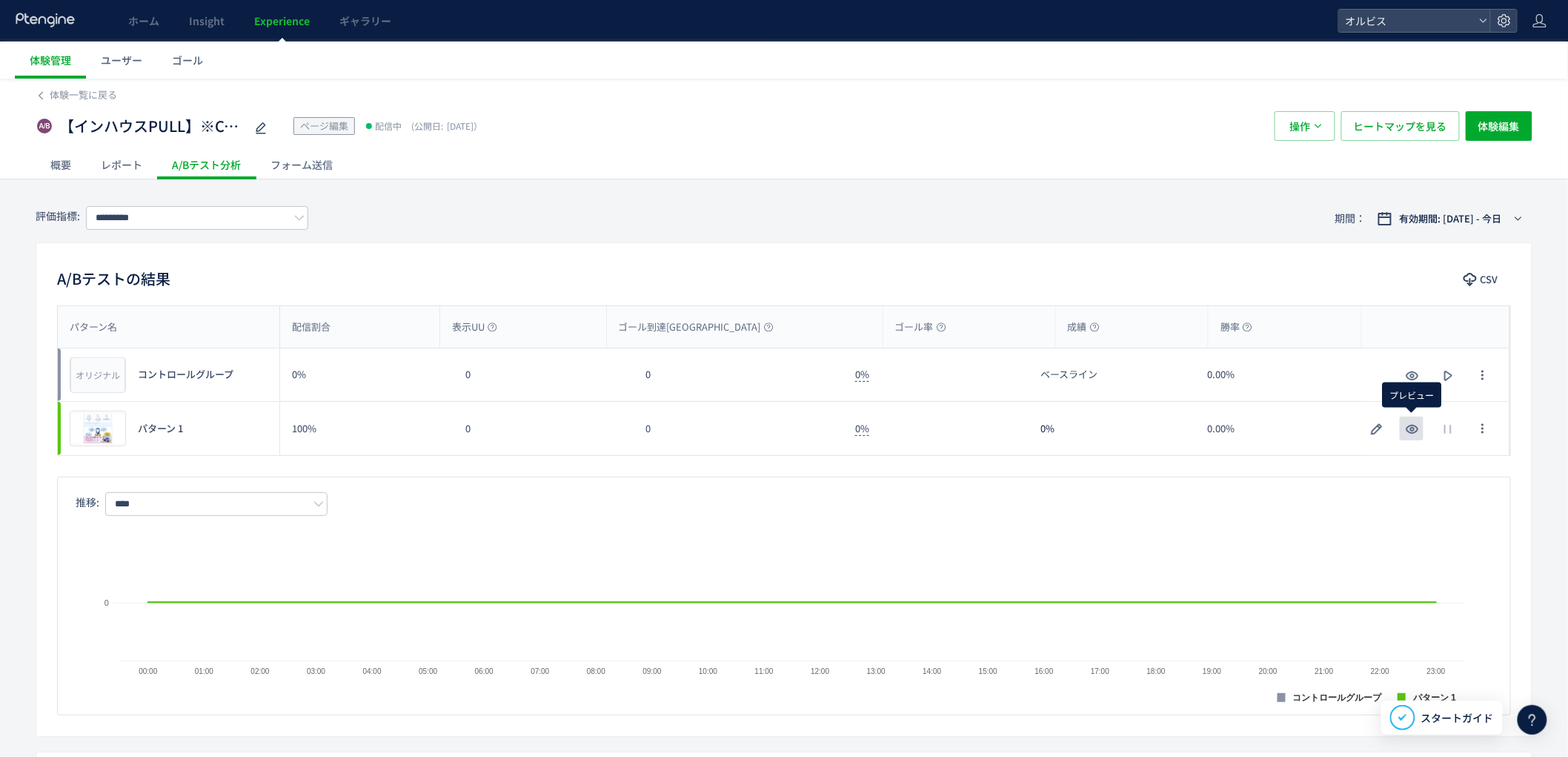 click 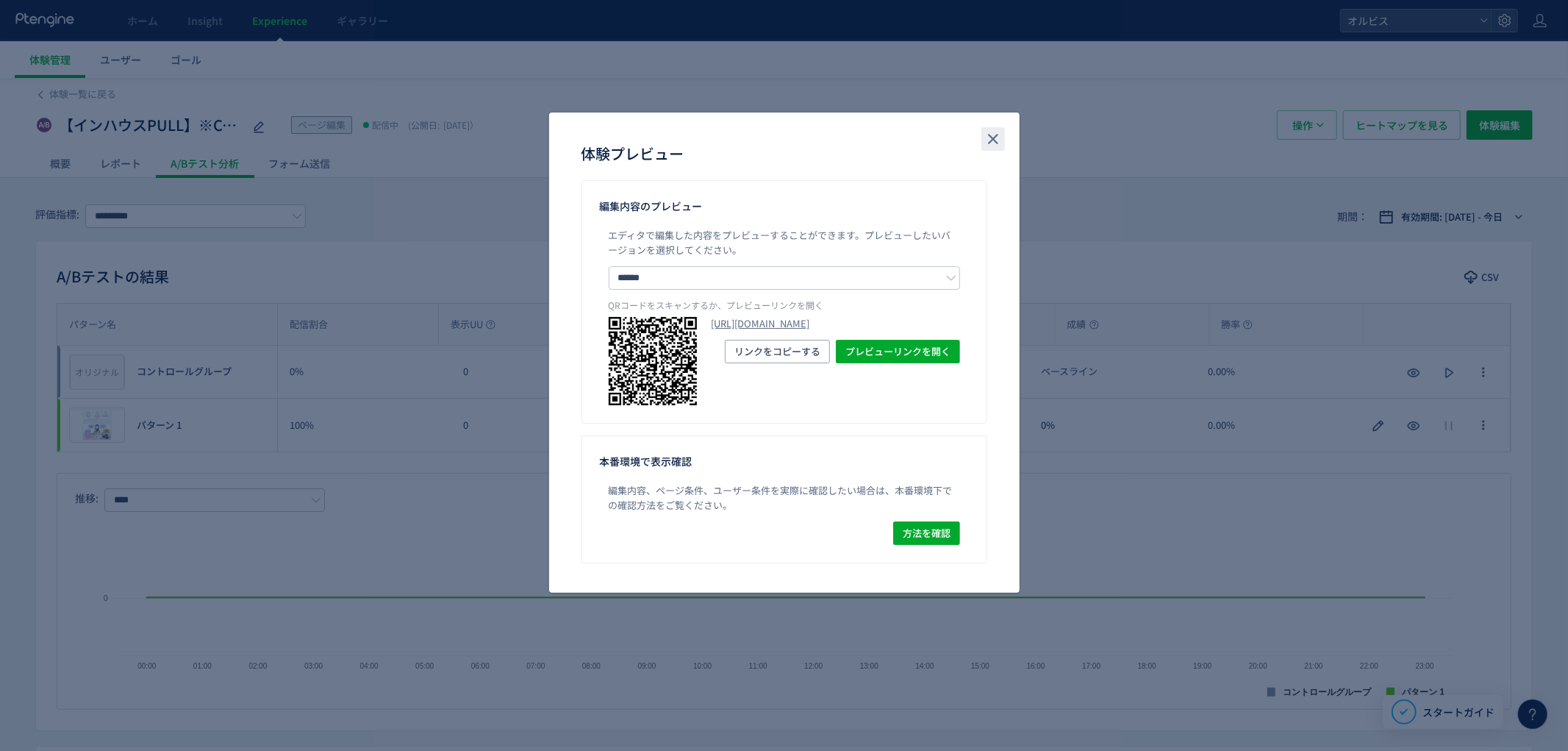 click 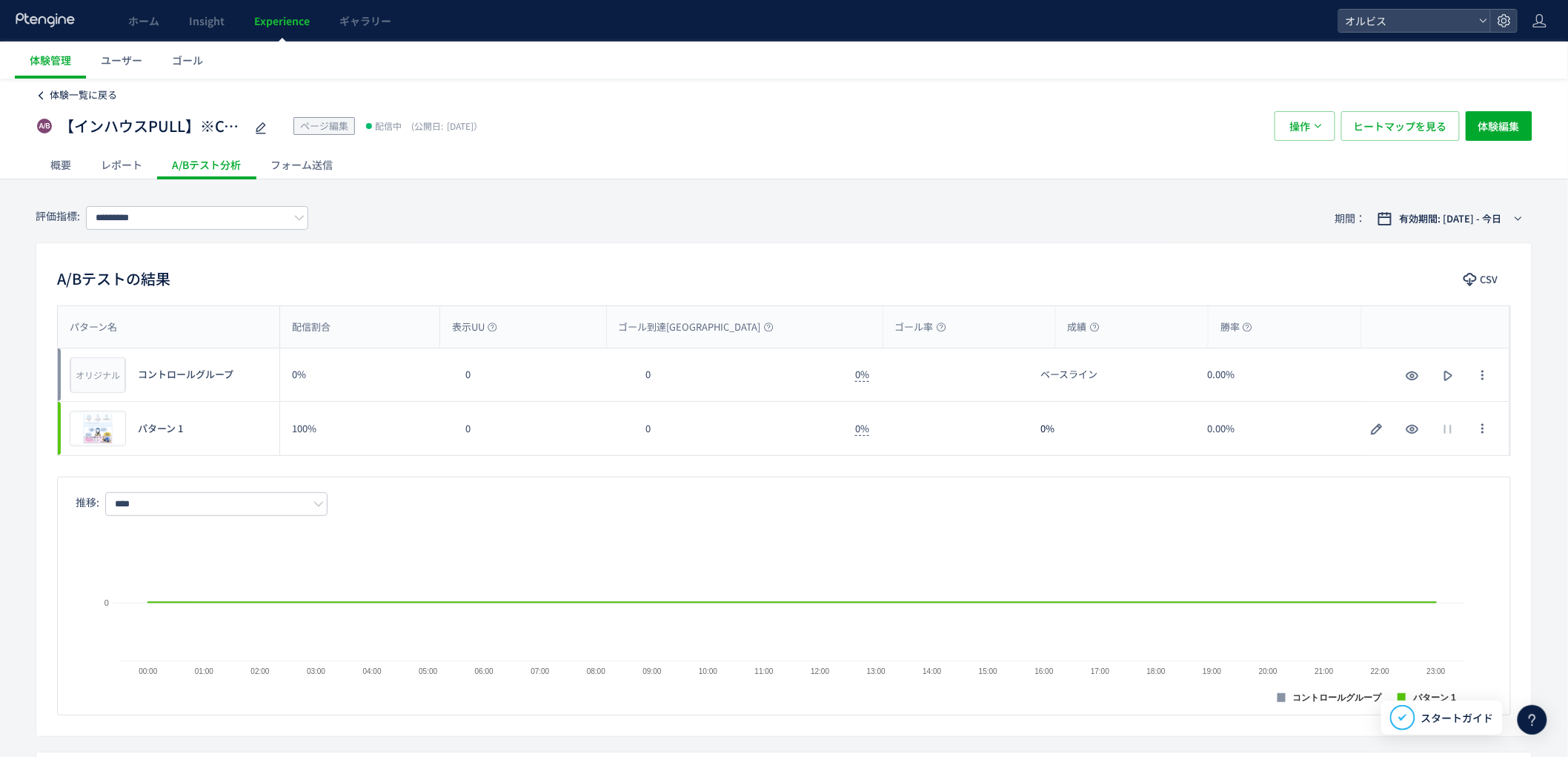 click on "体験一覧に戻る" 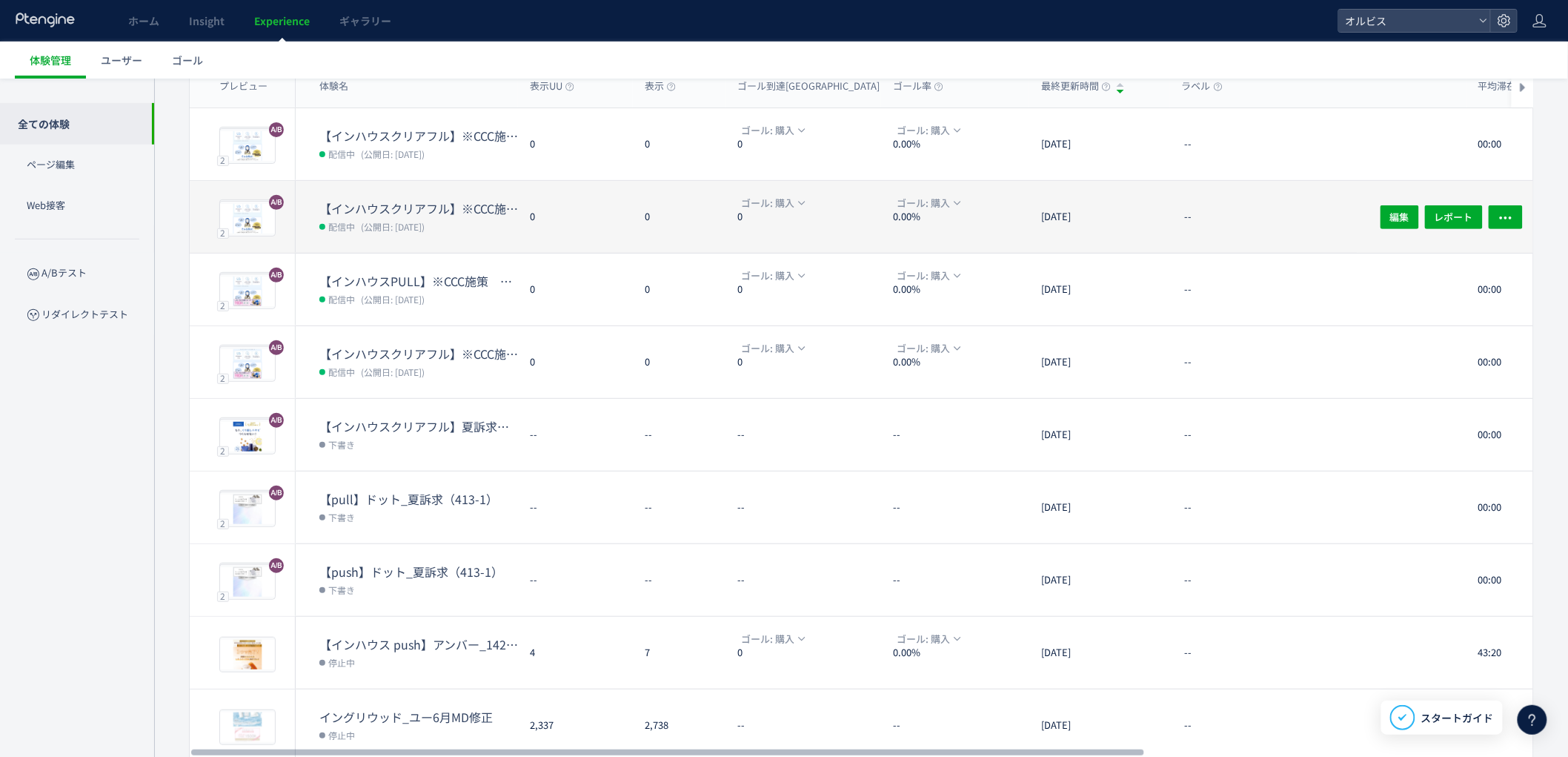 scroll, scrollTop: 0, scrollLeft: 0, axis: both 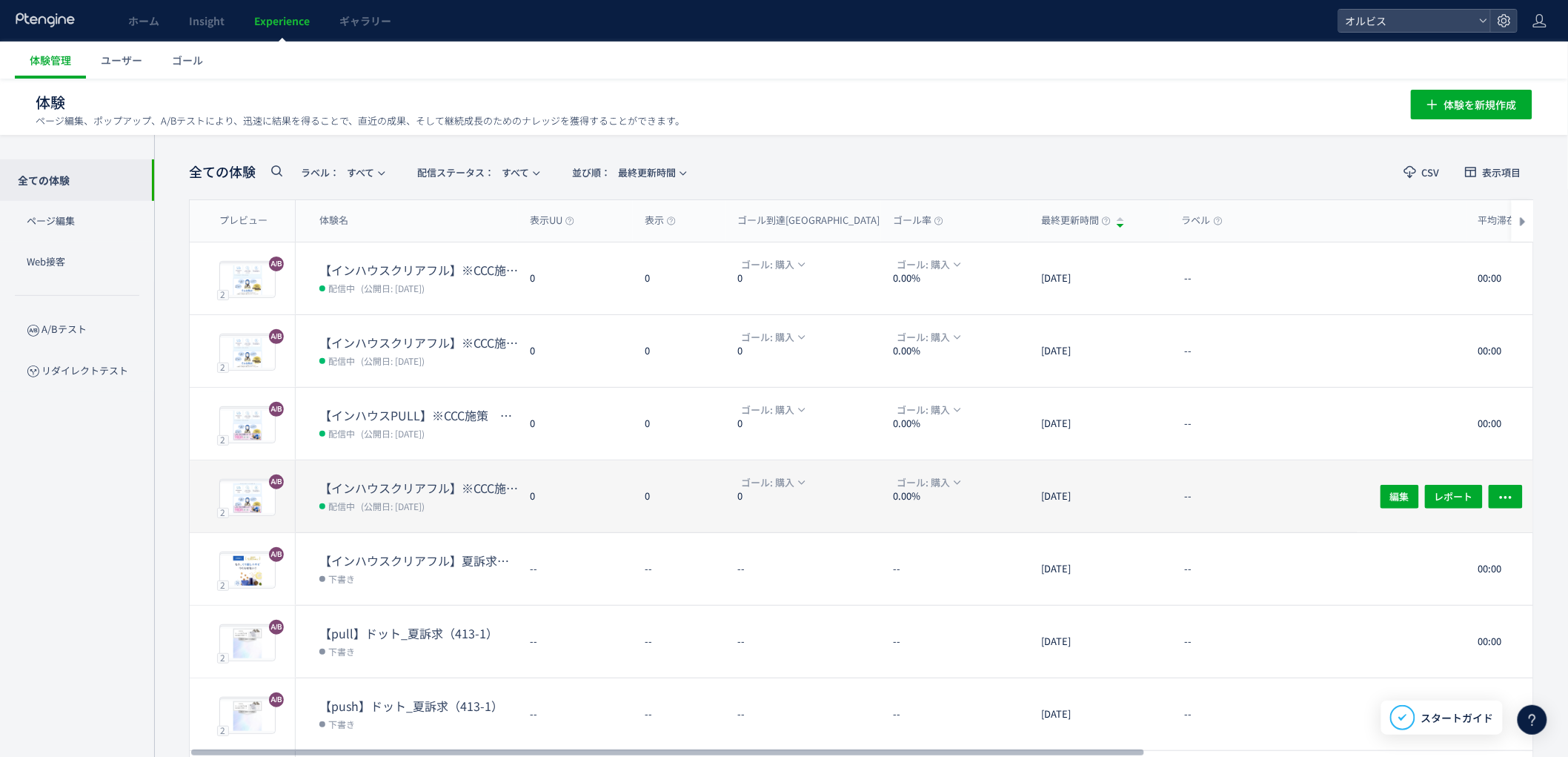 click on "0" 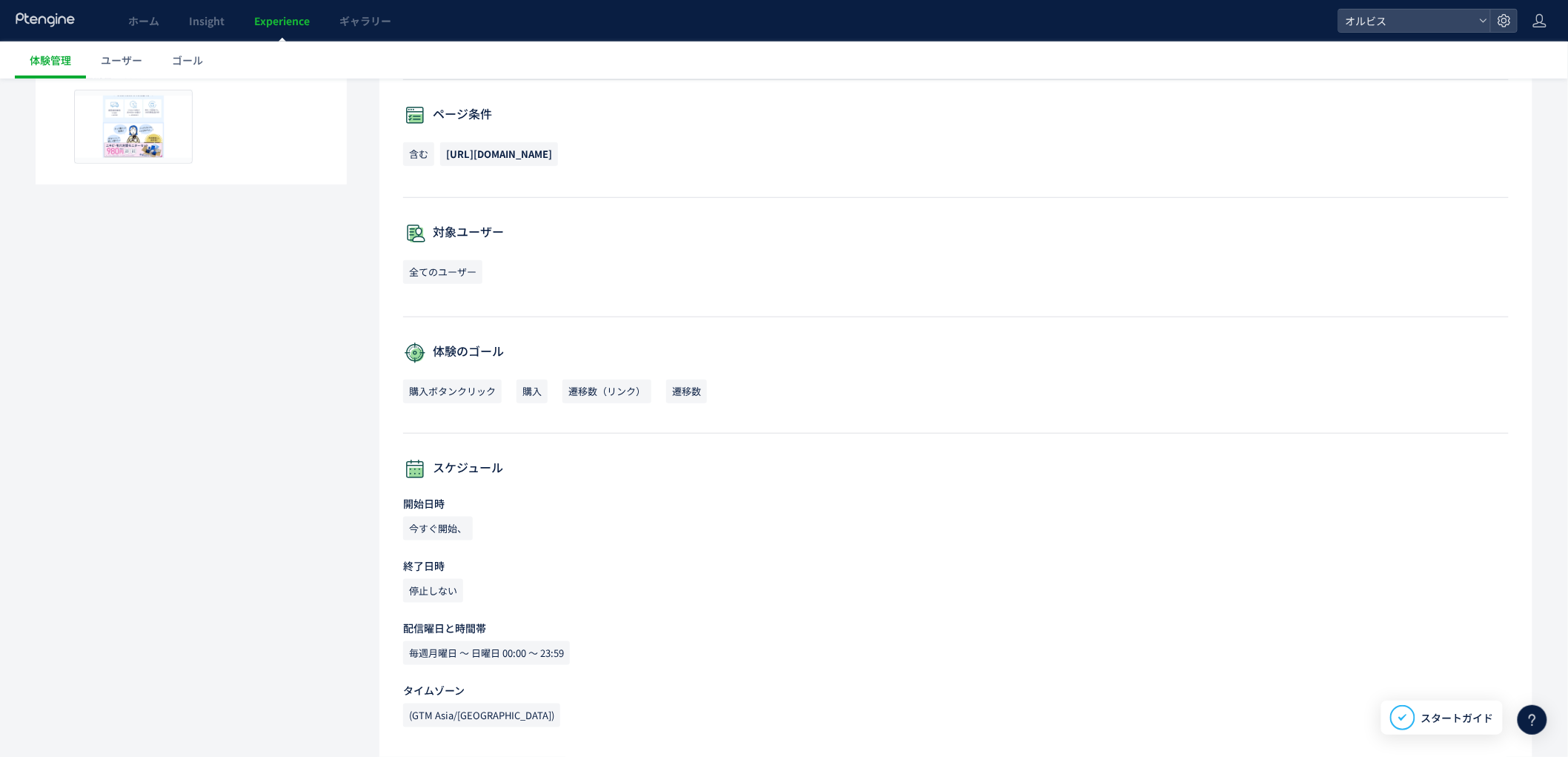 scroll, scrollTop: 0, scrollLeft: 0, axis: both 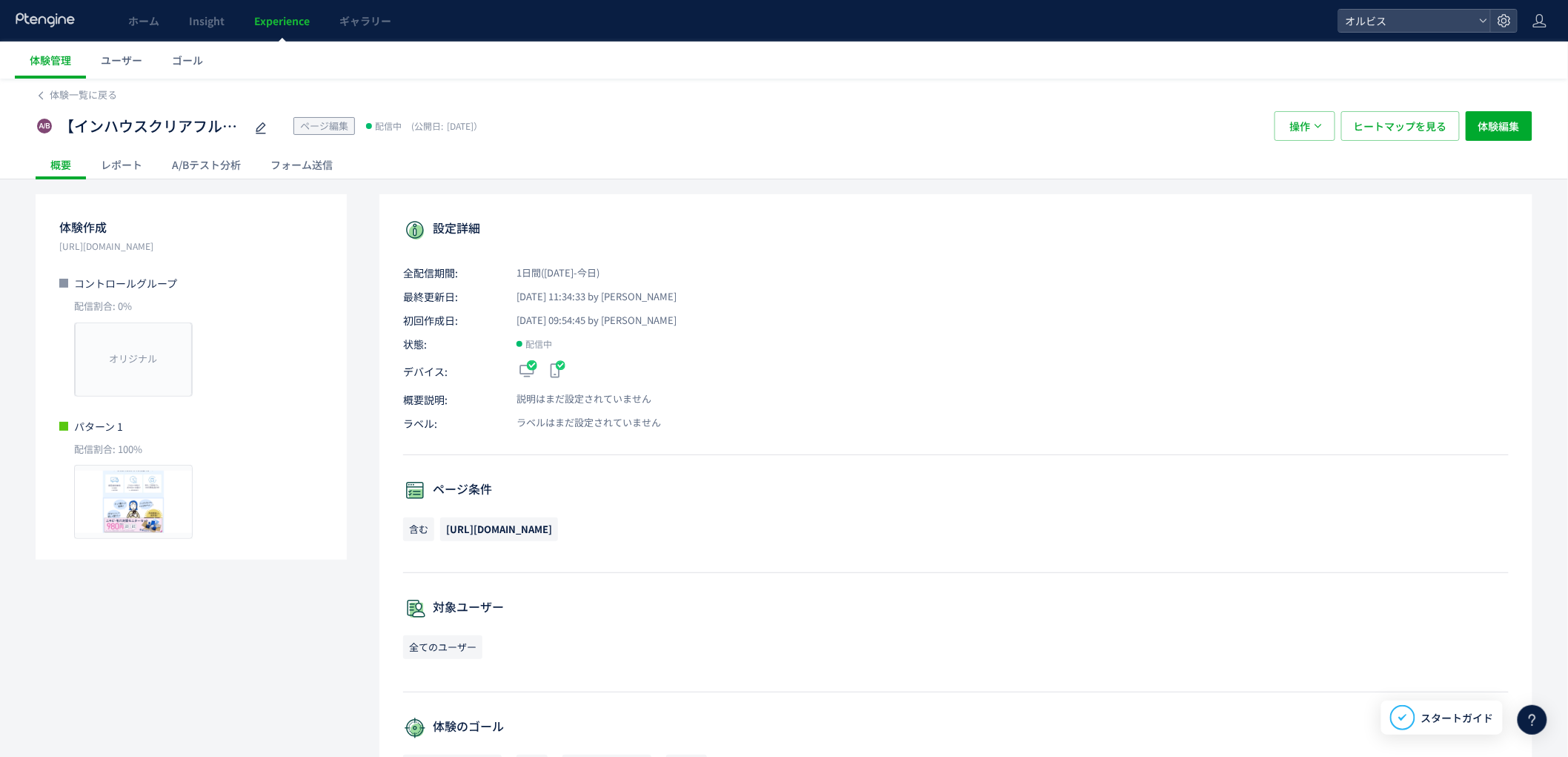 click on "【インハウスクリアフル】※CCC施策　クリアフル211　コールセンター誘導 ページ編集 配信中 (公開日:  2025/07/01）  操作 ヒートマップを見る 体験編集" at bounding box center (784, 126) 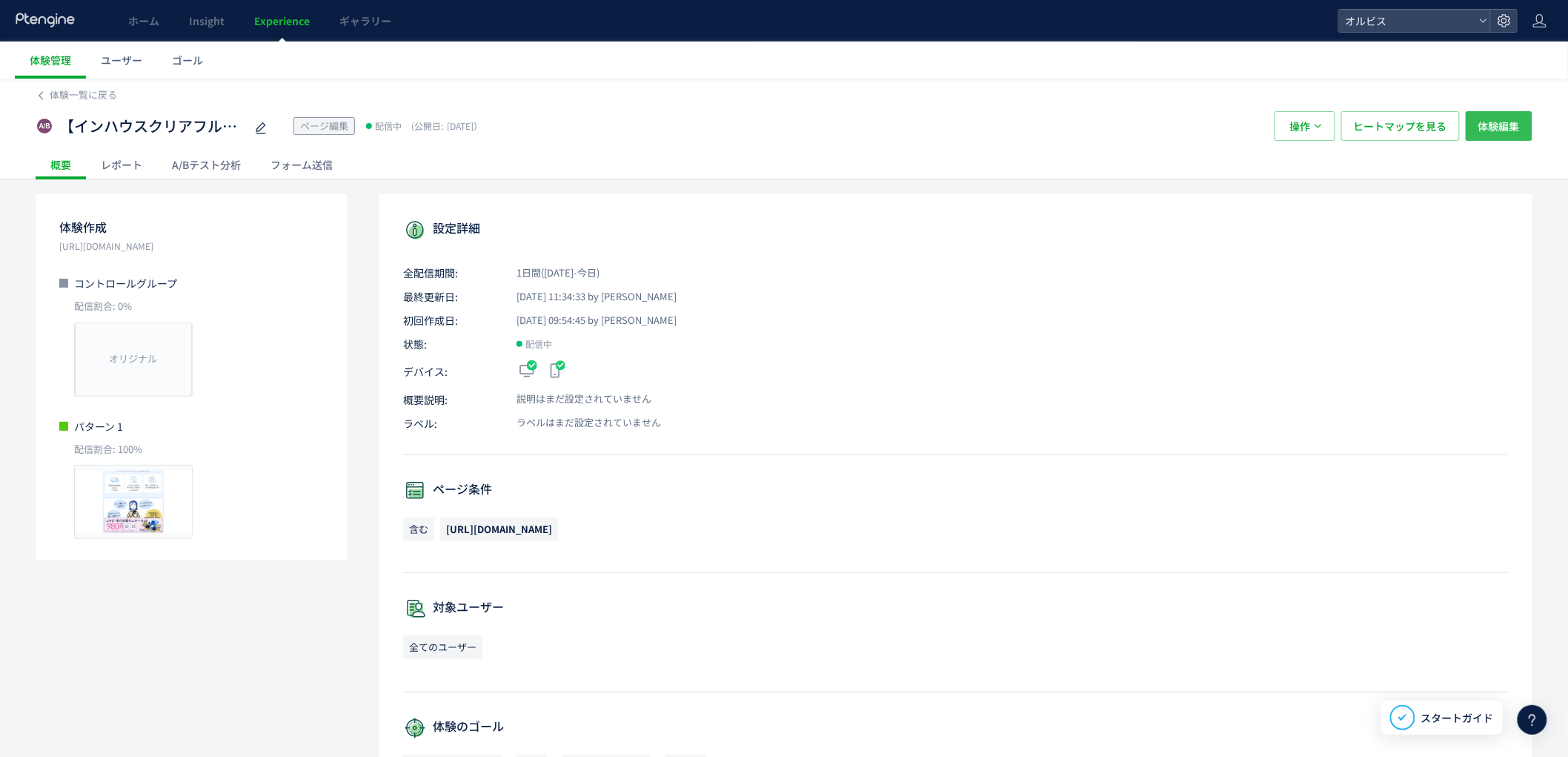 click on "体験編集" at bounding box center [1499, 126] 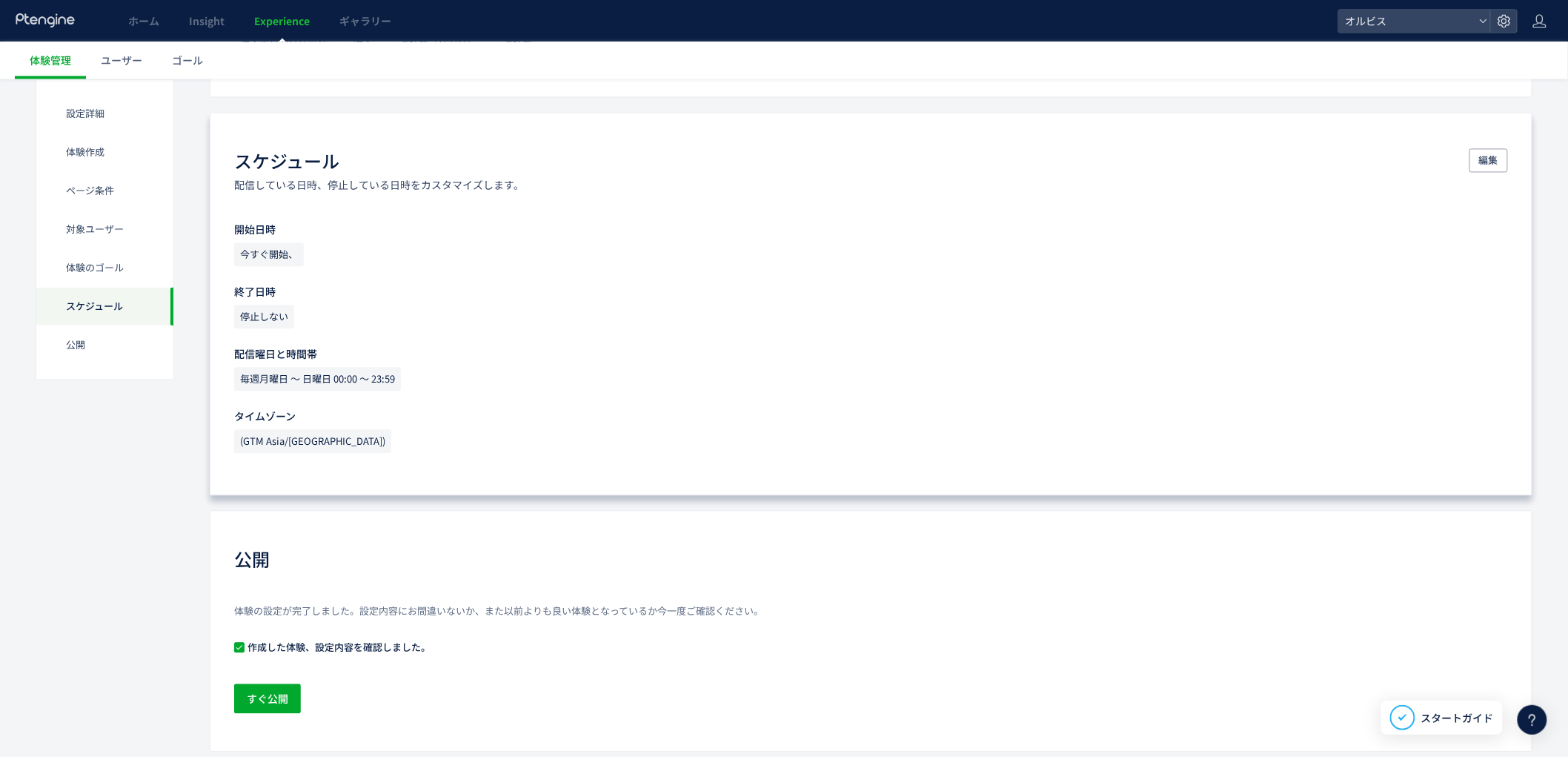 scroll, scrollTop: 1166, scrollLeft: 0, axis: vertical 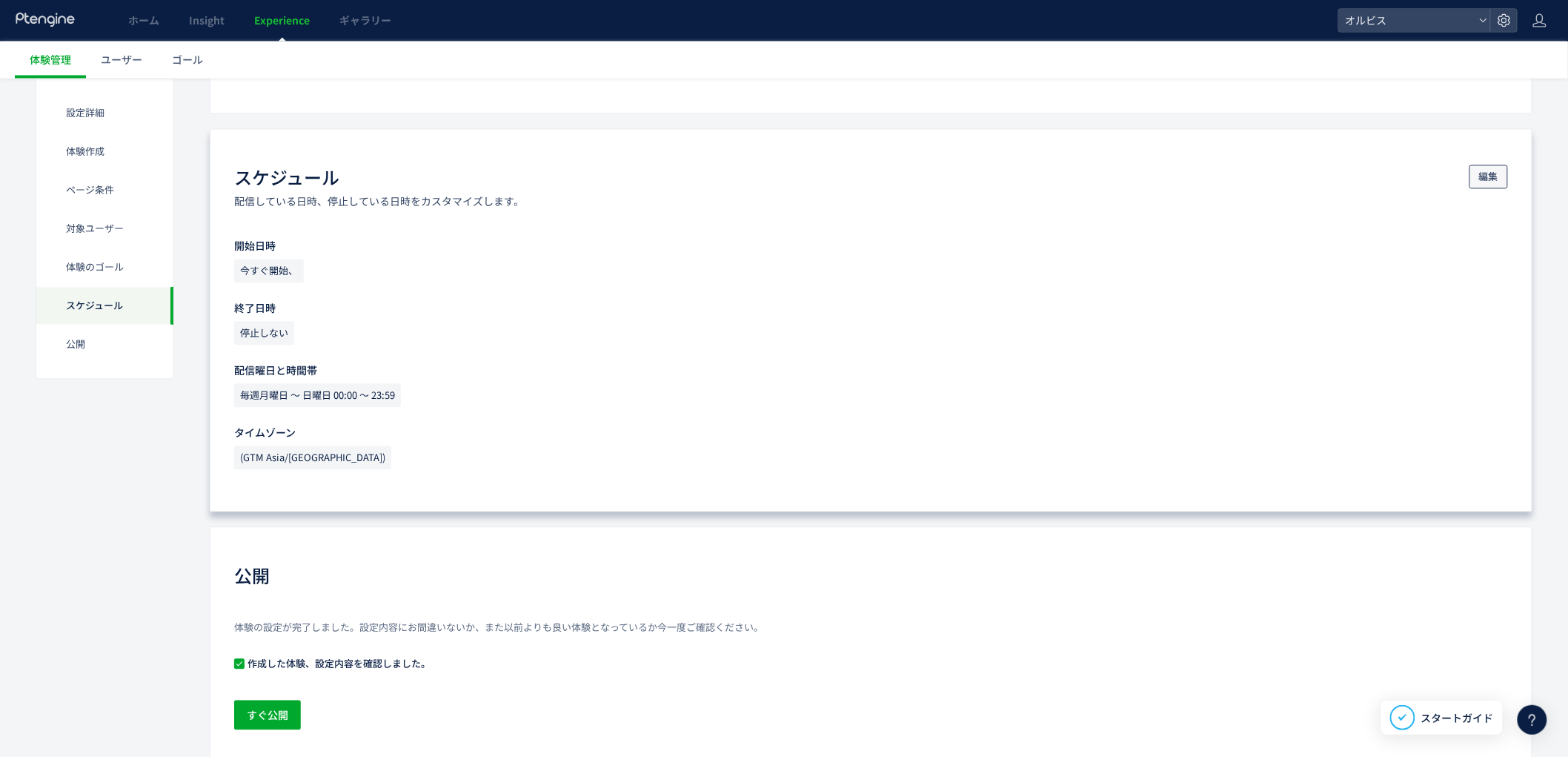 click on "編集" at bounding box center [1489, 177] 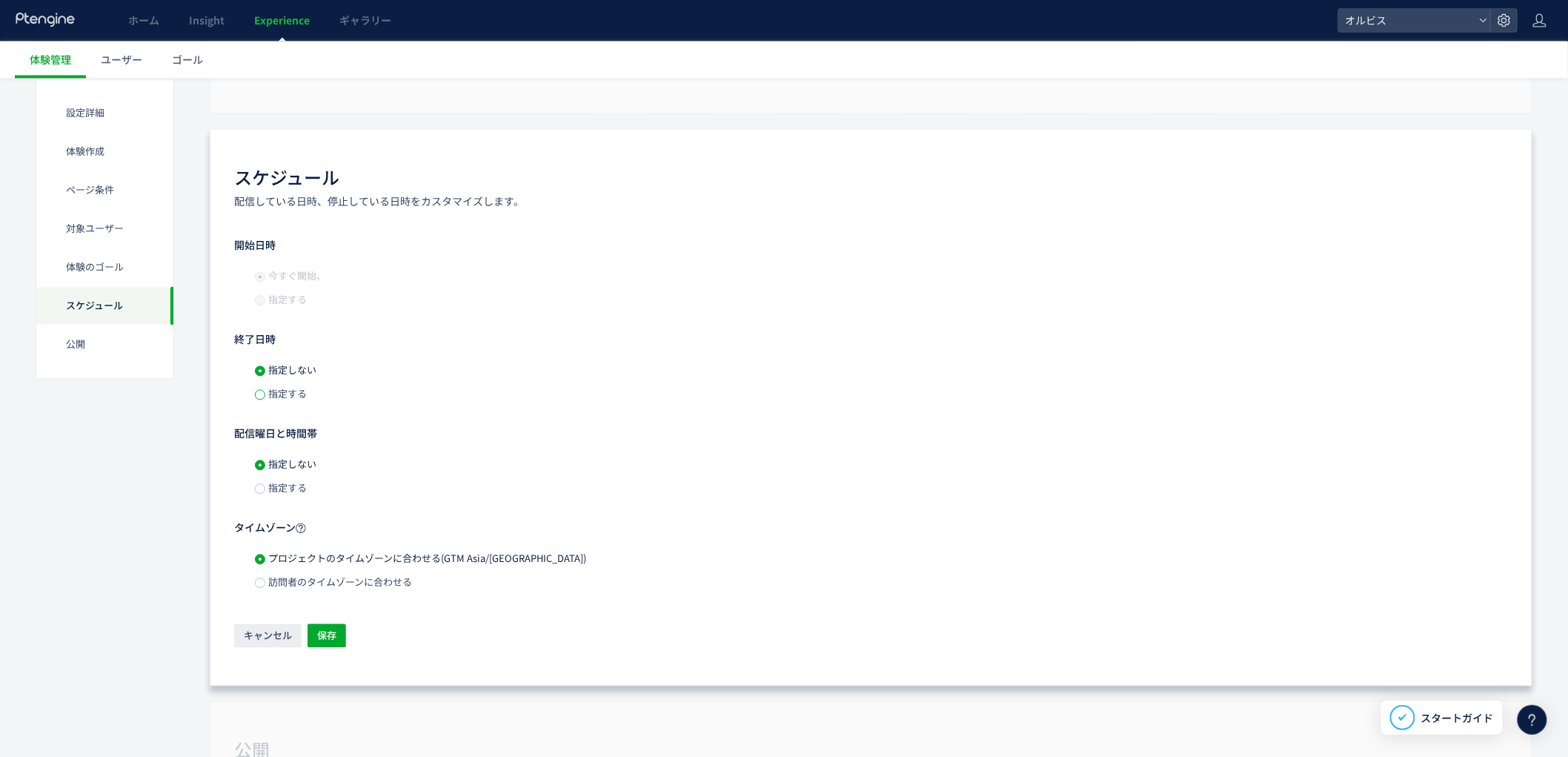 click at bounding box center [260, 395] 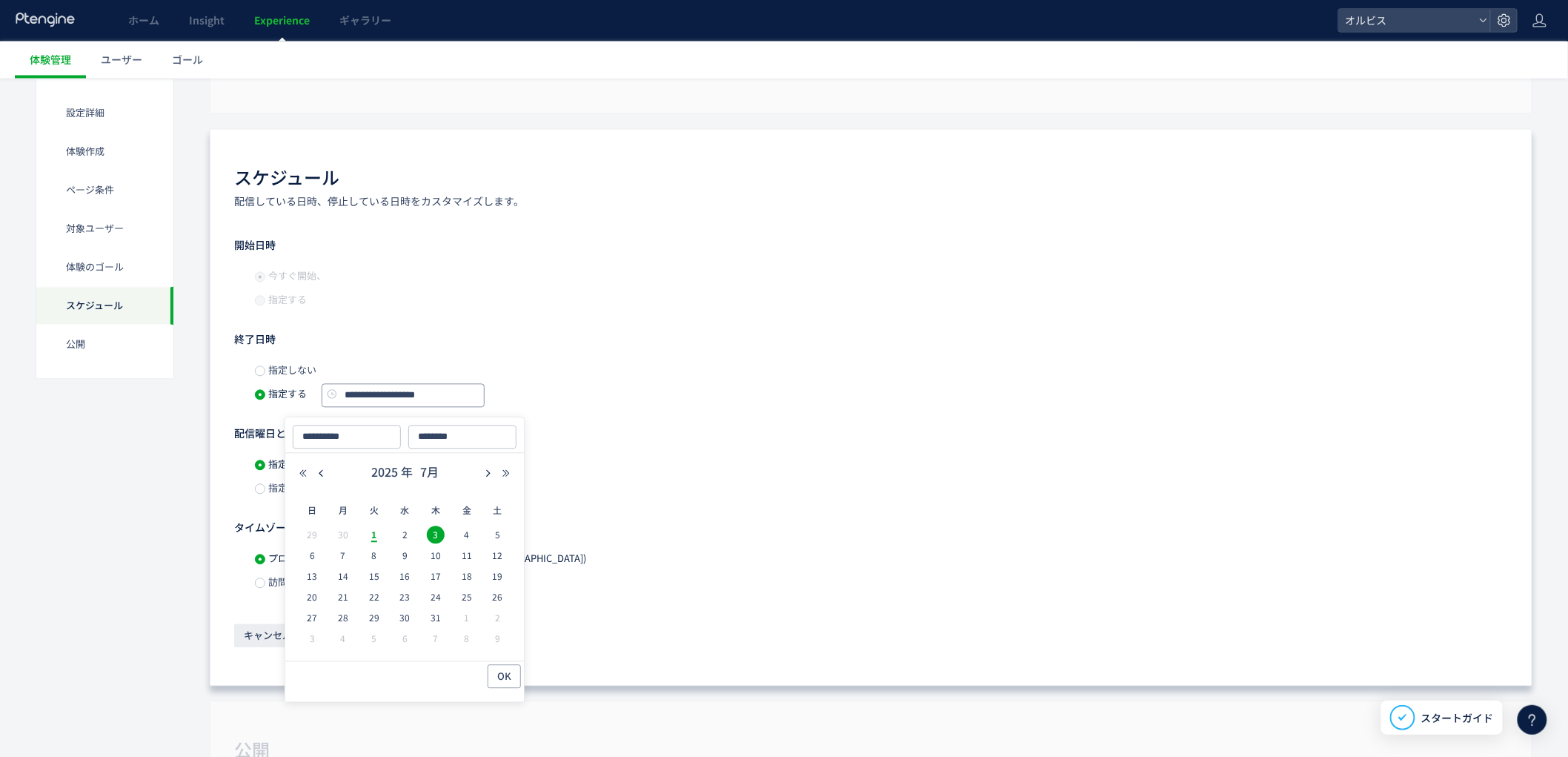 click on "**********" 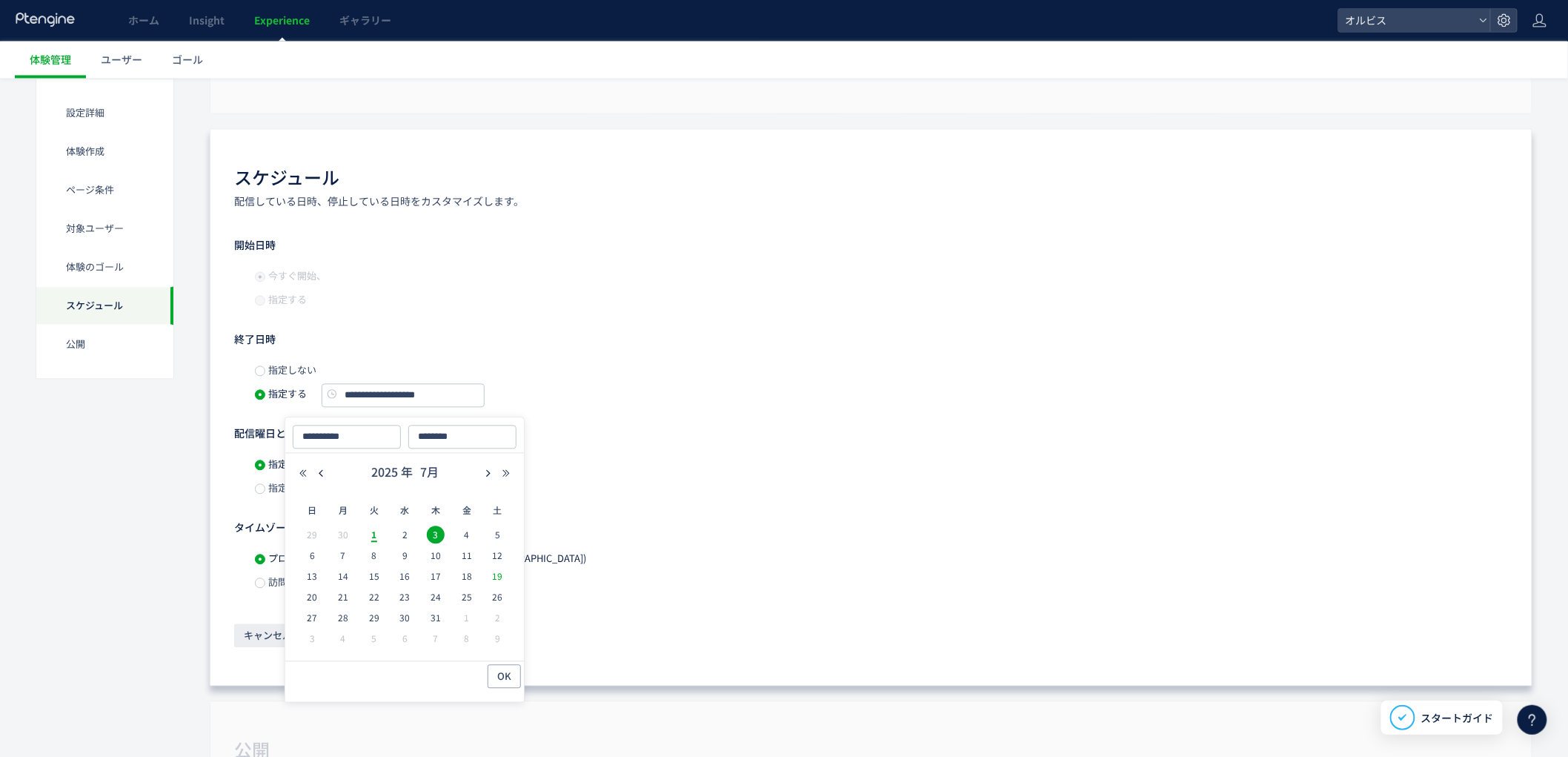 click on "19" at bounding box center [498, 577] 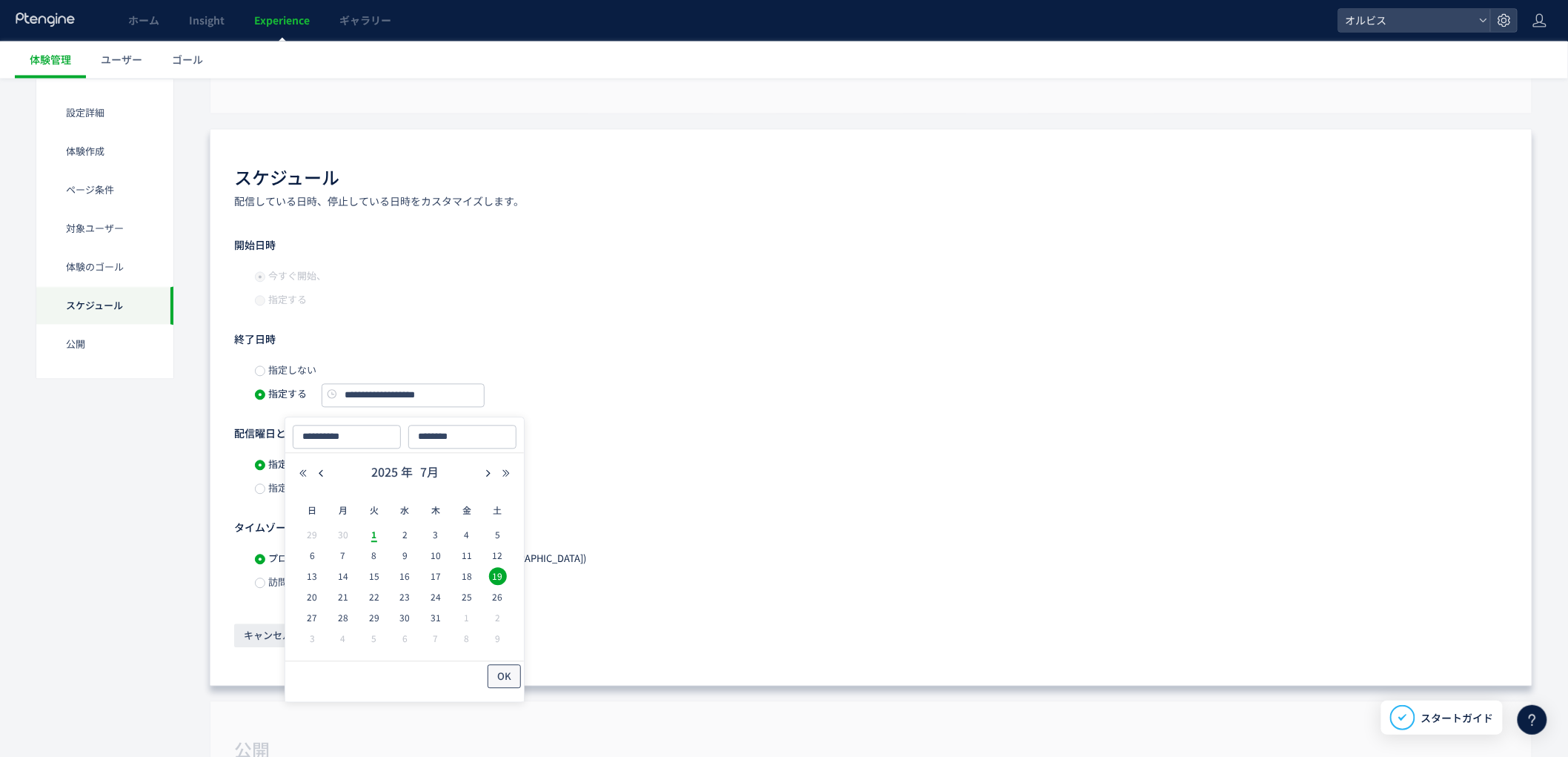 click on "OK" at bounding box center (504, 677) 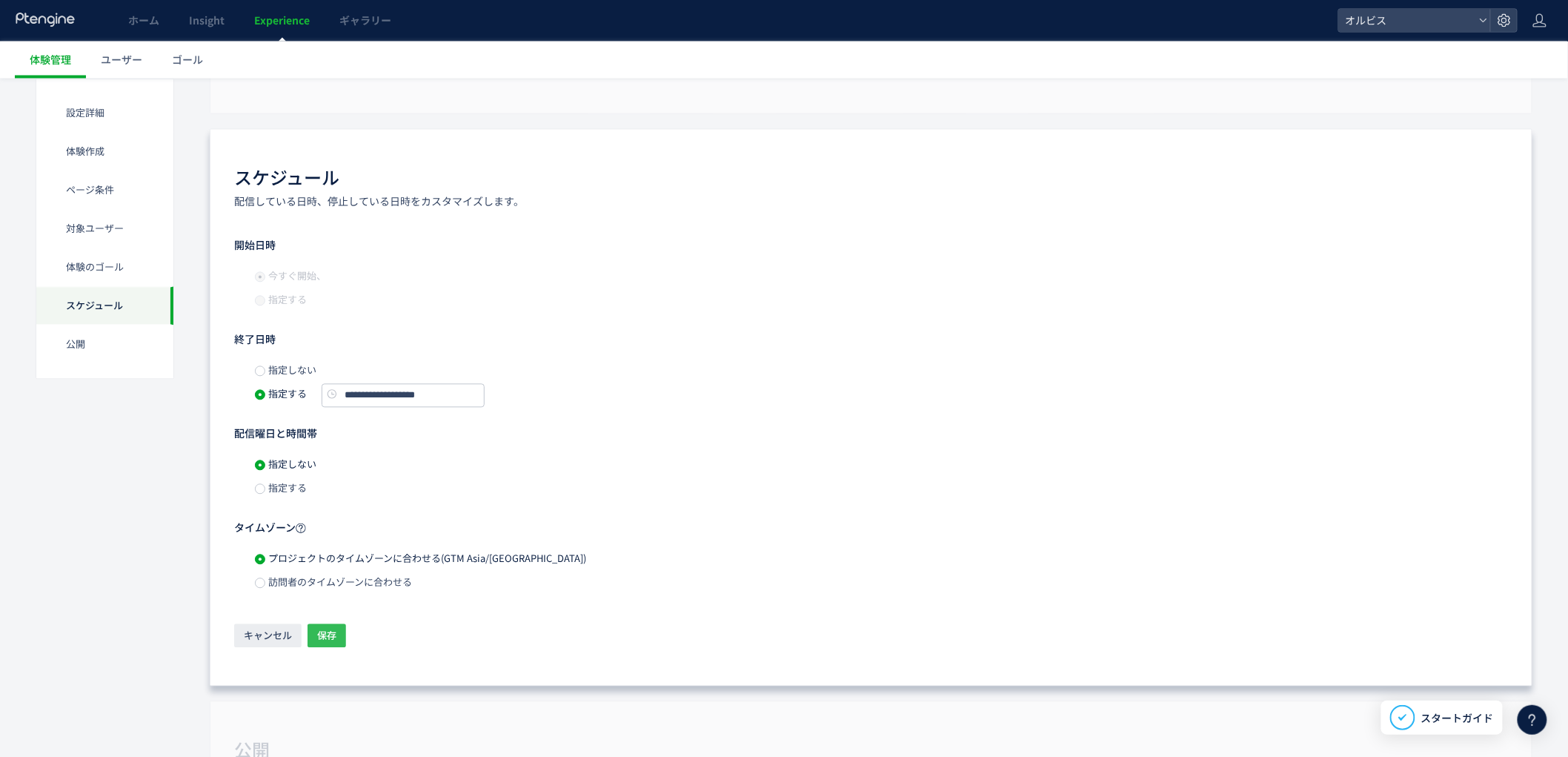 click on "保存" at bounding box center [327, 636] 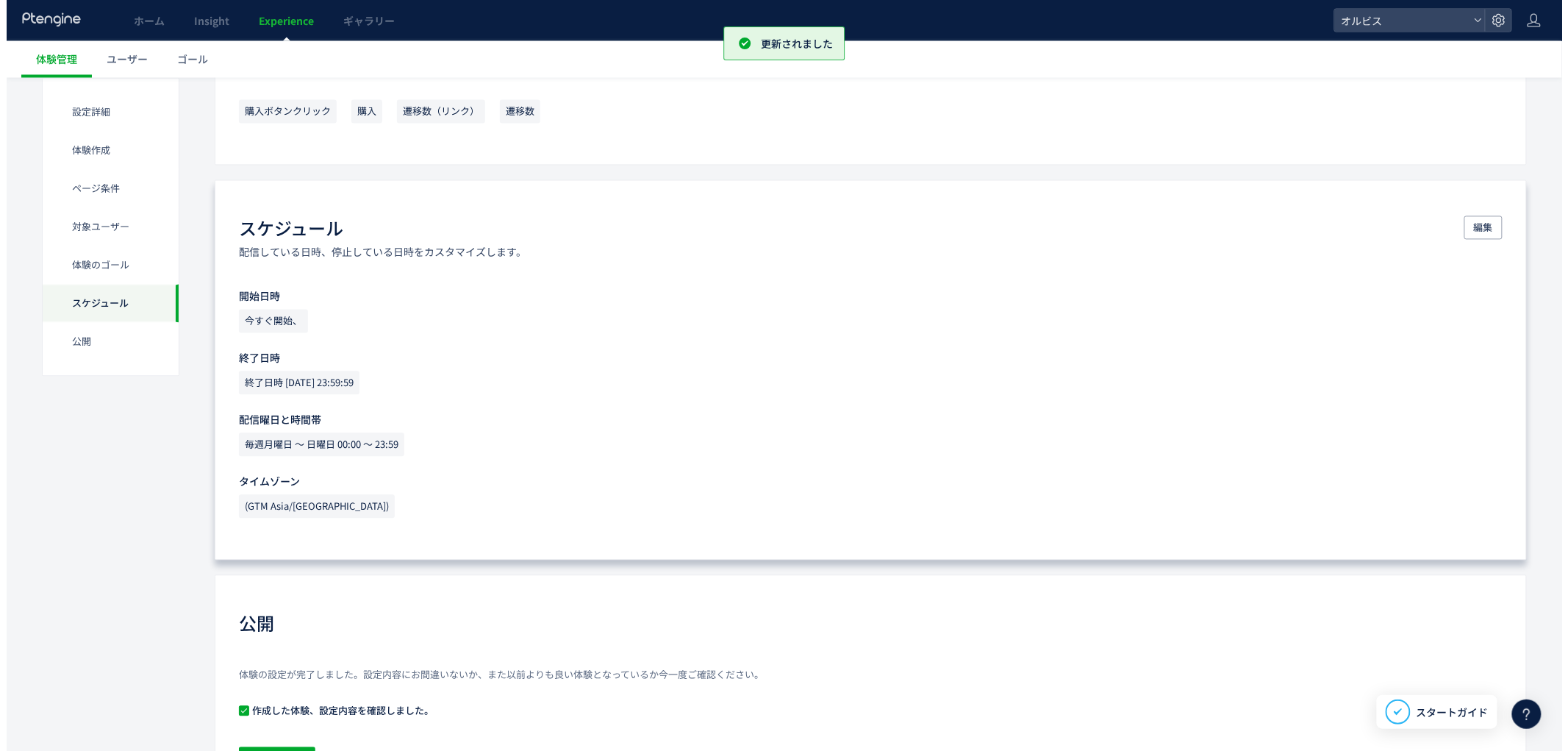 scroll, scrollTop: 1229, scrollLeft: 0, axis: vertical 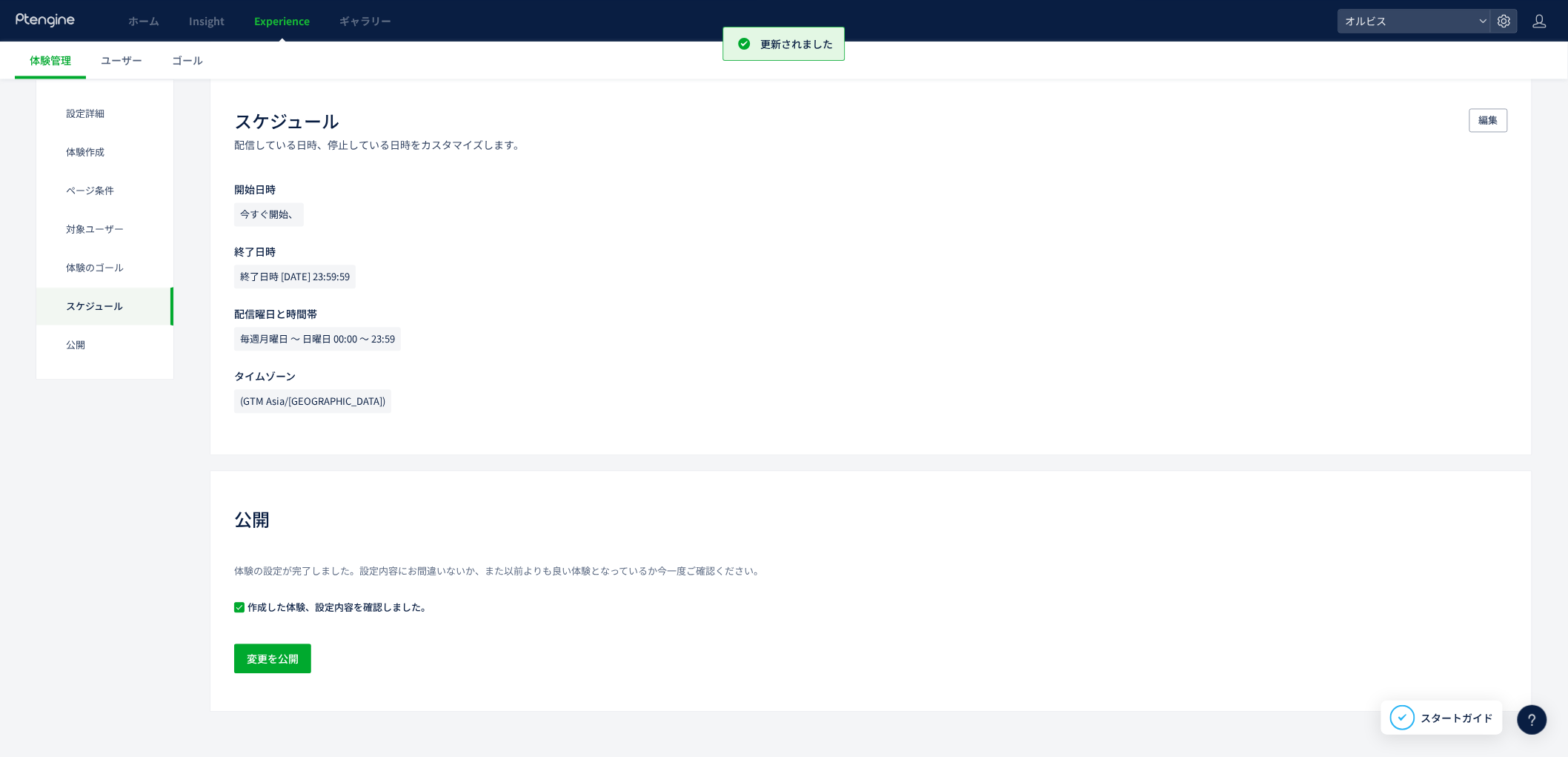 click on "公開  体験の設定が完了しました。設定内容にお間違いないか、また以前よりも良い体験となっているか今一度ご確認ください。 作成した体験、設定内容を確認しました。 変更を公開" at bounding box center (871, 591) 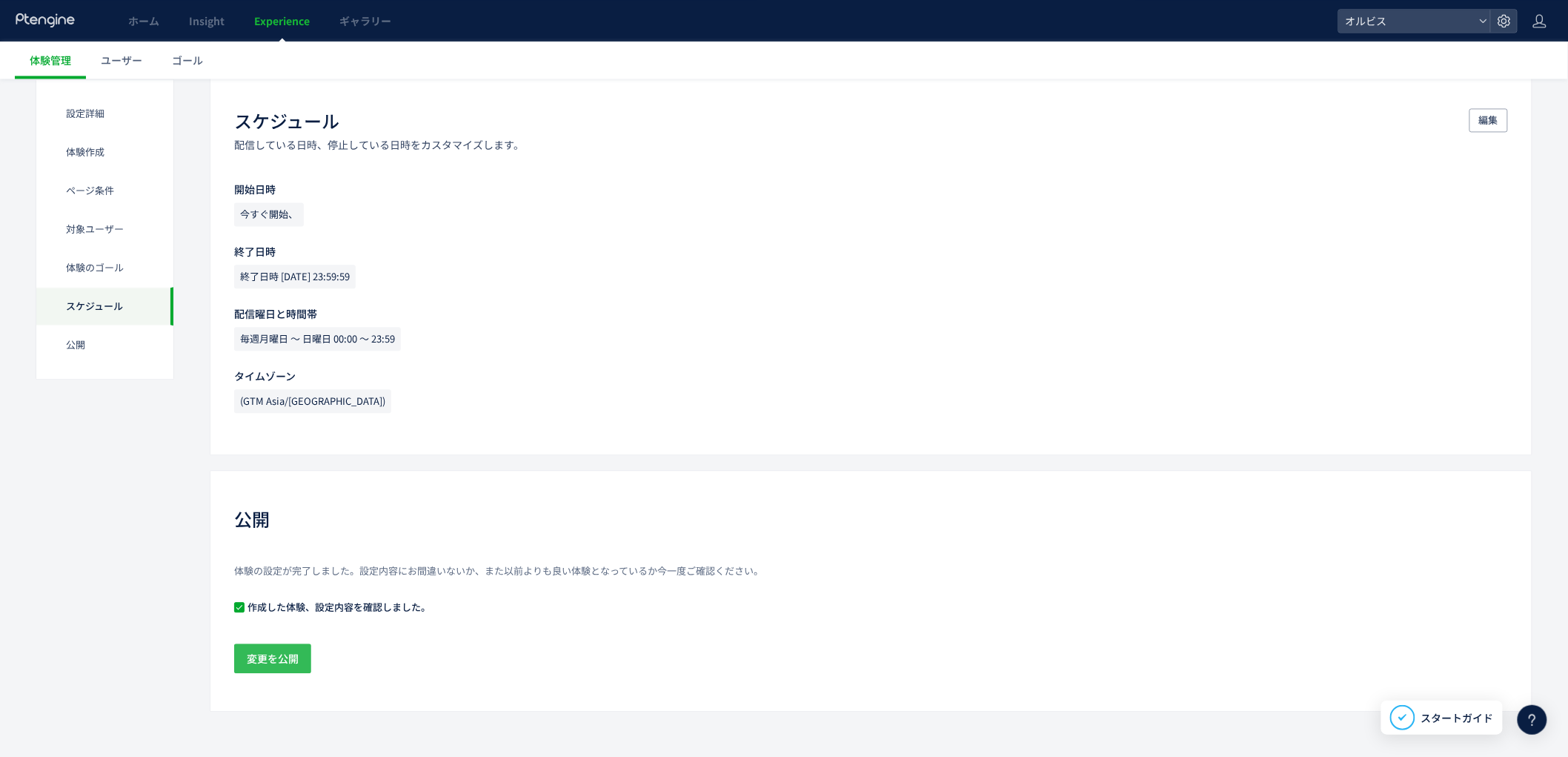 click on "変更を公開" at bounding box center [273, 658] 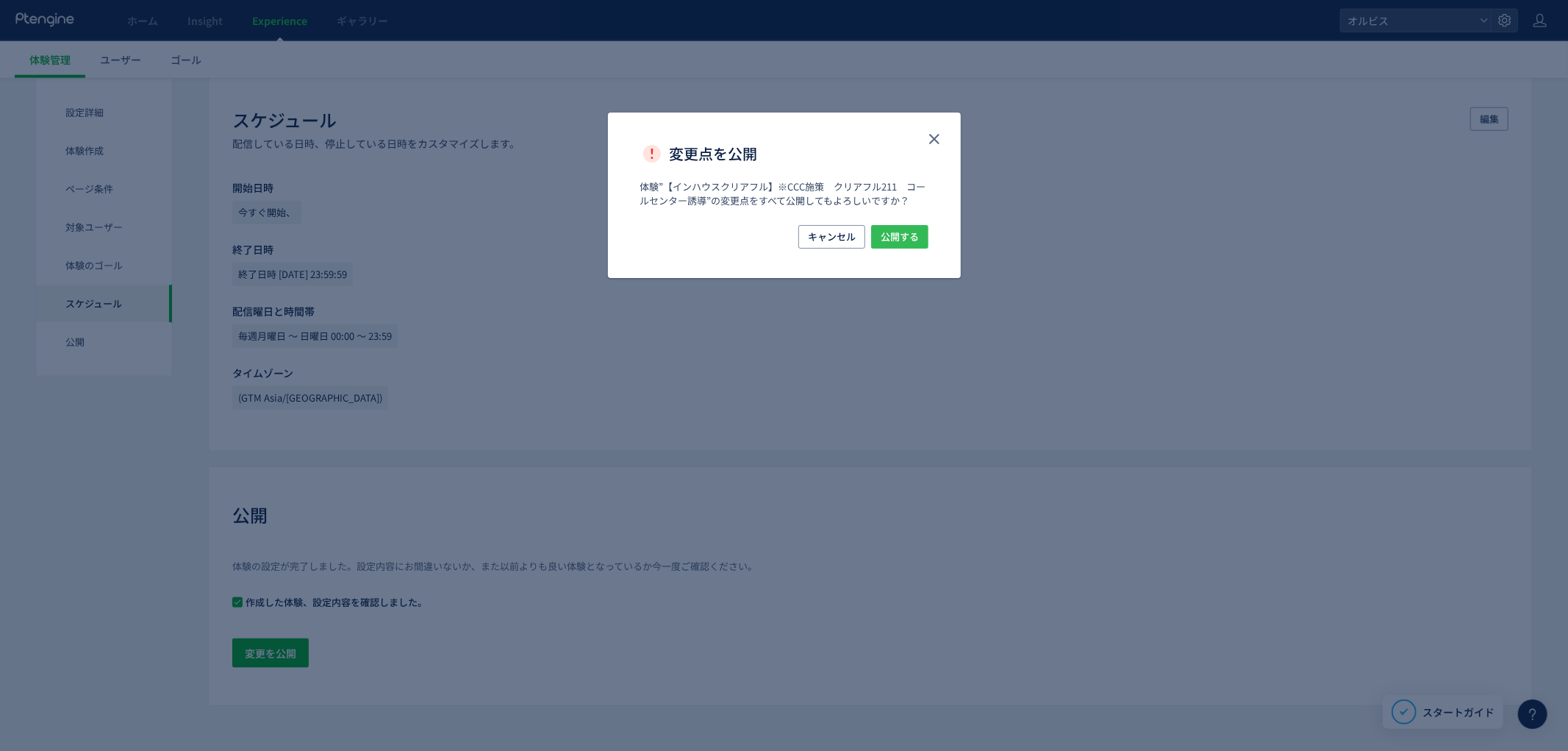 click on "公開する" at bounding box center (900, 237) 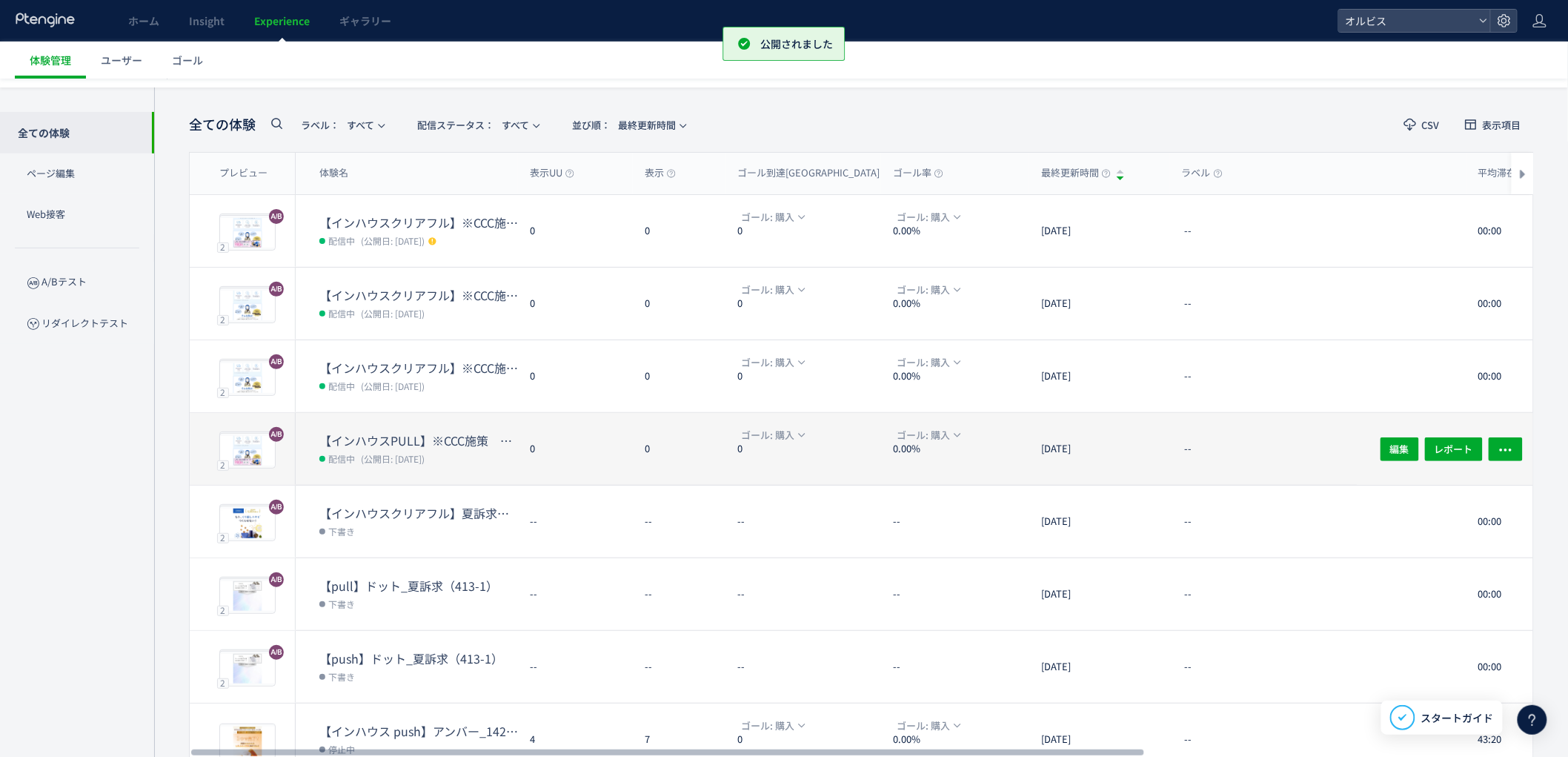 scroll, scrollTop: 48, scrollLeft: 0, axis: vertical 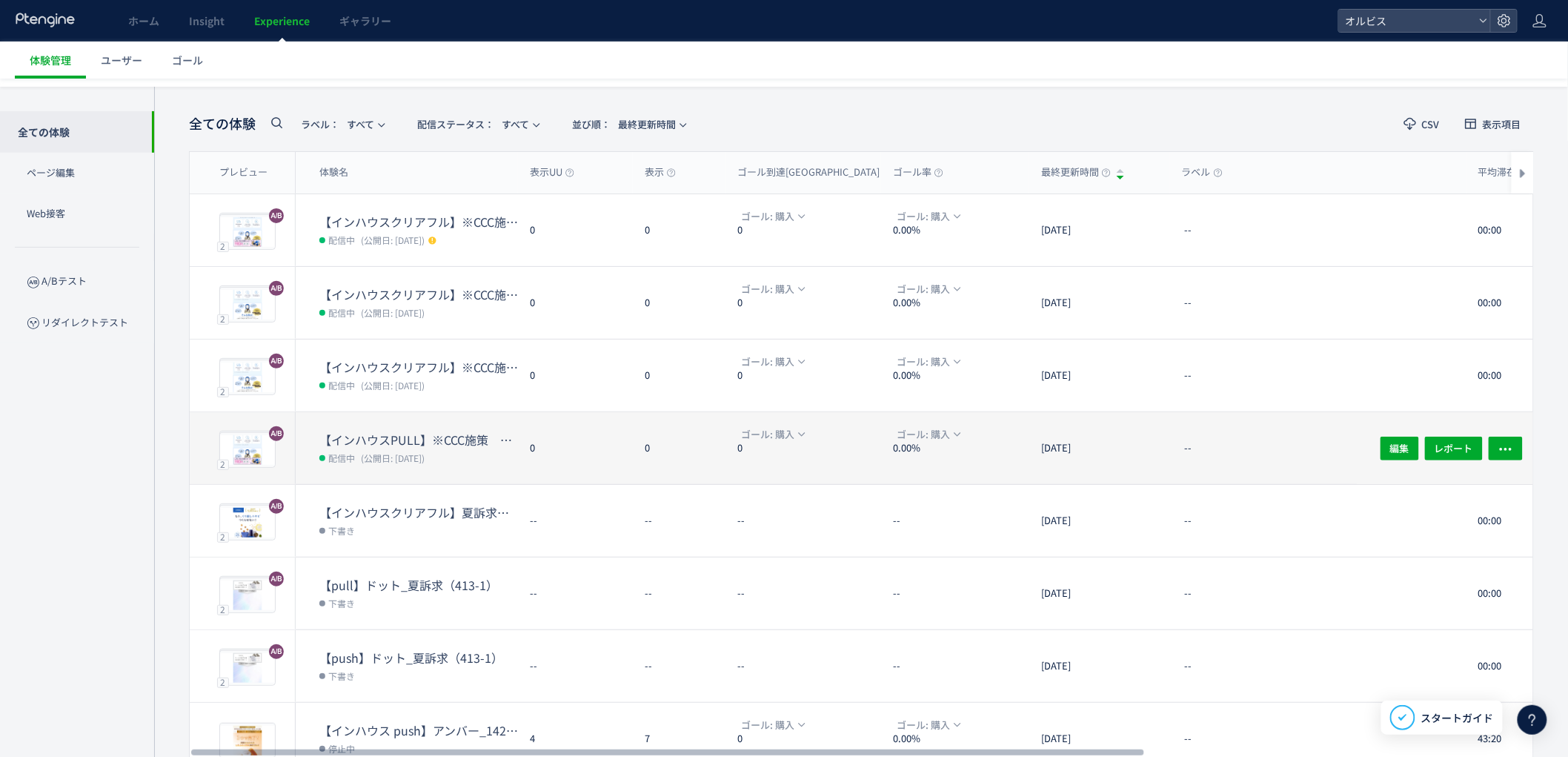 click on "配信中 (公開日: 2025/07/01)" at bounding box center [419, 457] 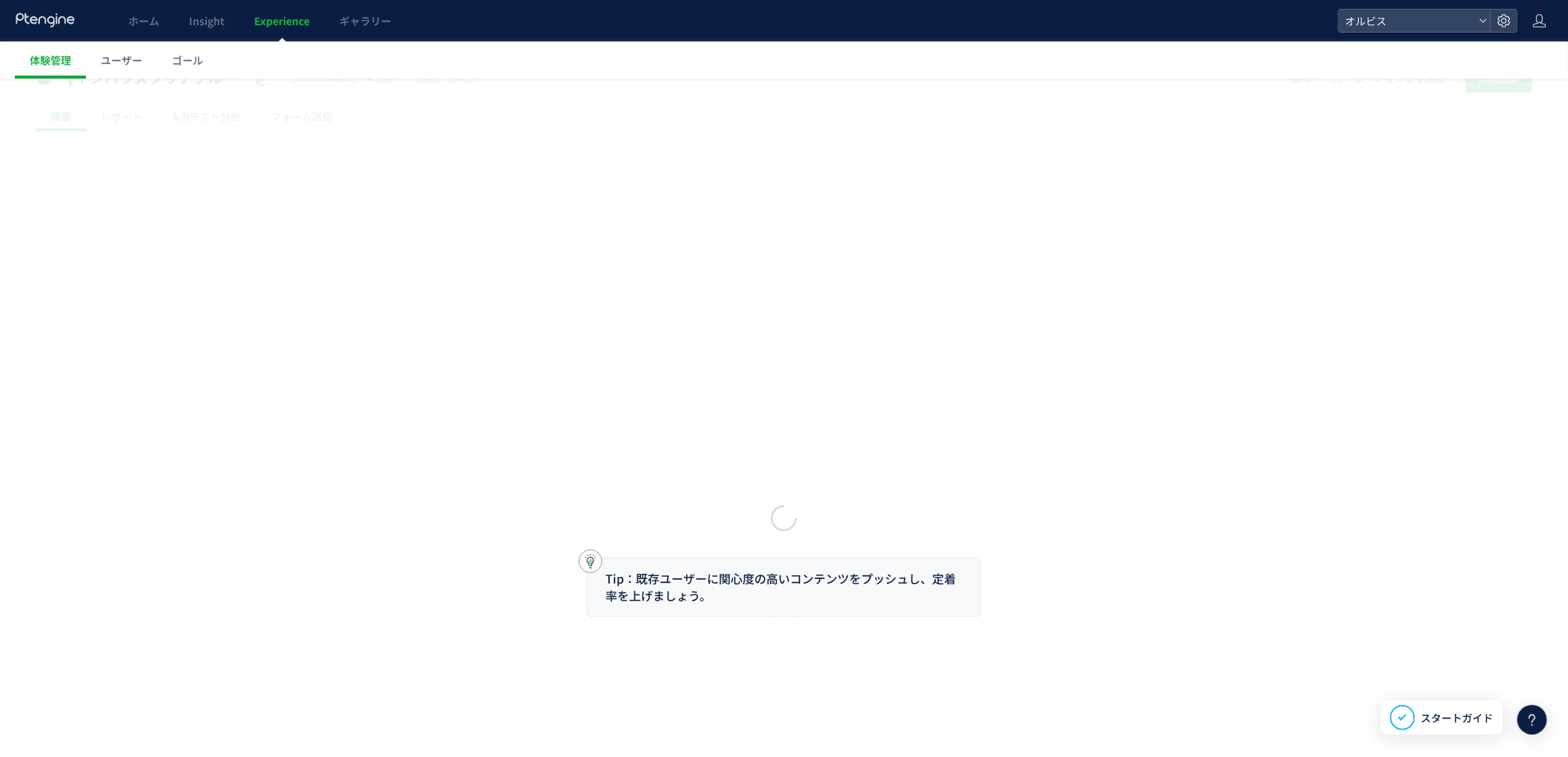 scroll, scrollTop: 0, scrollLeft: 0, axis: both 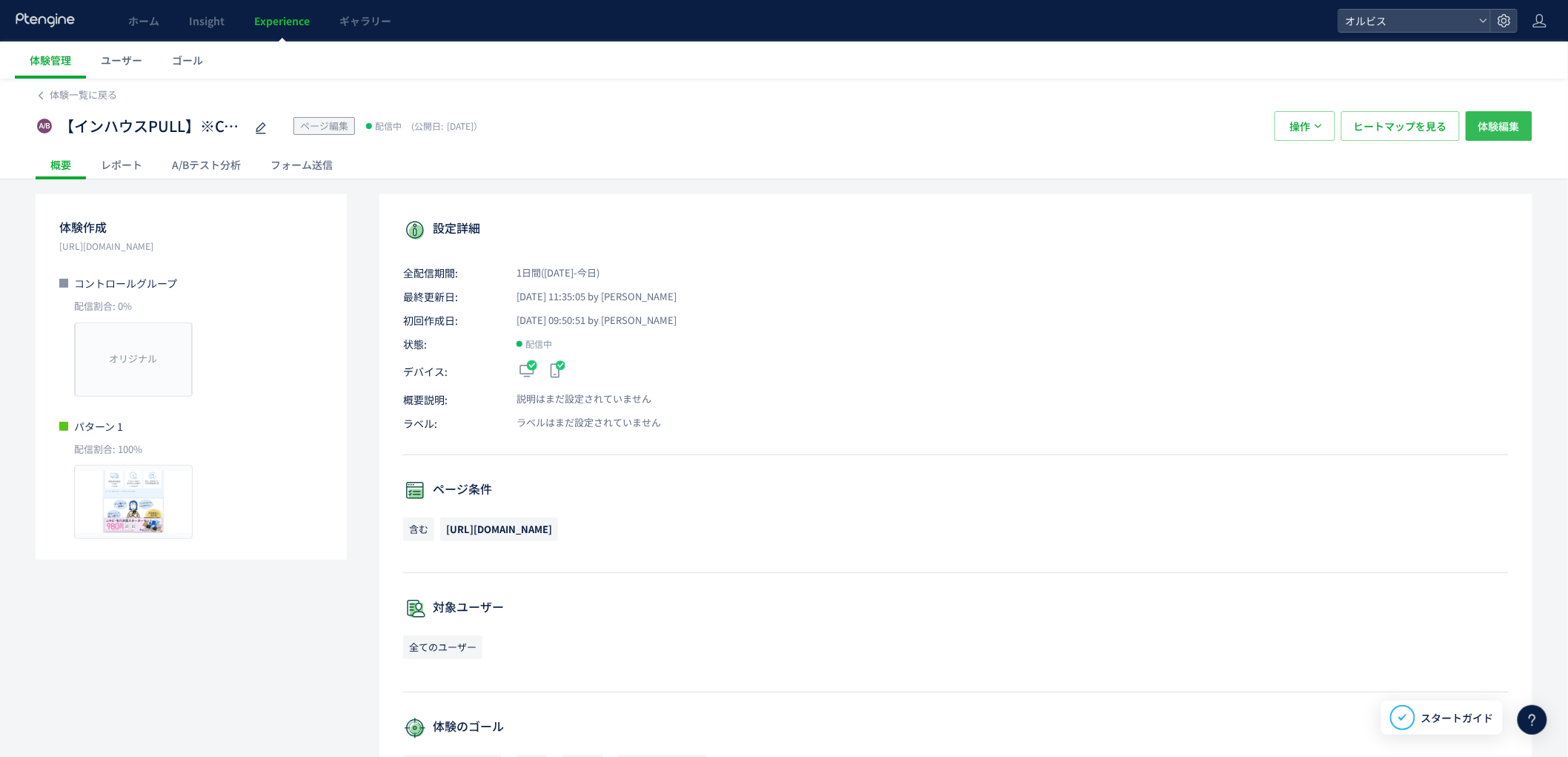 click on "体験編集" at bounding box center [1499, 126] 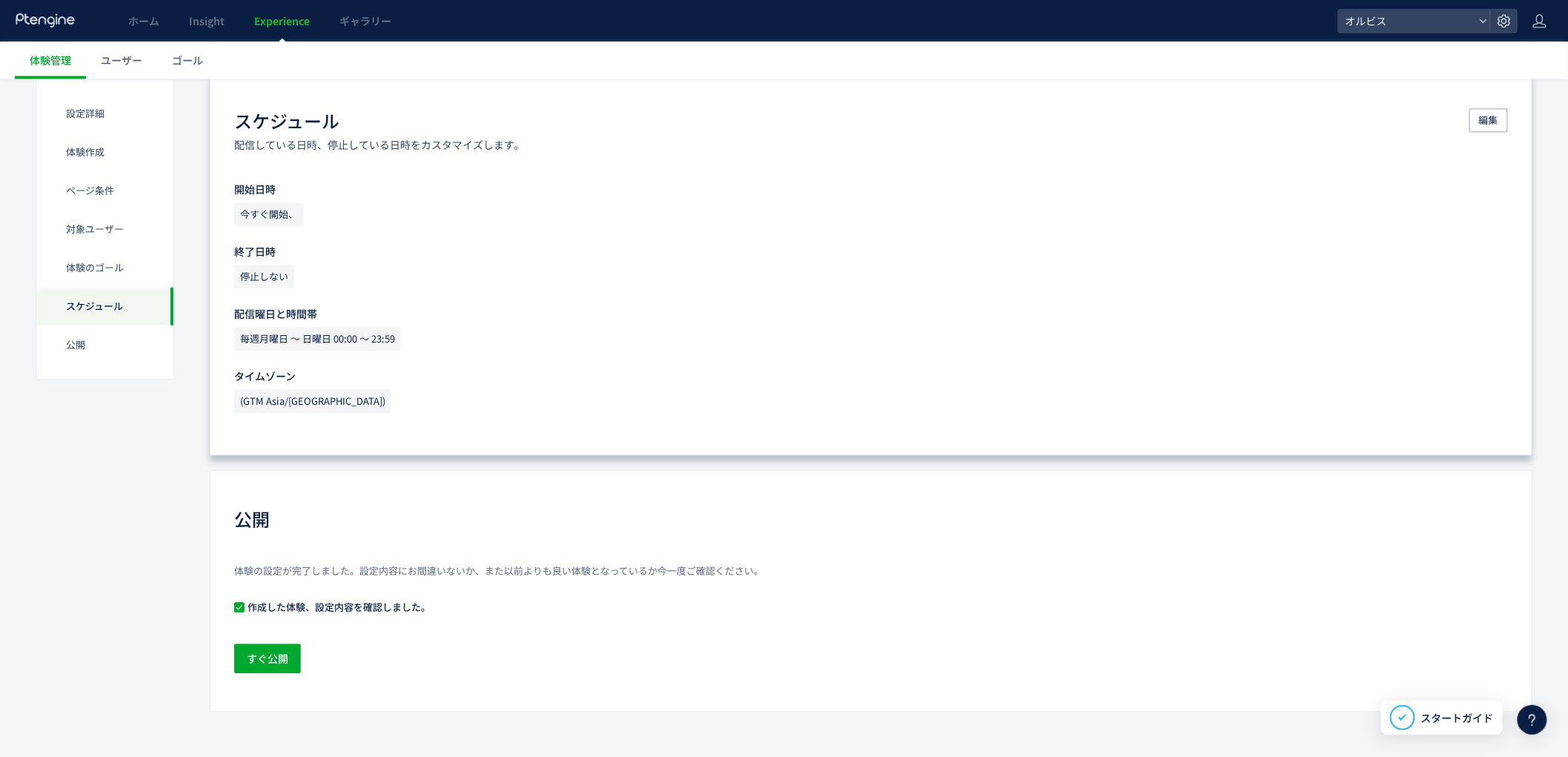 scroll, scrollTop: 1143, scrollLeft: 0, axis: vertical 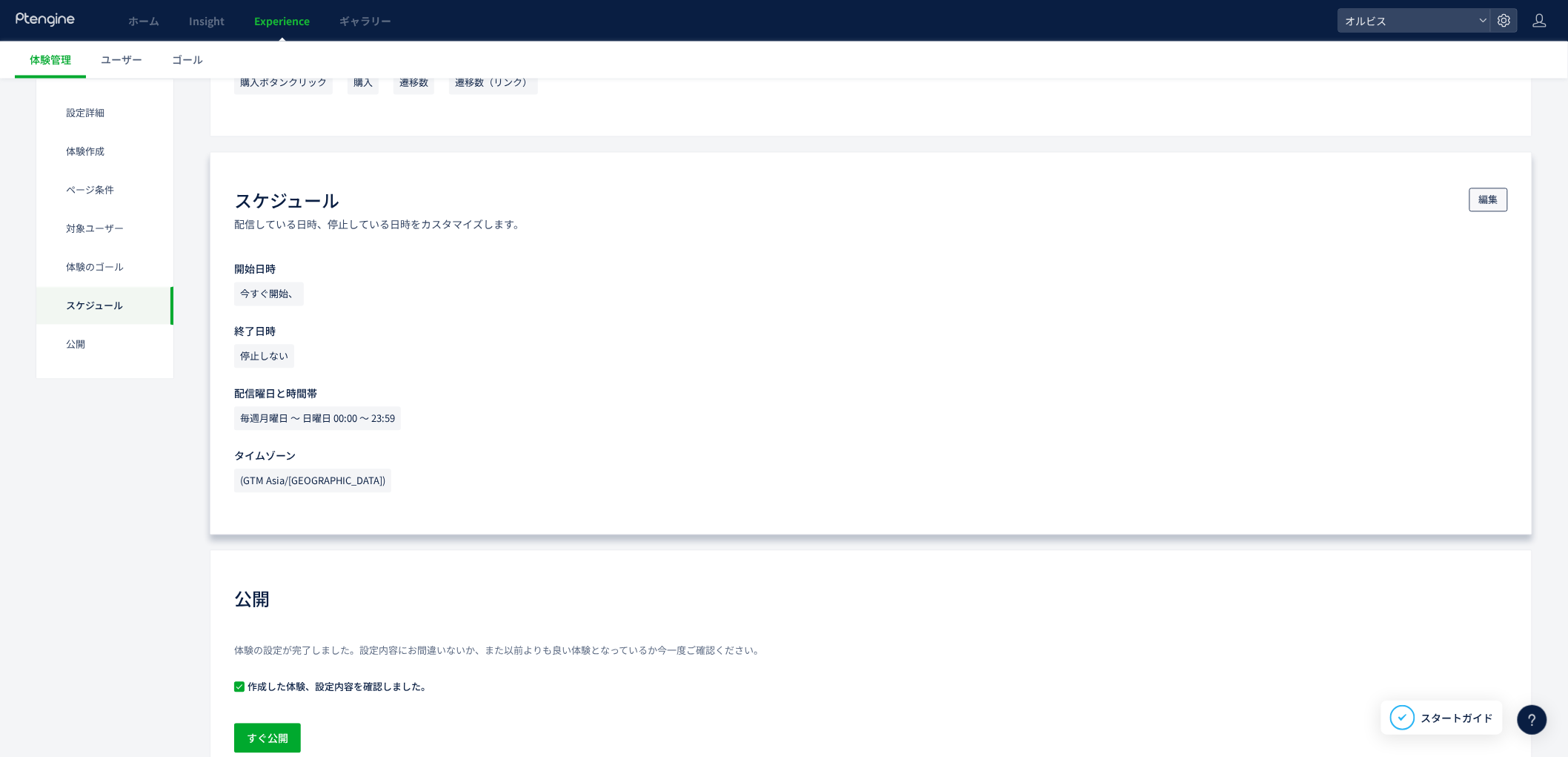 click on "編集" at bounding box center (1489, 200) 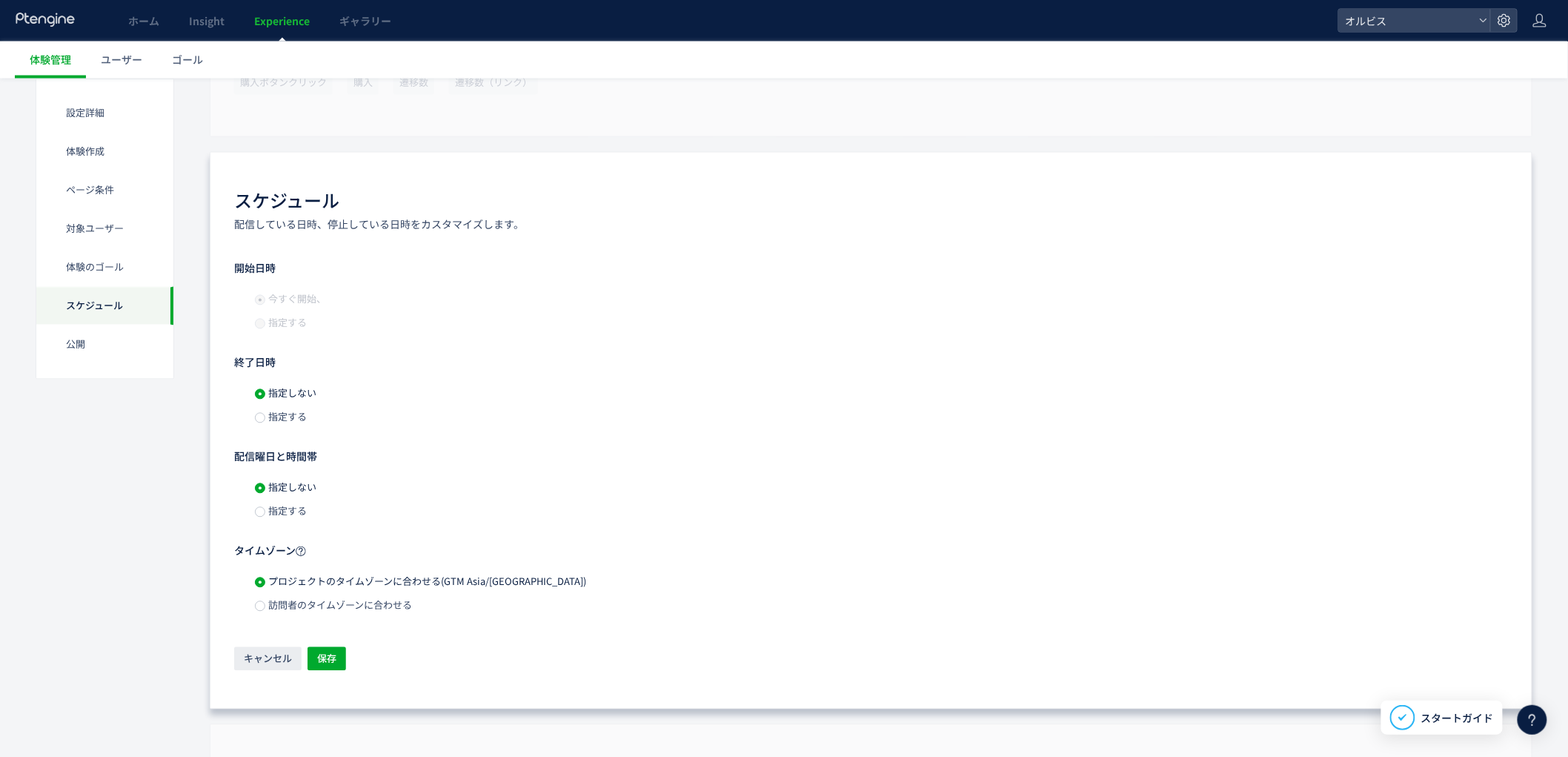 click on "指定する" at bounding box center (286, 417) 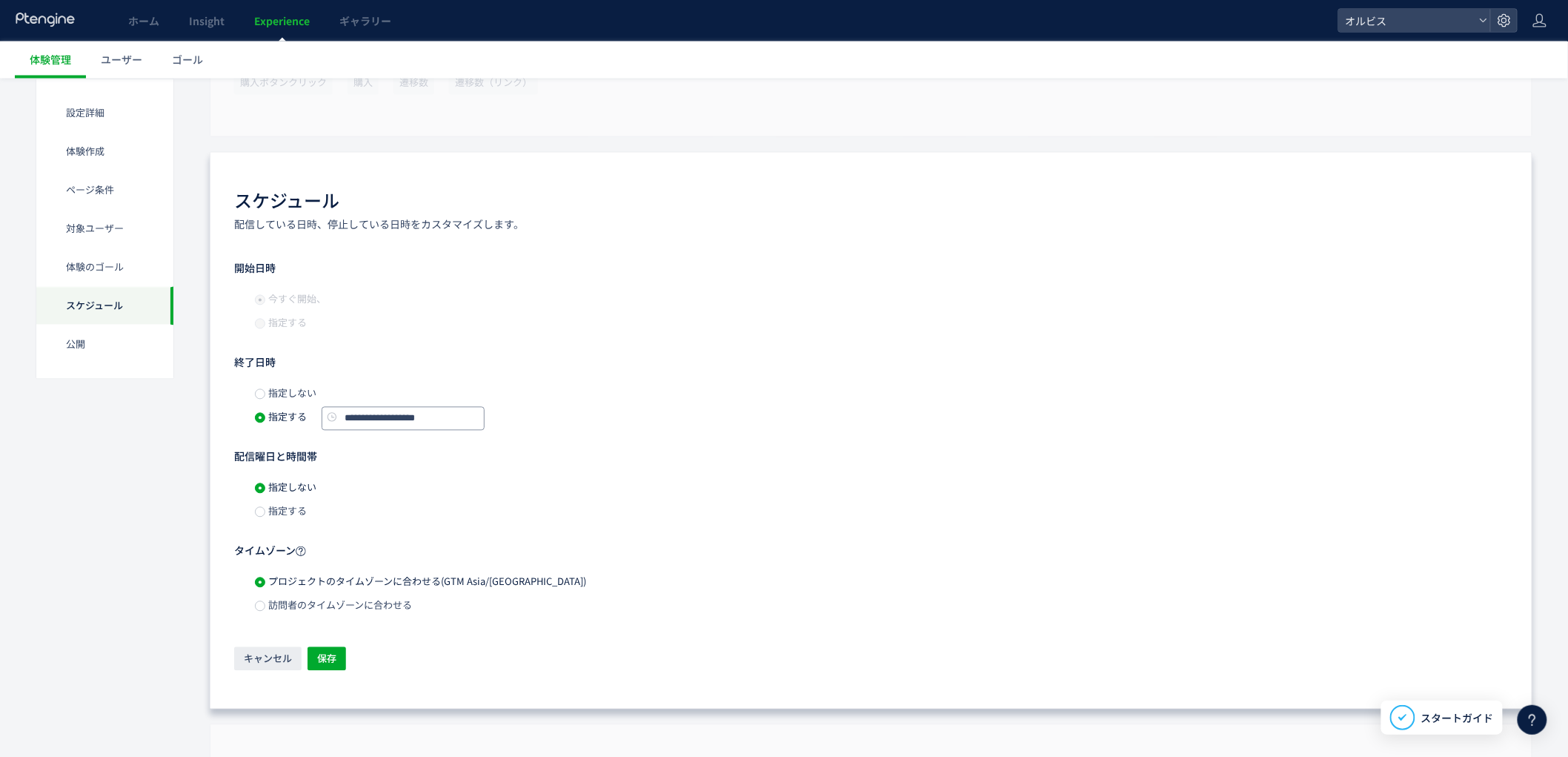 click on "**********" 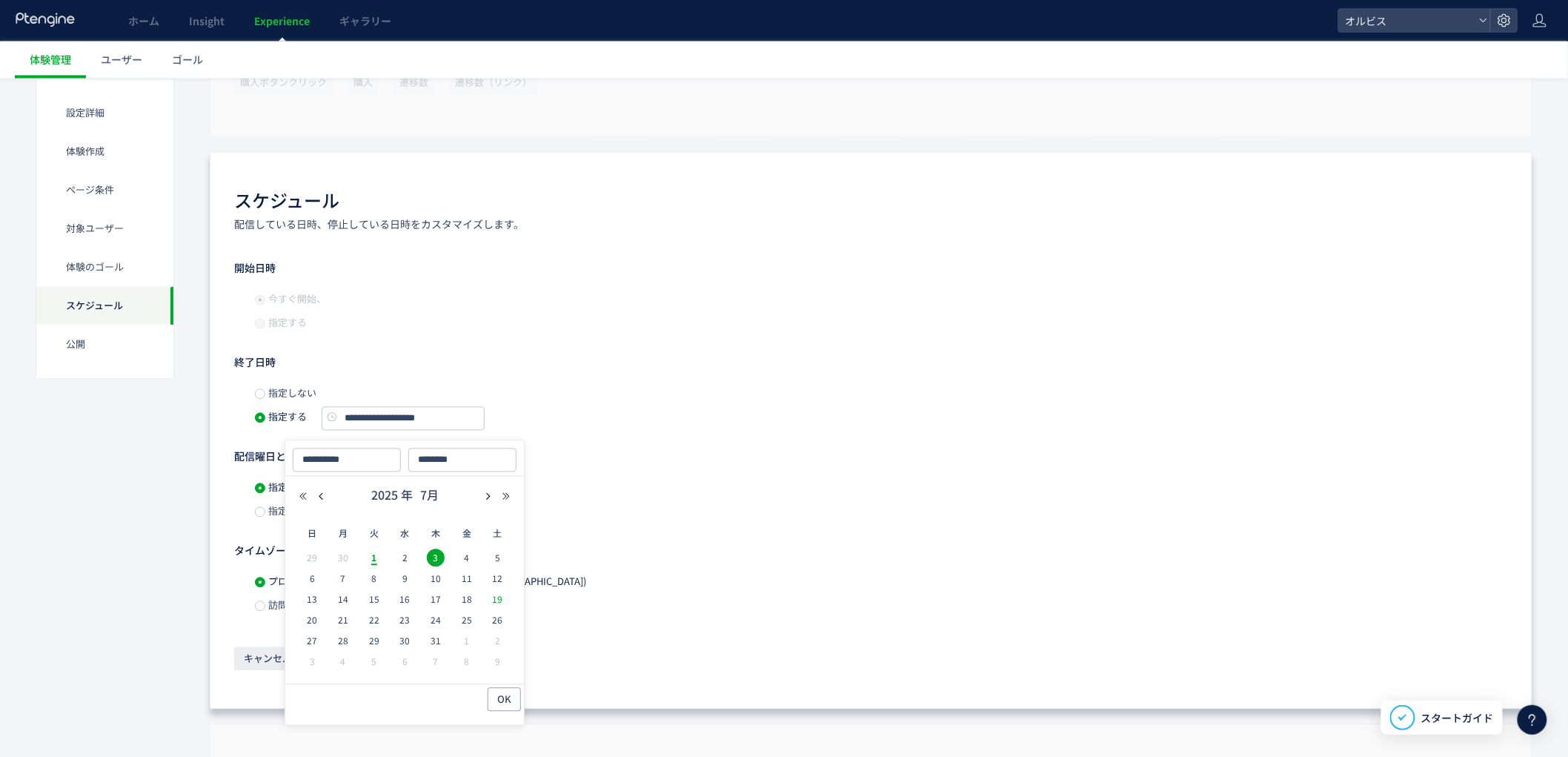 click on "19" at bounding box center (498, 600) 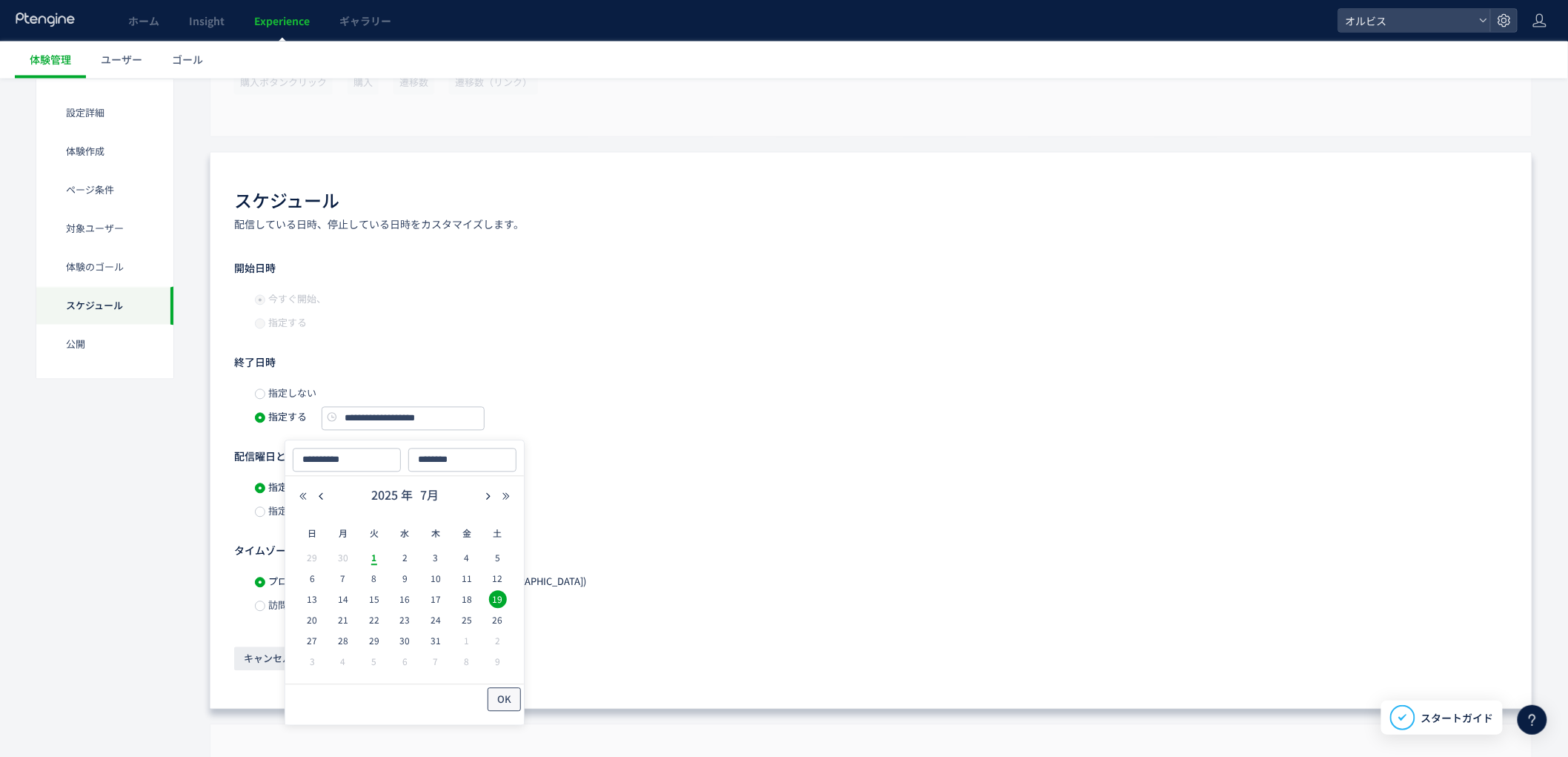 click on "OK" at bounding box center (504, 700) 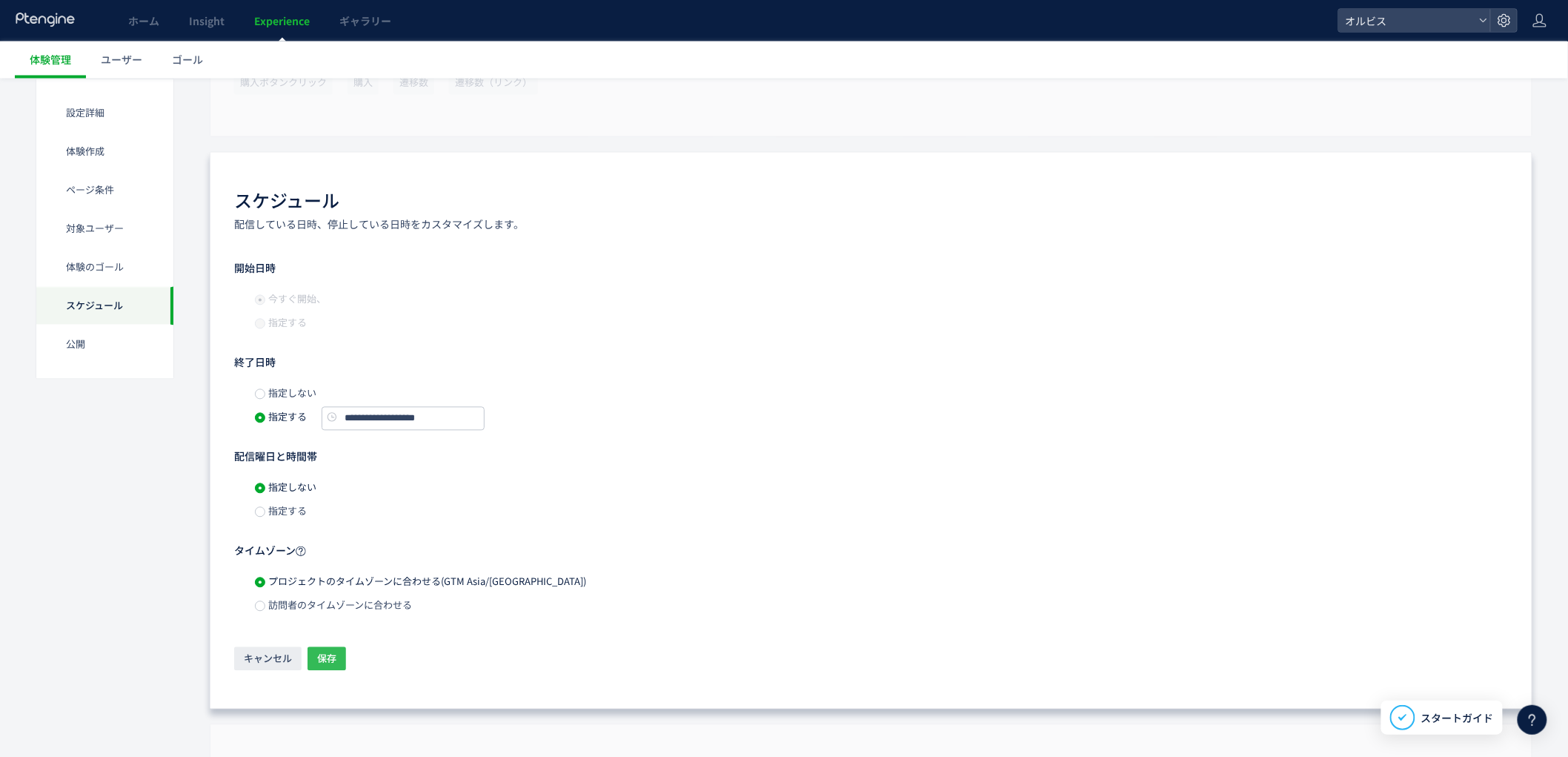 click on "保存" at bounding box center [327, 659] 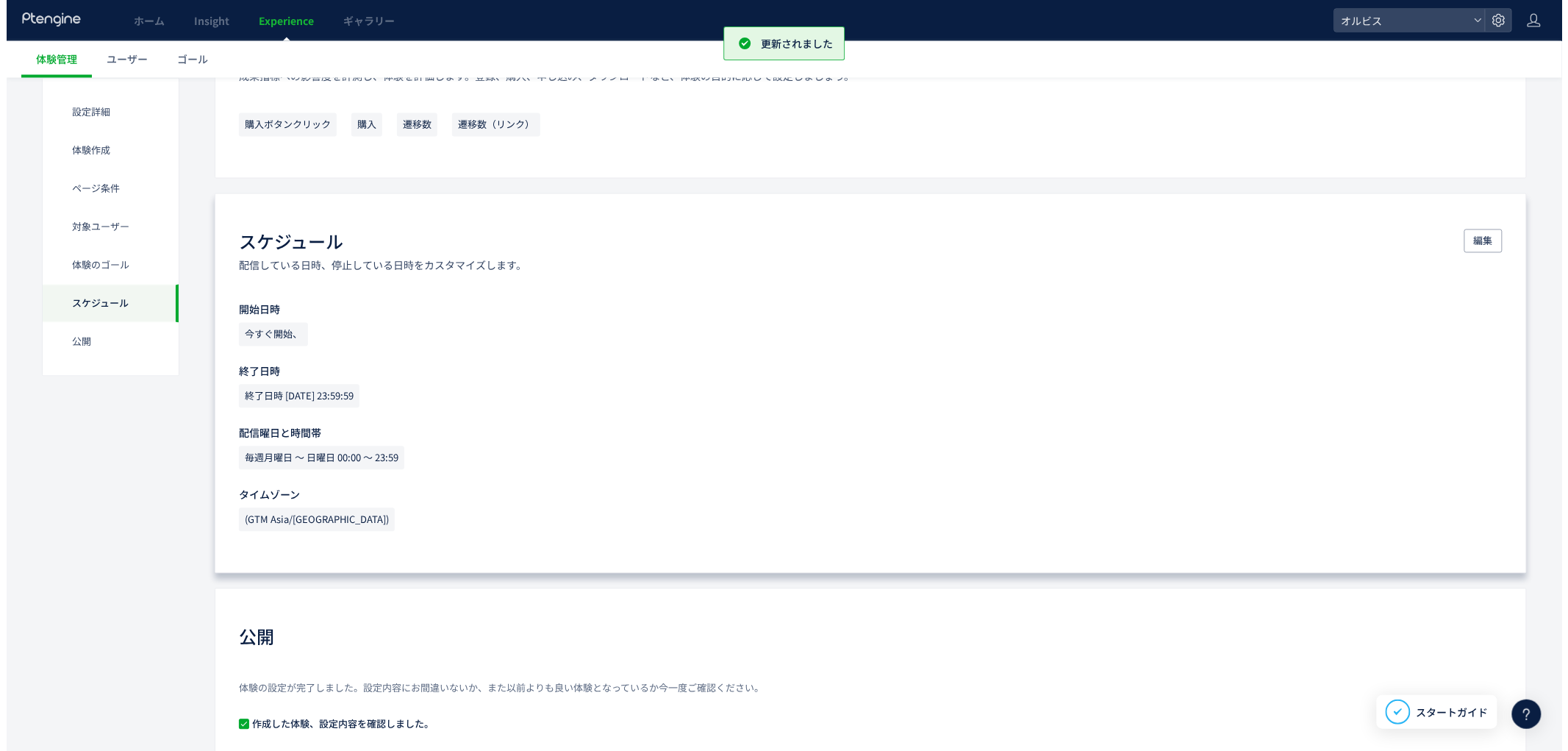 scroll, scrollTop: 1229, scrollLeft: 0, axis: vertical 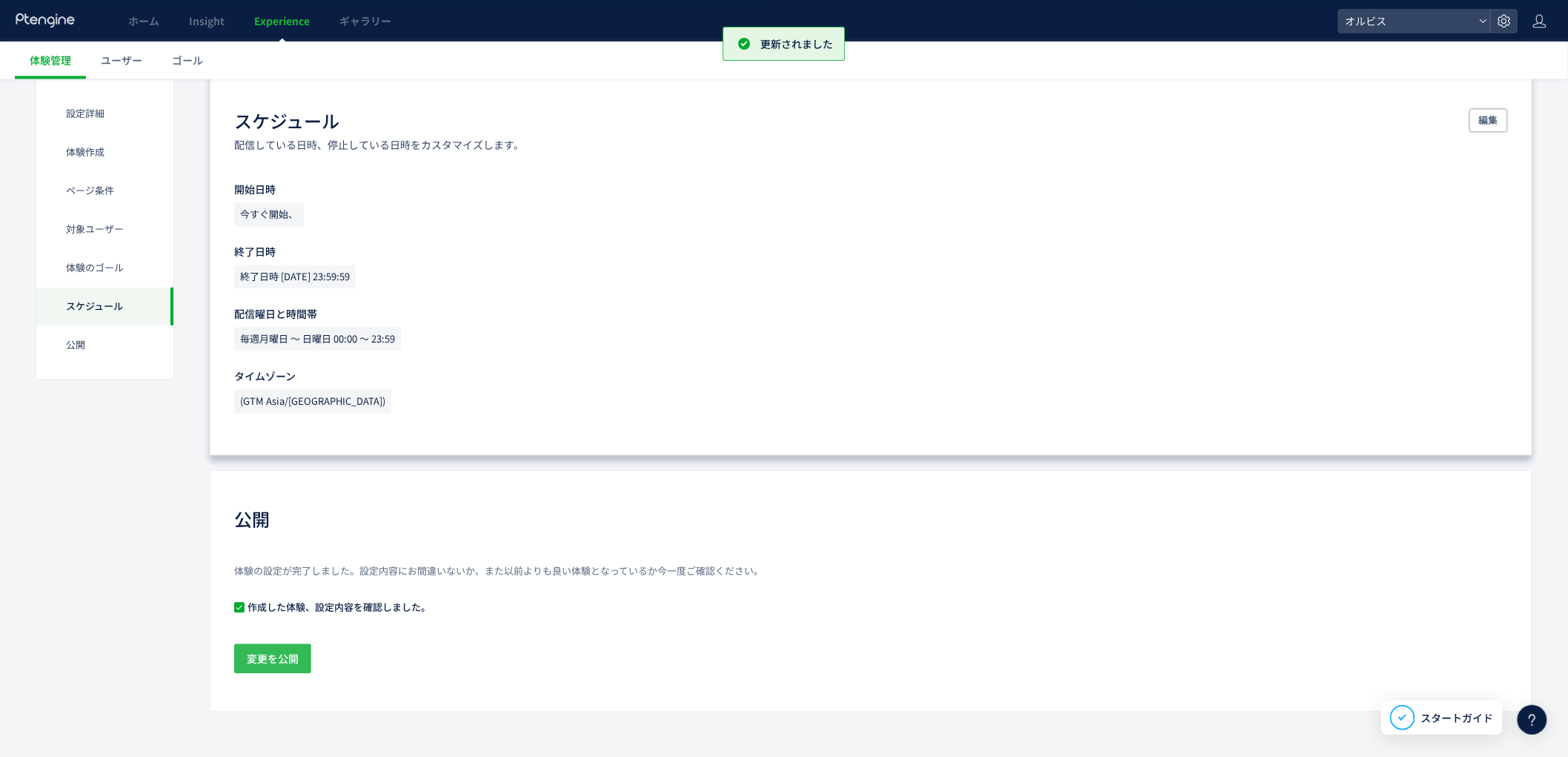 click on "変更を公開" at bounding box center (273, 658) 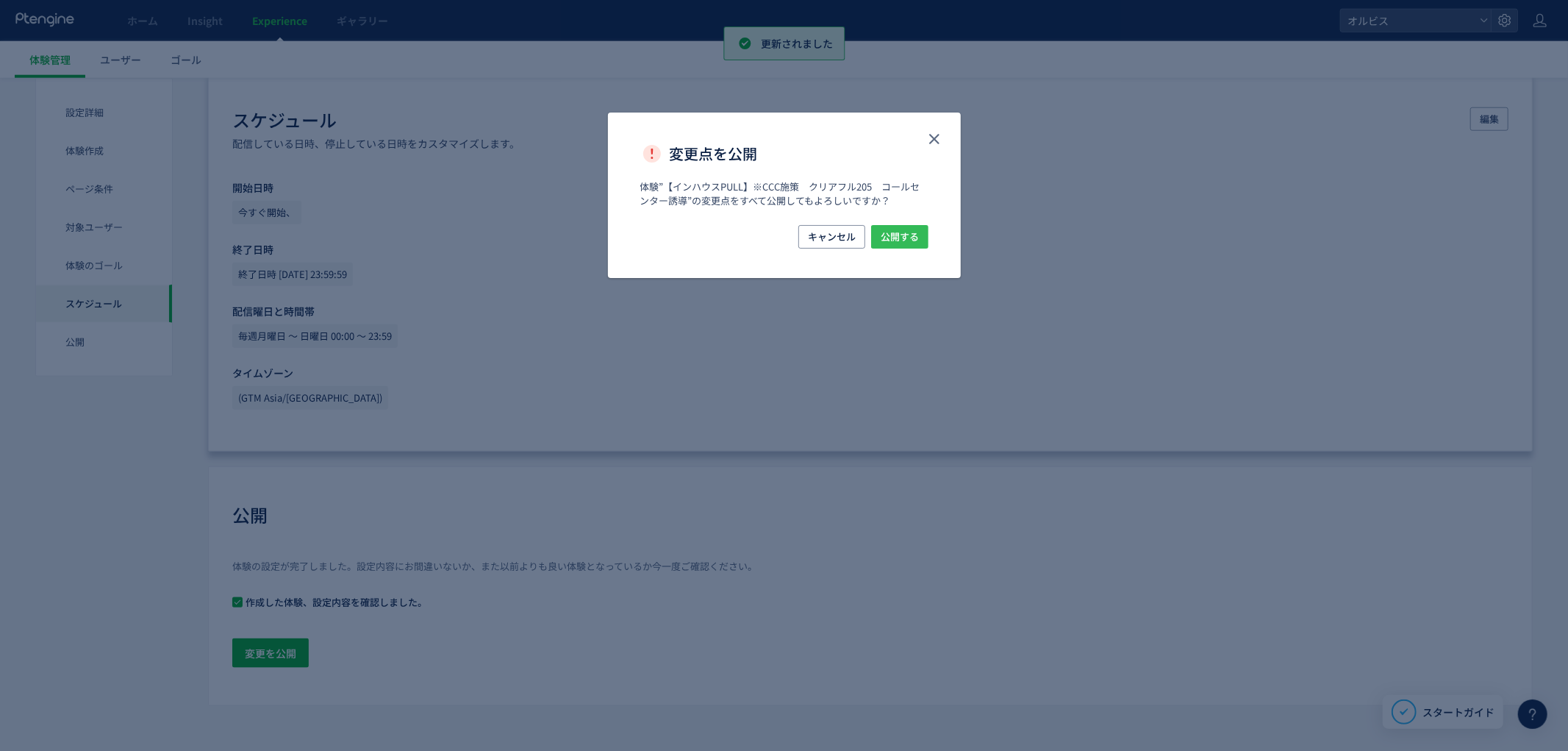 click on "公開する" at bounding box center (900, 237) 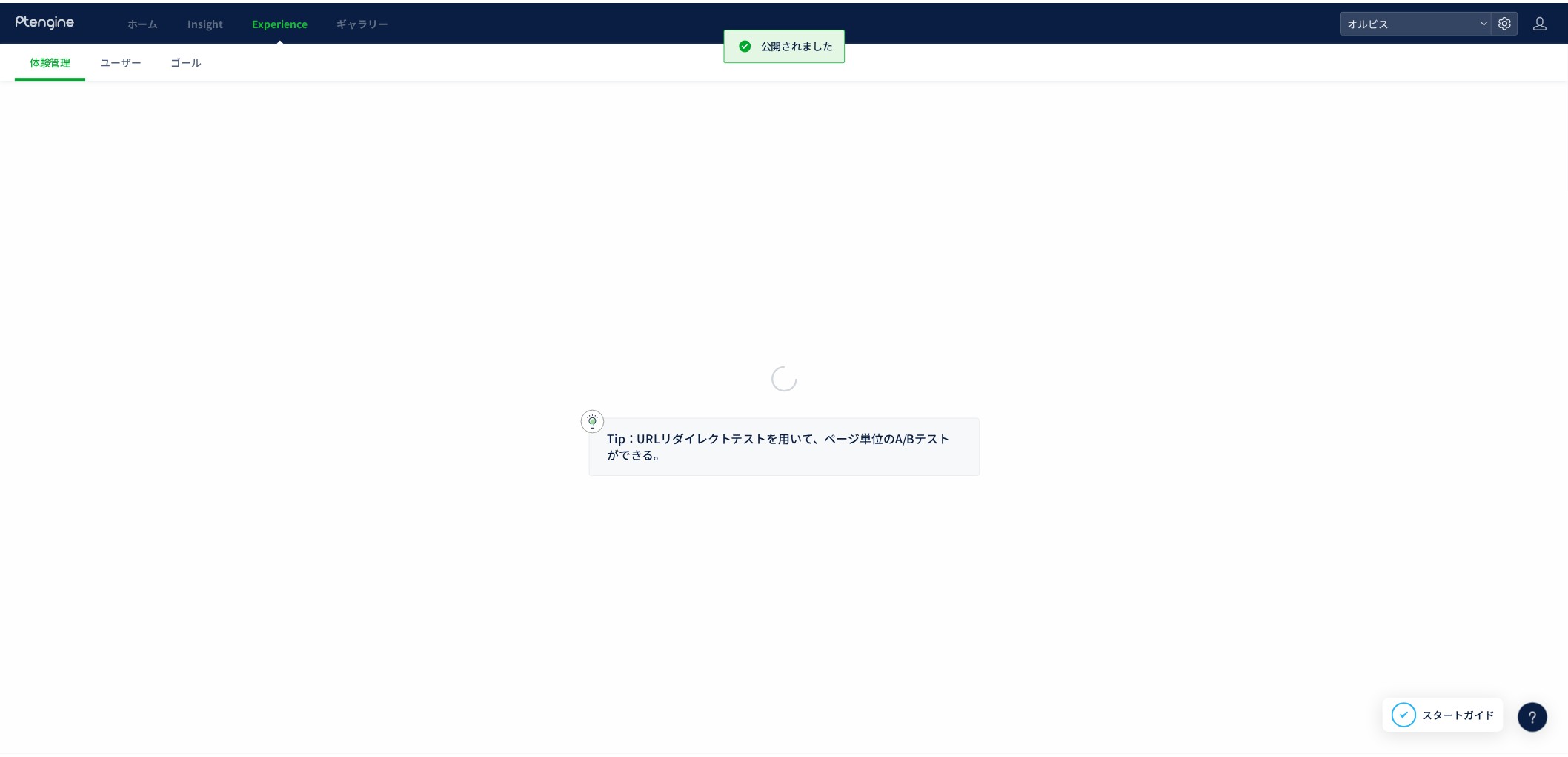 scroll, scrollTop: 0, scrollLeft: 0, axis: both 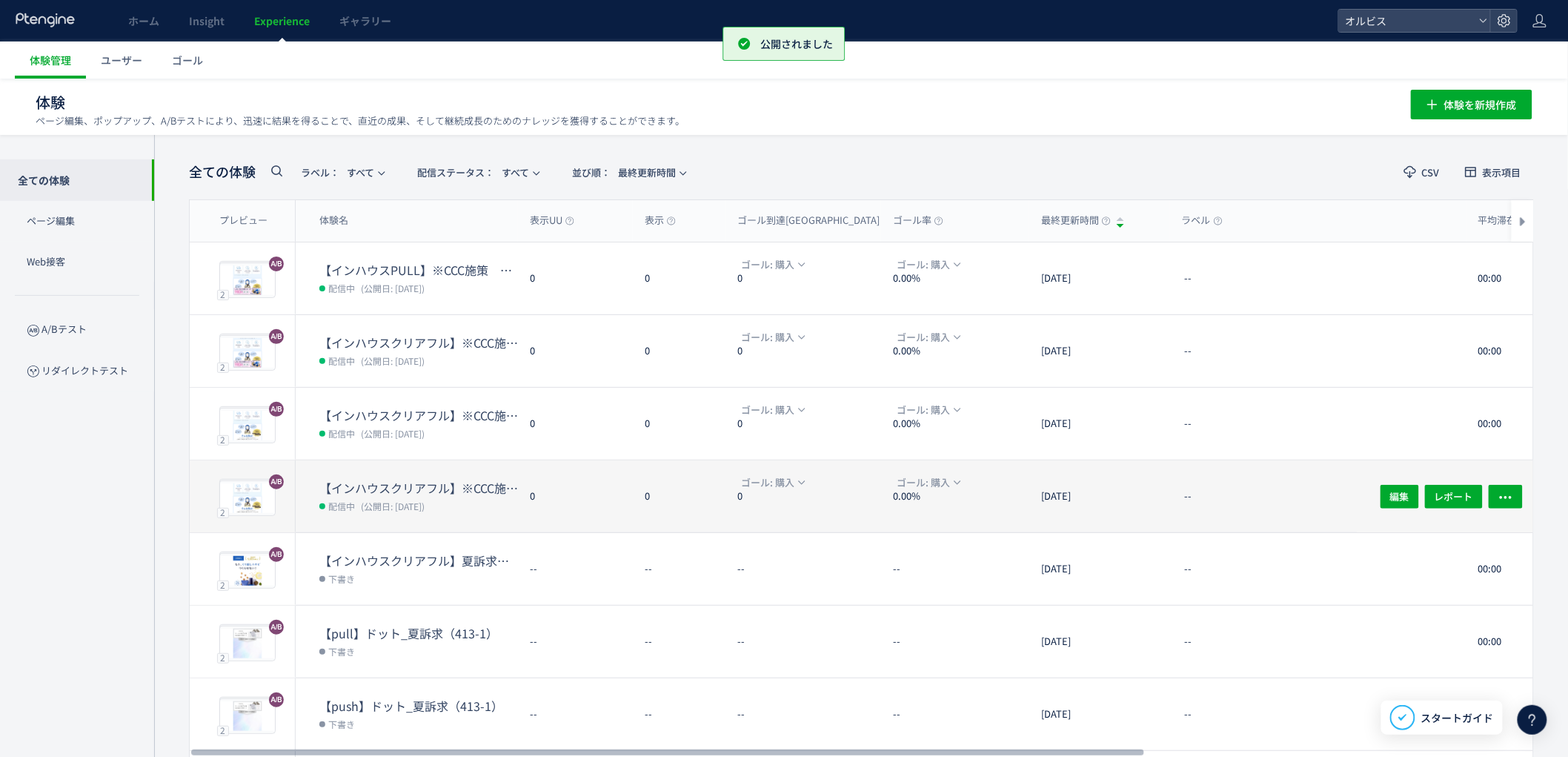 click on "0" 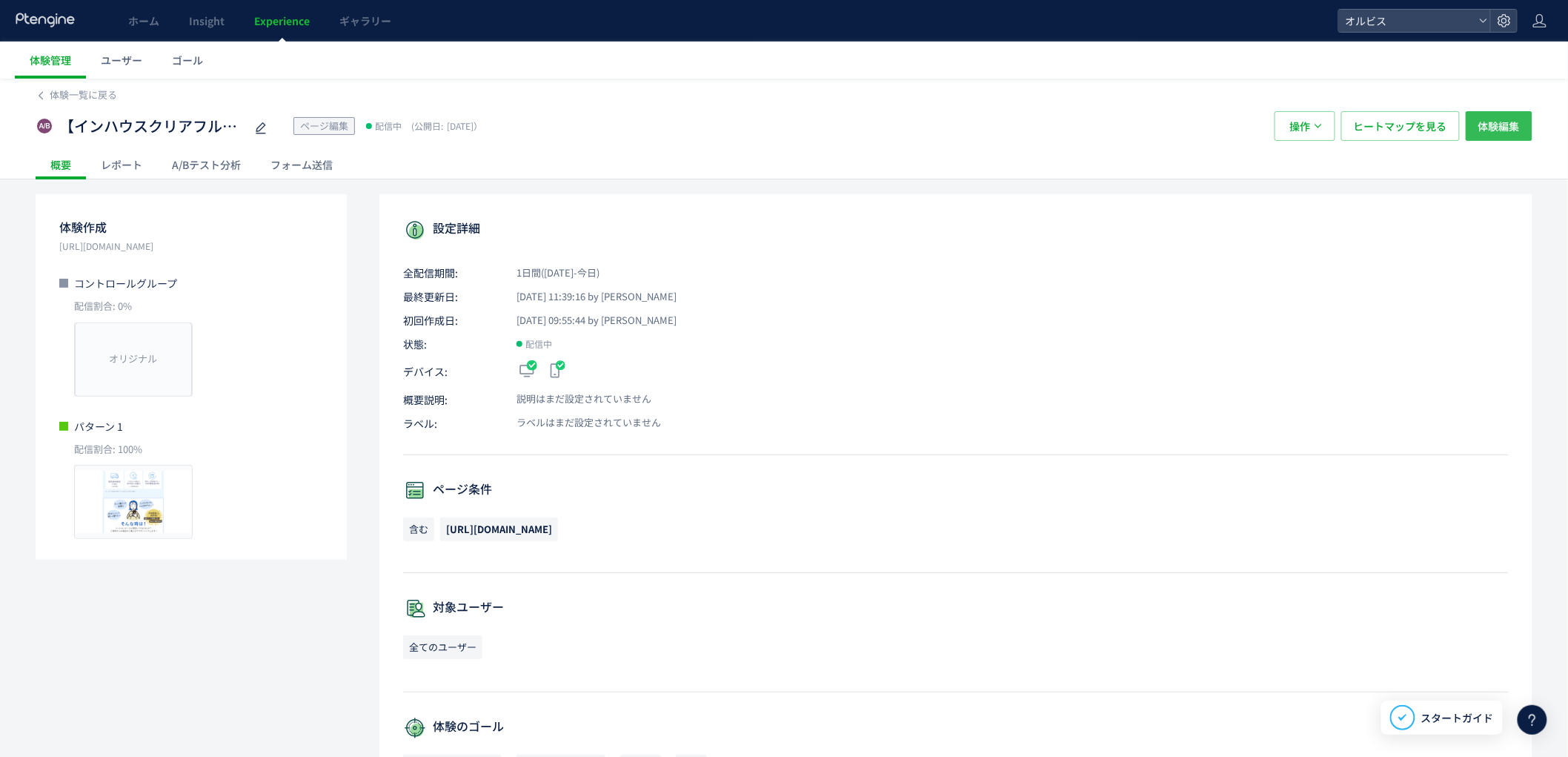 click on "体験編集" at bounding box center (1499, 126) 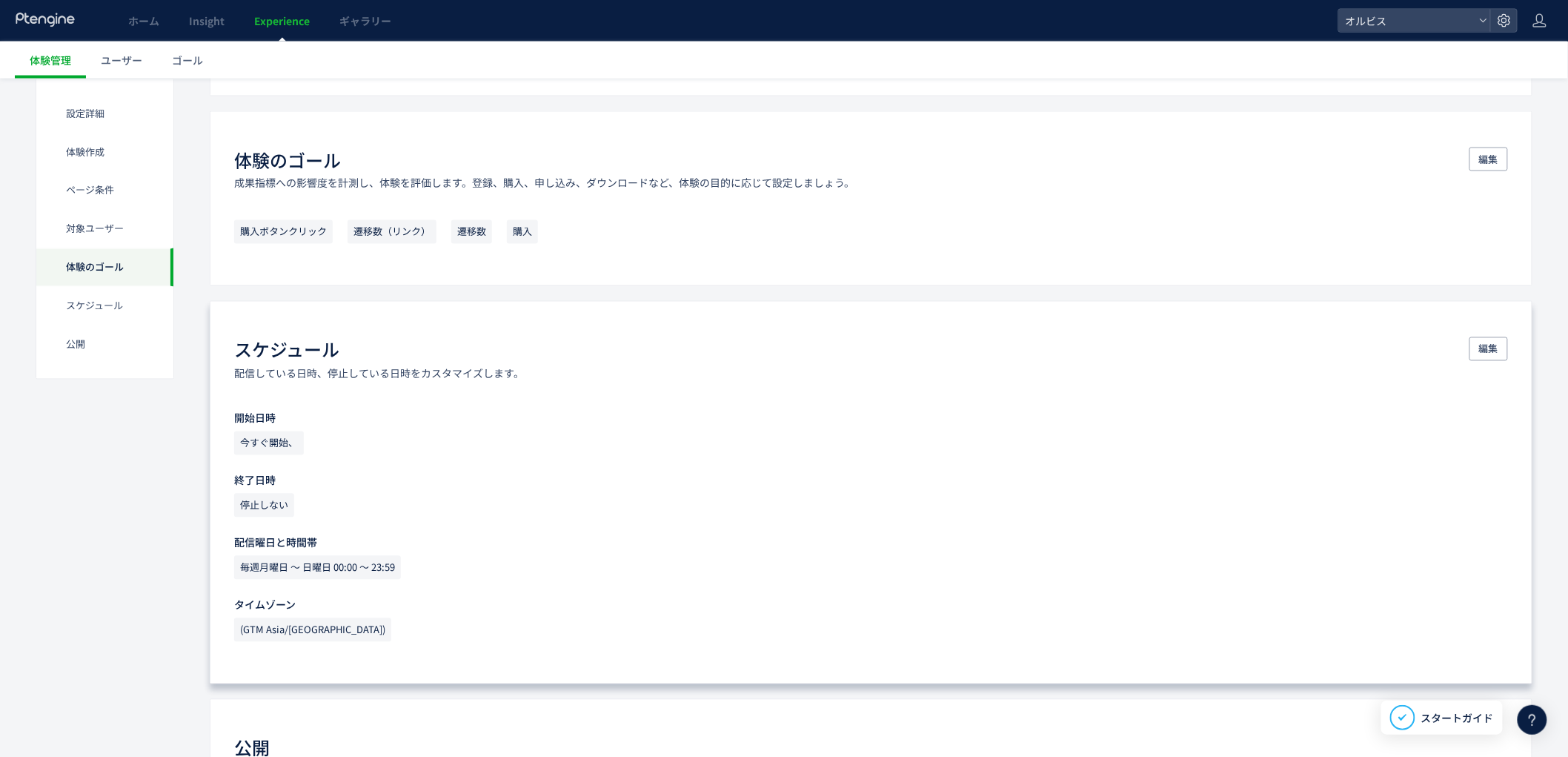 scroll, scrollTop: 995, scrollLeft: 0, axis: vertical 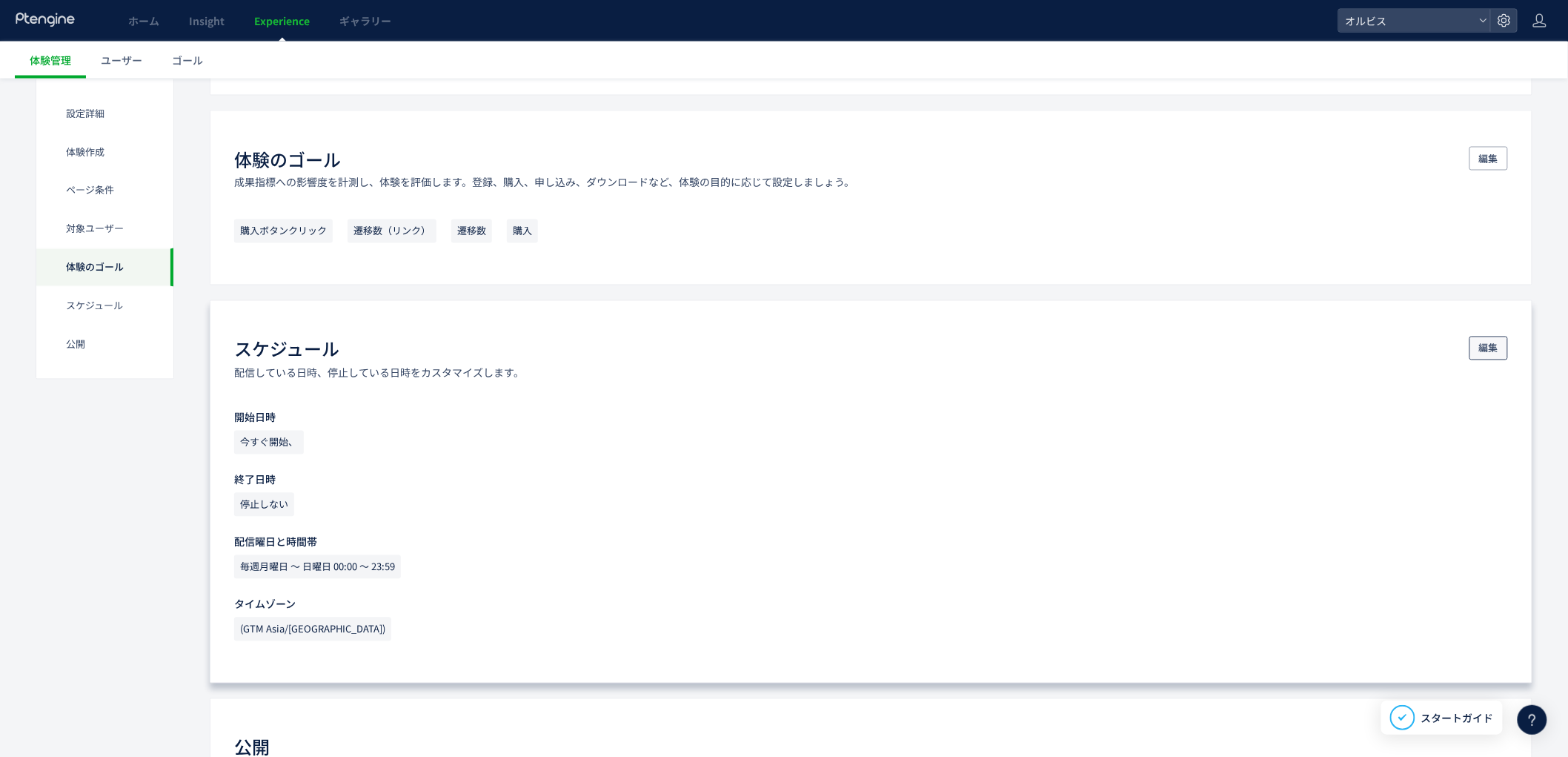 click on "編集" at bounding box center [1489, 348] 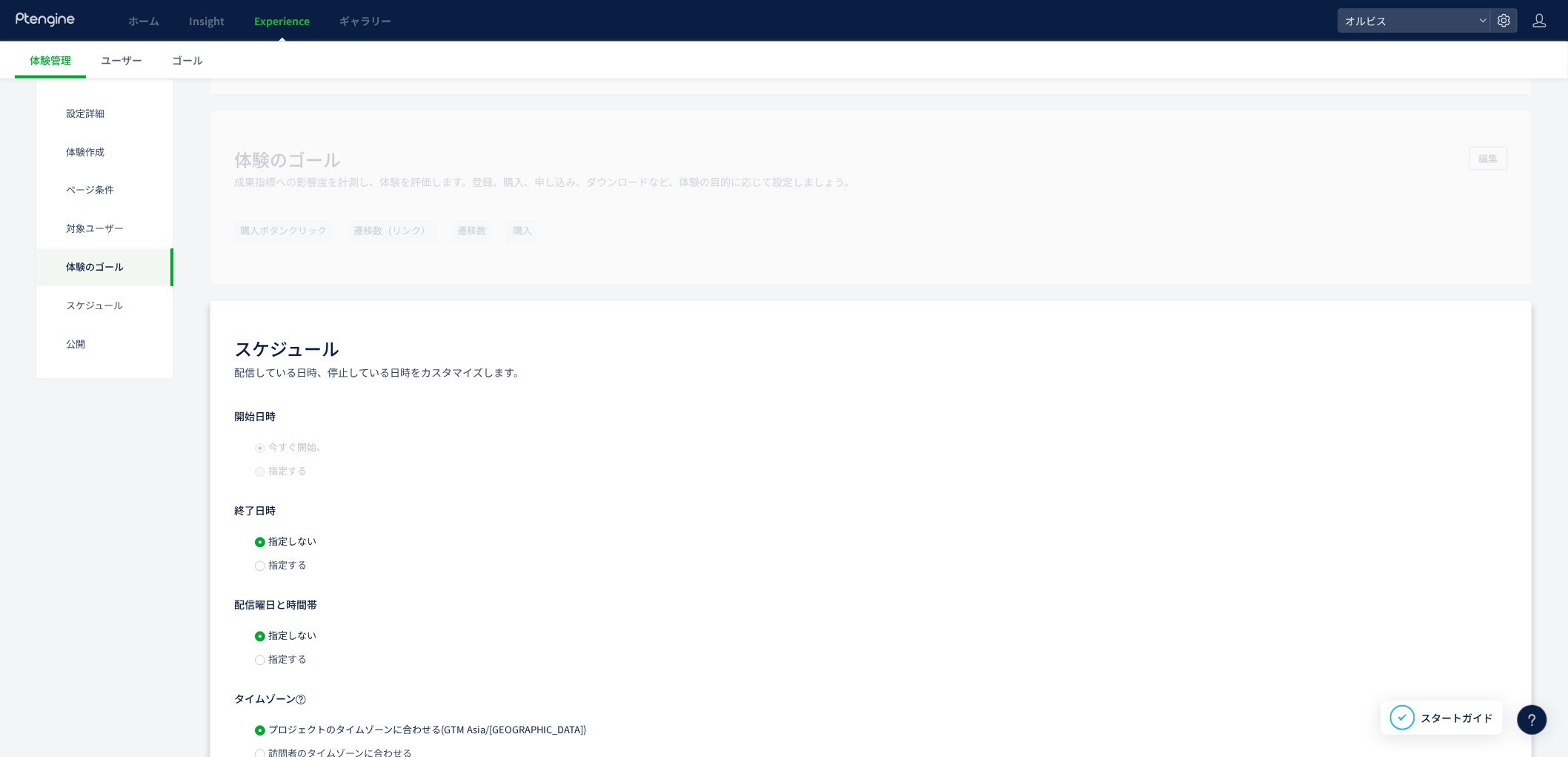 click on "指定する" at bounding box center [286, 565] 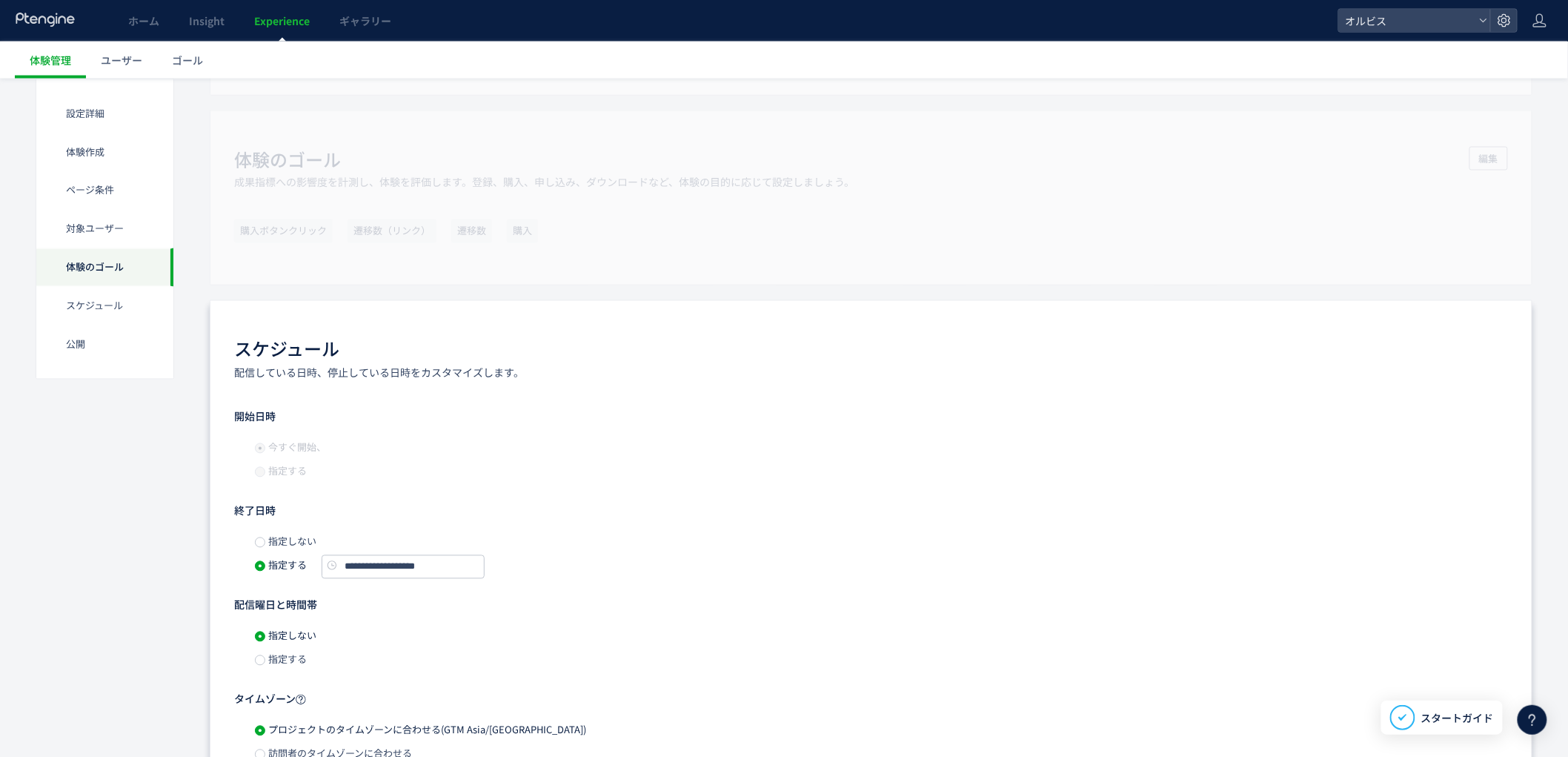 click on "指定しない" at bounding box center [379, 542] 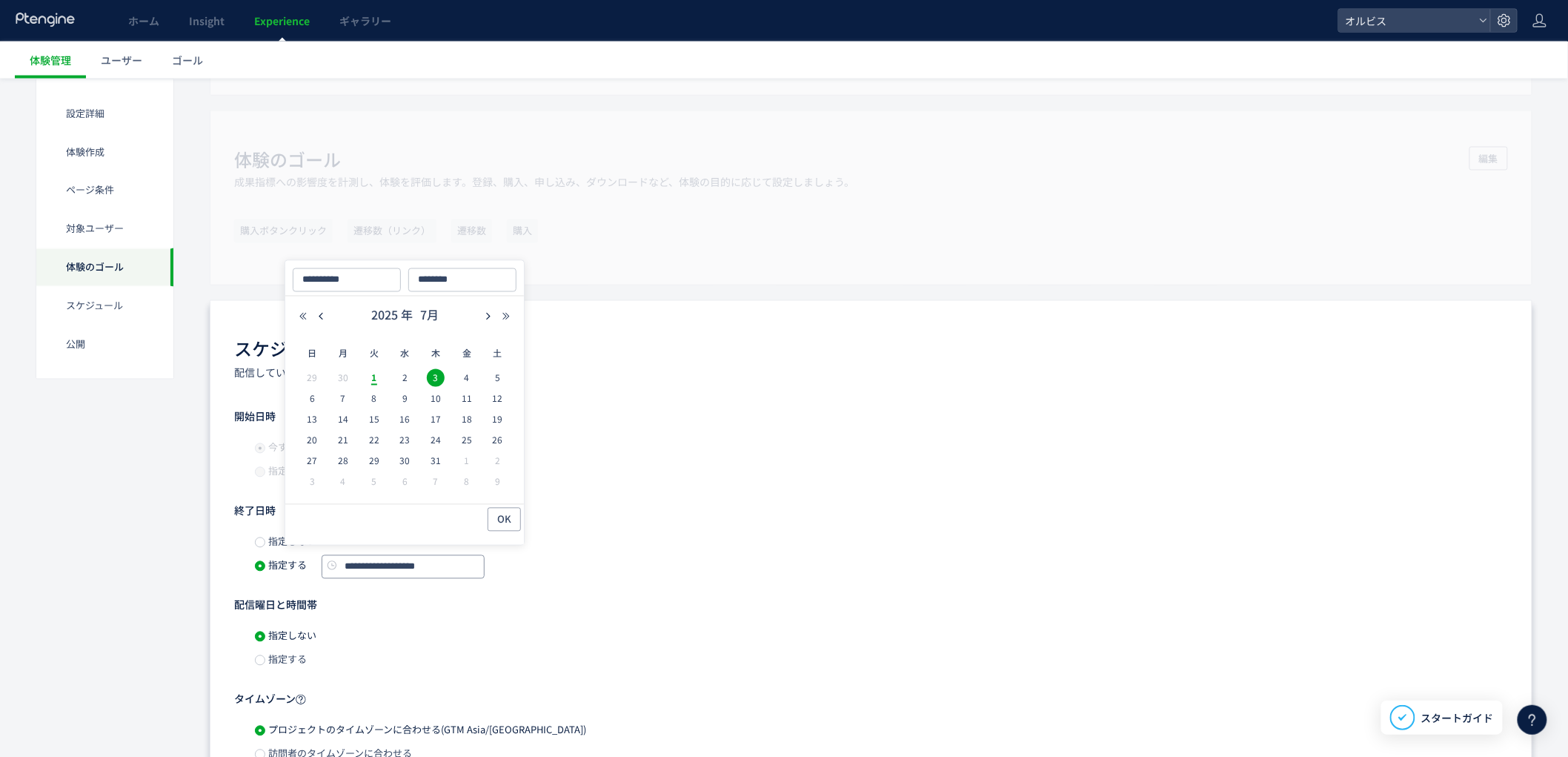 click on "**********" 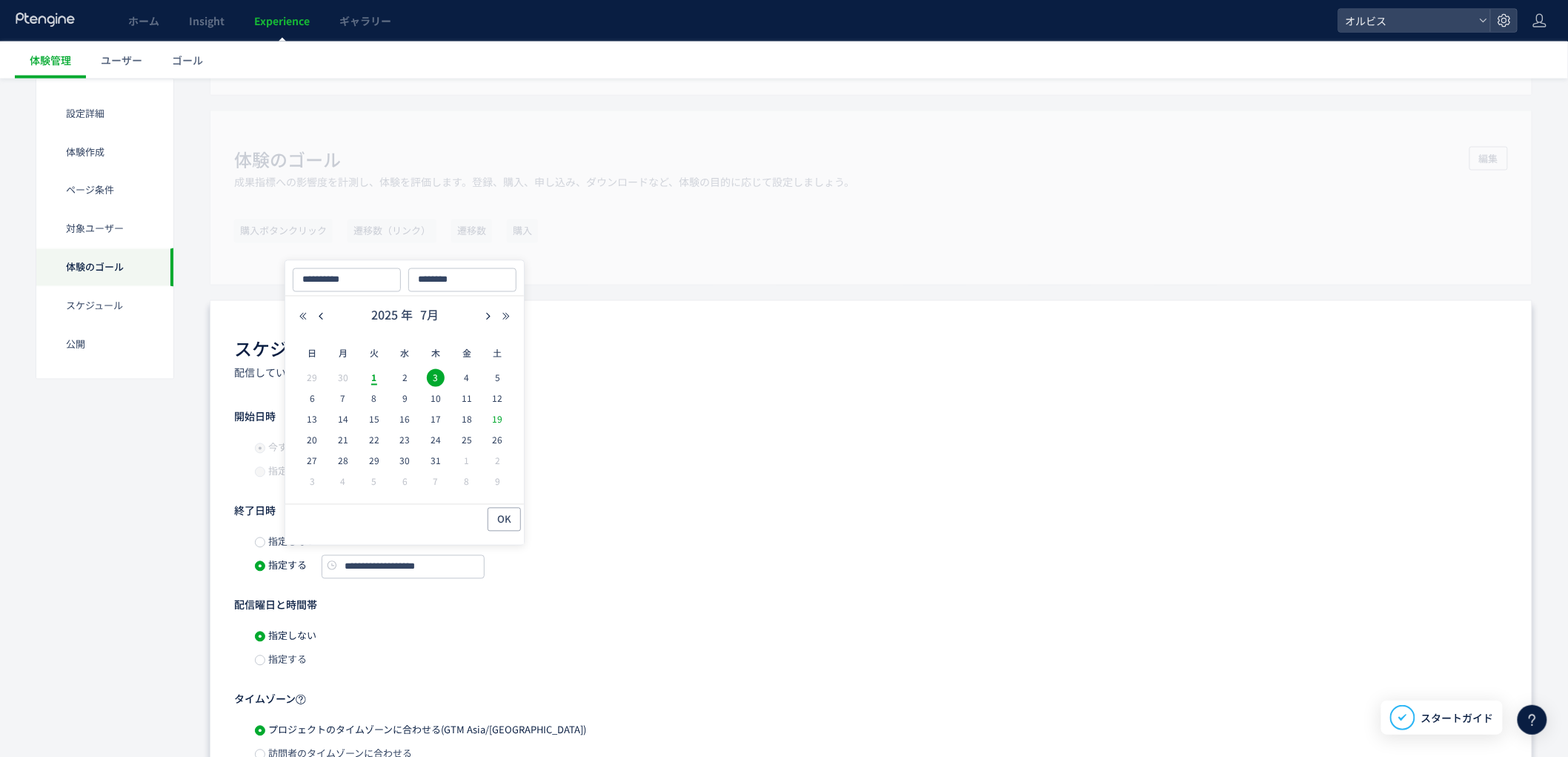 click on "19" at bounding box center (498, 420) 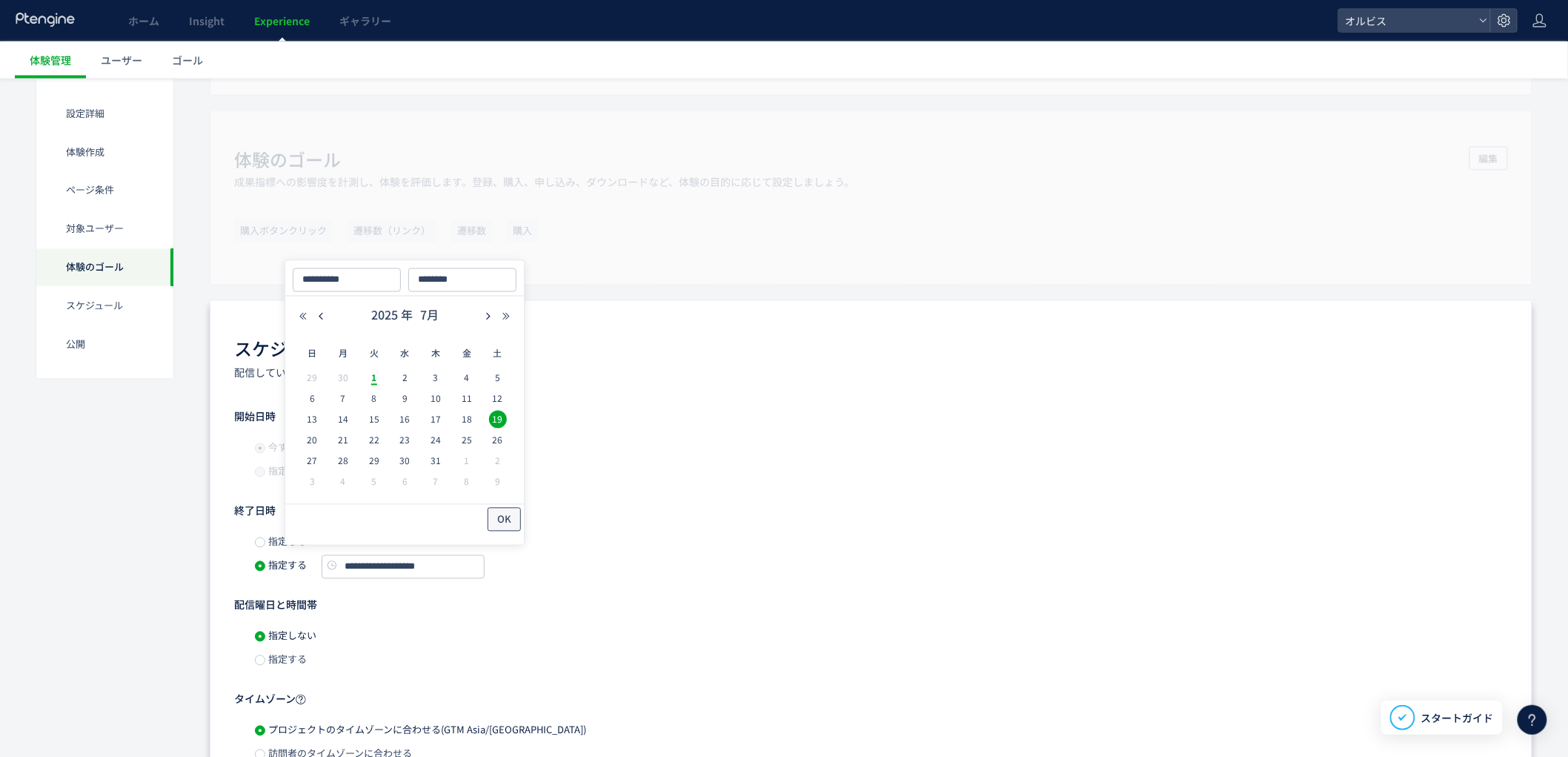 click on "OK" at bounding box center [504, 520] 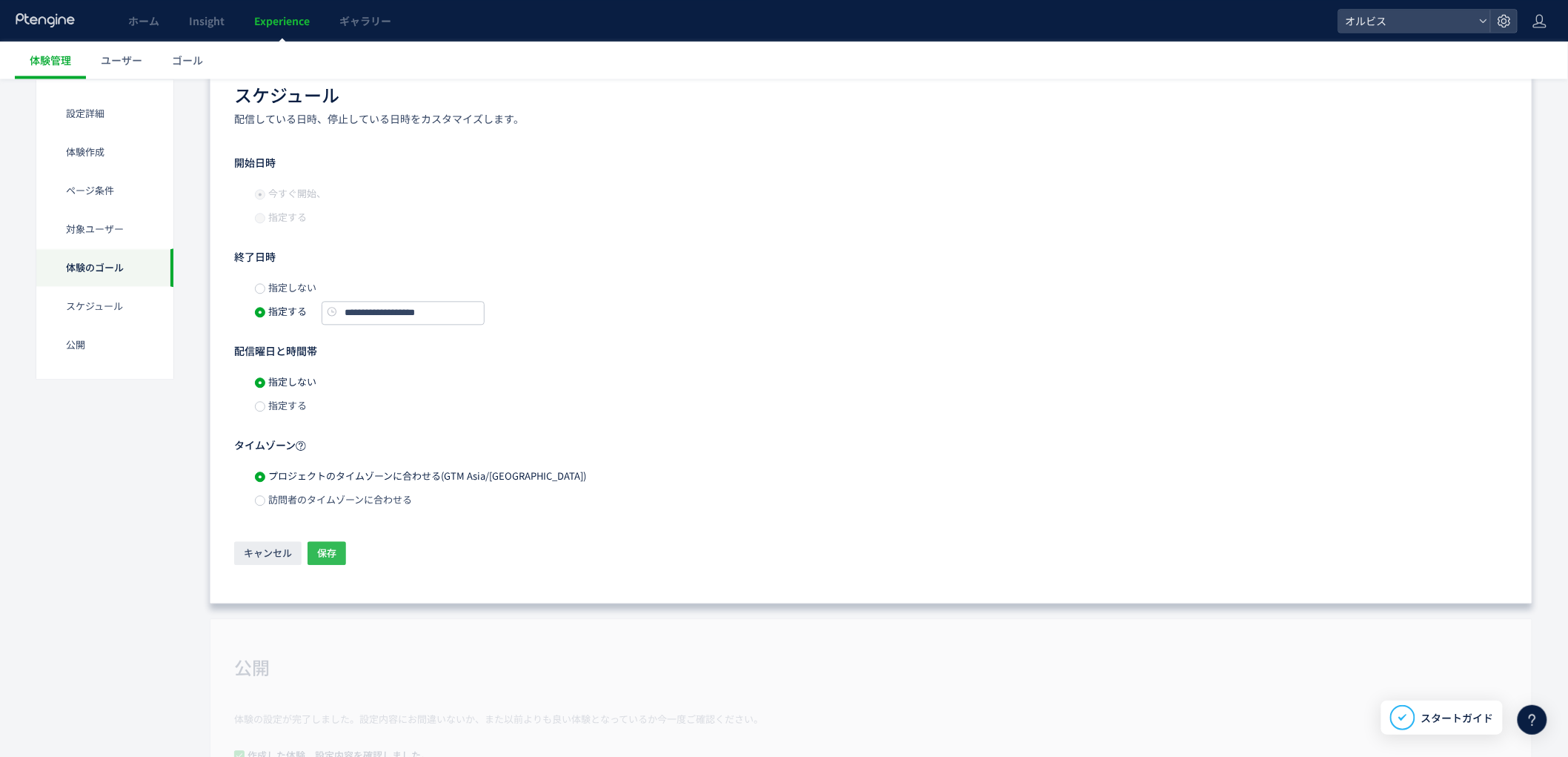 click on "保存" at bounding box center (327, 553) 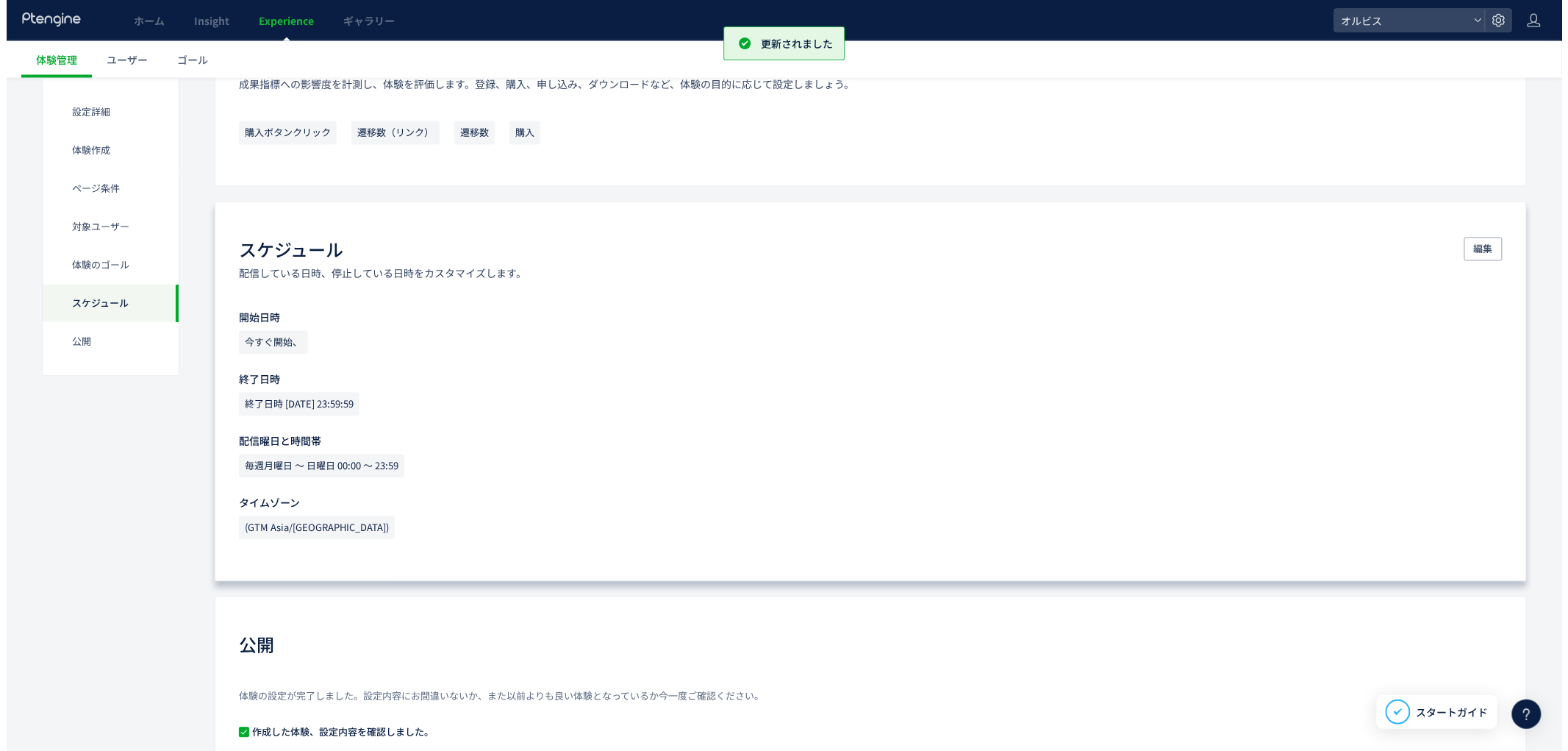scroll, scrollTop: 1229, scrollLeft: 0, axis: vertical 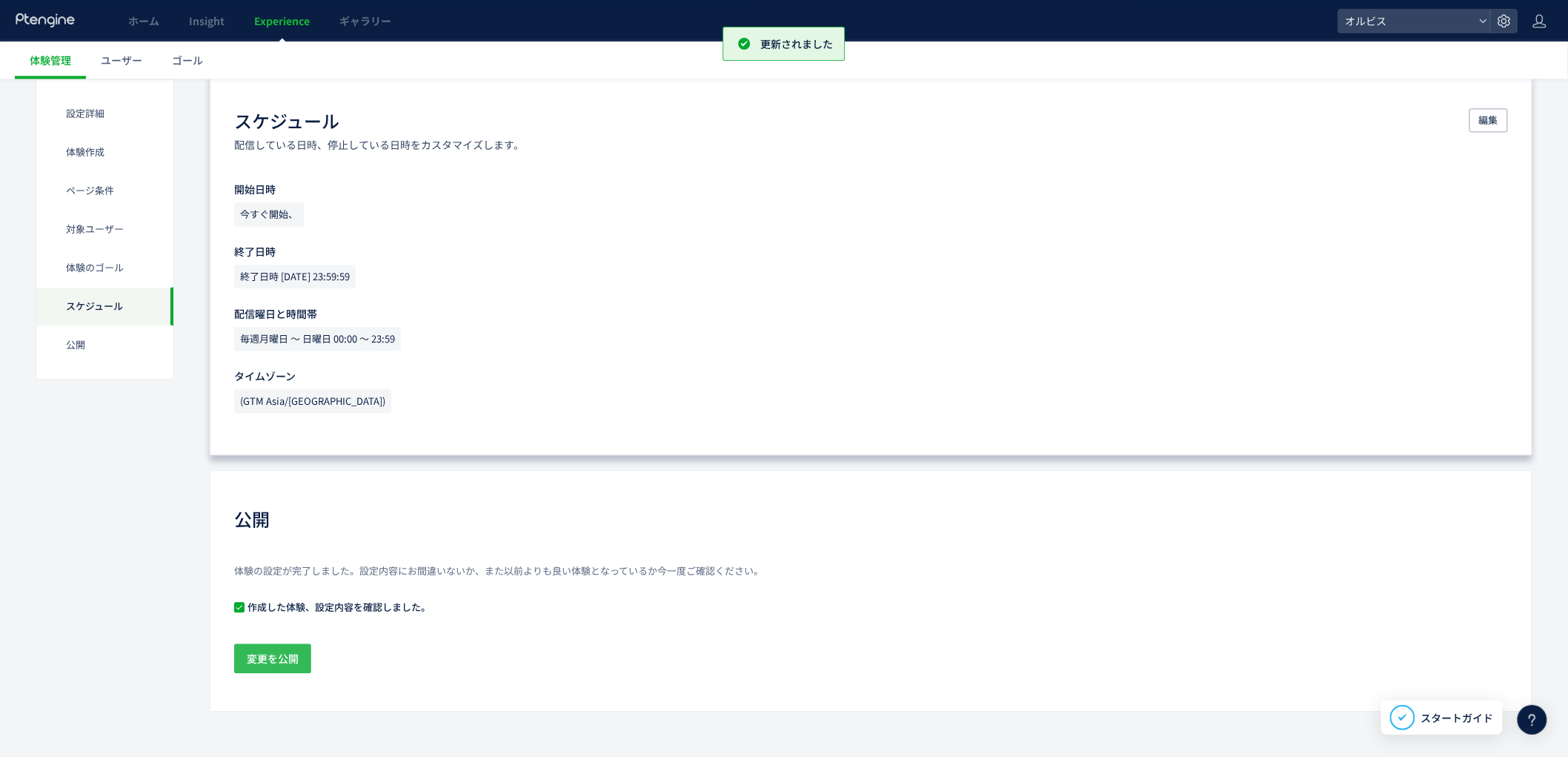click on "変更を公開" at bounding box center (273, 658) 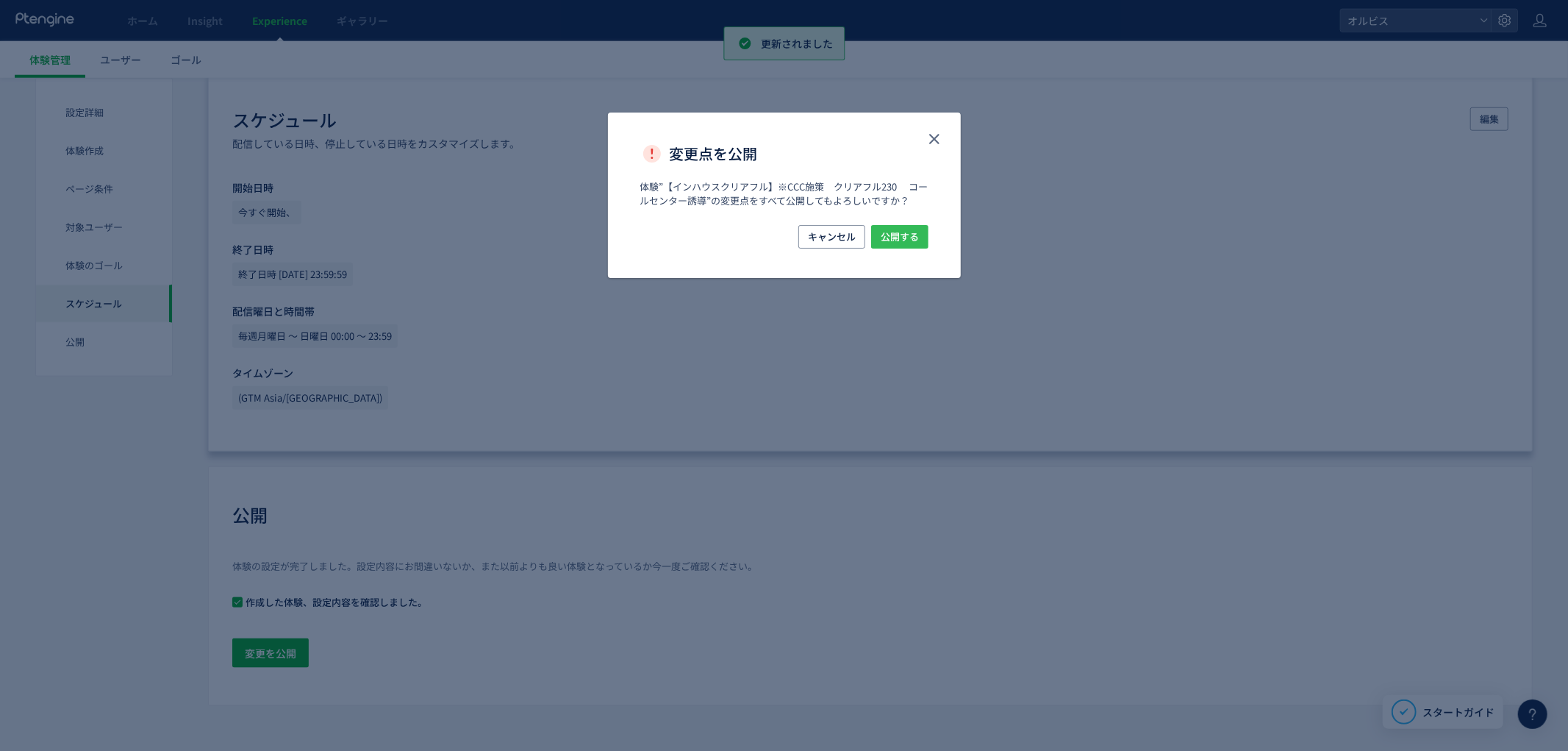 click on "公開する" at bounding box center (900, 237) 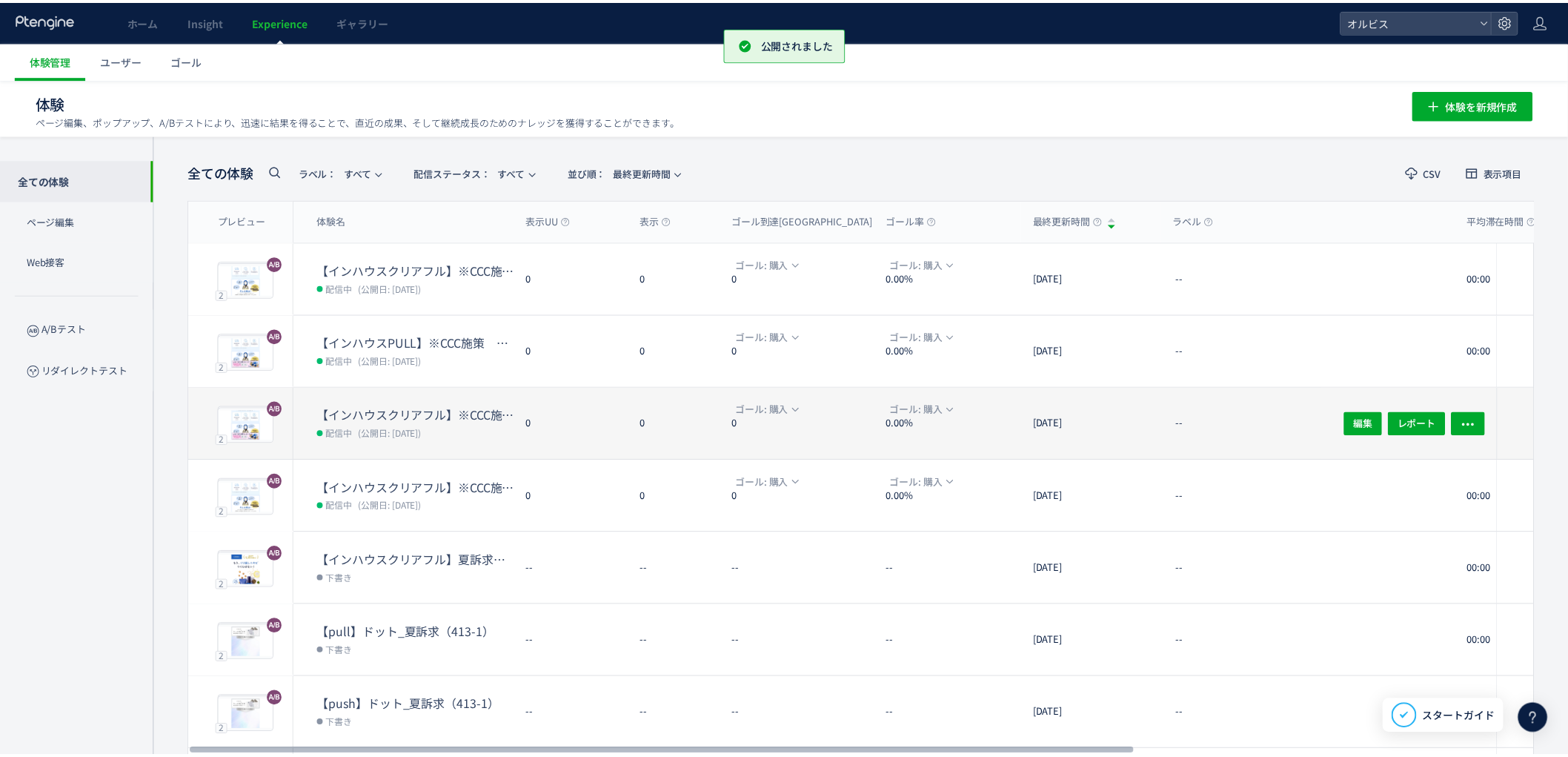 scroll, scrollTop: 65, scrollLeft: 0, axis: vertical 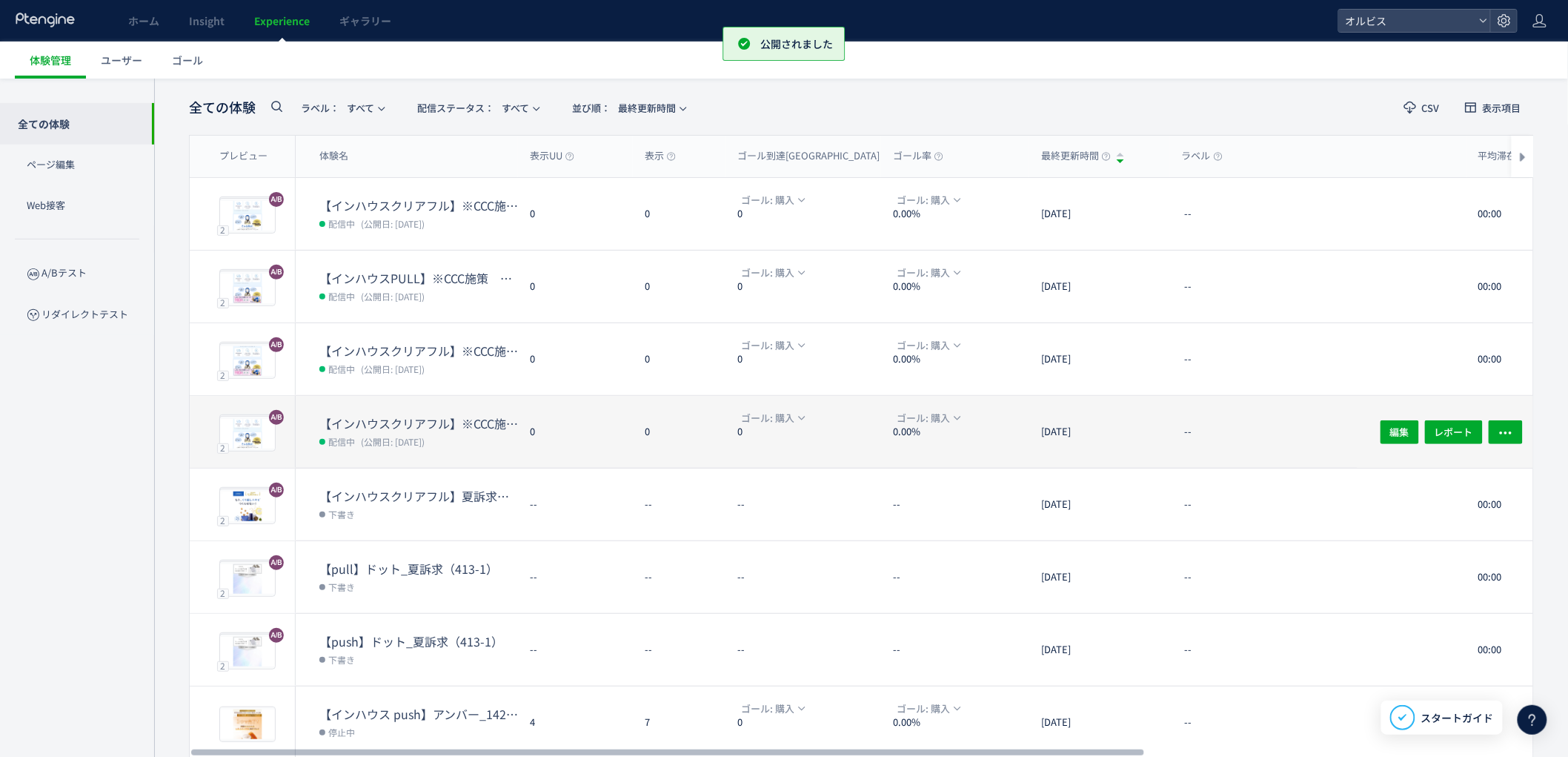 click on "【インハウスクリアフル】※CCC施策　クリアフル231　コールセンター誘導" at bounding box center [419, 423] 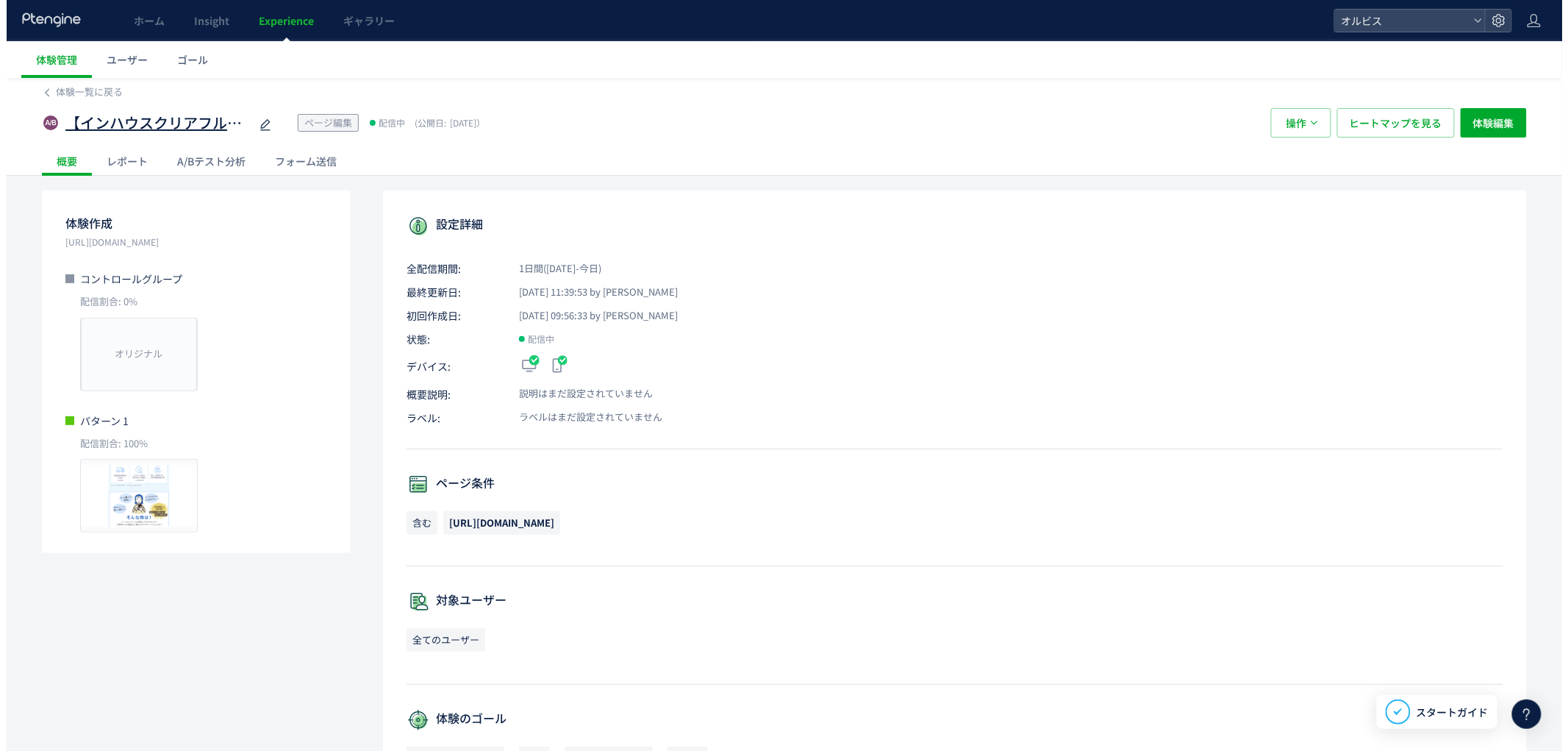 scroll, scrollTop: 0, scrollLeft: 0, axis: both 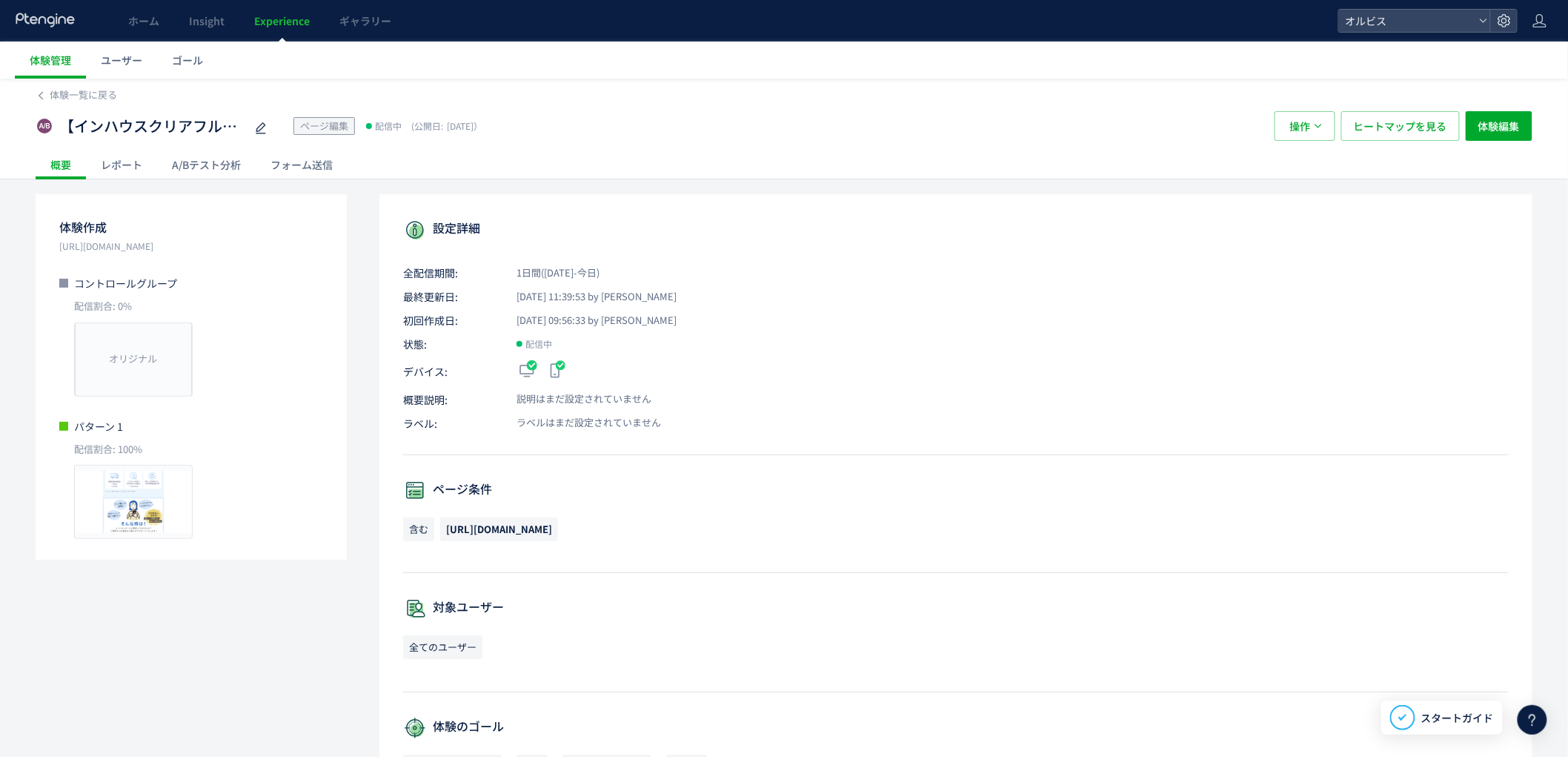 click on "A/Bテスト分析" 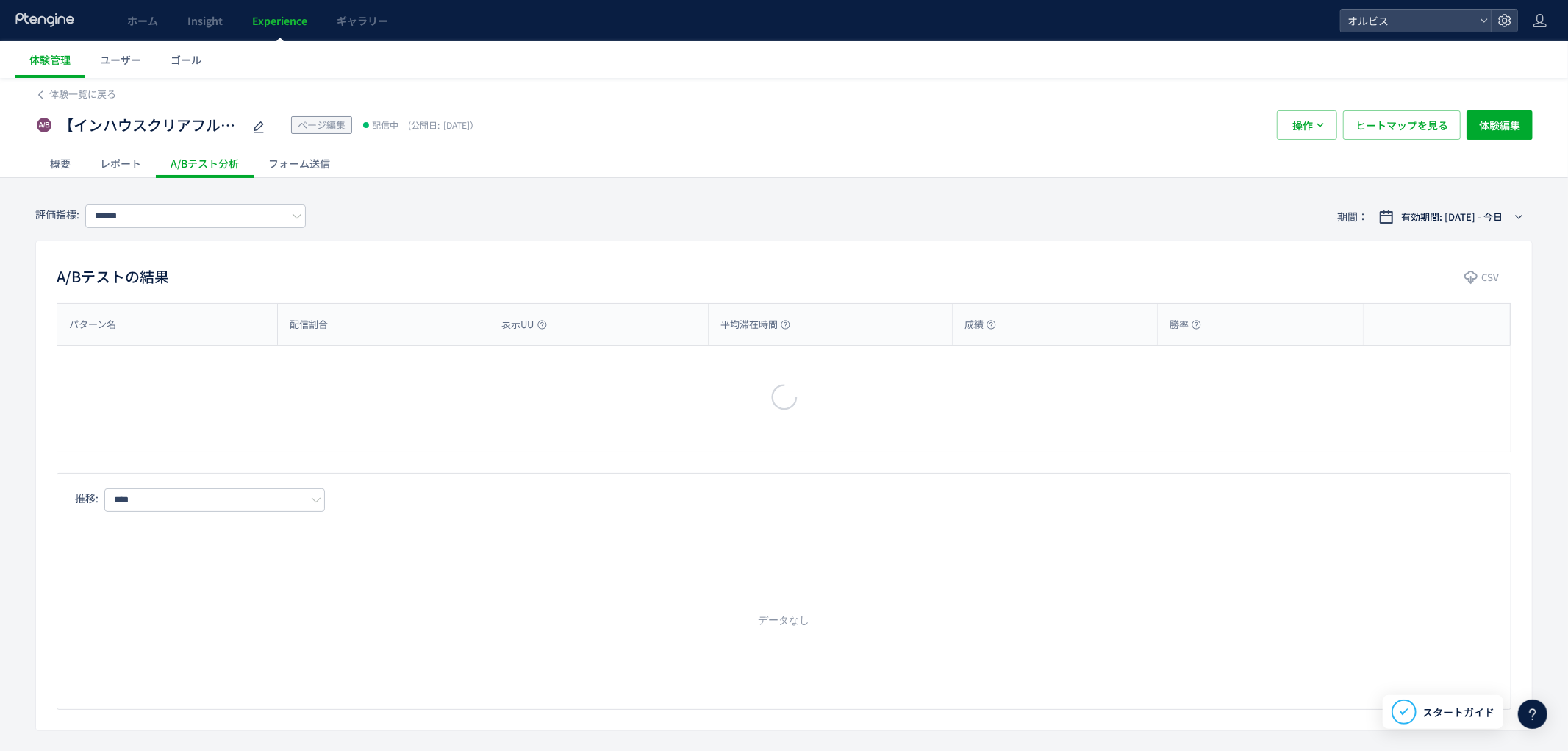 type on "*********" 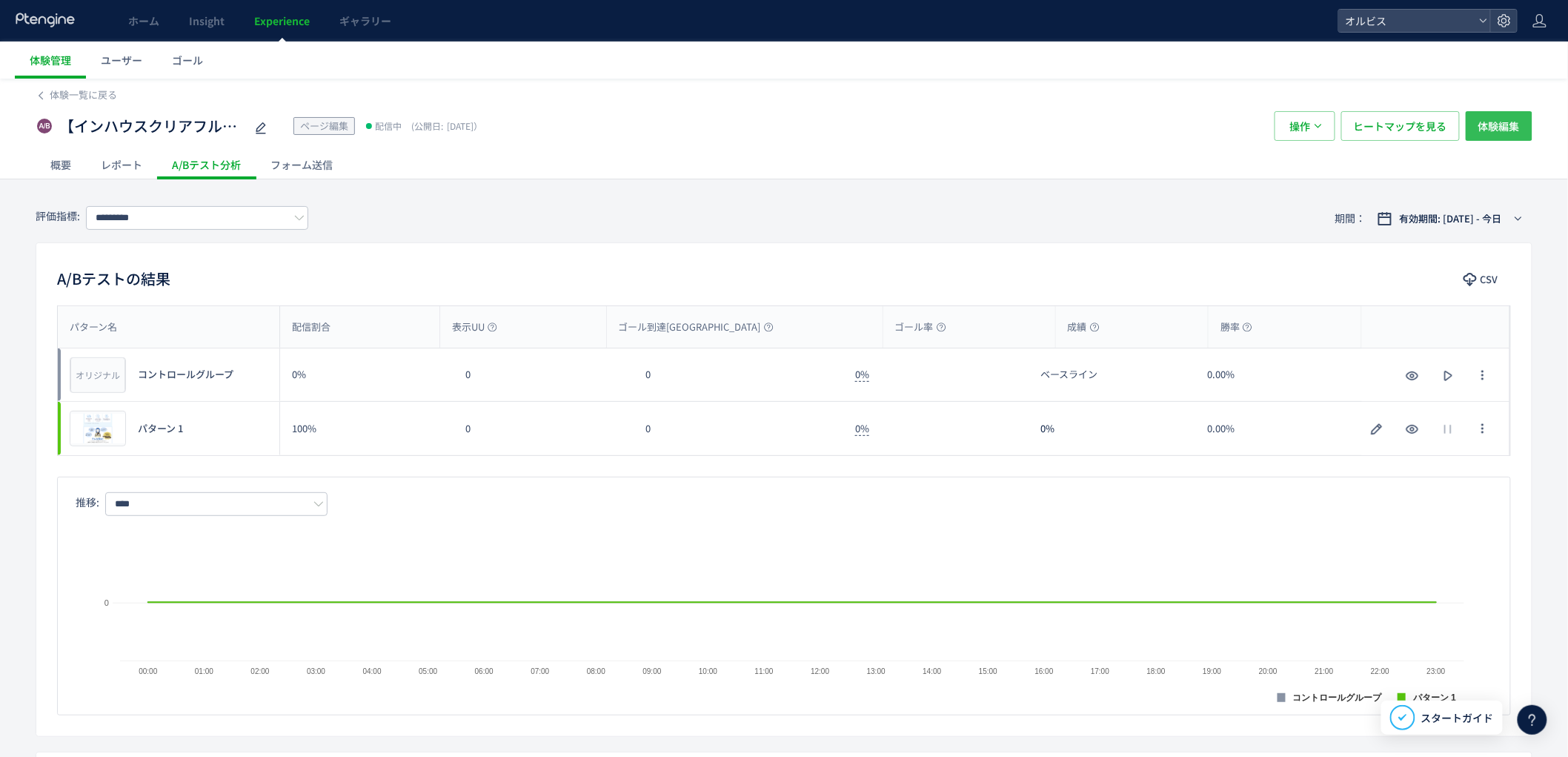 click on "体験編集" 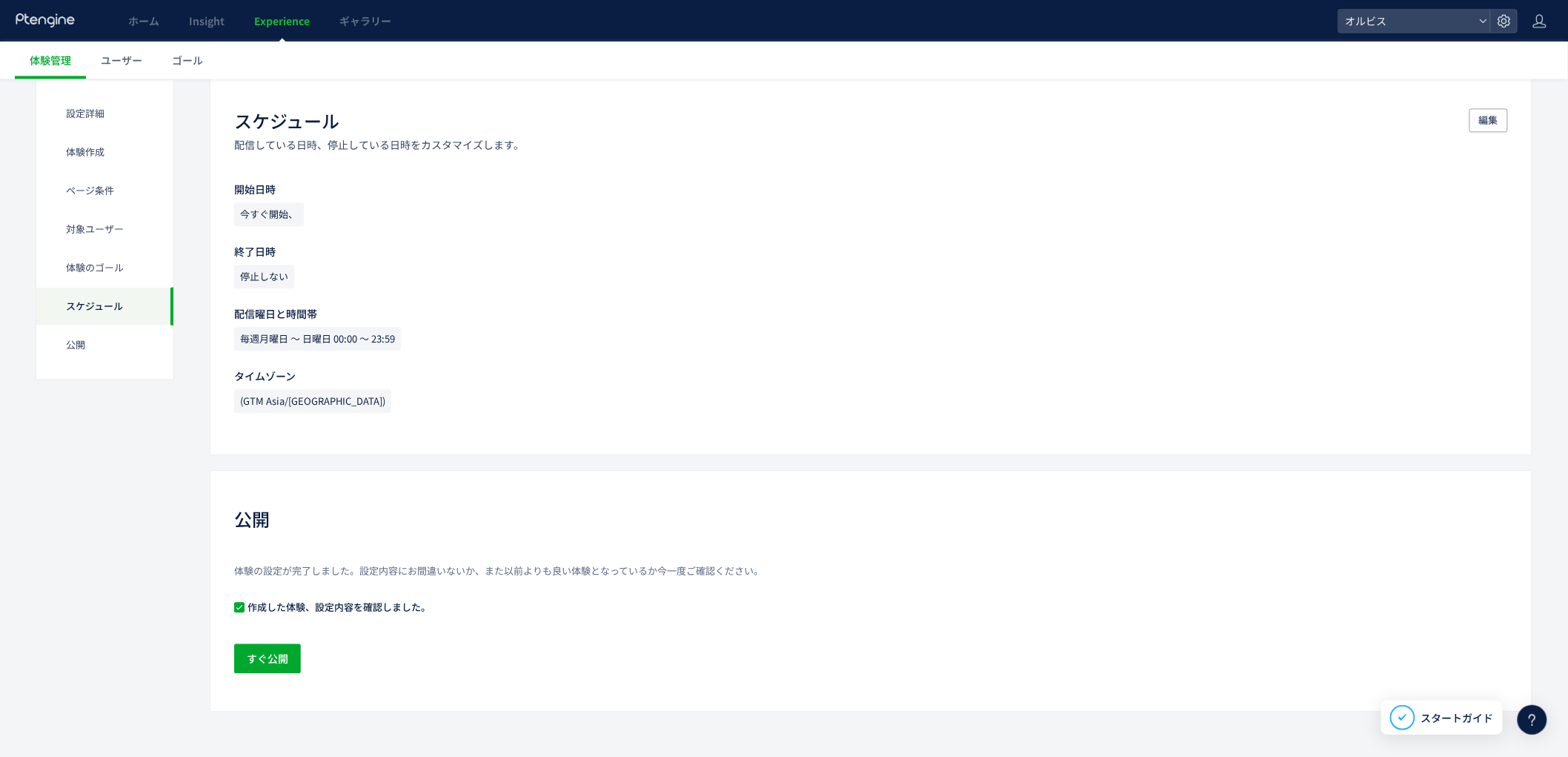 scroll, scrollTop: 1160, scrollLeft: 0, axis: vertical 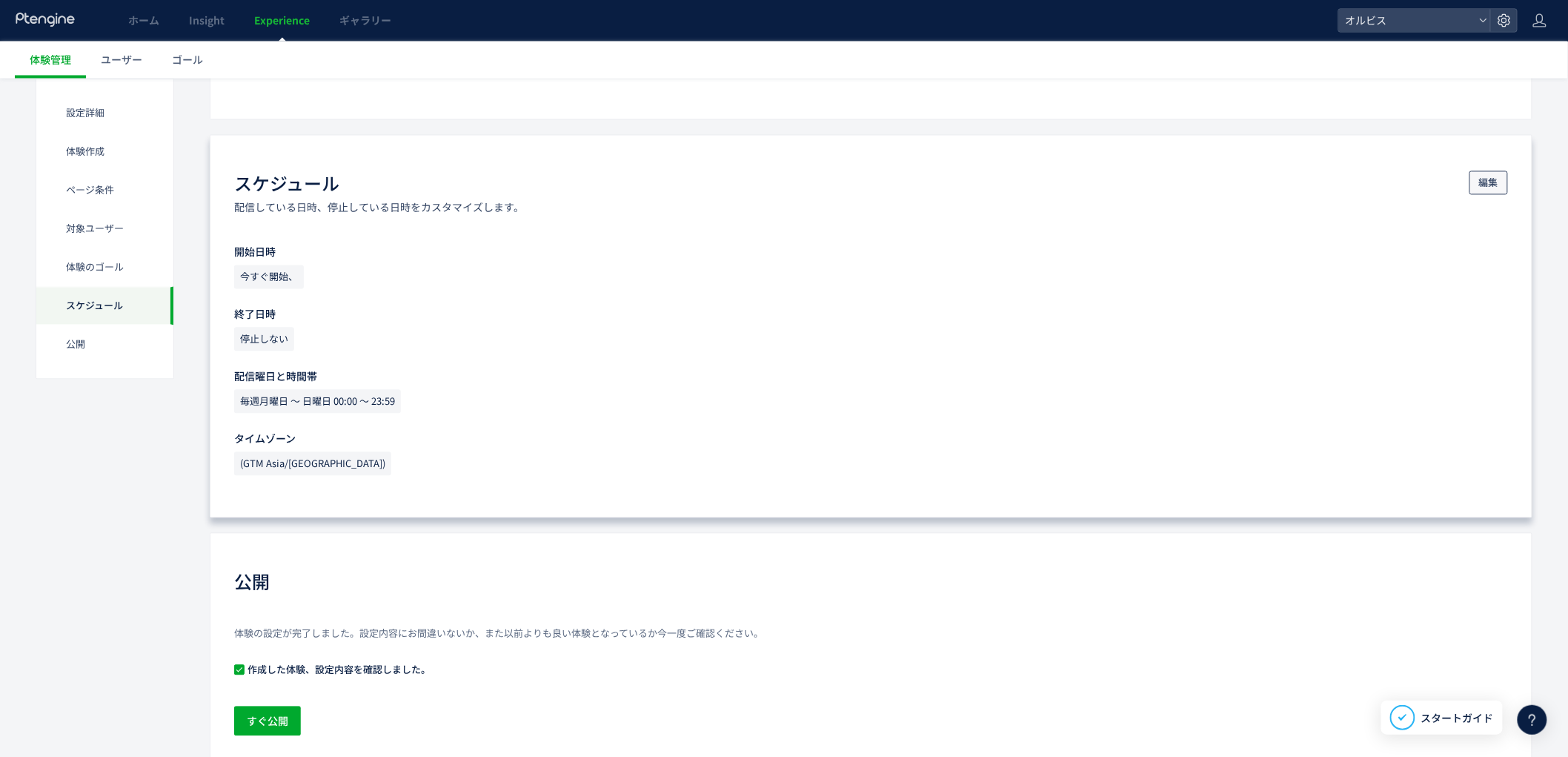 click on "編集" at bounding box center (1489, 183) 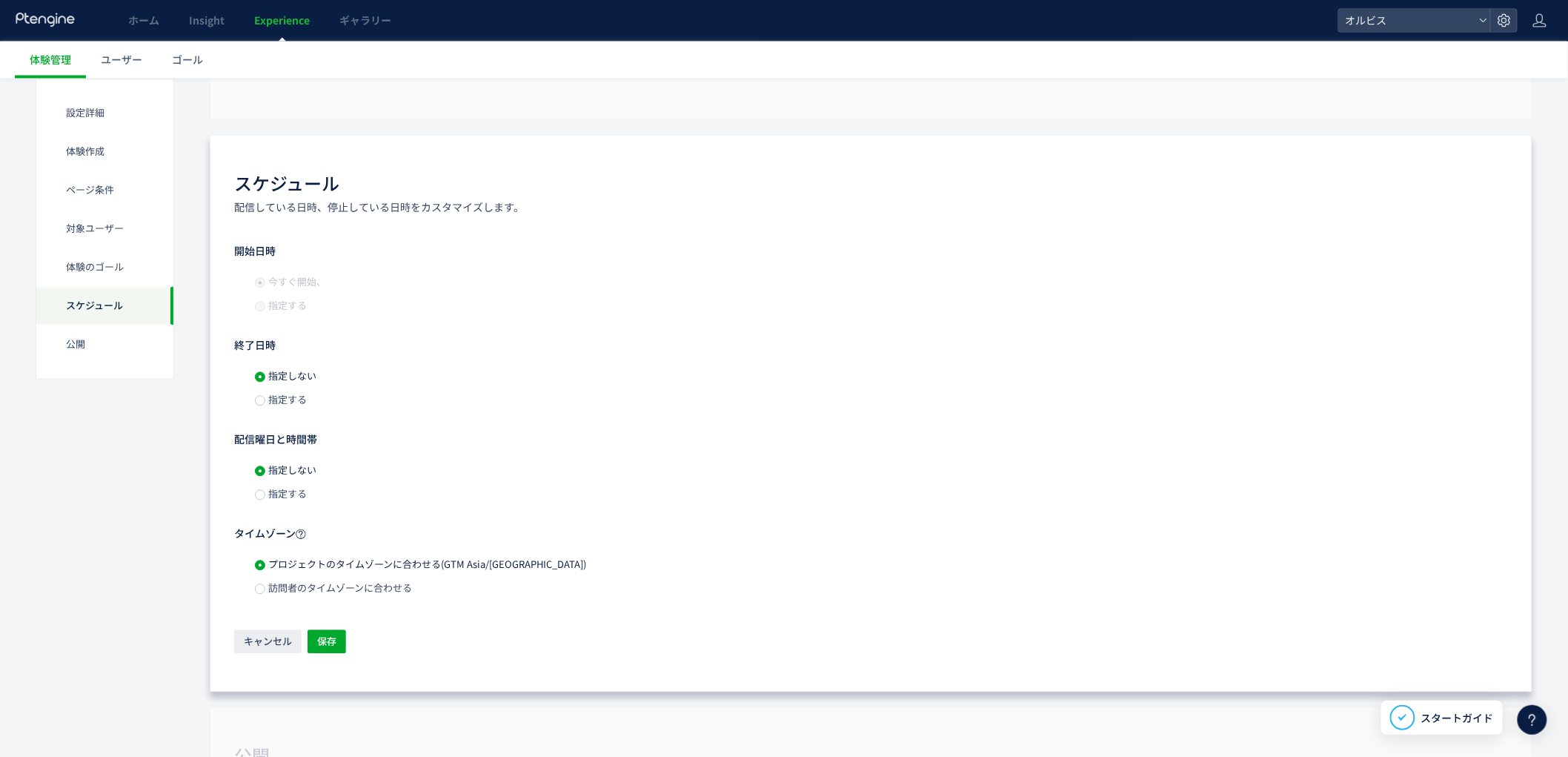 click on "指定する" at bounding box center [281, 400] 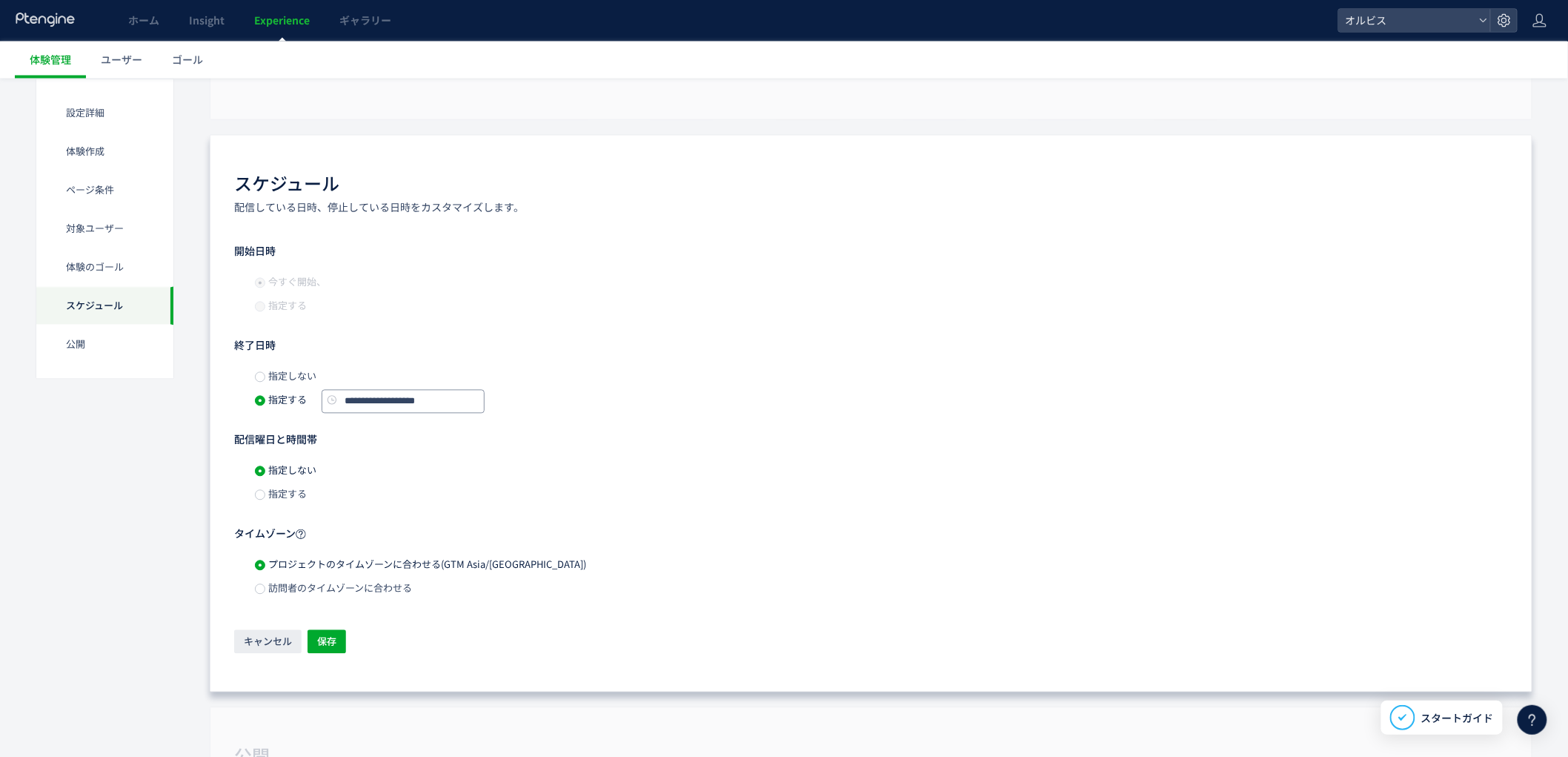 click on "**********" 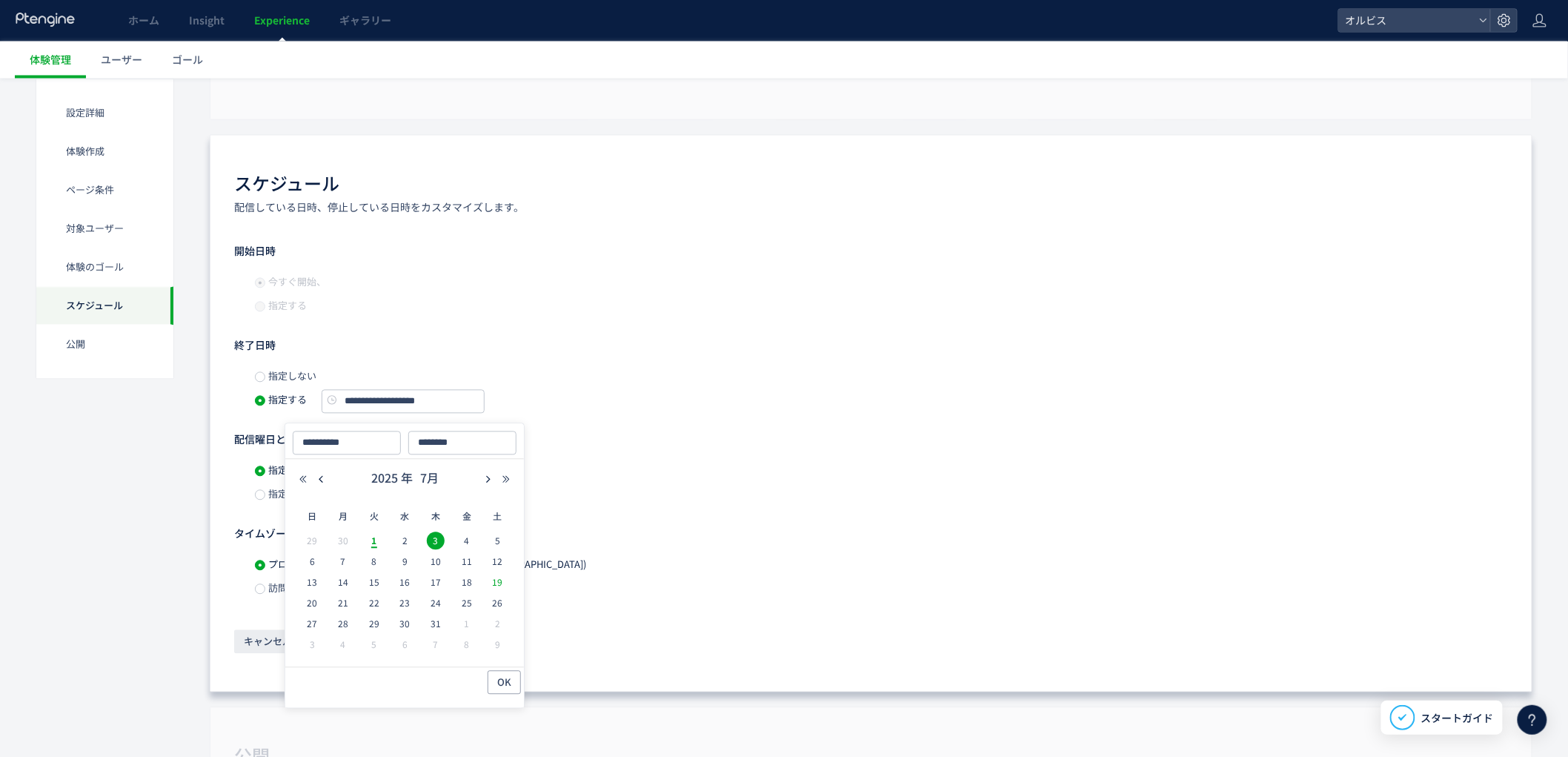 click on "19" at bounding box center (498, 583) 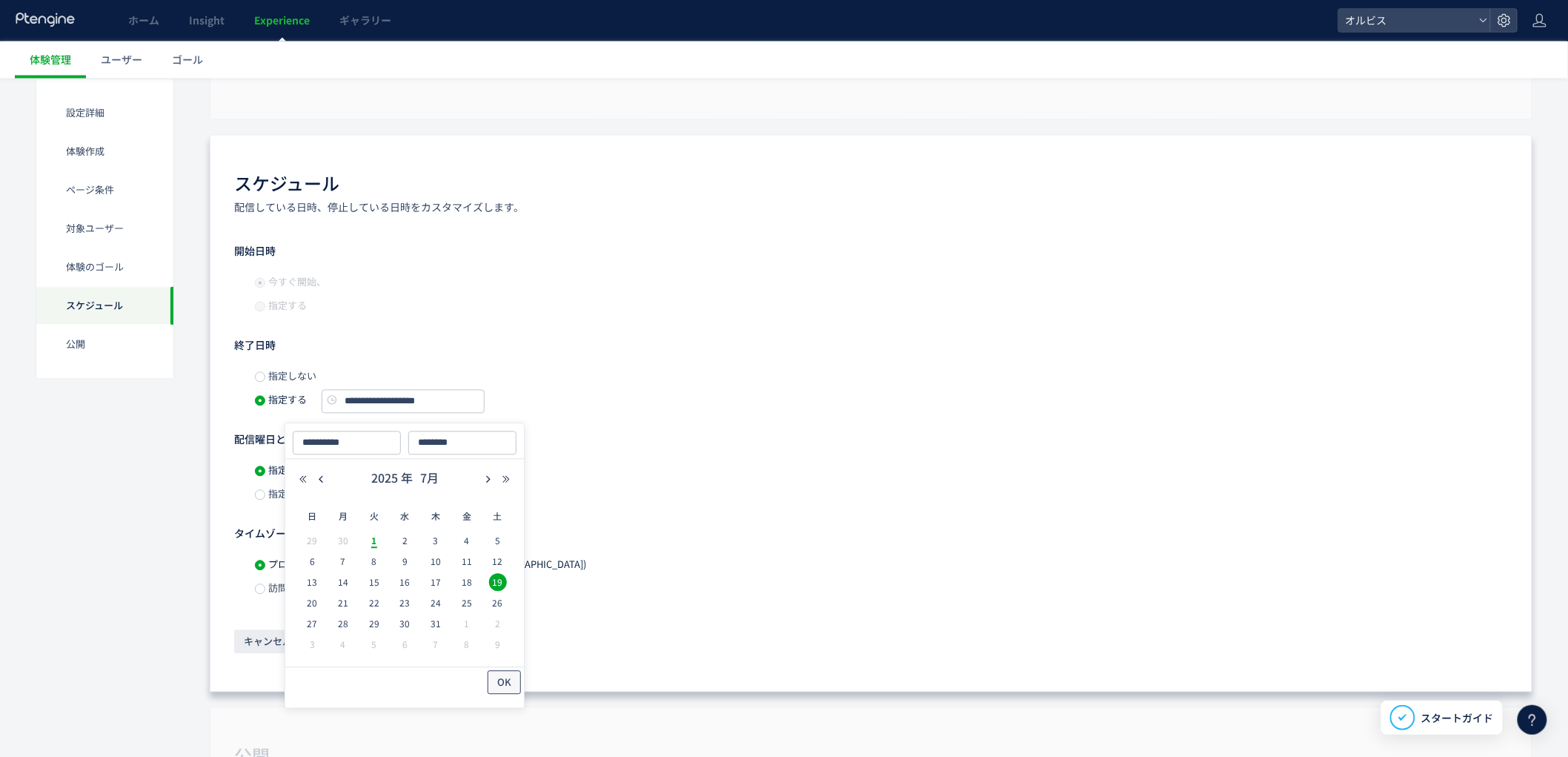 click on "OK" at bounding box center (504, 683) 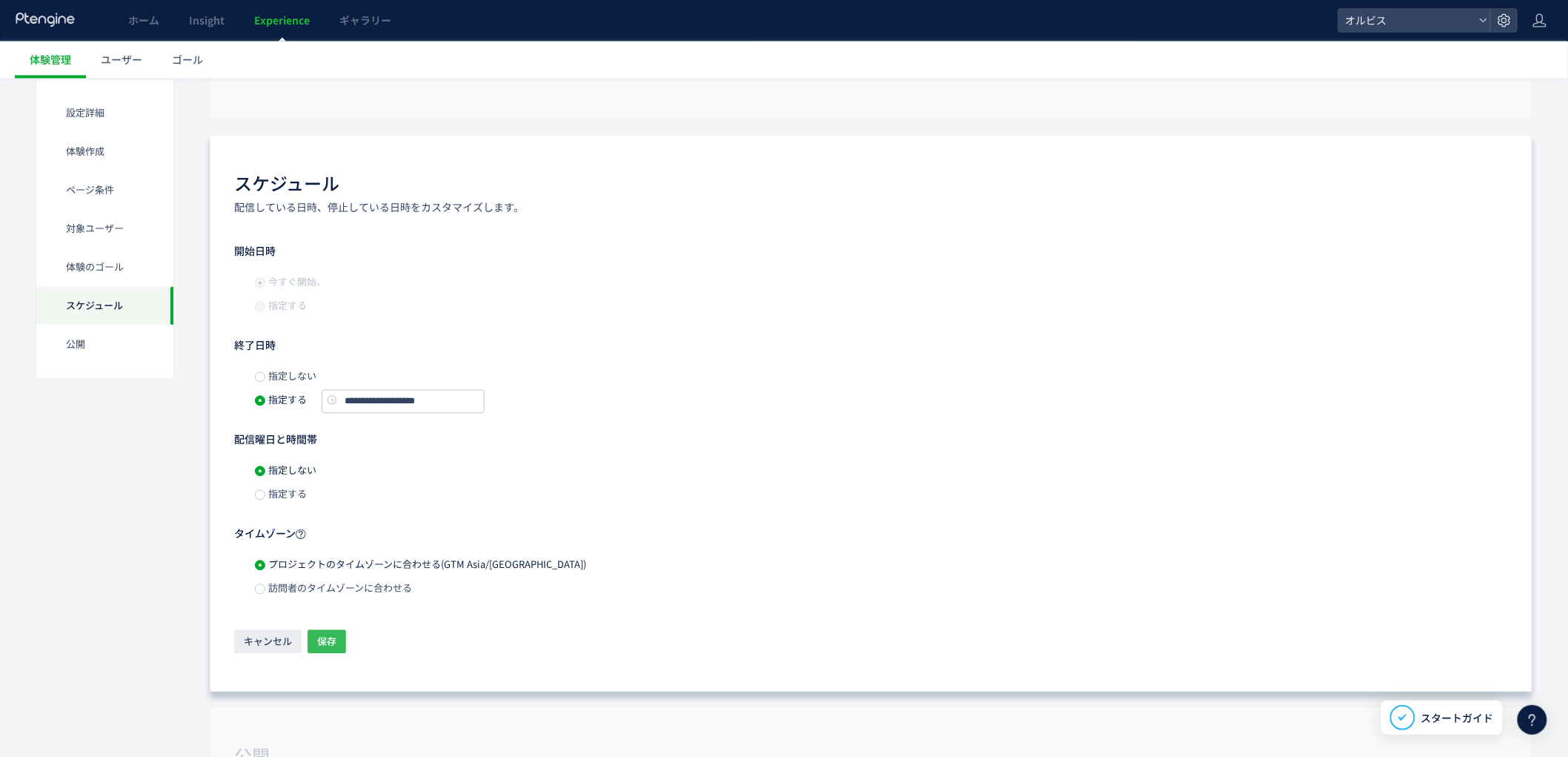 click on "保存" at bounding box center [327, 642] 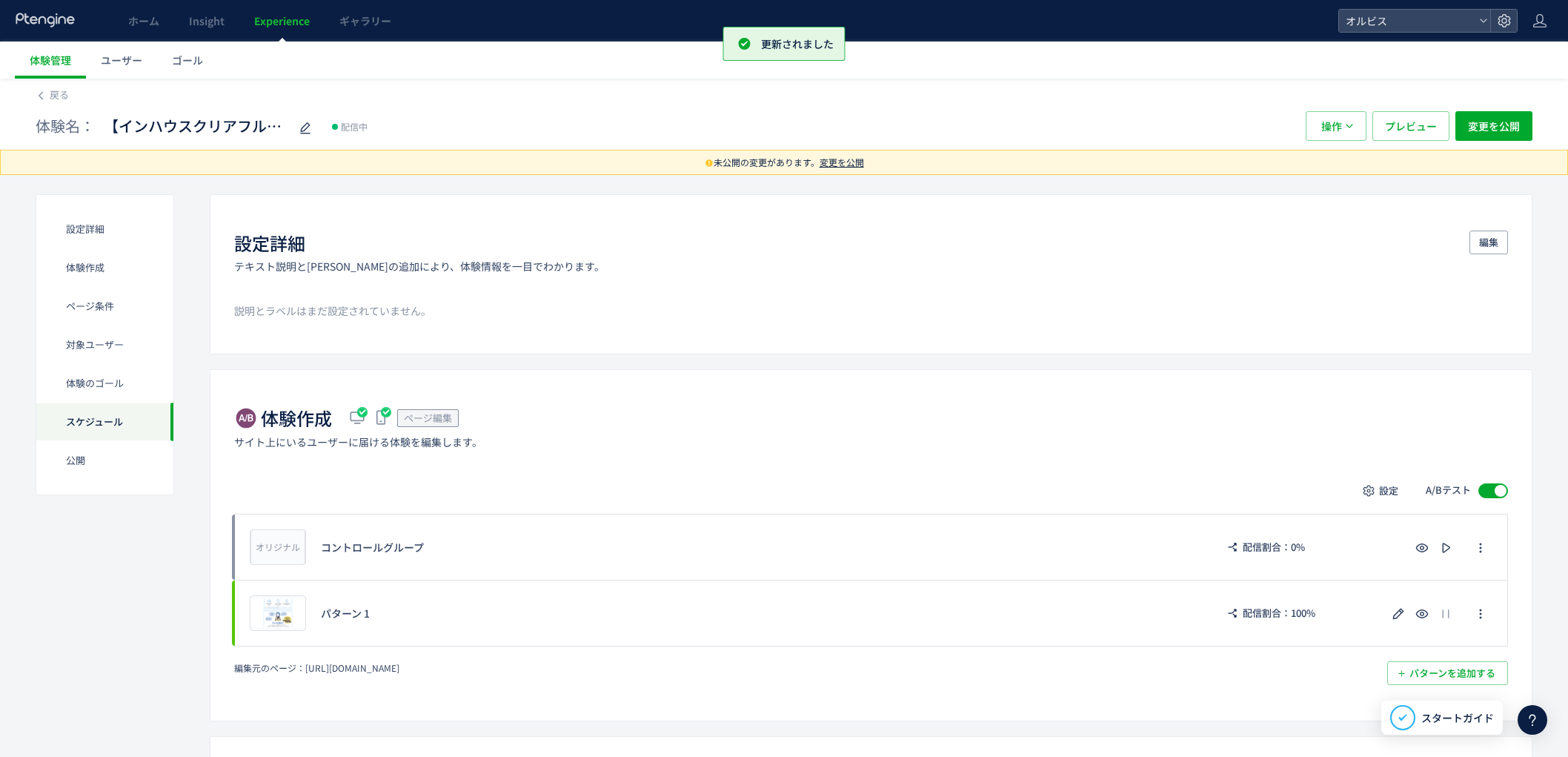 scroll, scrollTop: 1239, scrollLeft: 0, axis: vertical 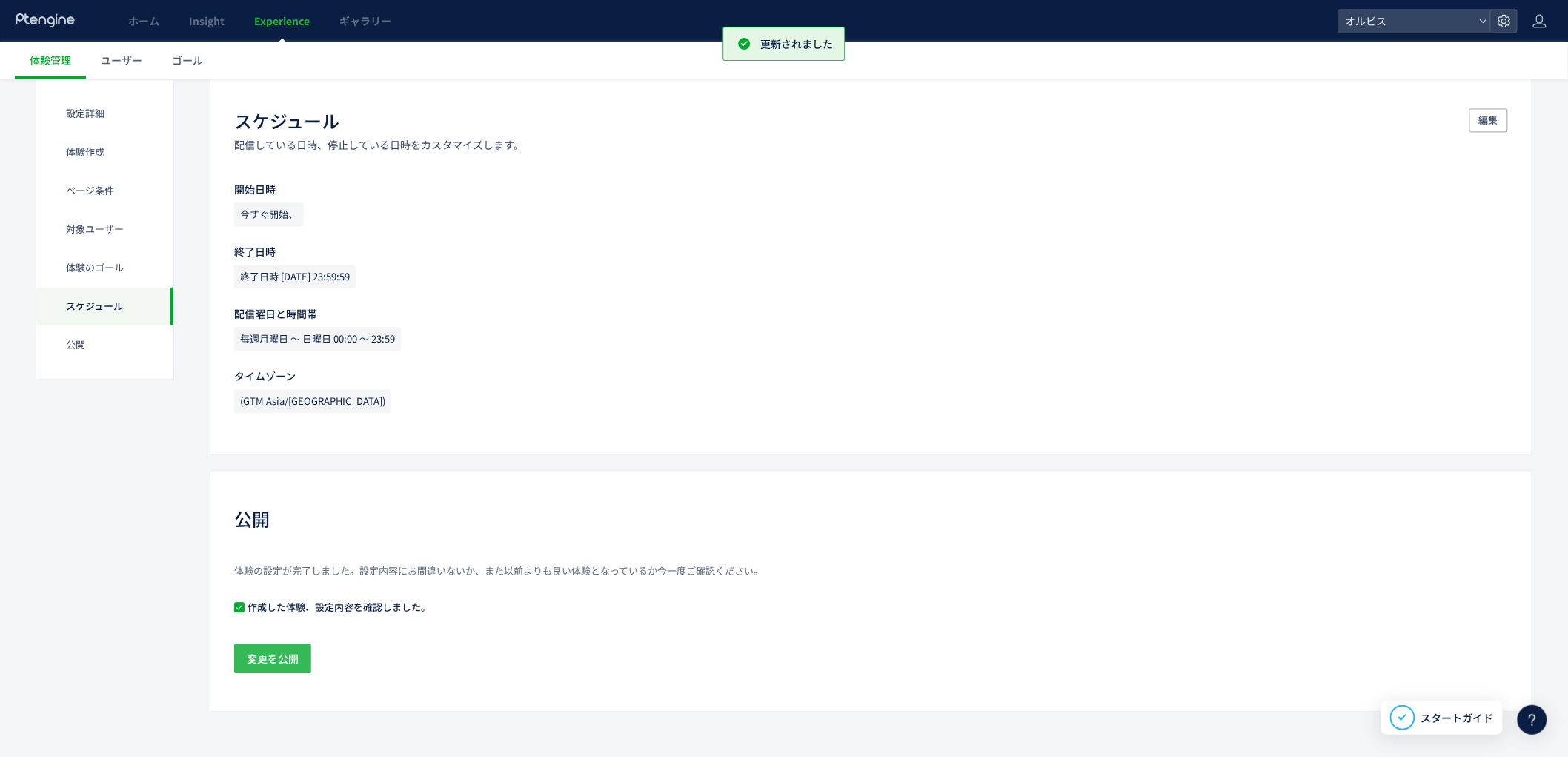 click on "変更を公開" at bounding box center (273, 658) 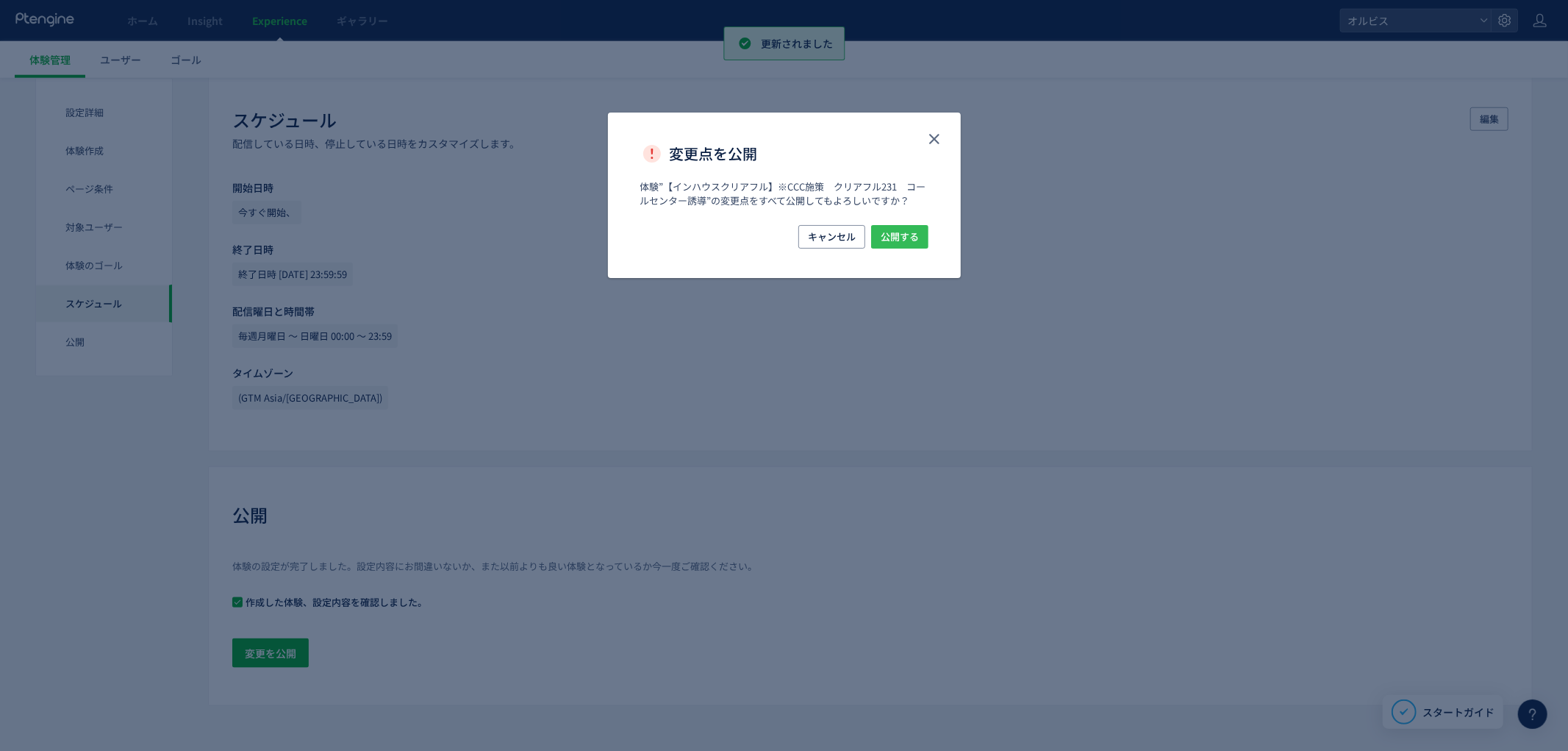 click on "公開する" at bounding box center (900, 237) 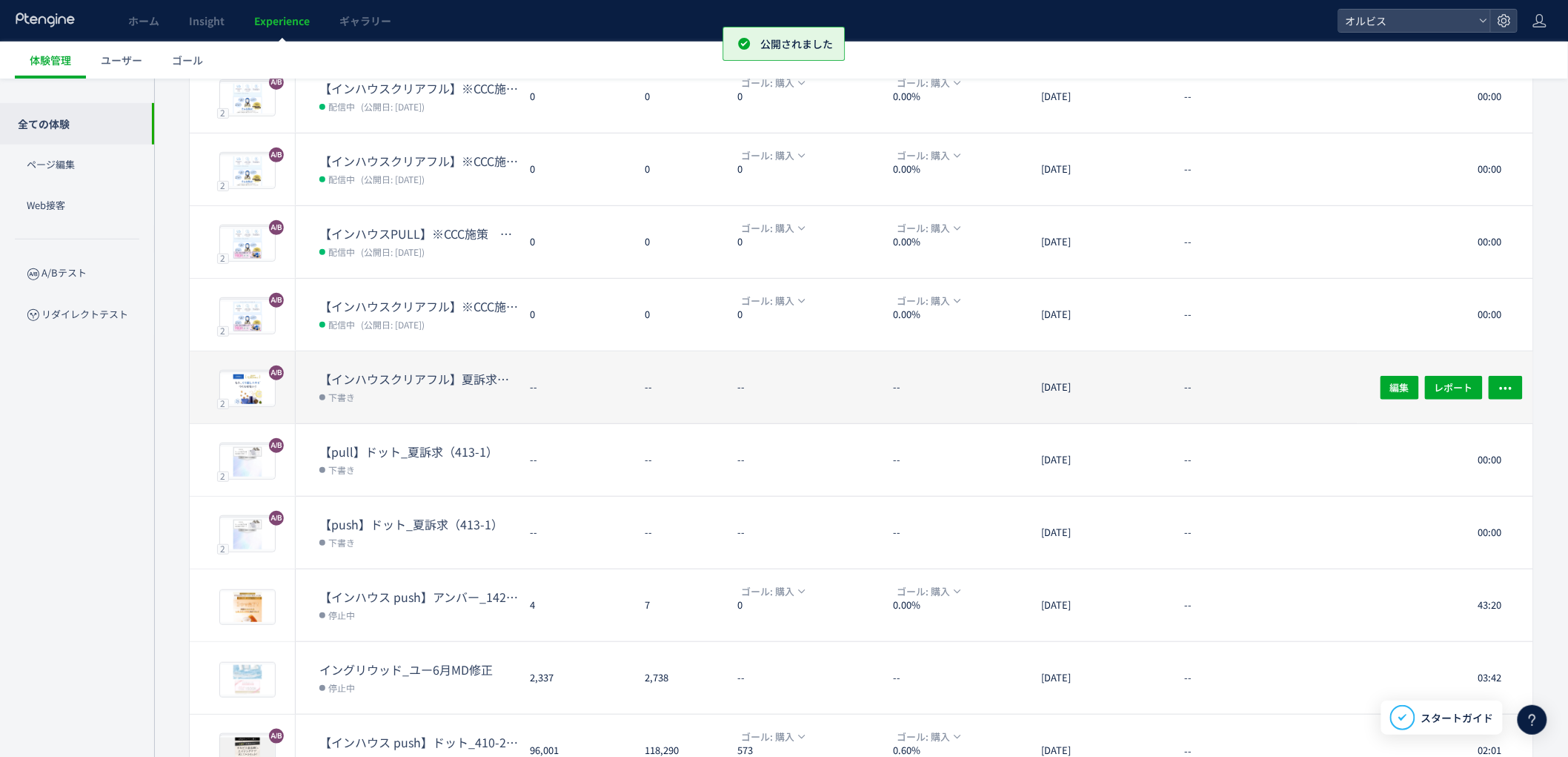 scroll, scrollTop: 0, scrollLeft: 0, axis: both 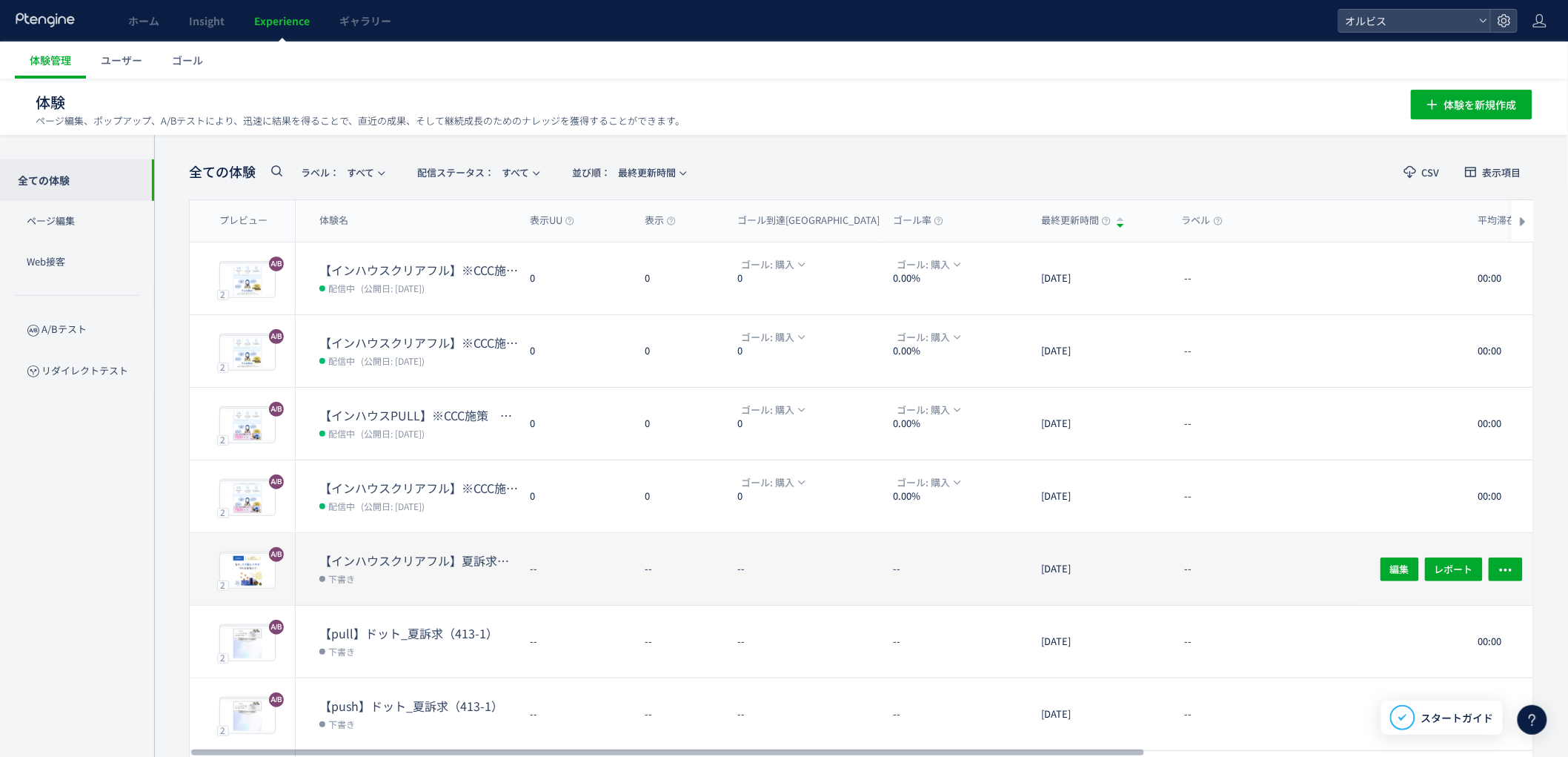 click on "--" 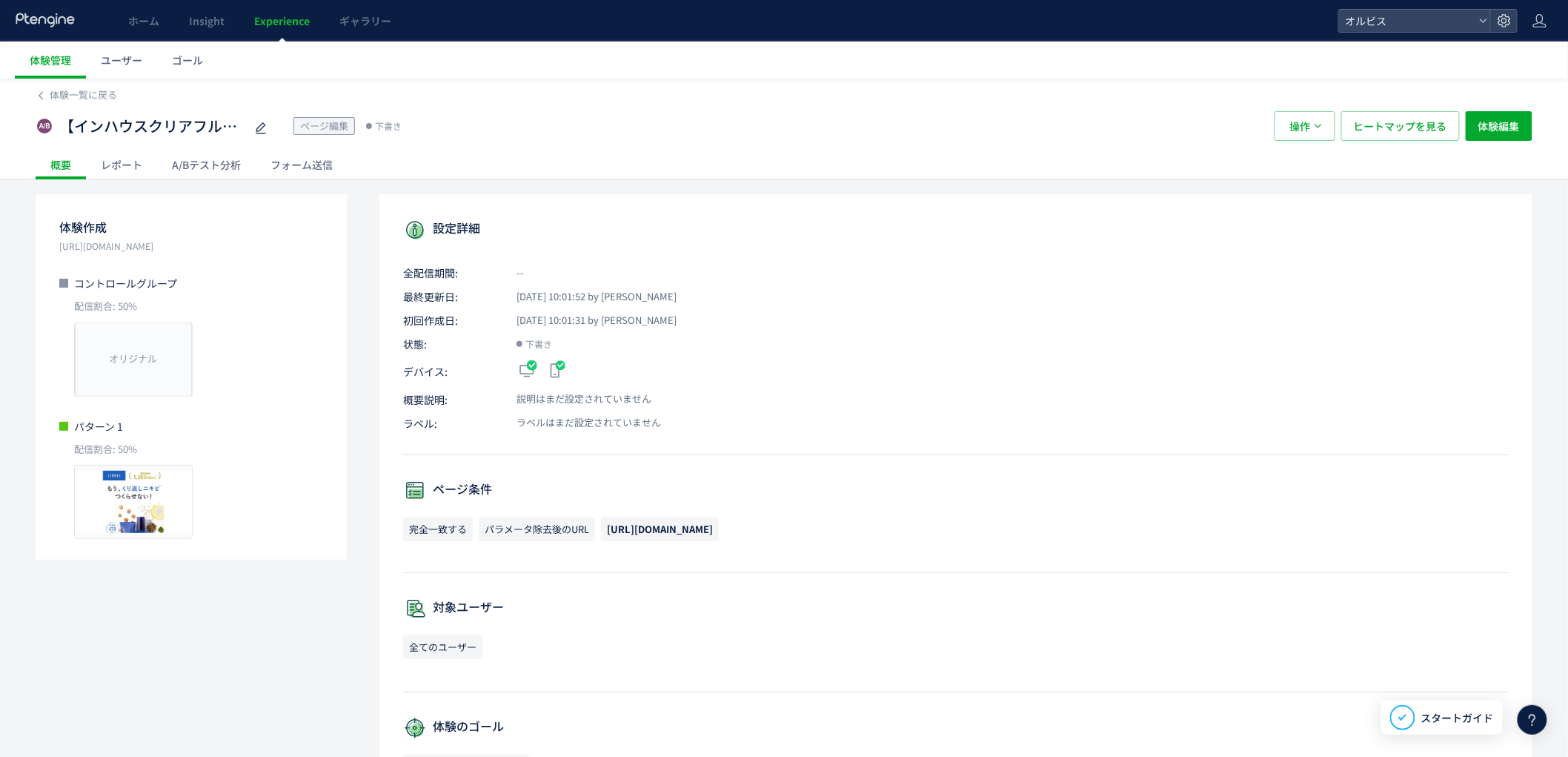 click on "A/Bテスト分析" 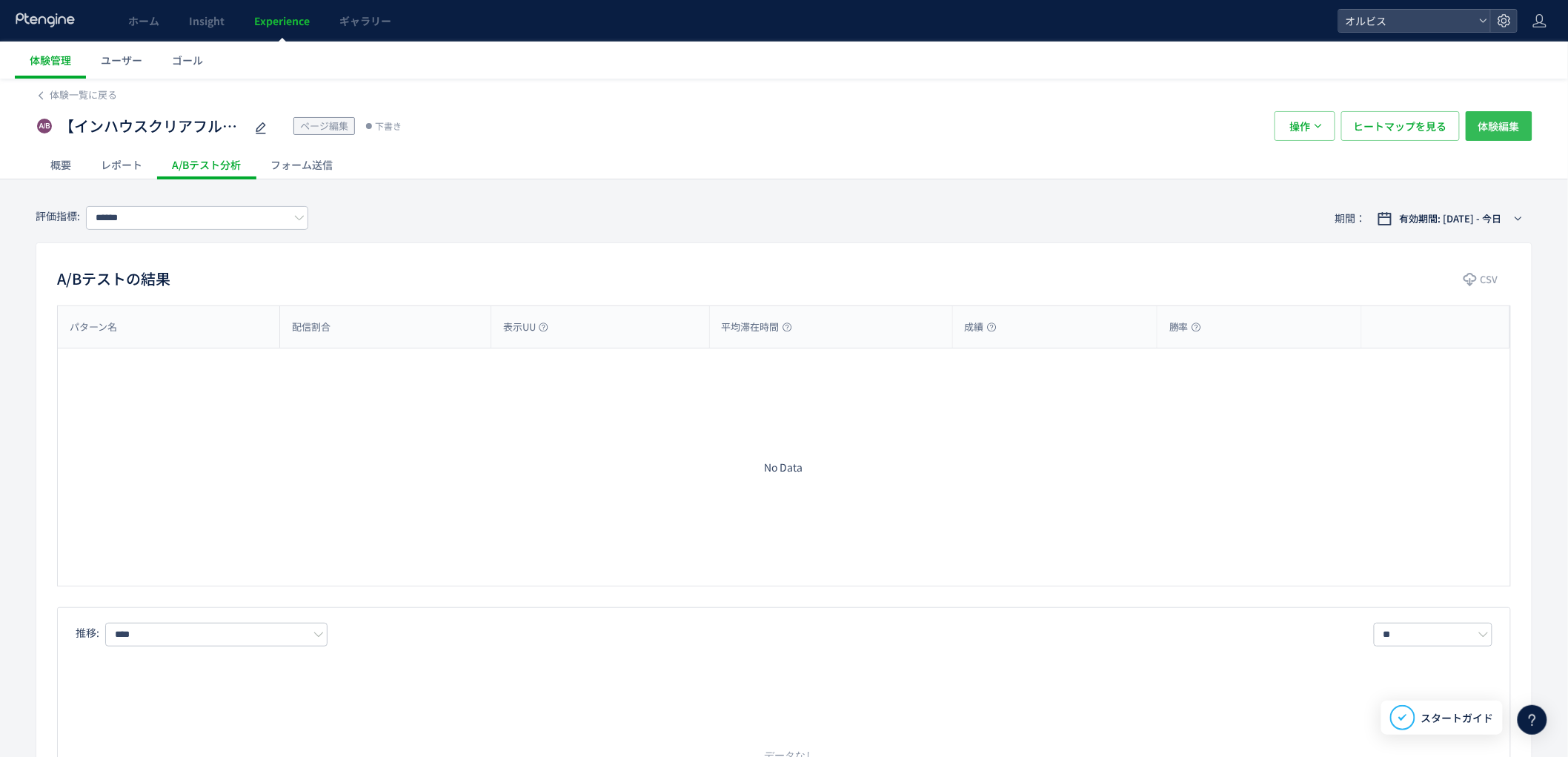 click on "体験編集" at bounding box center (1499, 126) 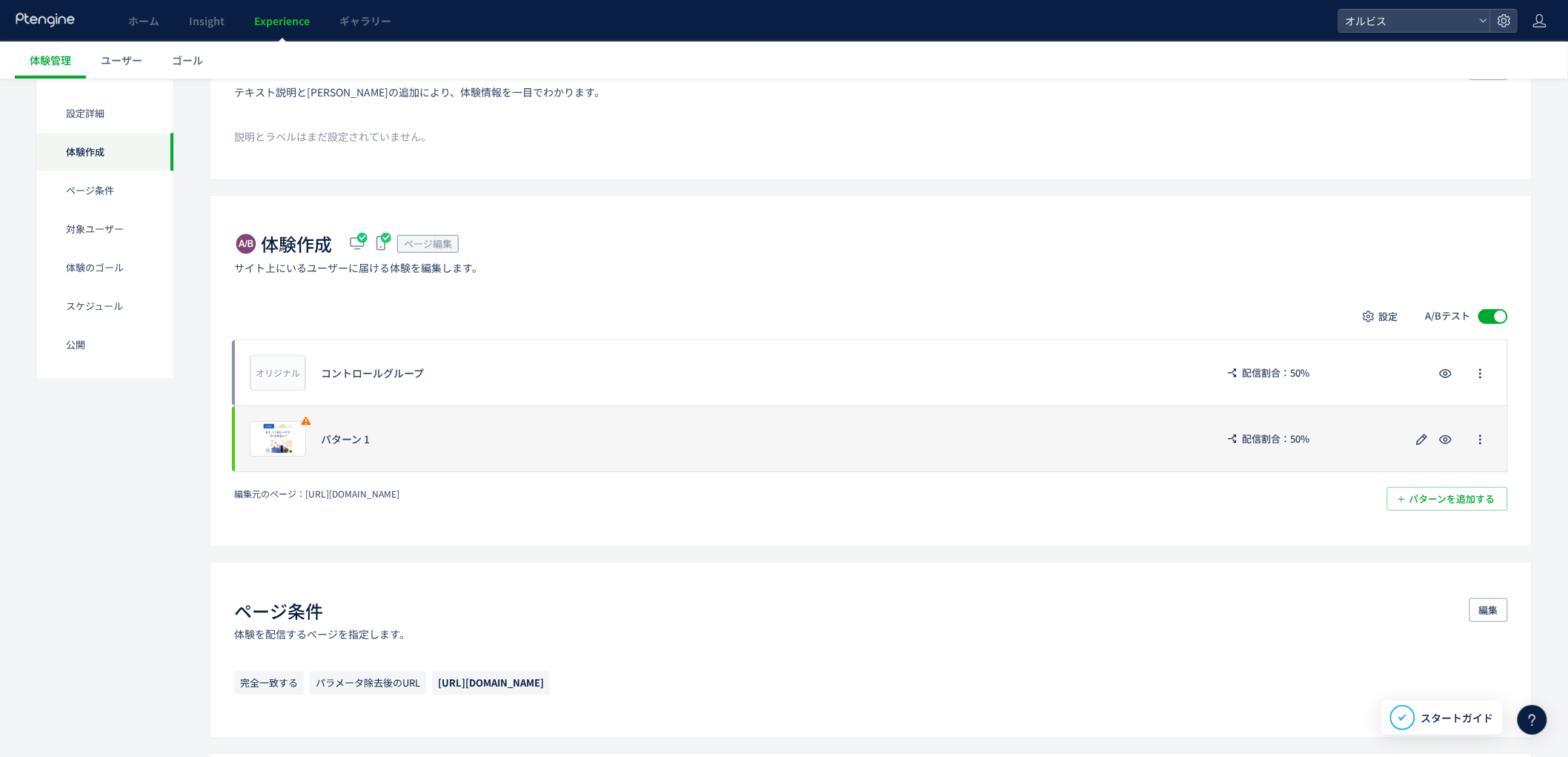 scroll, scrollTop: 165, scrollLeft: 0, axis: vertical 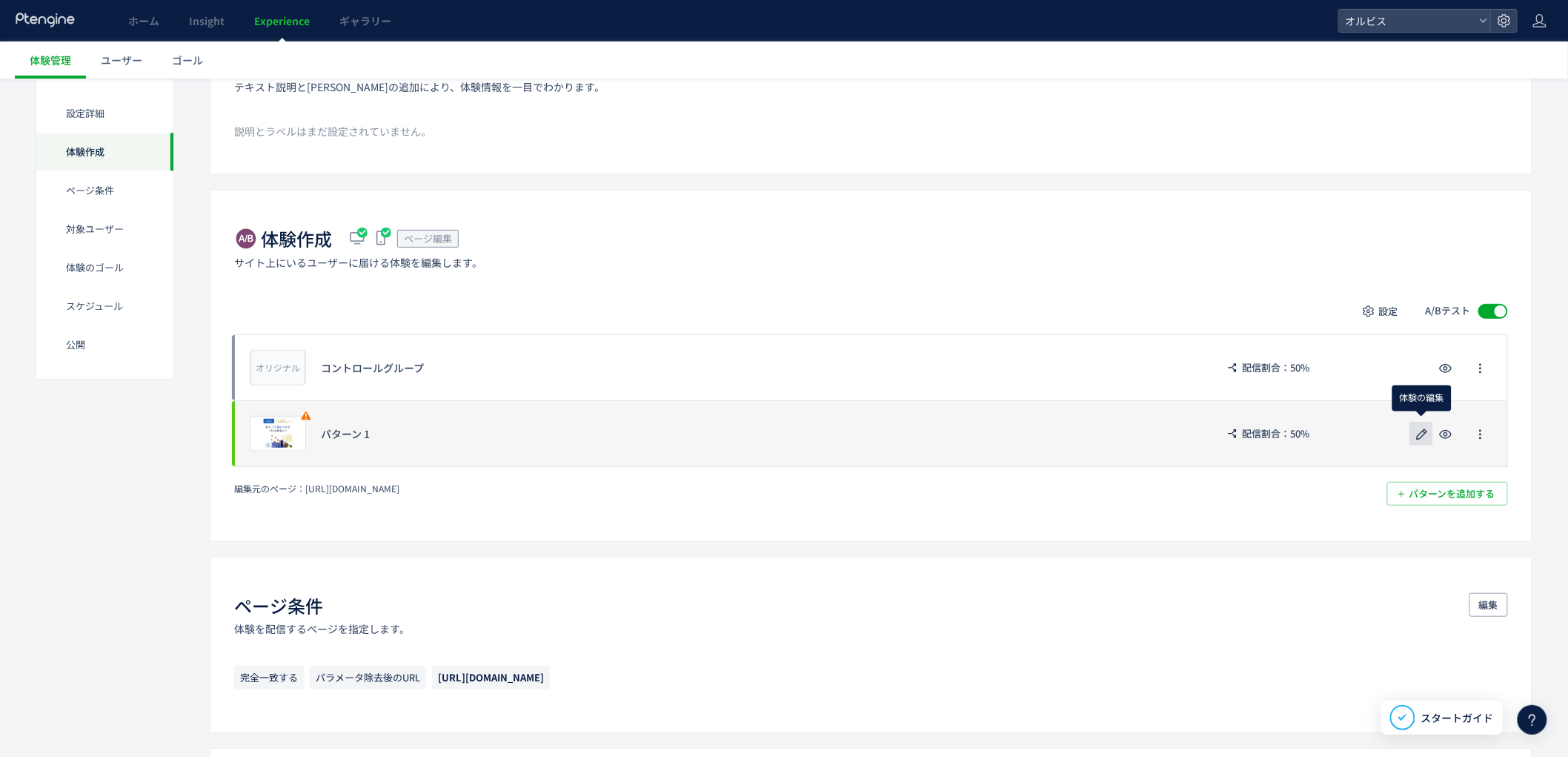click at bounding box center (1421, 434) 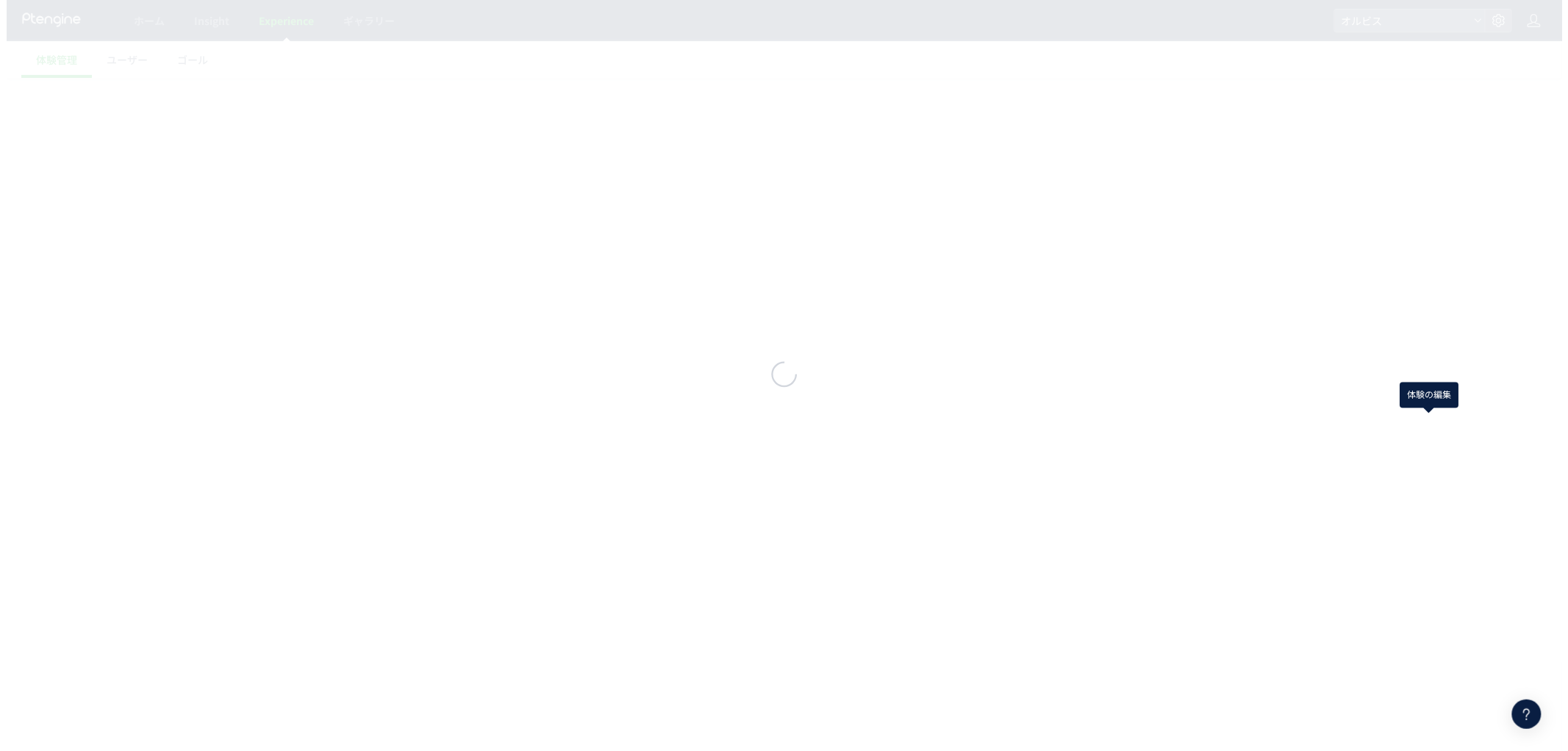 scroll, scrollTop: 0, scrollLeft: 0, axis: both 